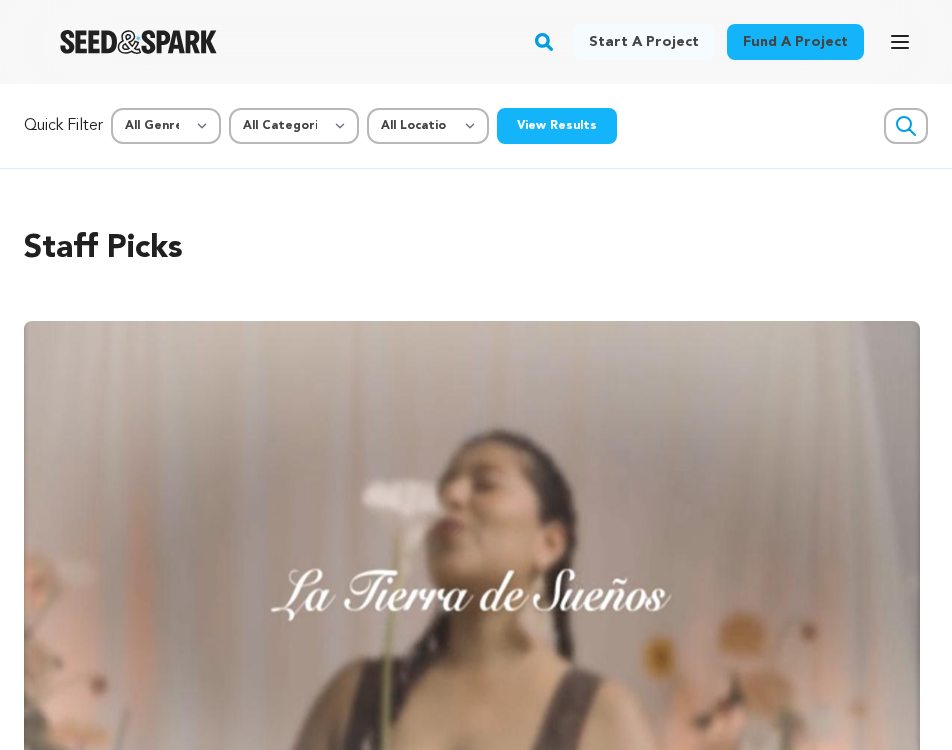 scroll, scrollTop: 0, scrollLeft: 0, axis: both 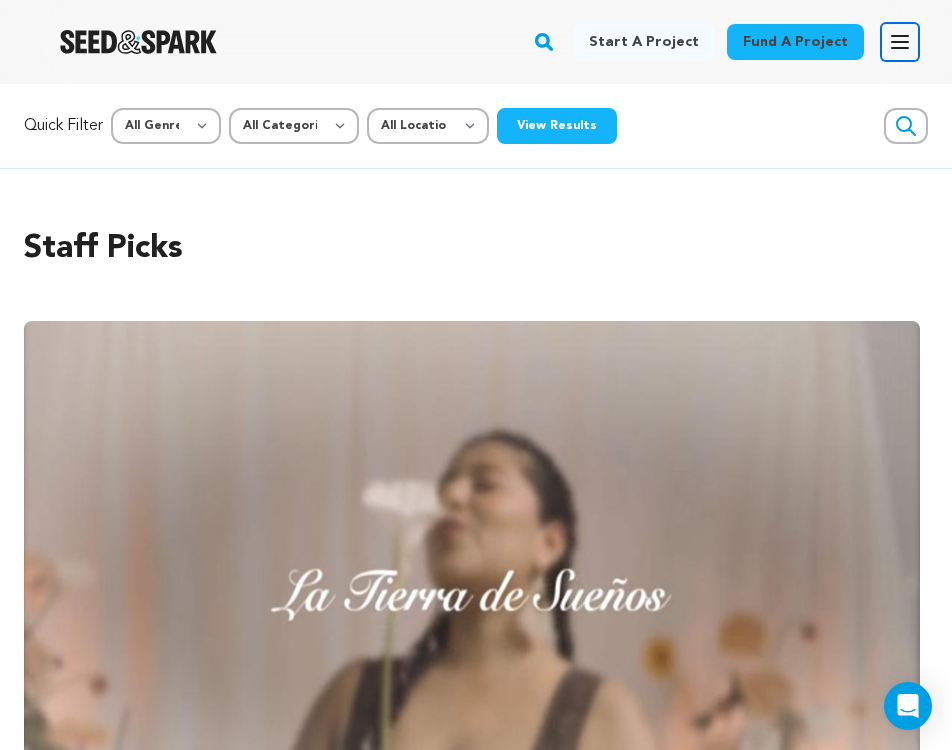 click 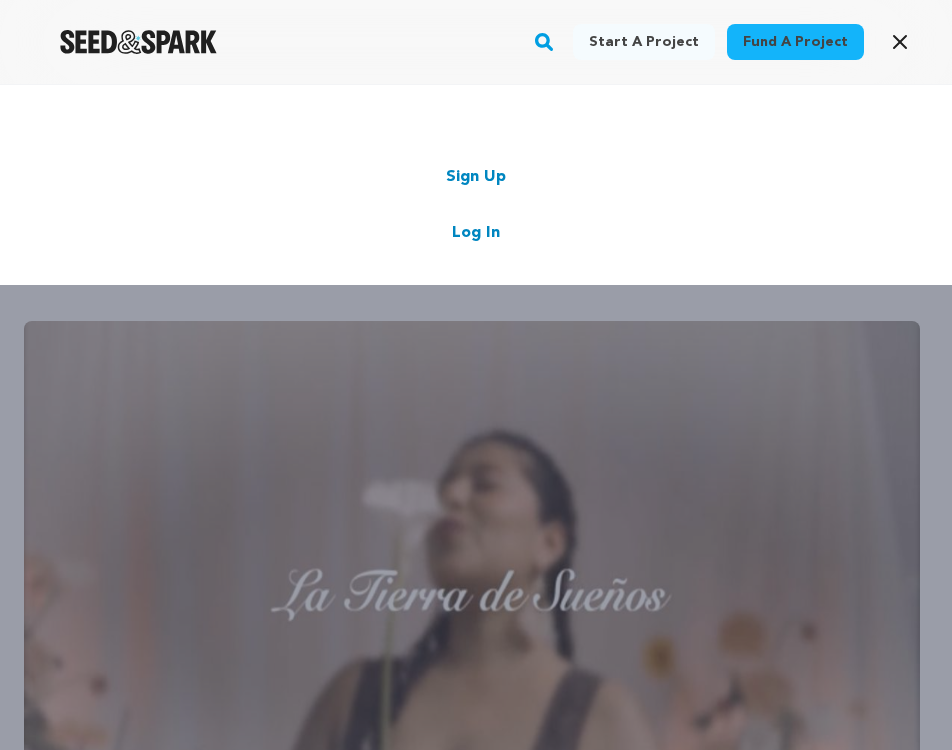 click on "Log In" at bounding box center (476, 233) 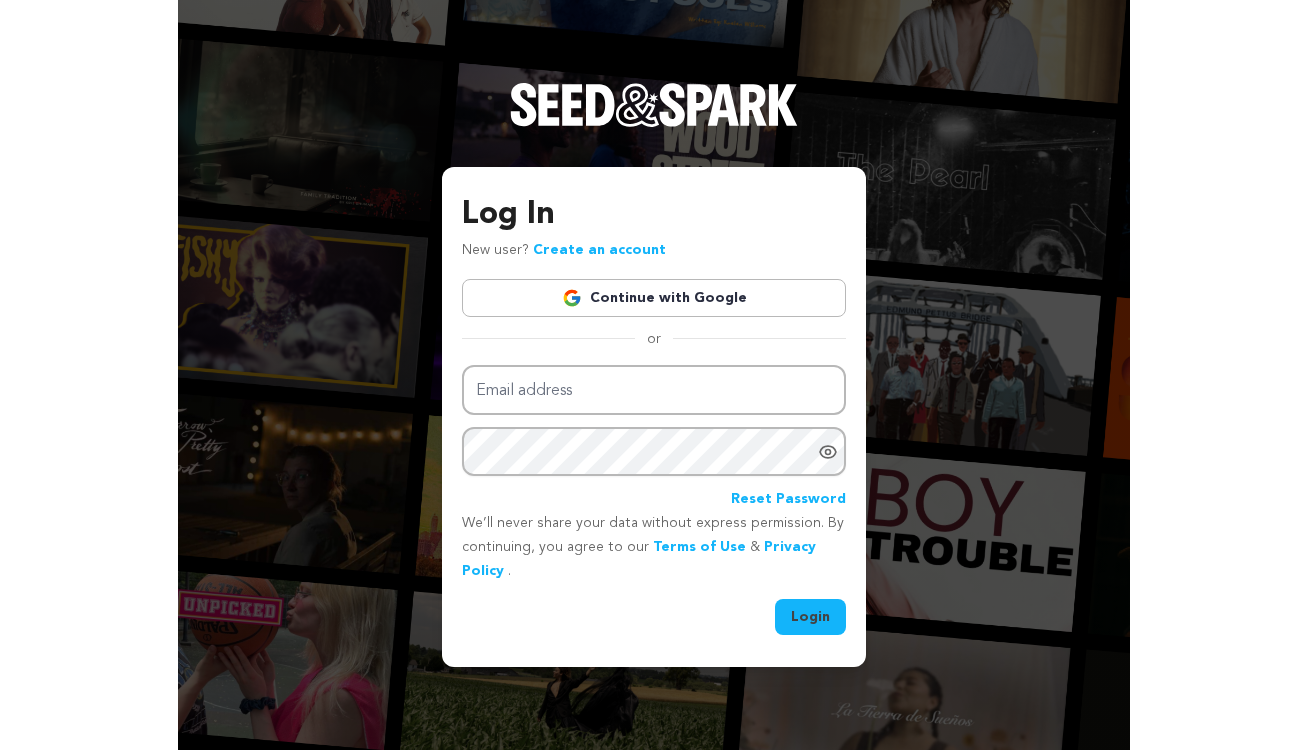scroll, scrollTop: 0, scrollLeft: 0, axis: both 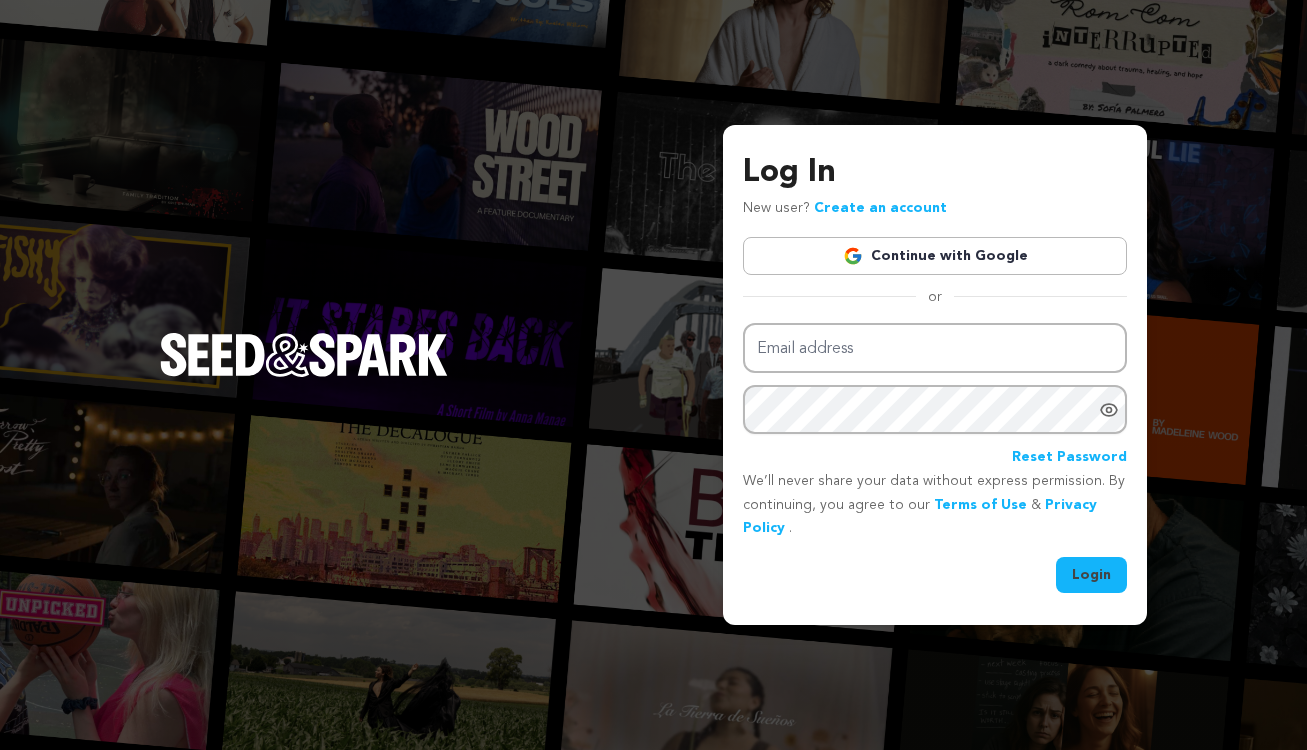 type on "[EMAIL]" 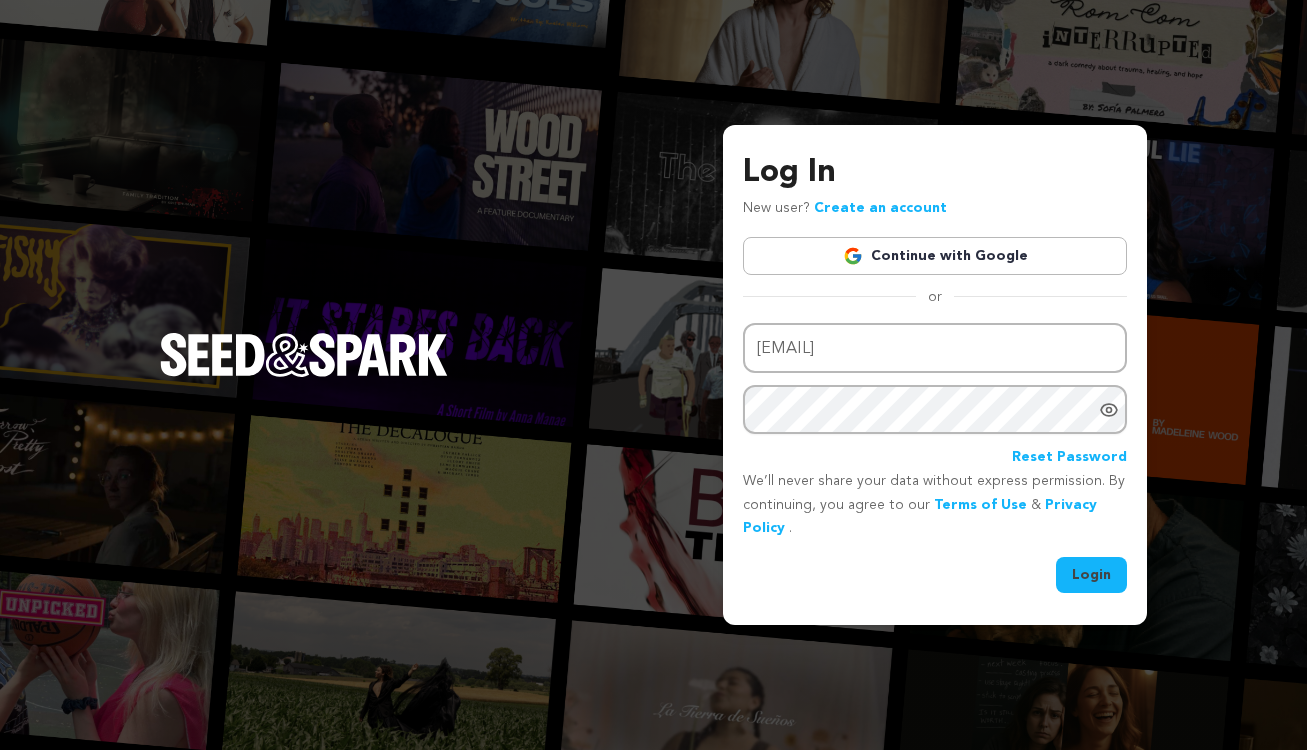 click on "Login" at bounding box center [1091, 575] 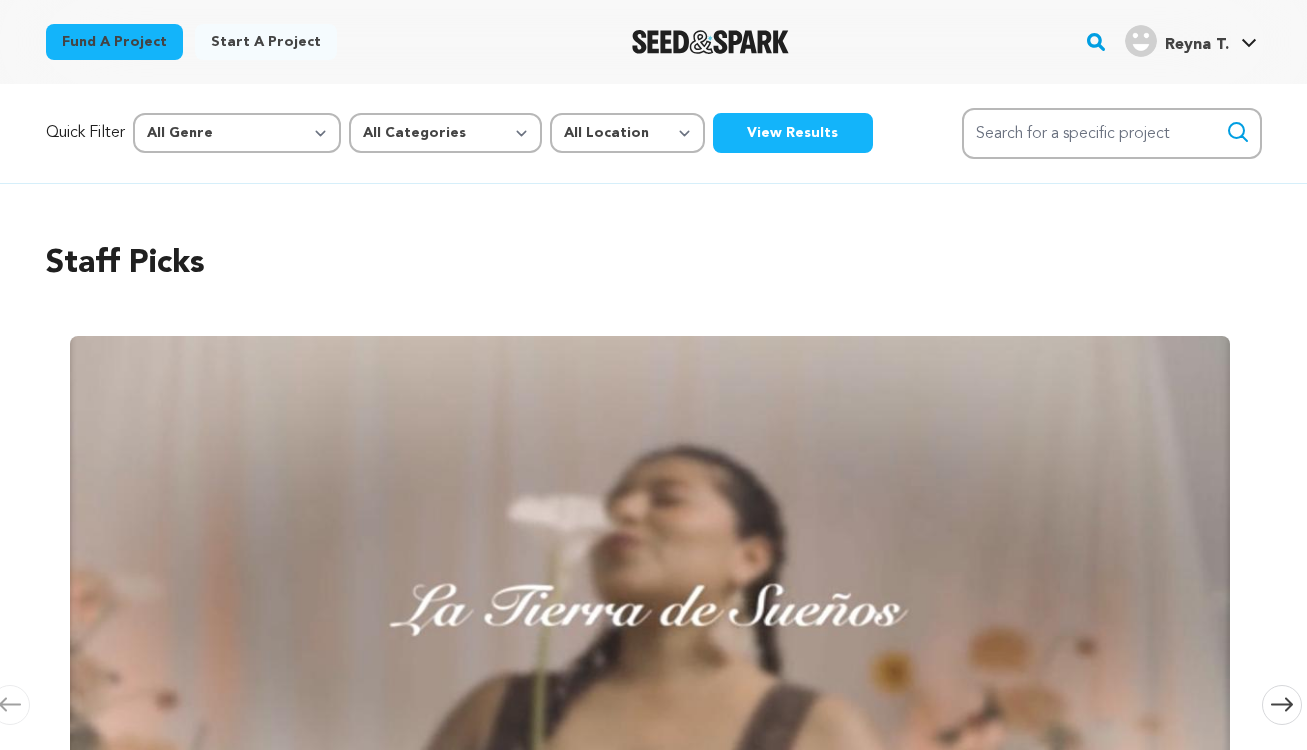 scroll, scrollTop: 0, scrollLeft: 0, axis: both 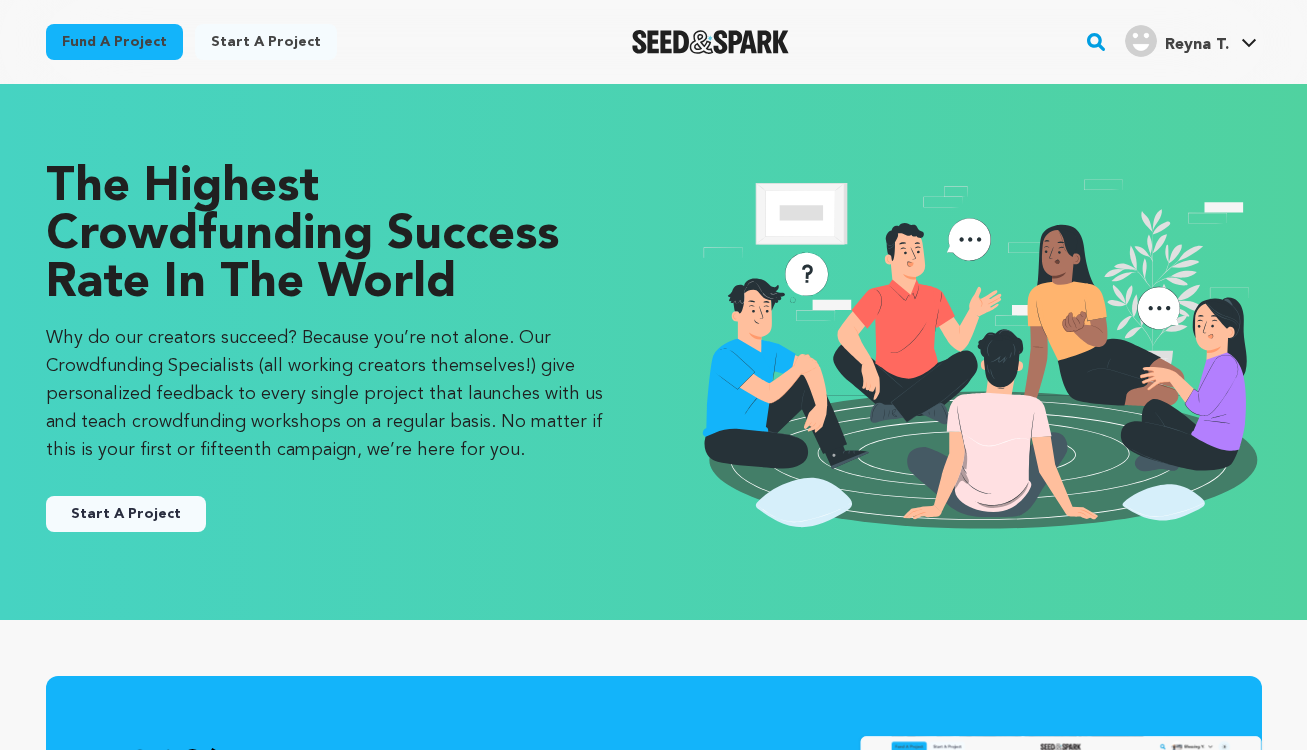 click on "Start A Project" at bounding box center (126, 514) 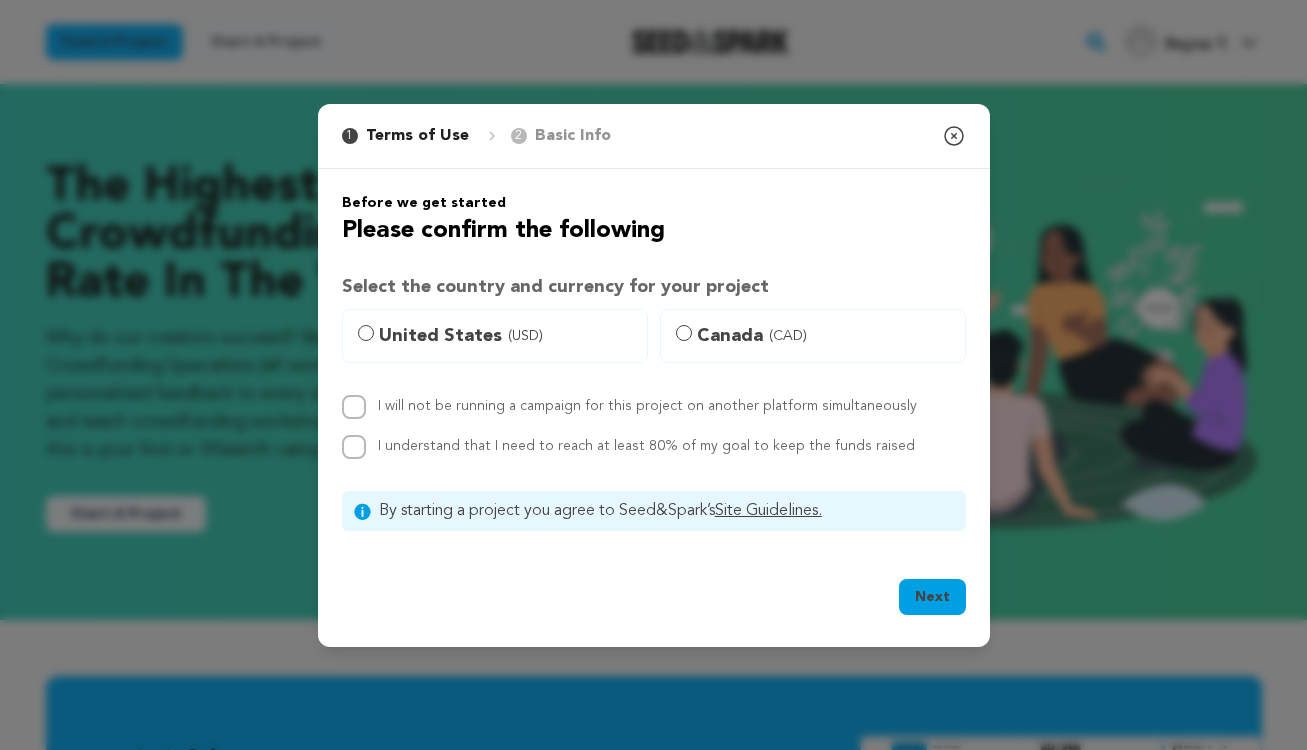 click on "United States
(USD)" at bounding box center (495, 336) 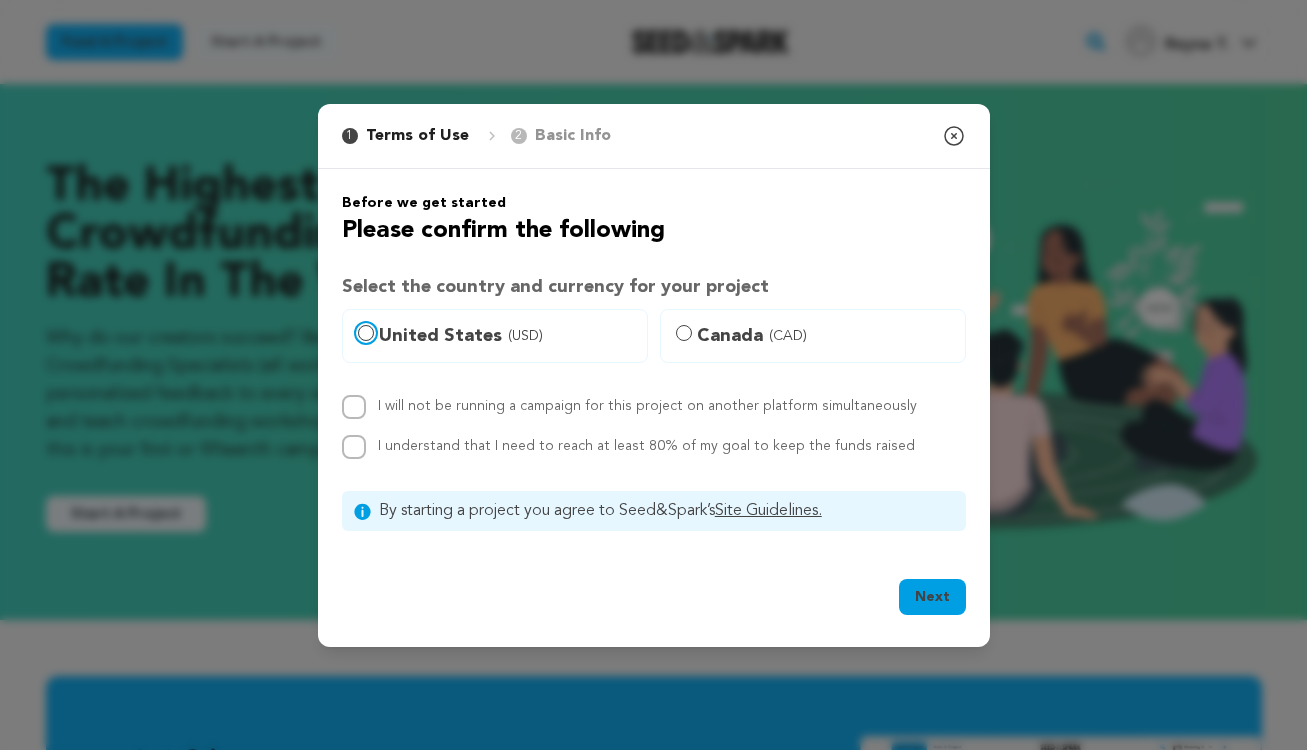 click on "United States
(USD)" at bounding box center [366, 333] 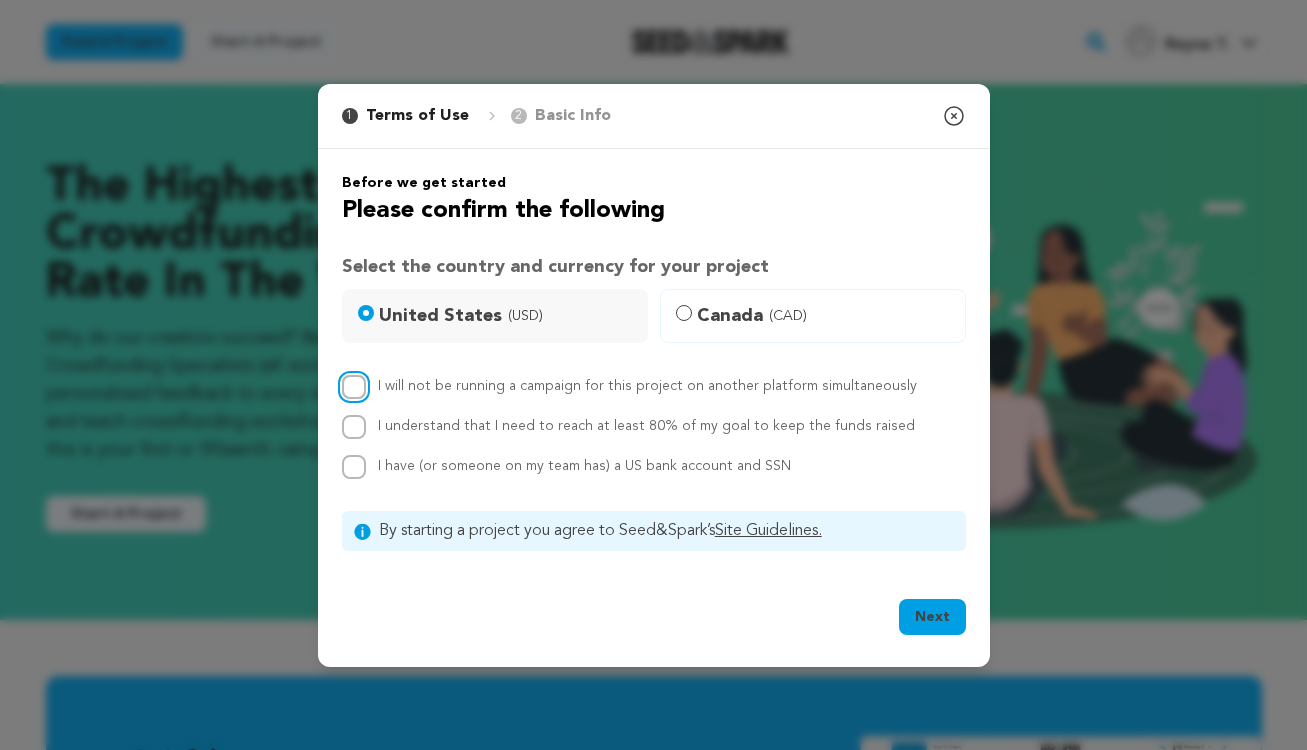 click on "I will not be running a campaign for this project on another platform
simultaneously" at bounding box center [354, 387] 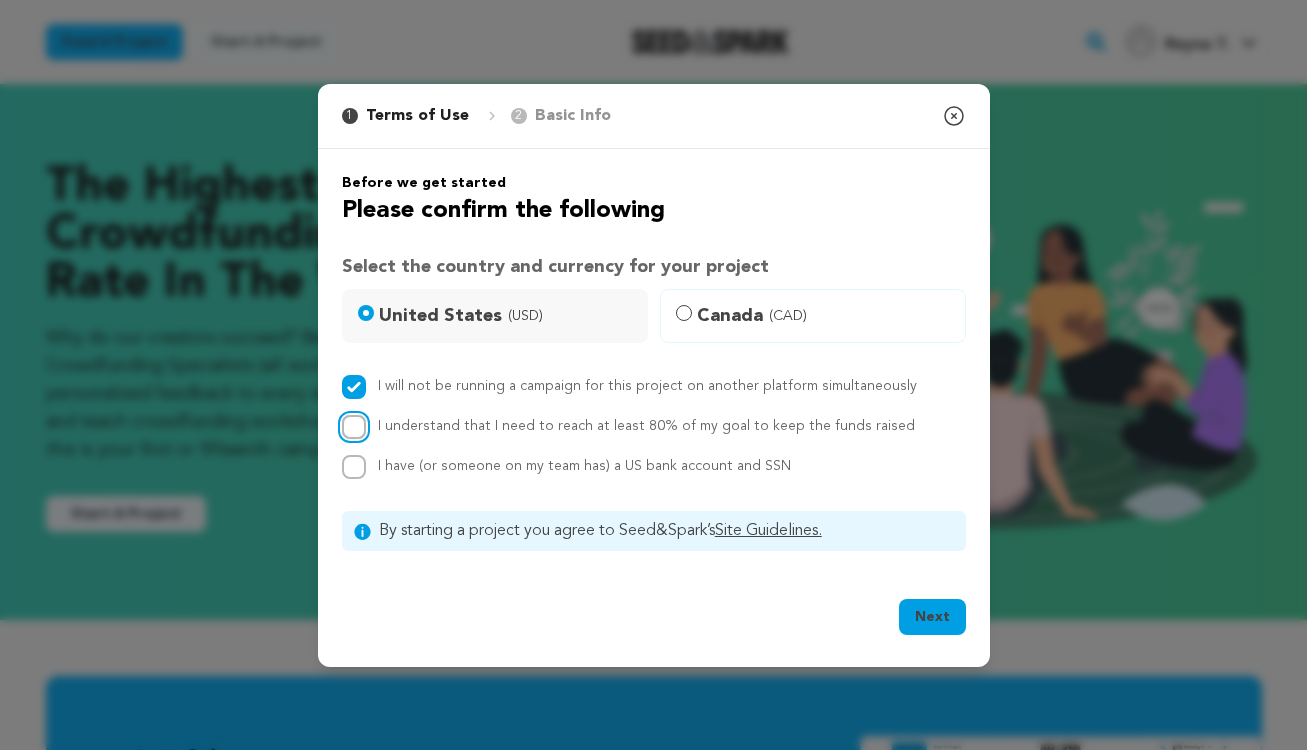 click on "I understand that I need to reach at least 80% of my goal to keep the
funds raised" at bounding box center [354, 427] 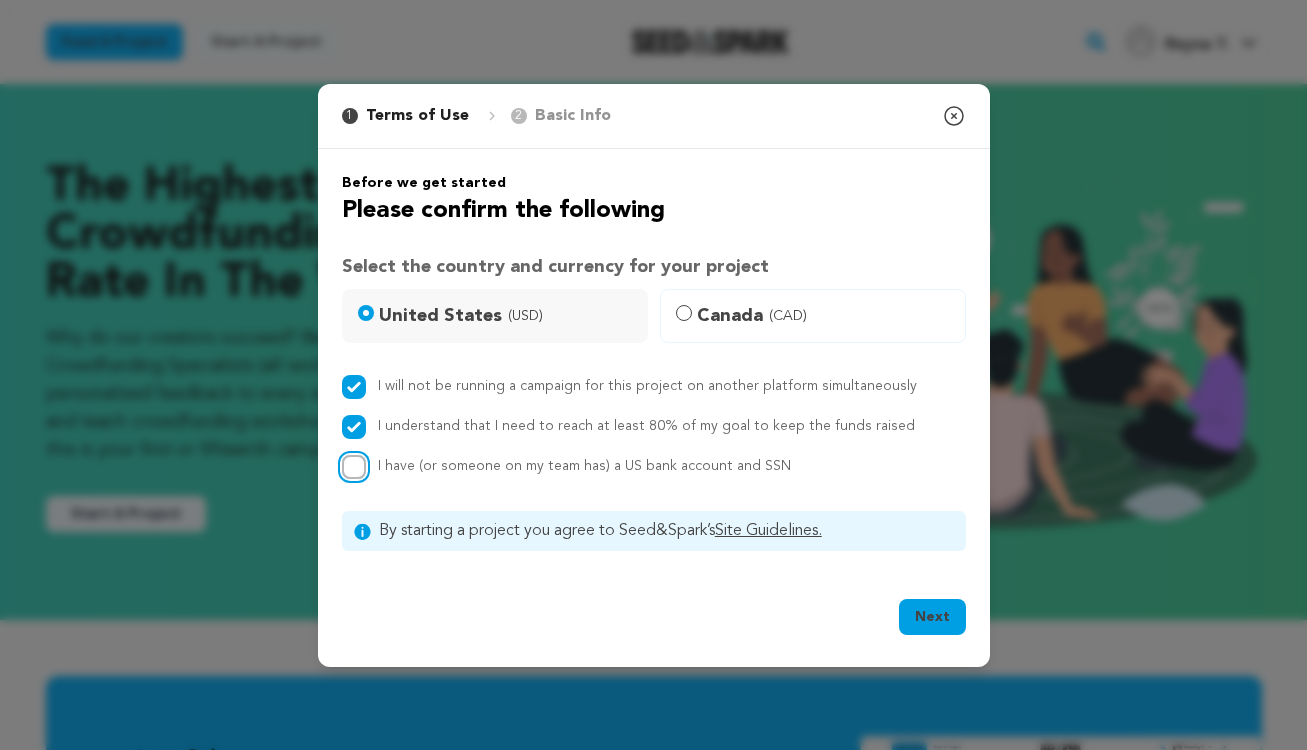 click on "I have (or someone on my team has) a US bank account and SSN" at bounding box center [354, 467] 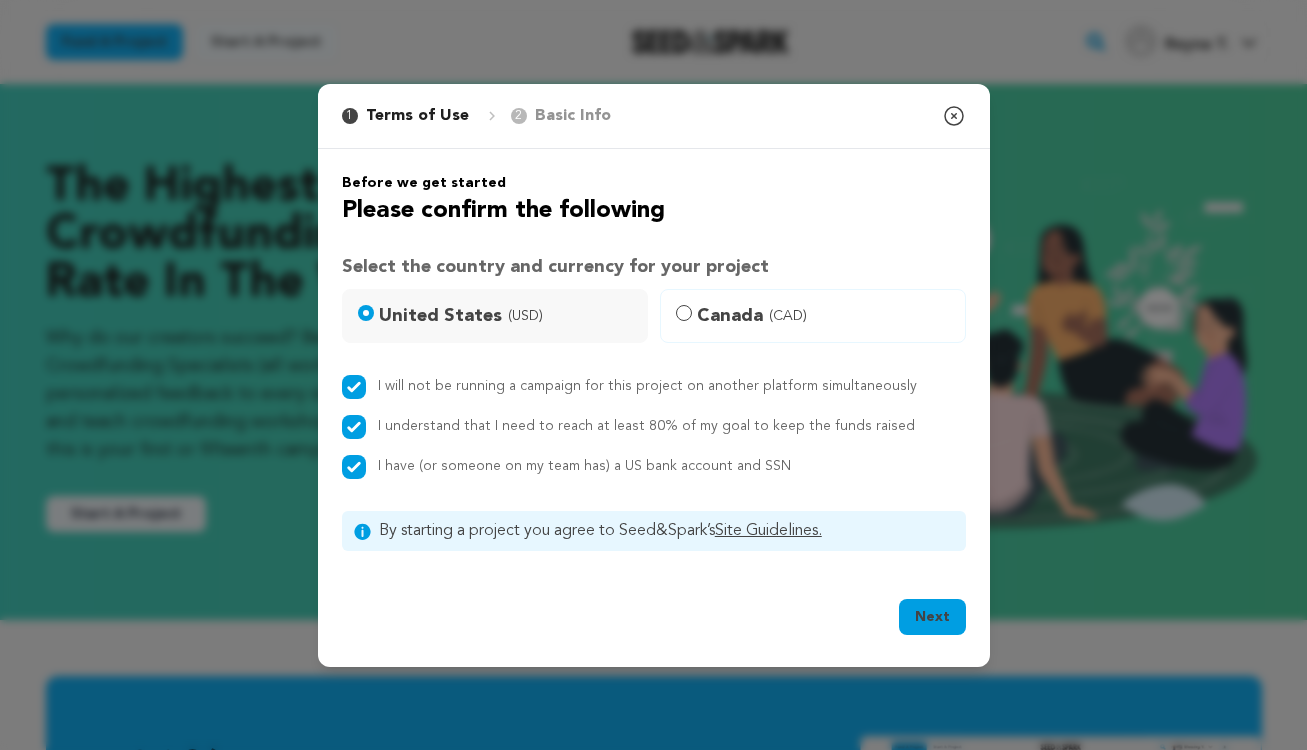 click on "Next" at bounding box center [932, 617] 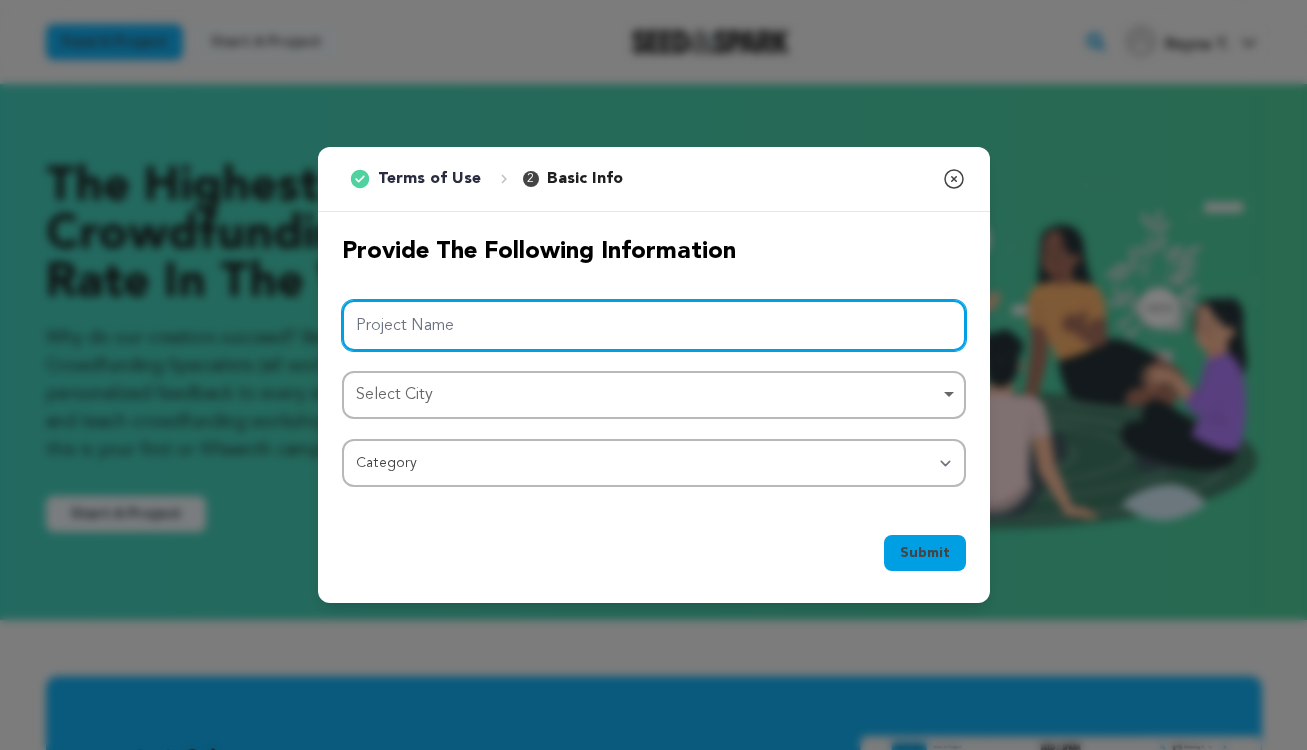 click on "Project Name" at bounding box center (654, 325) 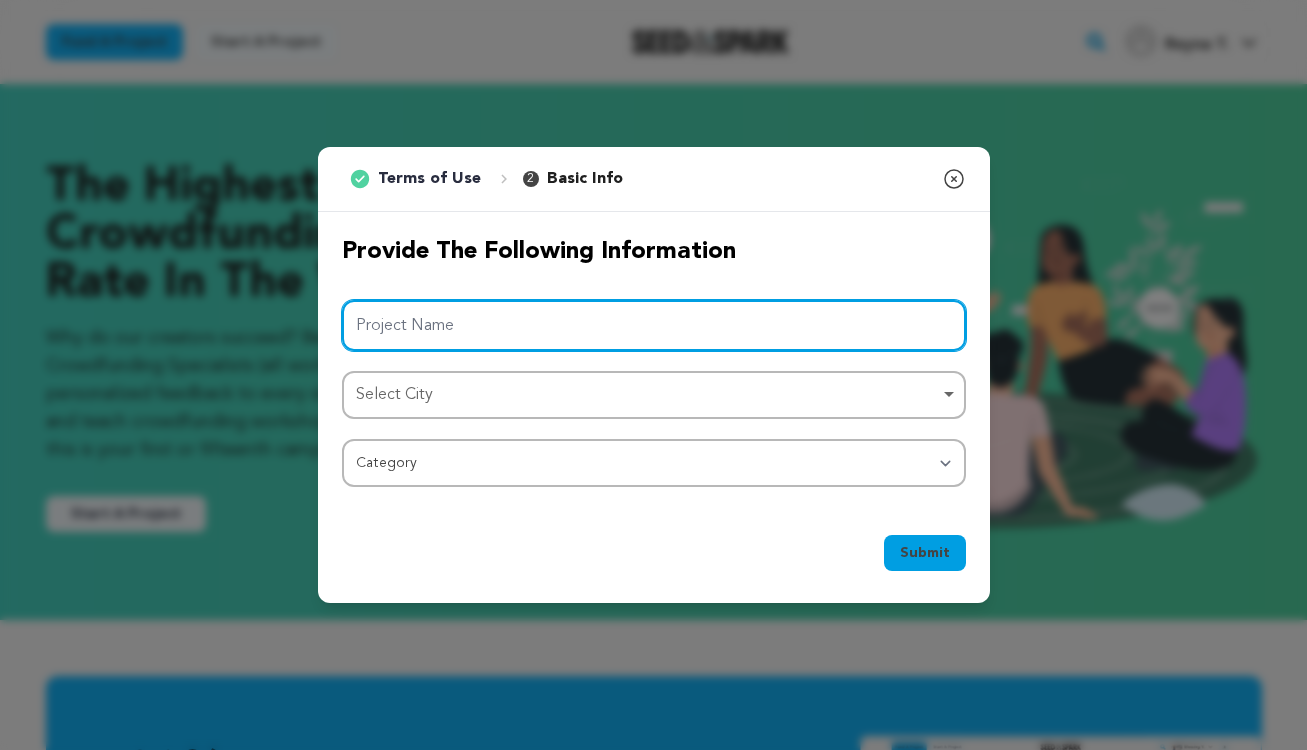 type on "CHICAS Pilot" 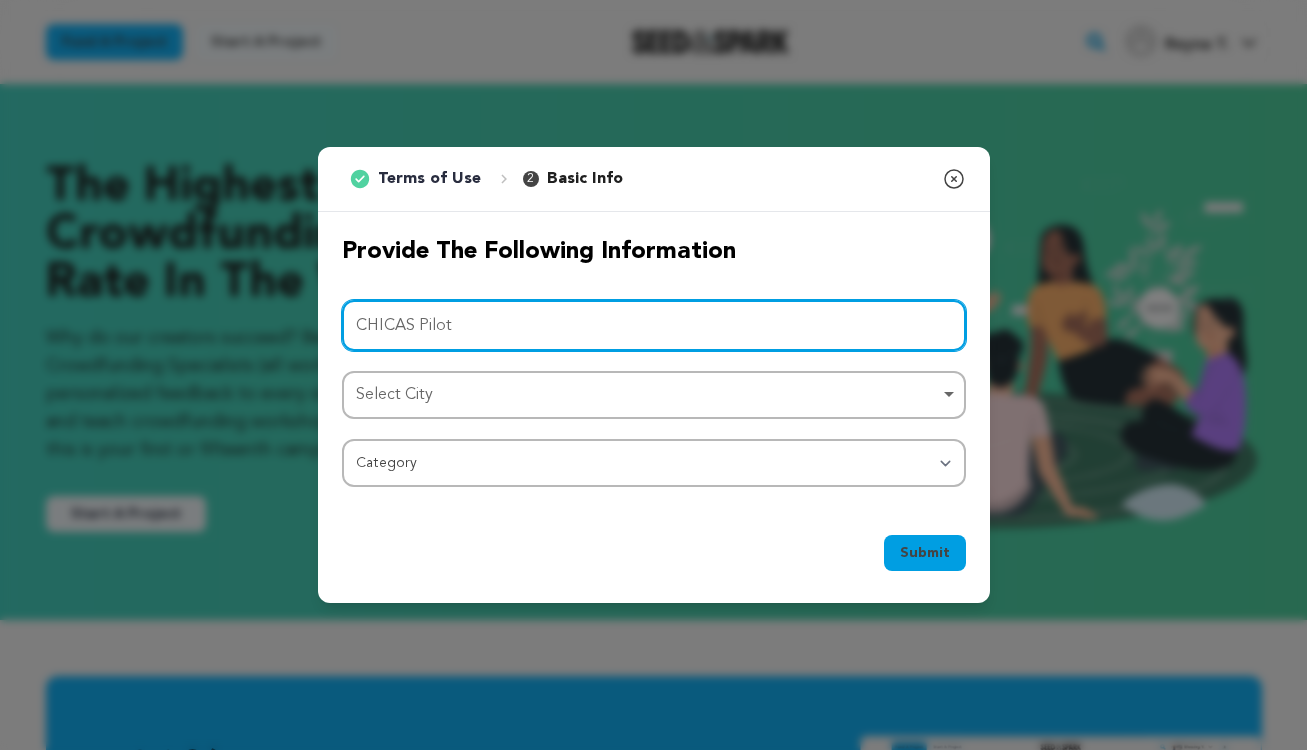 click on "Select City Remove item" at bounding box center (648, 395) 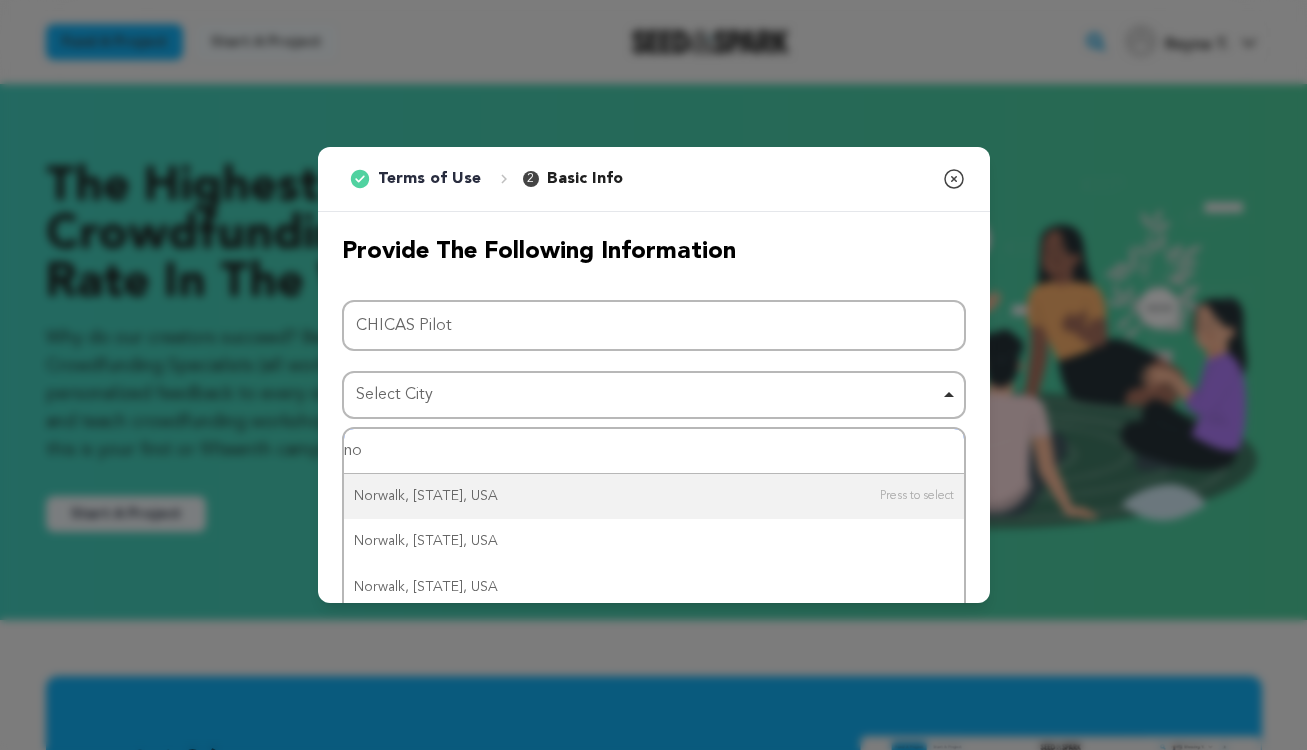 type on "n" 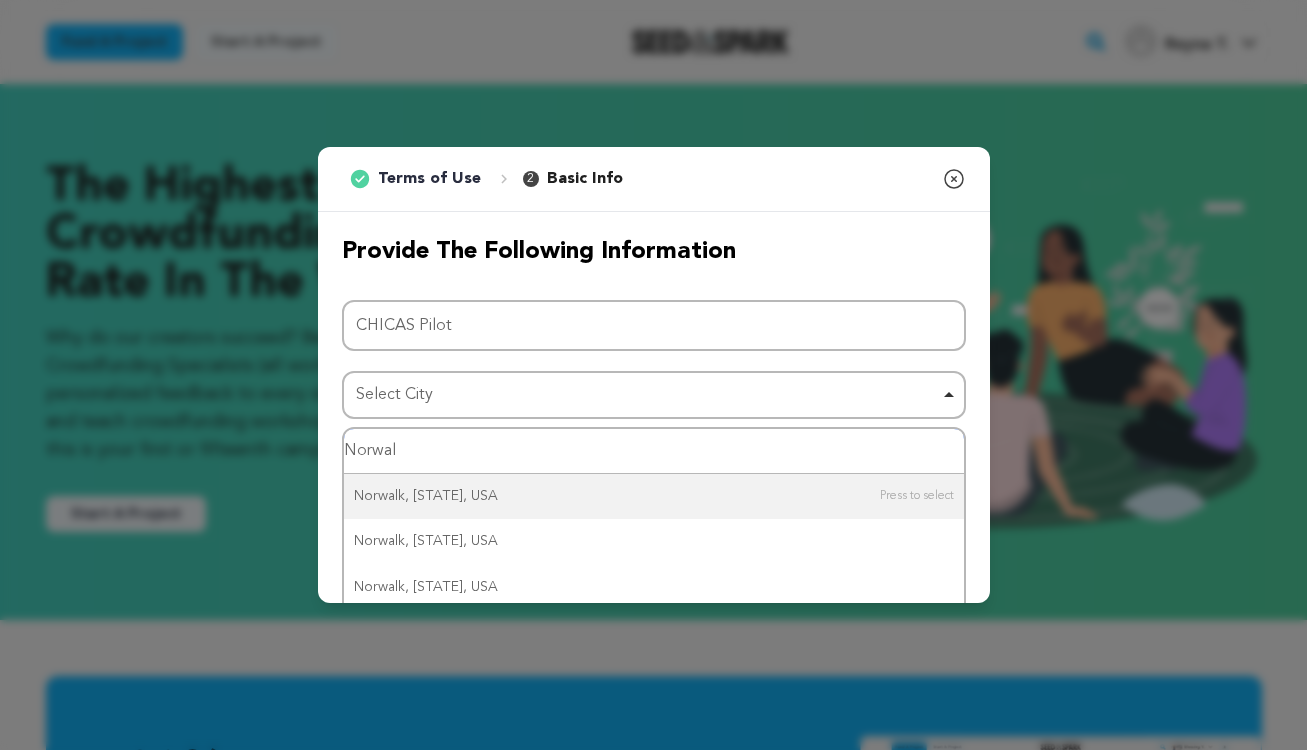 type on "Norwalk" 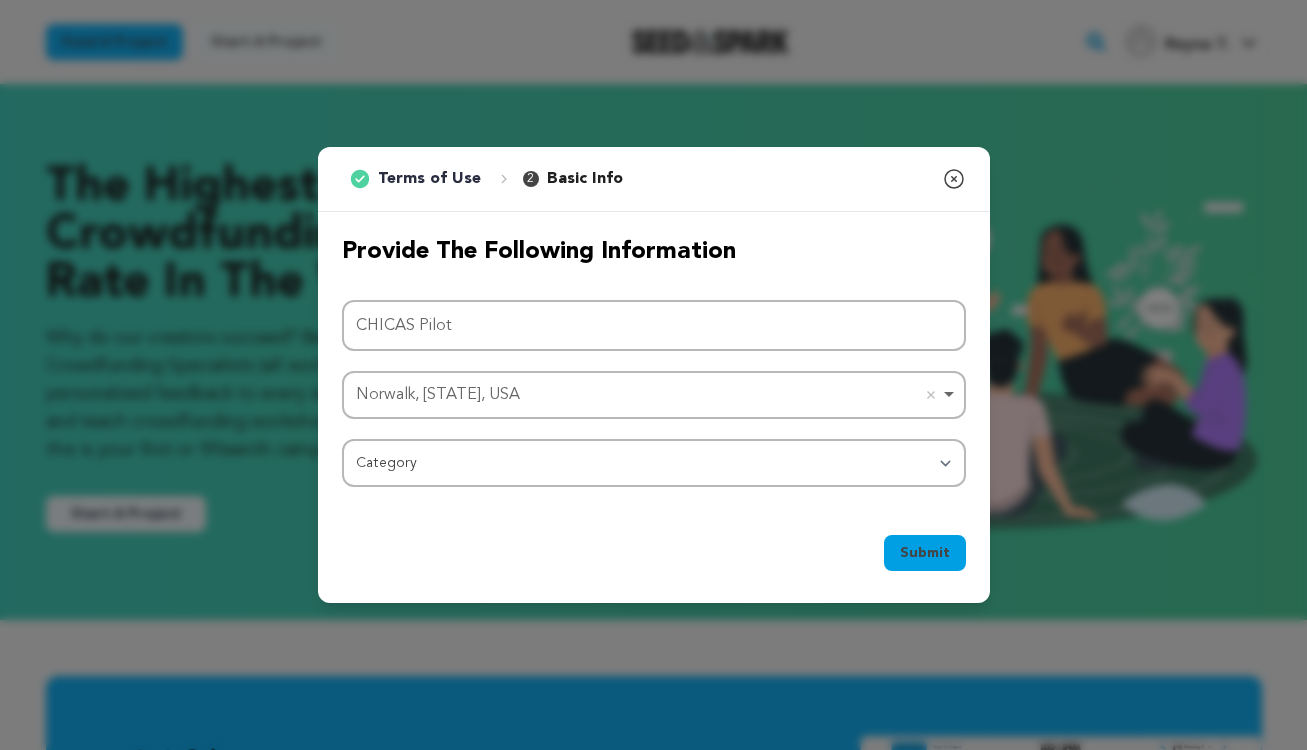 click on "Norwalk, CA, USA Remove item" at bounding box center (648, 395) 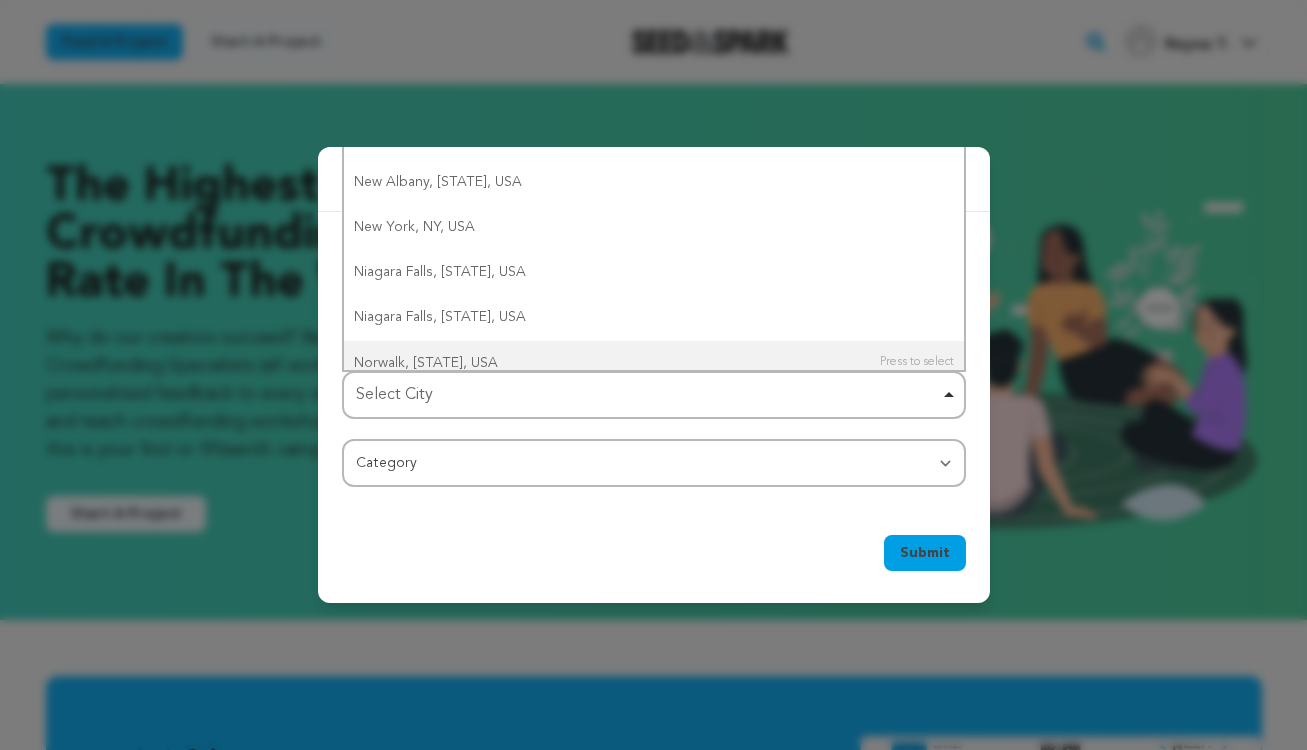 click on "Select City Remove item" at bounding box center (648, 395) 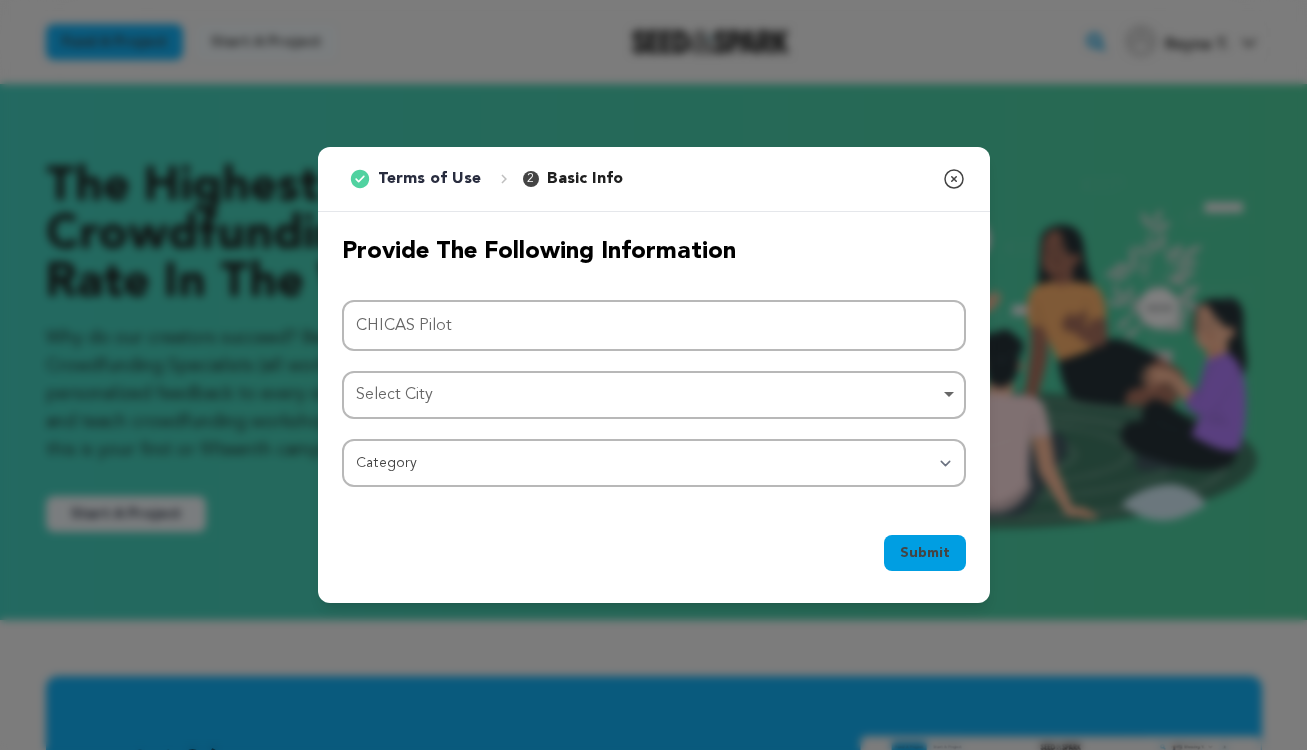 click on "Select City Remove item" at bounding box center (648, 395) 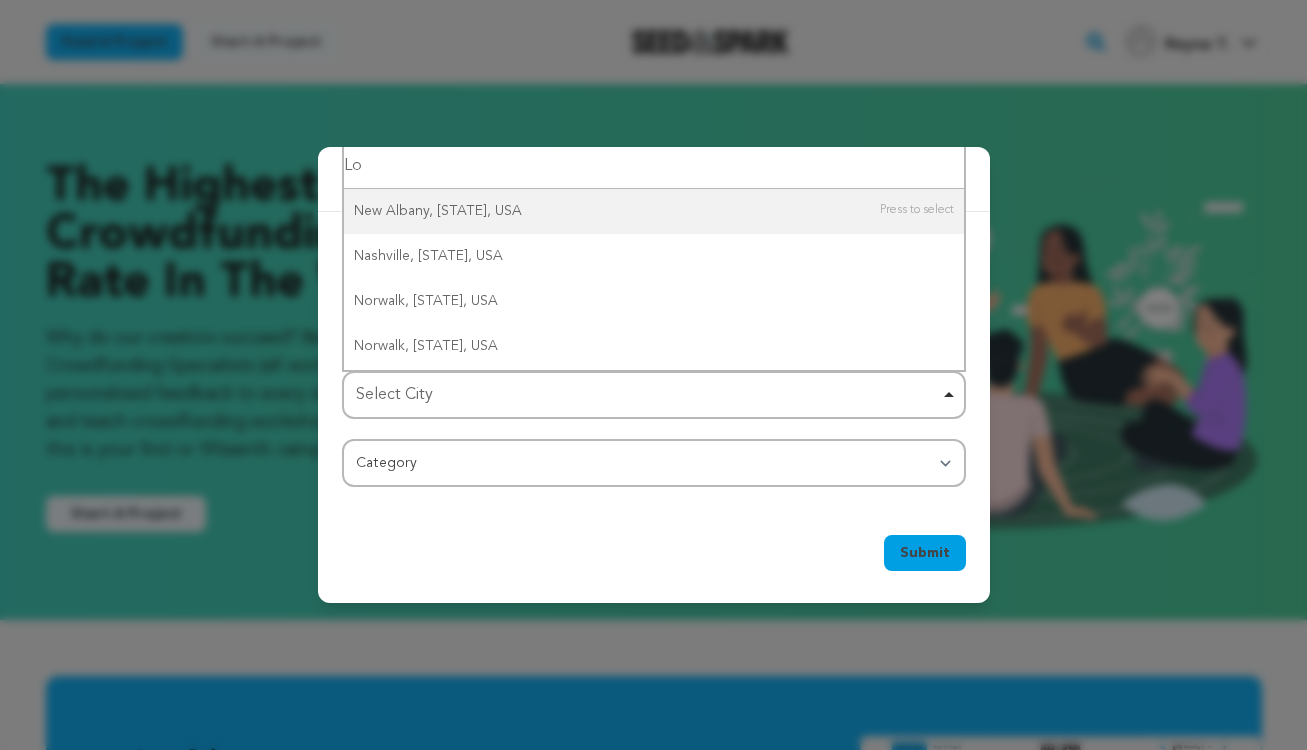 type on "Los" 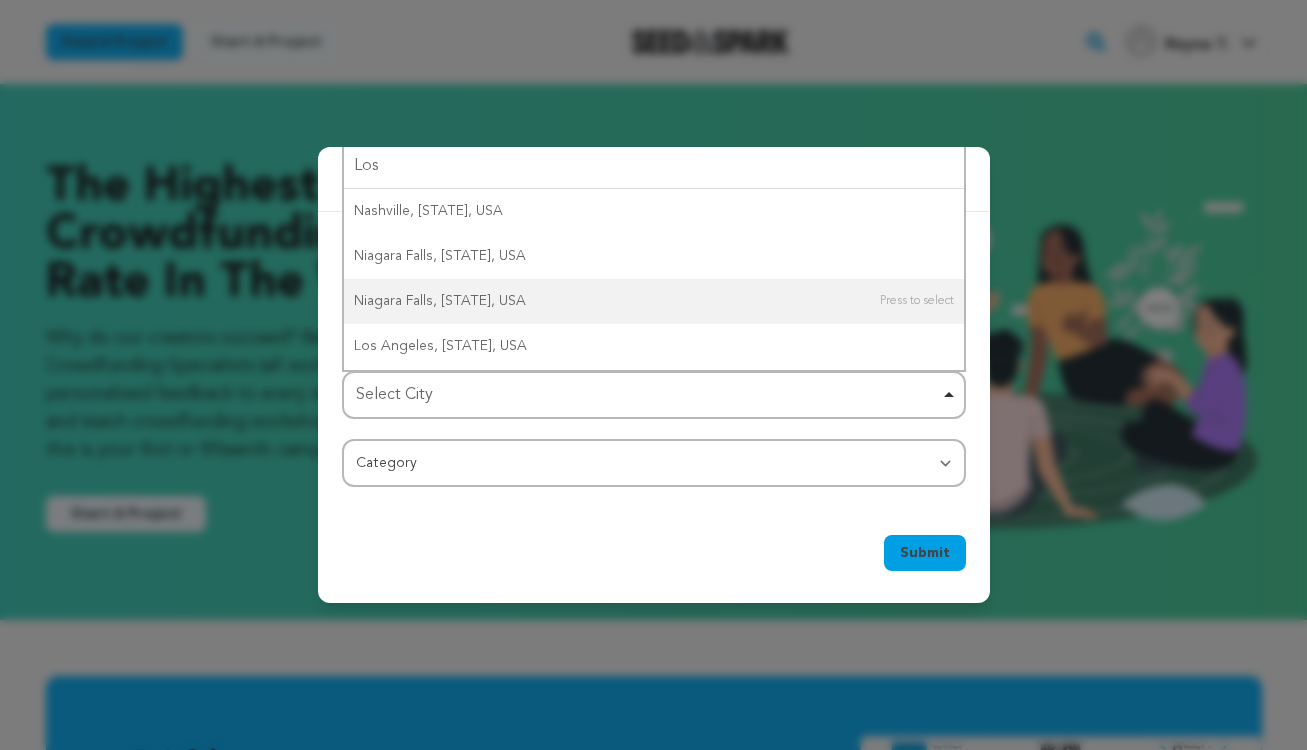 type 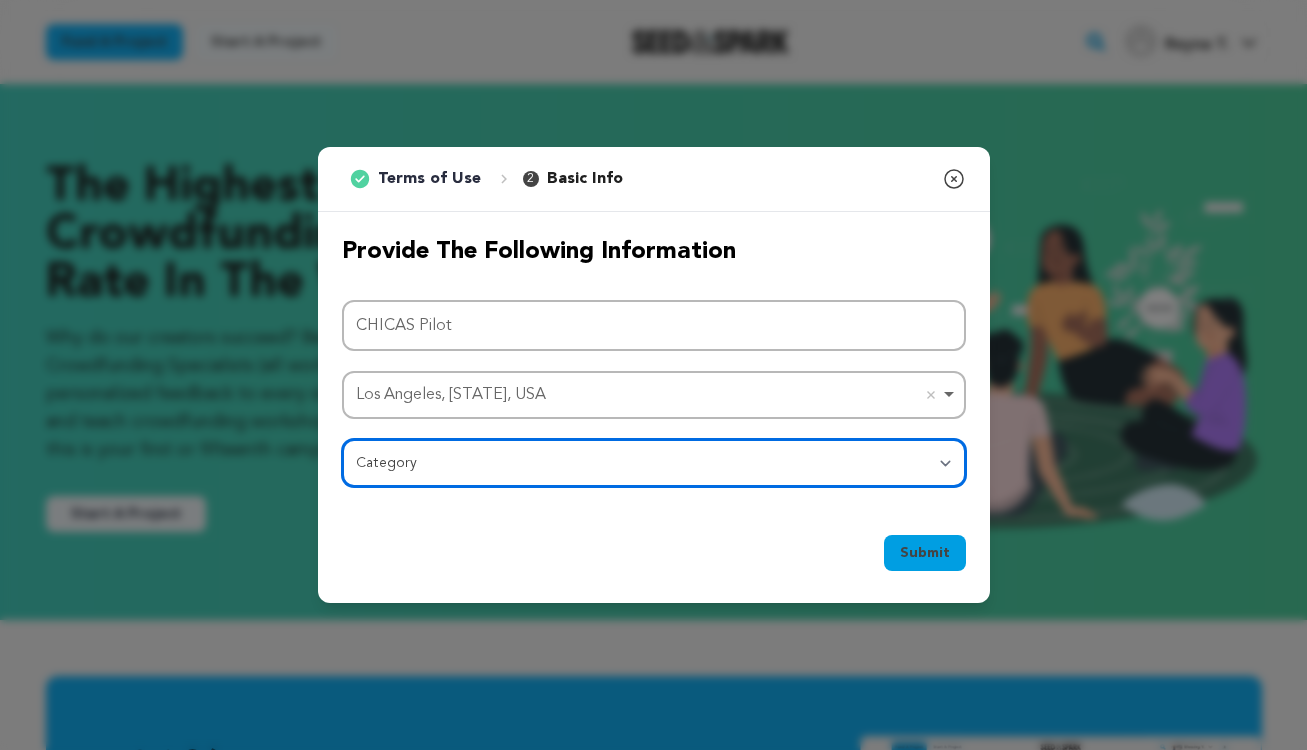 click on "Category
Film Feature
Film Short
Series
Film Festival
Company
Music Video
VR Experience
Comics
Artist Residency
Art & Photography
Collective
Dance
Games
Music
Radio & Podcasts
Orgs & Companies
Writing & Publishing
Venue & Spaces
Theatre" at bounding box center [654, 463] 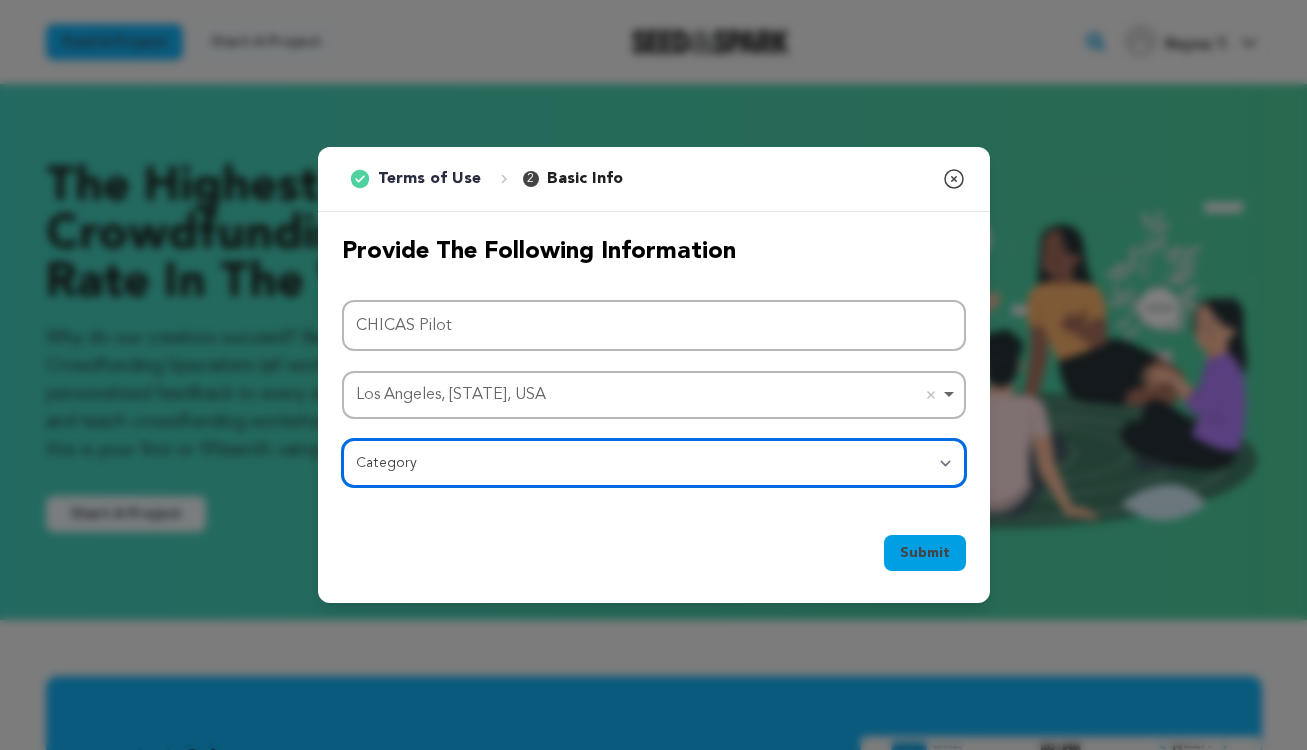 select on "1293" 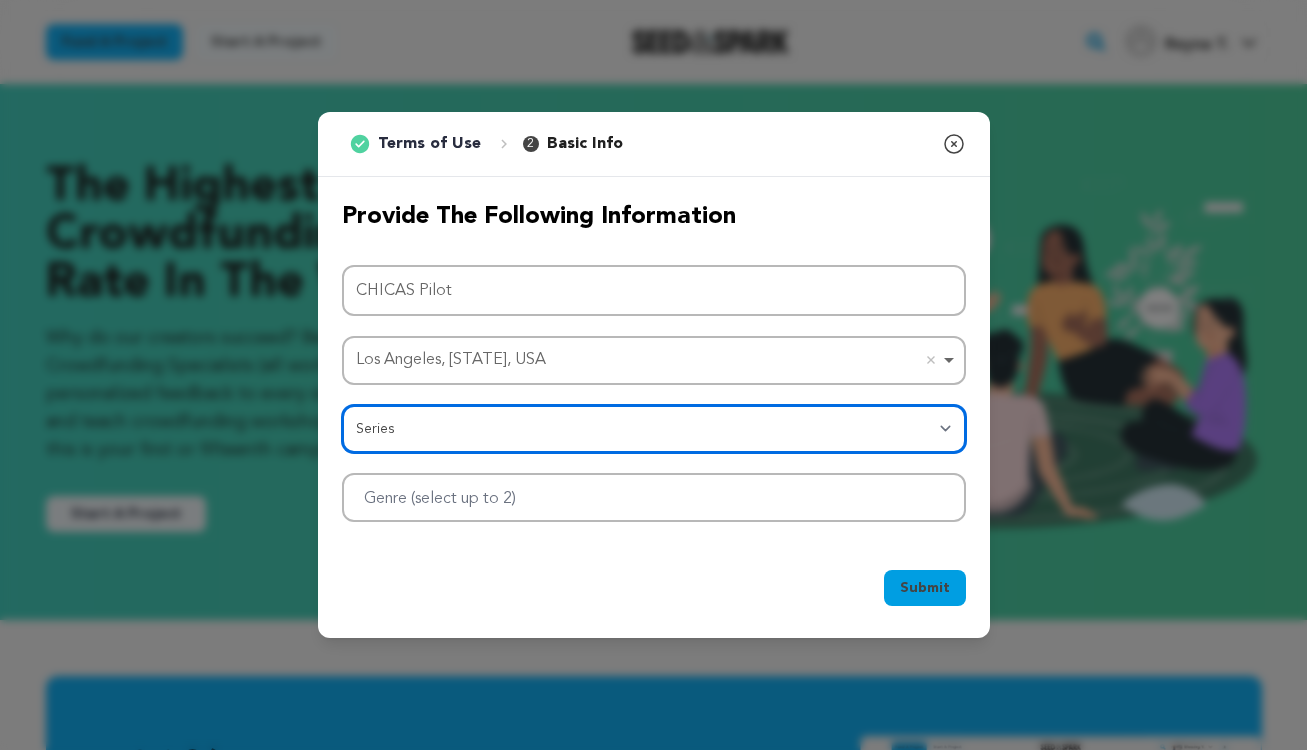 click at bounding box center [654, 497] 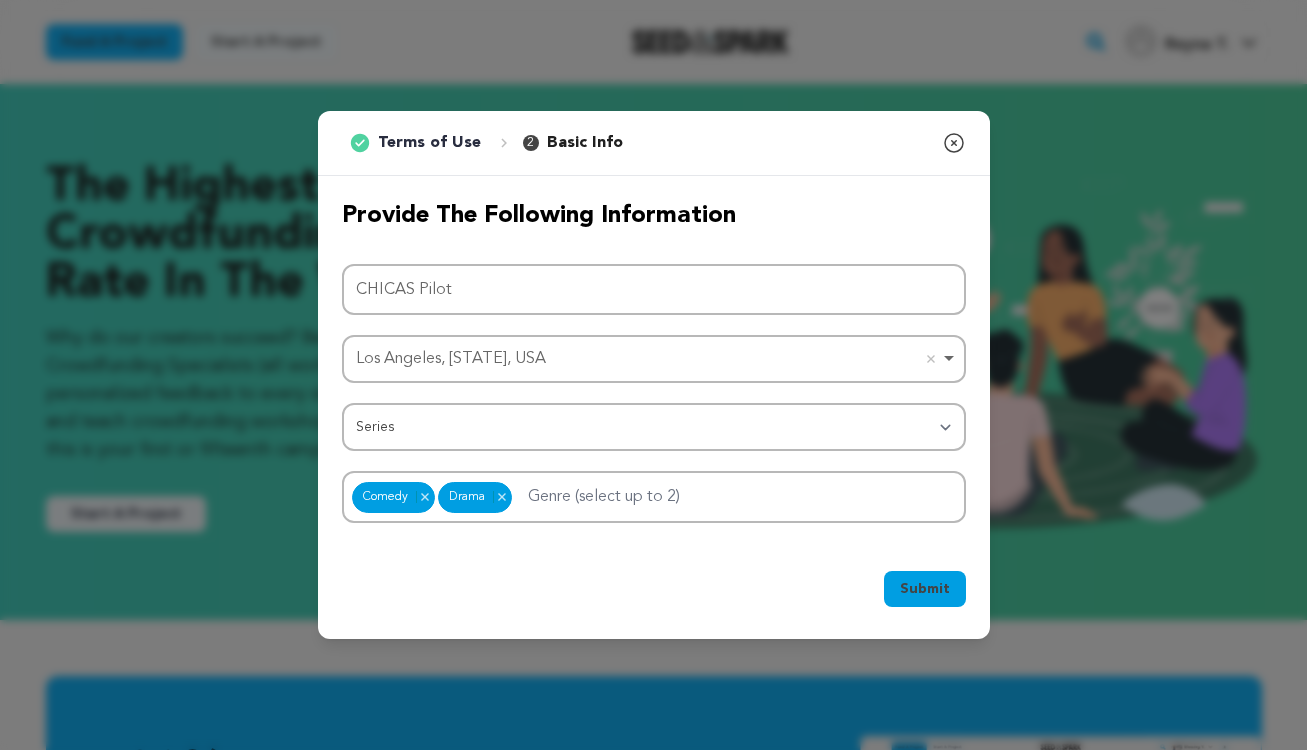 click on "Submit" at bounding box center [925, 589] 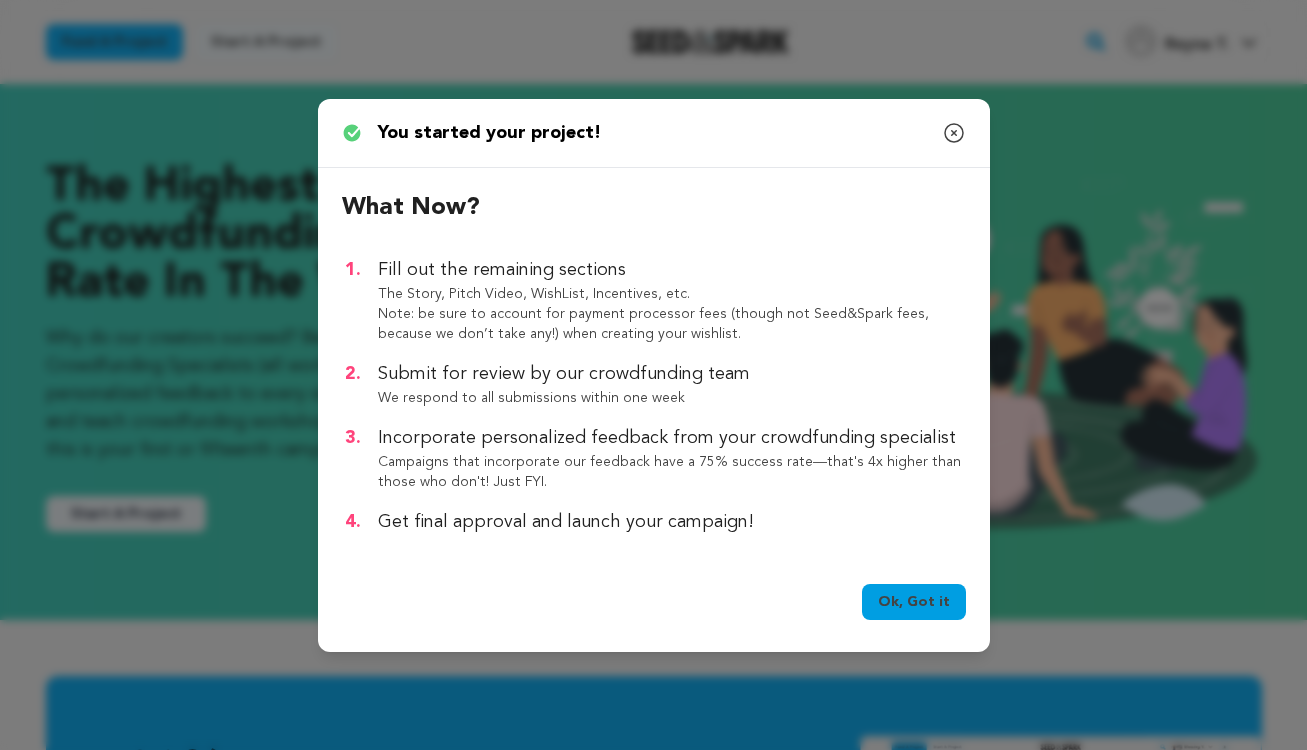 click on "Ok, Got it" at bounding box center [914, 602] 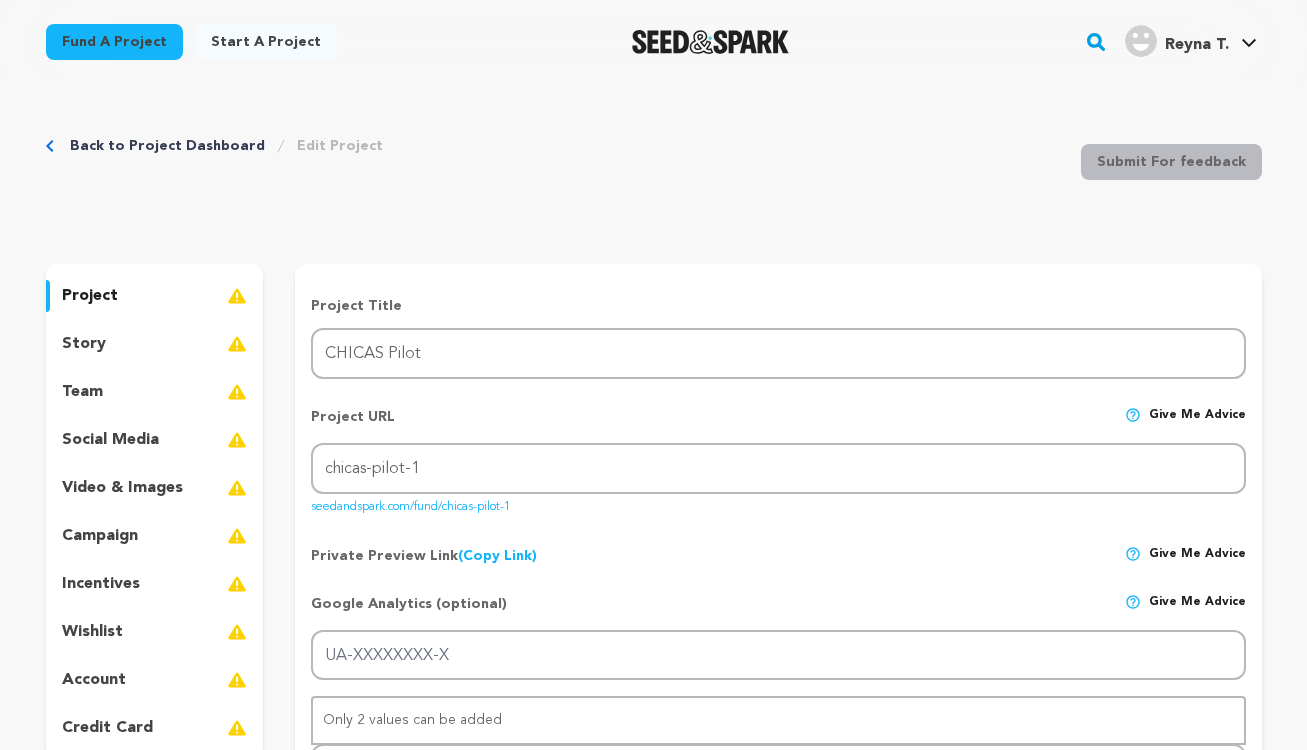 scroll, scrollTop: 0, scrollLeft: 0, axis: both 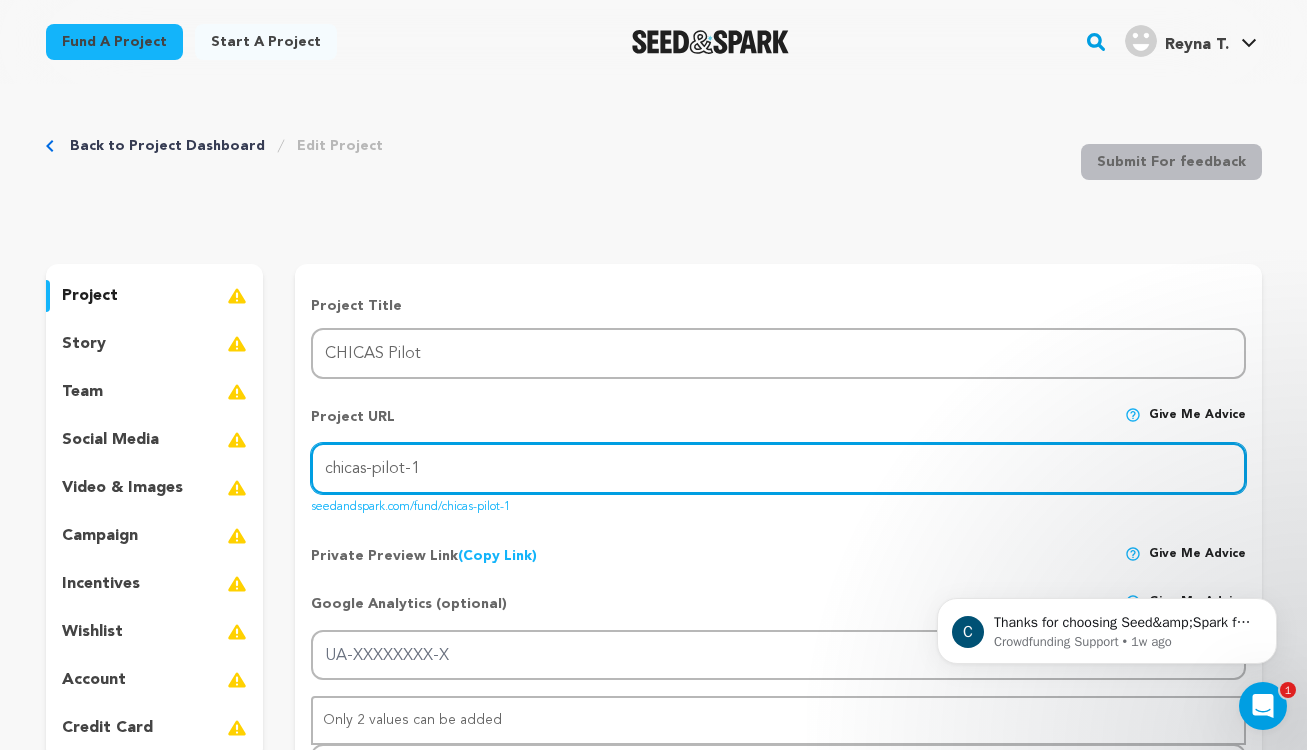click on "chicas-pilot-1" at bounding box center [778, 468] 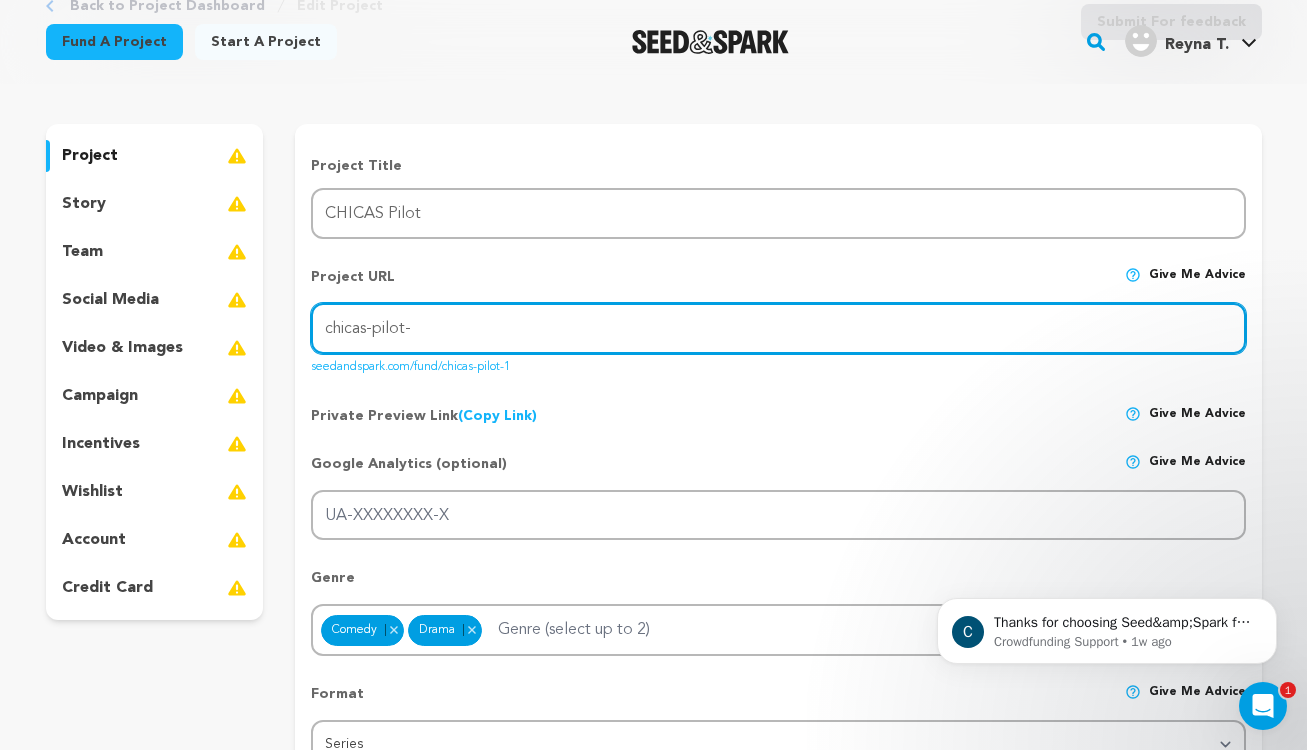 scroll, scrollTop: 85, scrollLeft: 0, axis: vertical 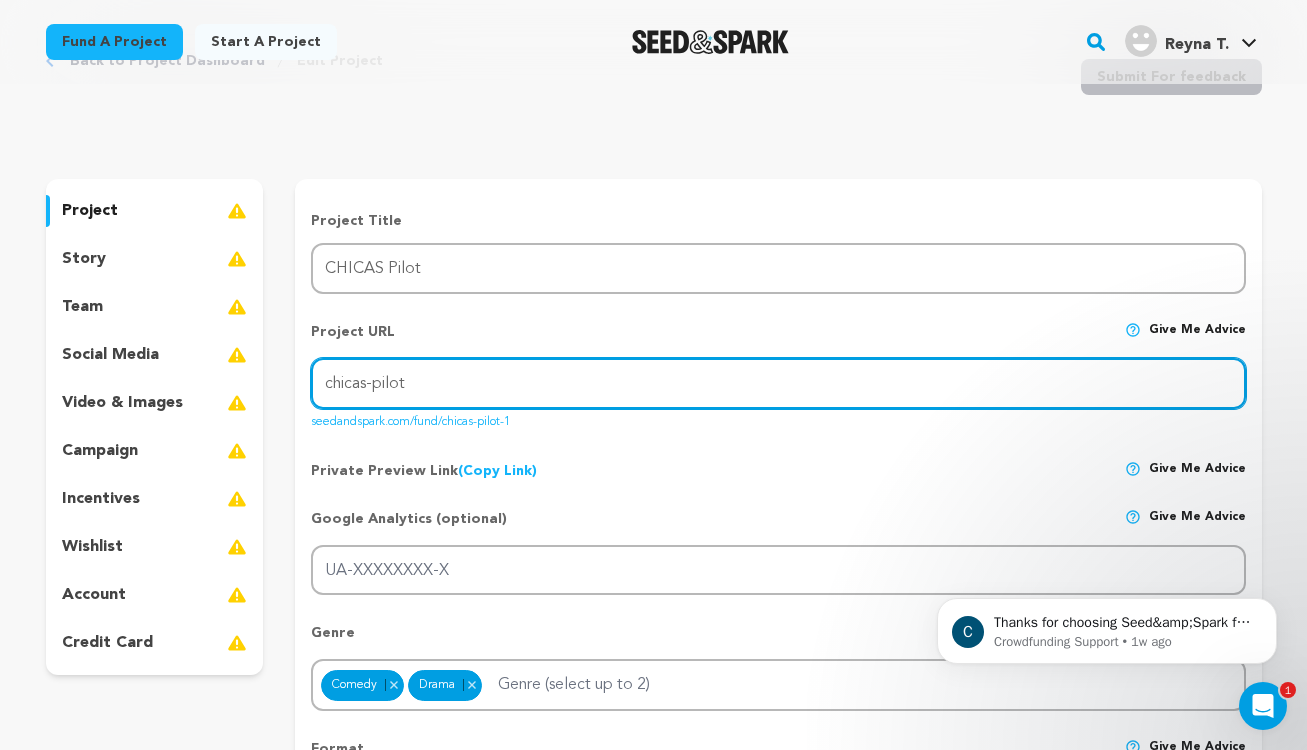 type on "chicas-pilot" 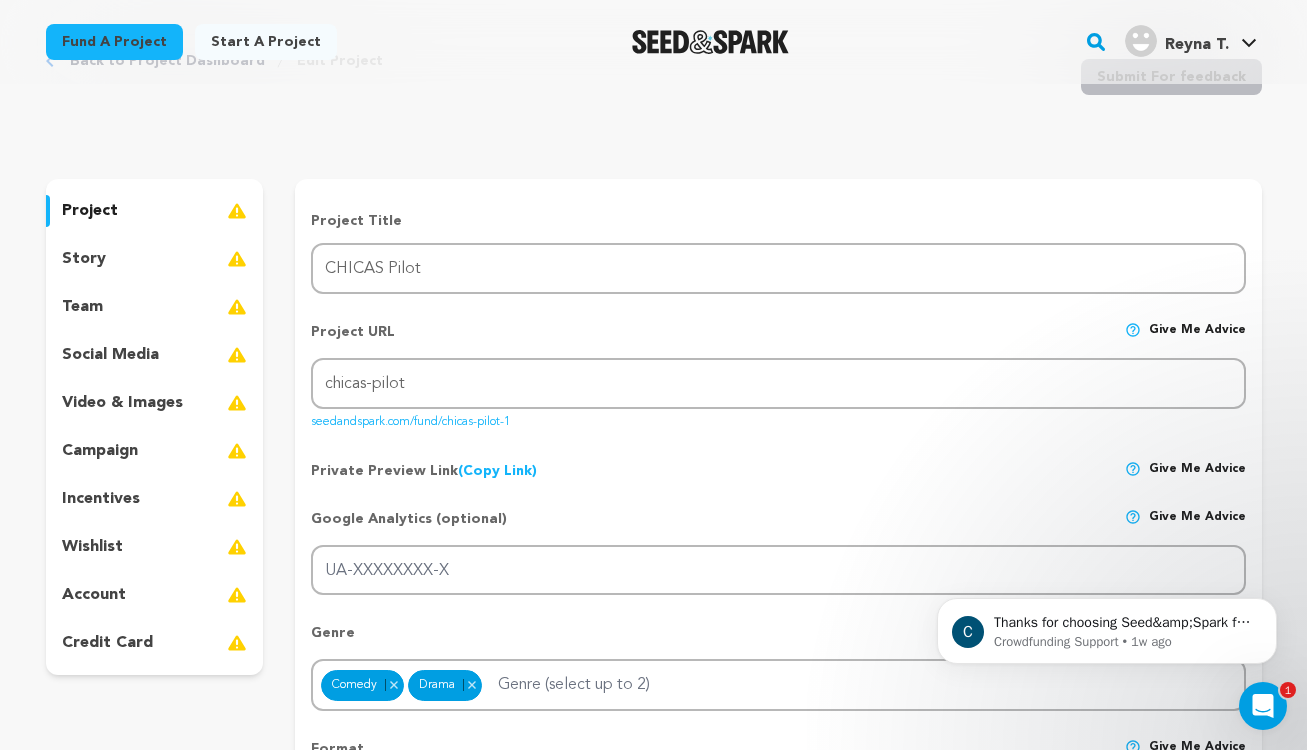 click on "Google Analytics
(optional)
Give me advice" at bounding box center [778, 527] 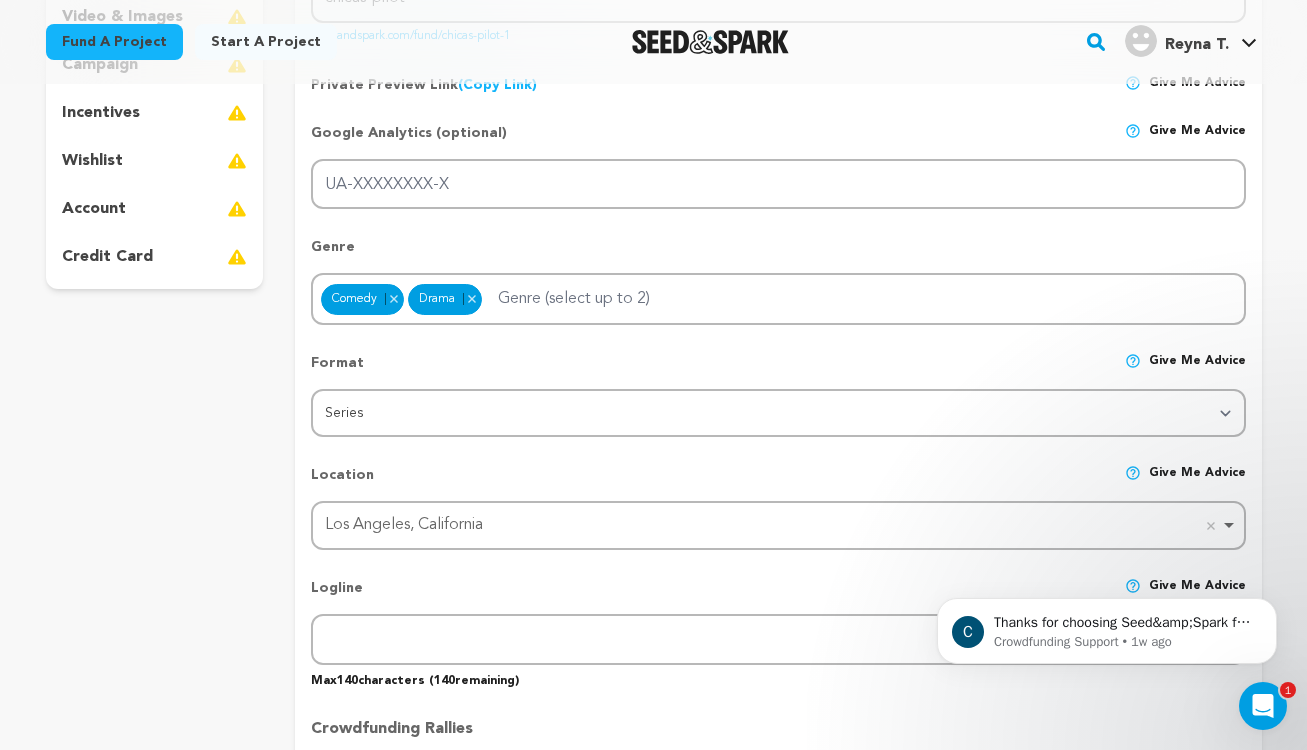 scroll, scrollTop: 472, scrollLeft: 0, axis: vertical 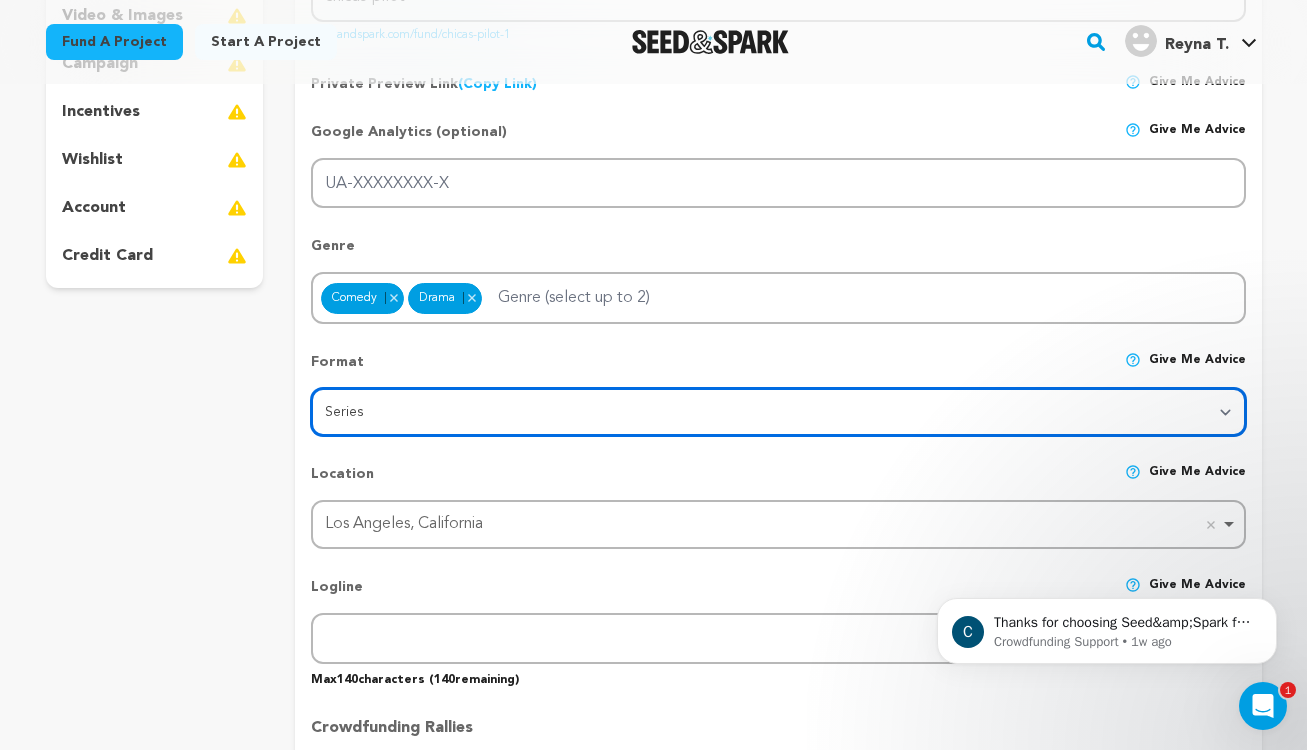 click on "Category
Film Feature
Film Short
Series
VR Experience
Film Festival
Company
Music Video
Comics
Artist Residency
Art & Photography
Collective
Dance
Games
Music
Radio & Podcasts
Venue & Spaces" at bounding box center (778, 412) 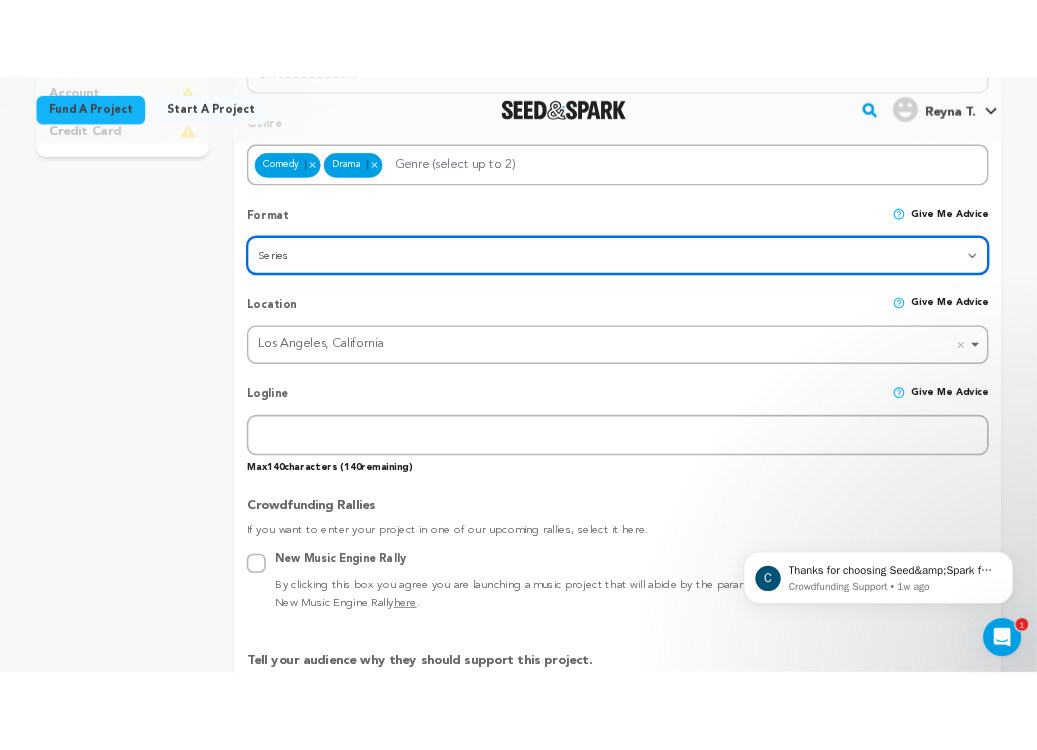 scroll, scrollTop: 734, scrollLeft: 0, axis: vertical 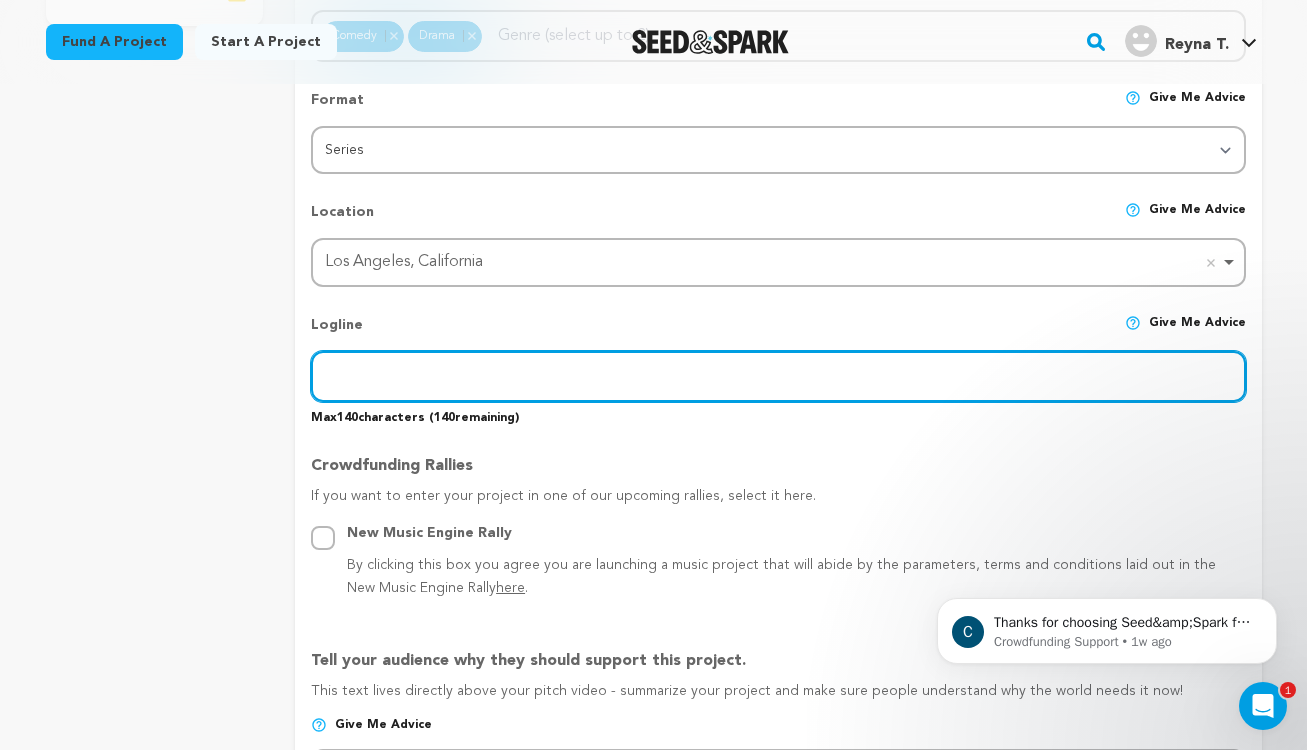 click at bounding box center (778, 376) 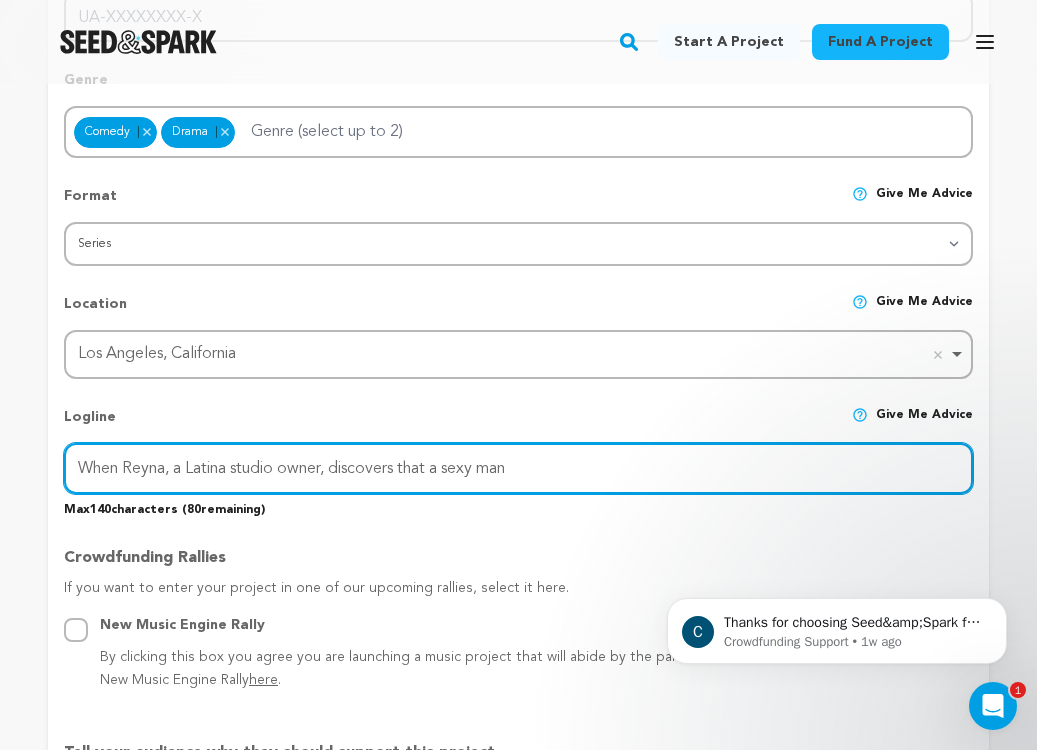 click on "When Reyna, a Latina studio owner, discovers that a sexy man" at bounding box center (518, 468) 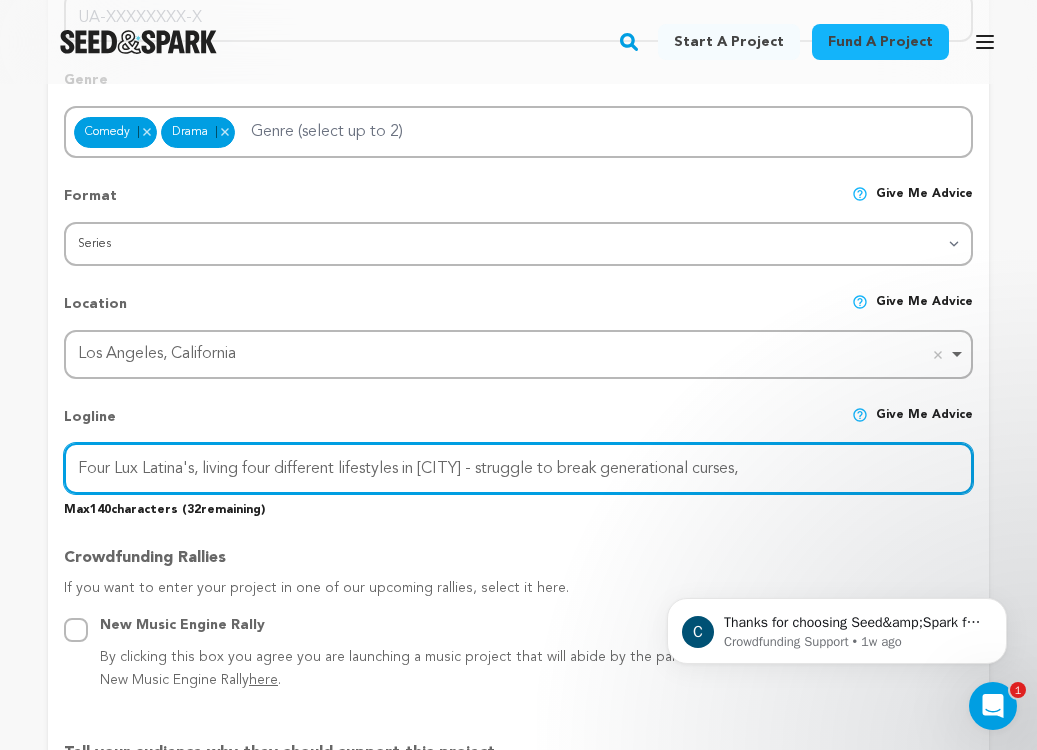 click on "Four Lux Latina's, living four different lifestyles in Los Angeles - struggle to break generational curses," at bounding box center (518, 468) 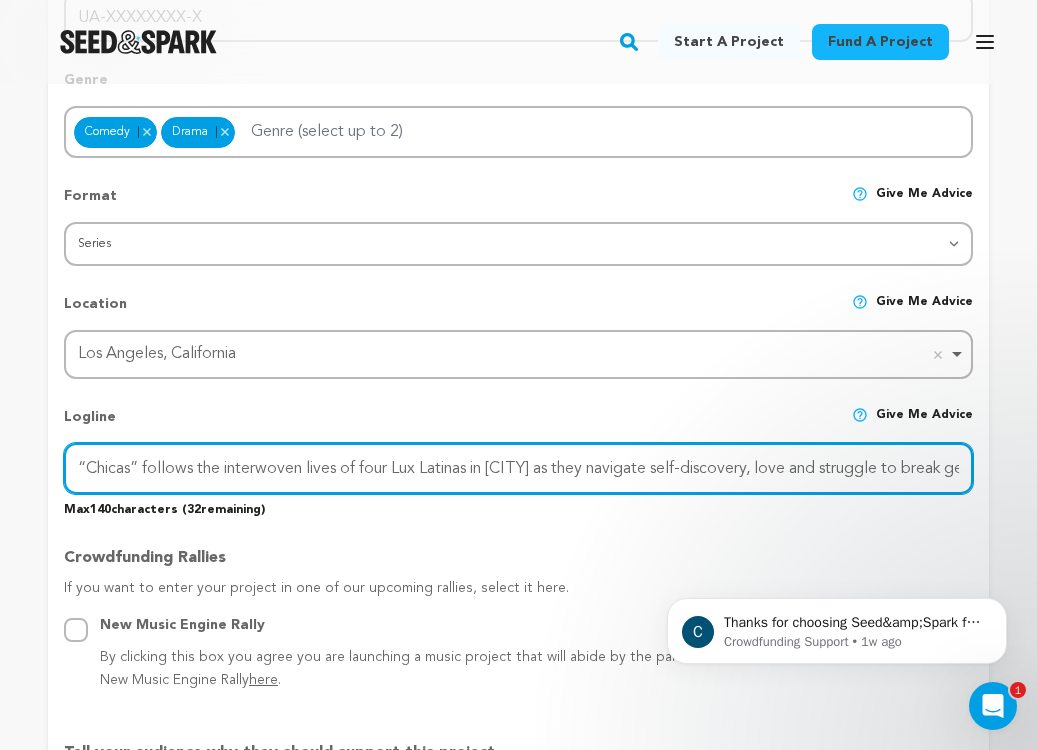 scroll, scrollTop: 0, scrollLeft: 102, axis: horizontal 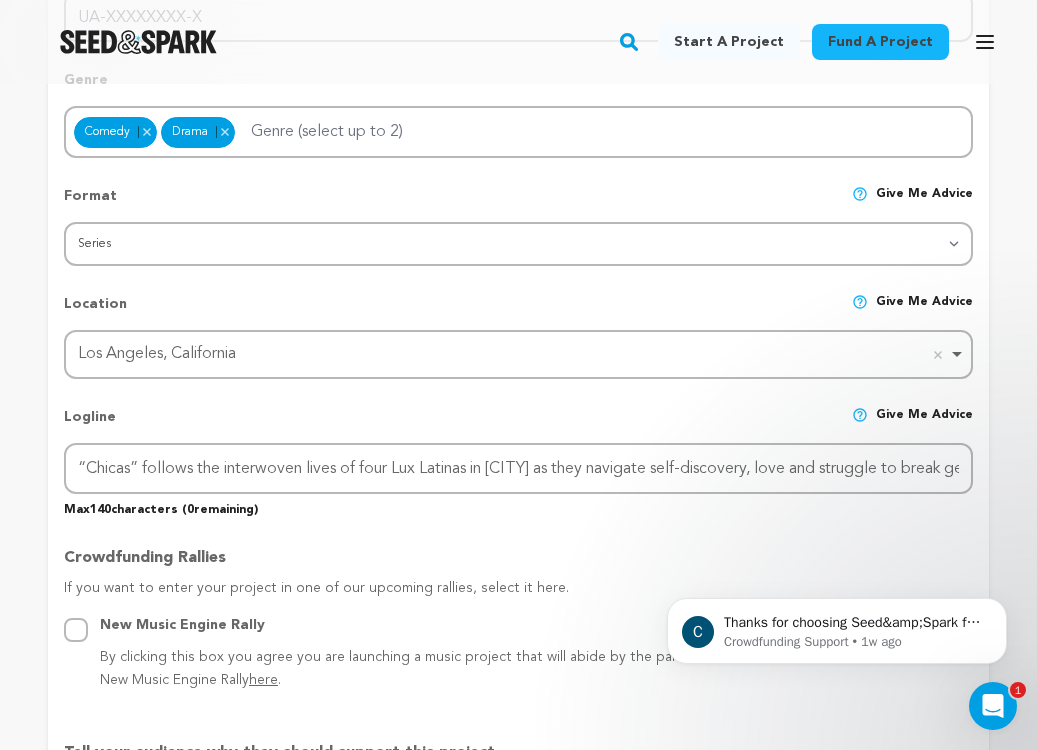 click on "Max  140  characters
( 0  remaining)" at bounding box center (518, 506) 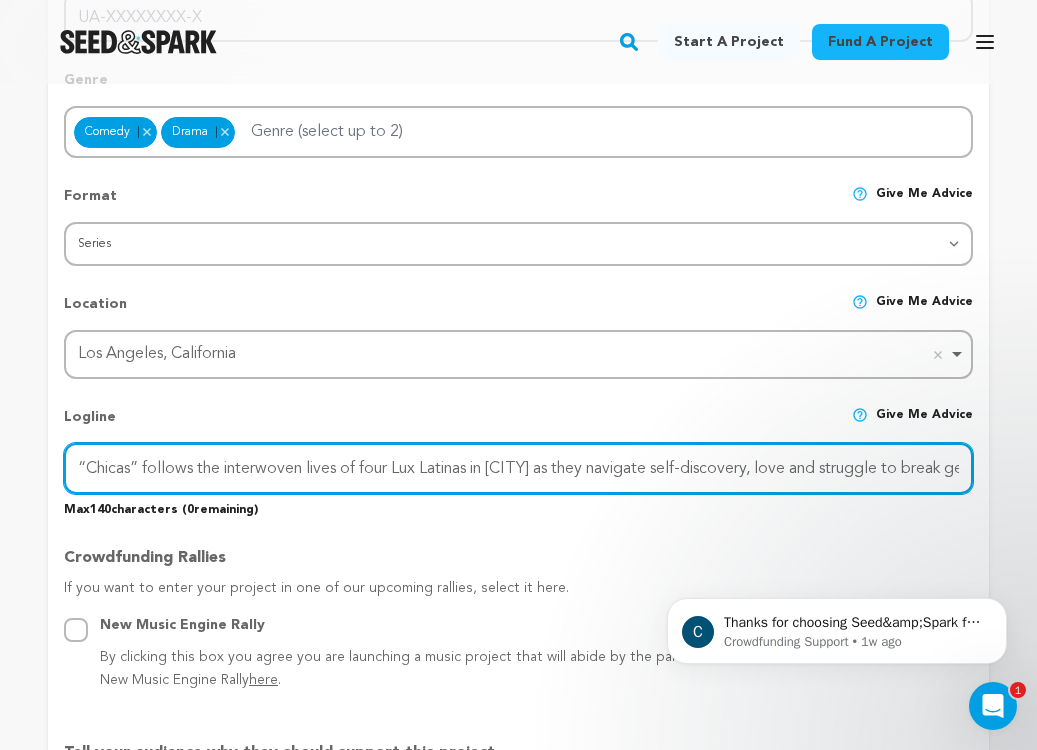 click on "“Chicas” follows the interwoven lives of four Lux Latinas in Los Angeles as they navigate self-discovery, love and struggle to break generat" at bounding box center [518, 468] 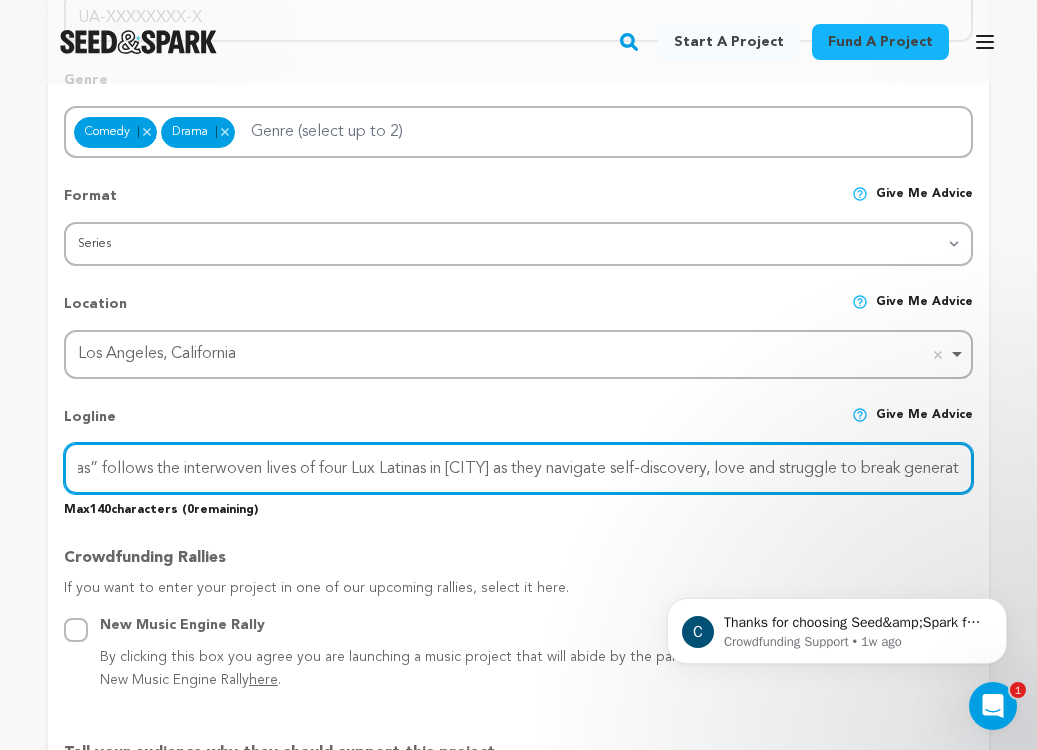 scroll, scrollTop: 0, scrollLeft: 102, axis: horizontal 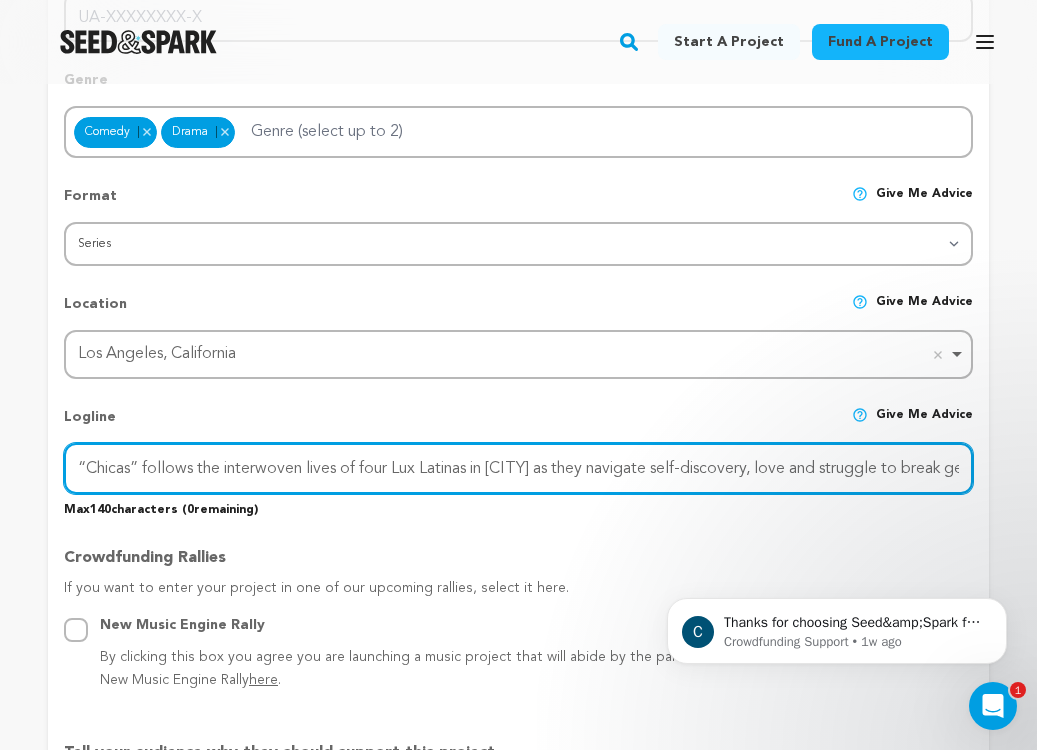 click on "“Chicas” follows the interwoven lives of four Lux Latinas in Los Angeles as they navigate self-discovery, love and struggle to break generat" at bounding box center [518, 468] 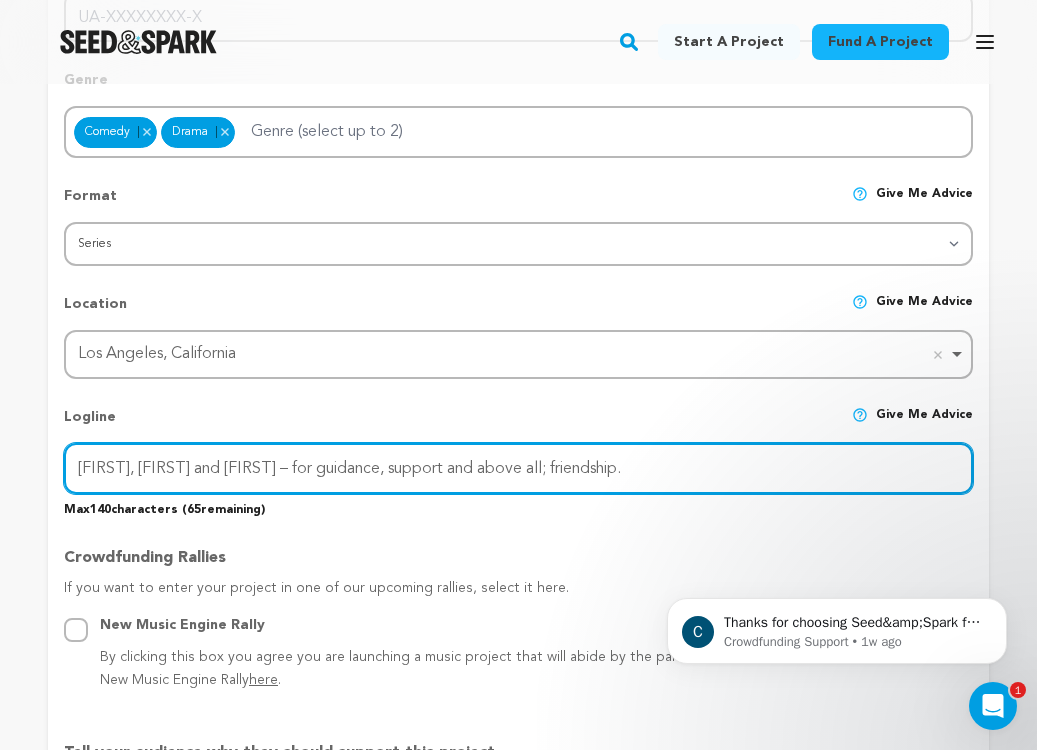 click on "Marisol, Ana and Jessica – for guidance, support and above all; friendship." at bounding box center [518, 468] 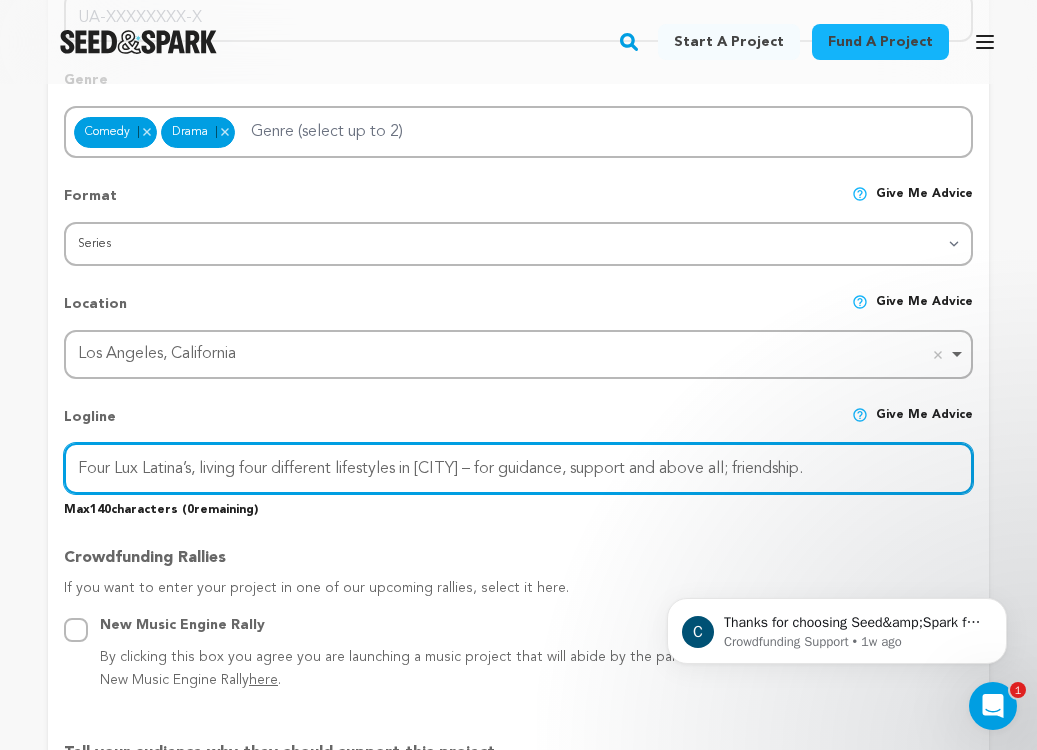 click on "Four Lux Latina’s, living four different lifestyles in LA Reyna, Marisol, Ana and Jessica – for guidance, support and above all; friendship." at bounding box center (518, 468) 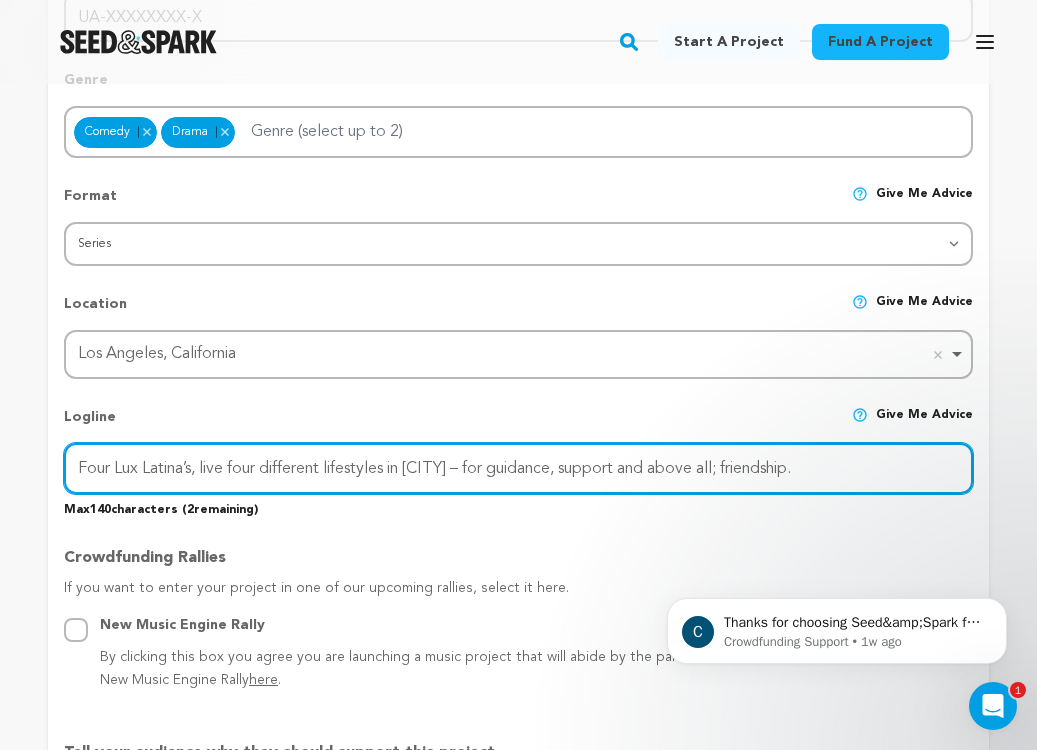 click on "Four Lux Latina’s, live four different lifestyles in LA Reyna, Marisol, Ana and Jessica – for guidance, support and above all; friendship." at bounding box center [518, 468] 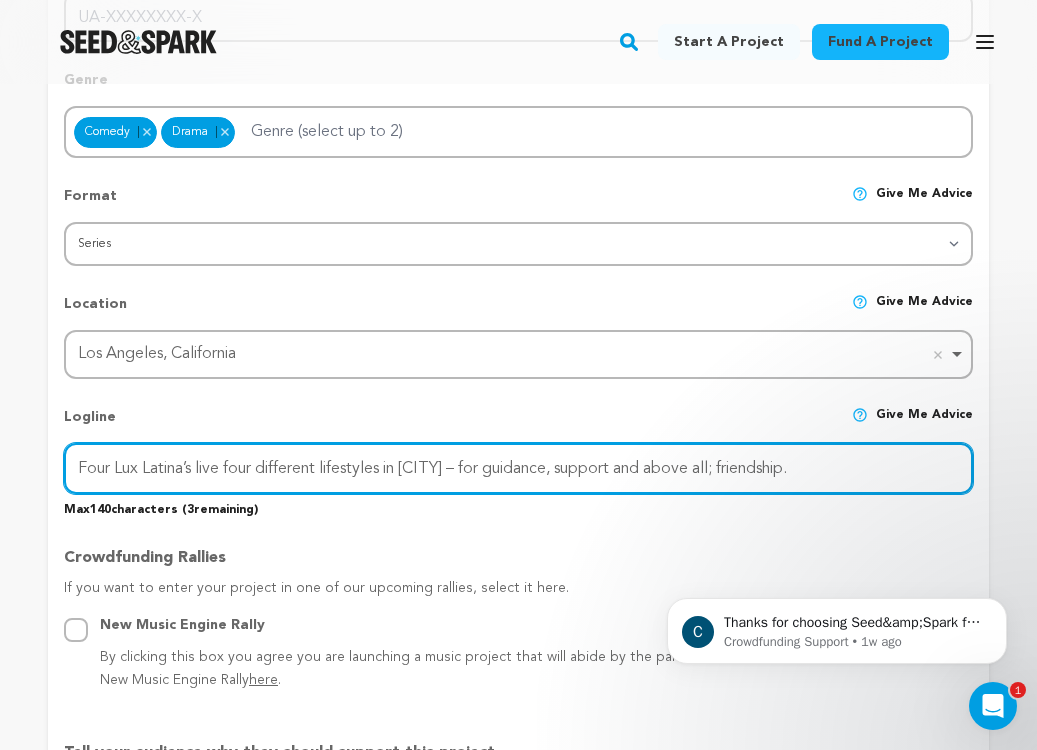click on "Four Lux Latina’s live four different lifestyles in LA Reyna, Marisol, Ana and Jessica – for guidance, support and above all; friendship." at bounding box center [518, 468] 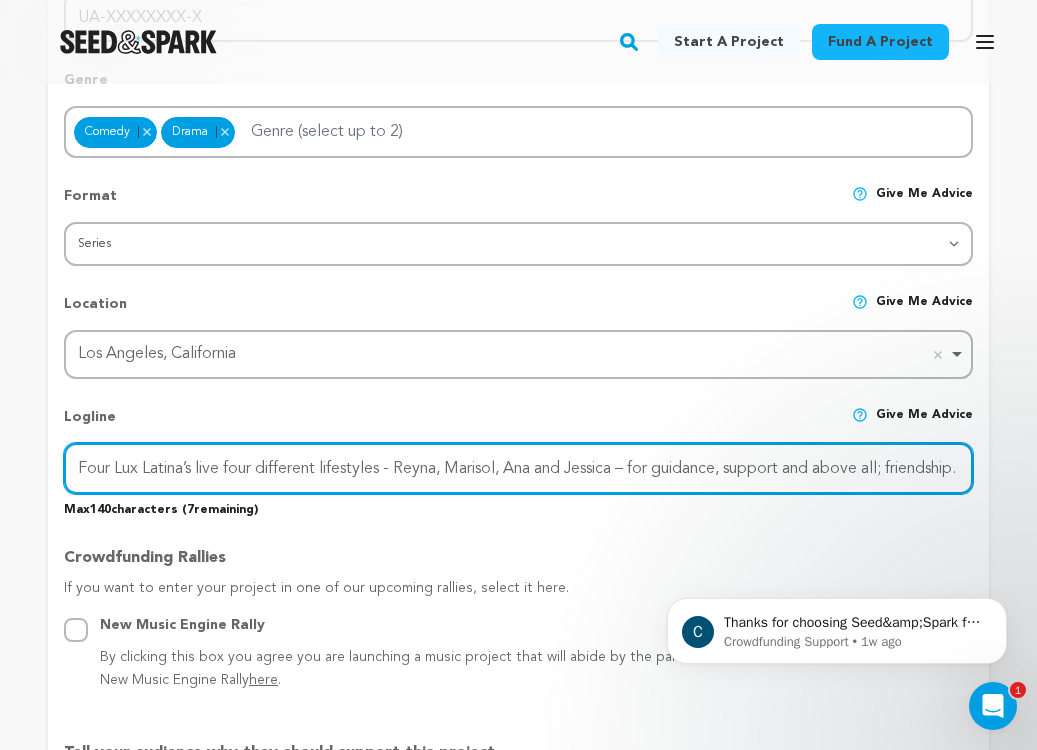 click on "Four Lux Latina’s live four different lifestyles - Reyna, Marisol, Ana and Jessica – for guidance, support and above all; friendship." at bounding box center (518, 468) 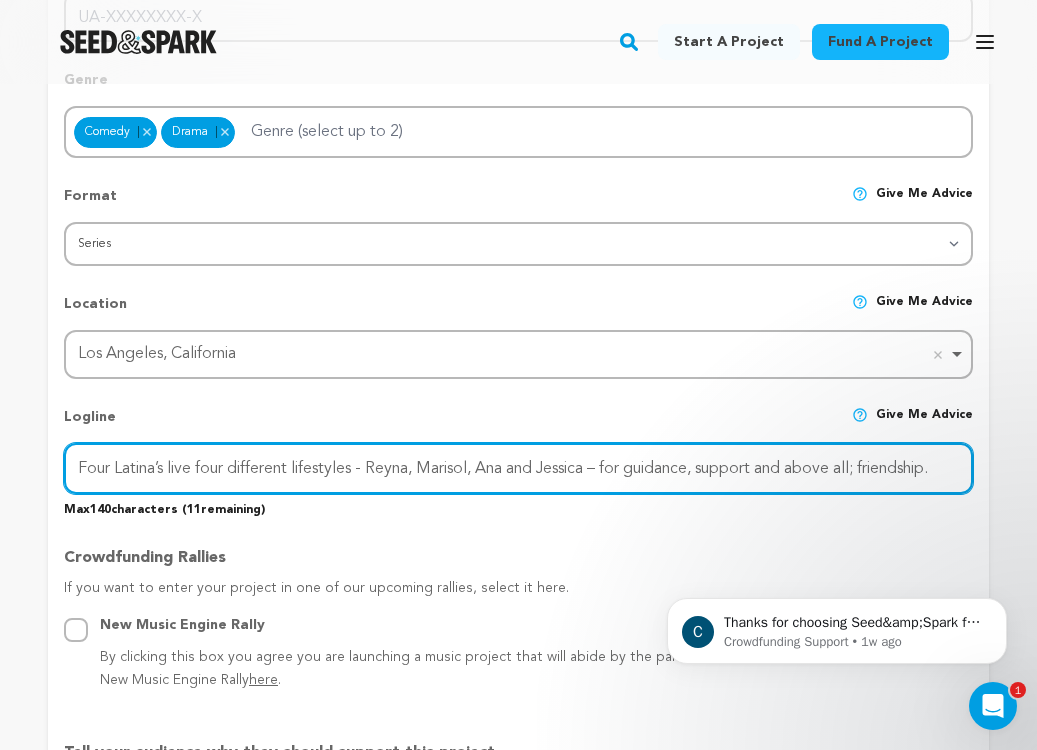 click on "Four Latina’s live four different lifestyles - Reyna, Marisol, Ana and Jessica – for guidance, support and above all; friendship." at bounding box center (518, 468) 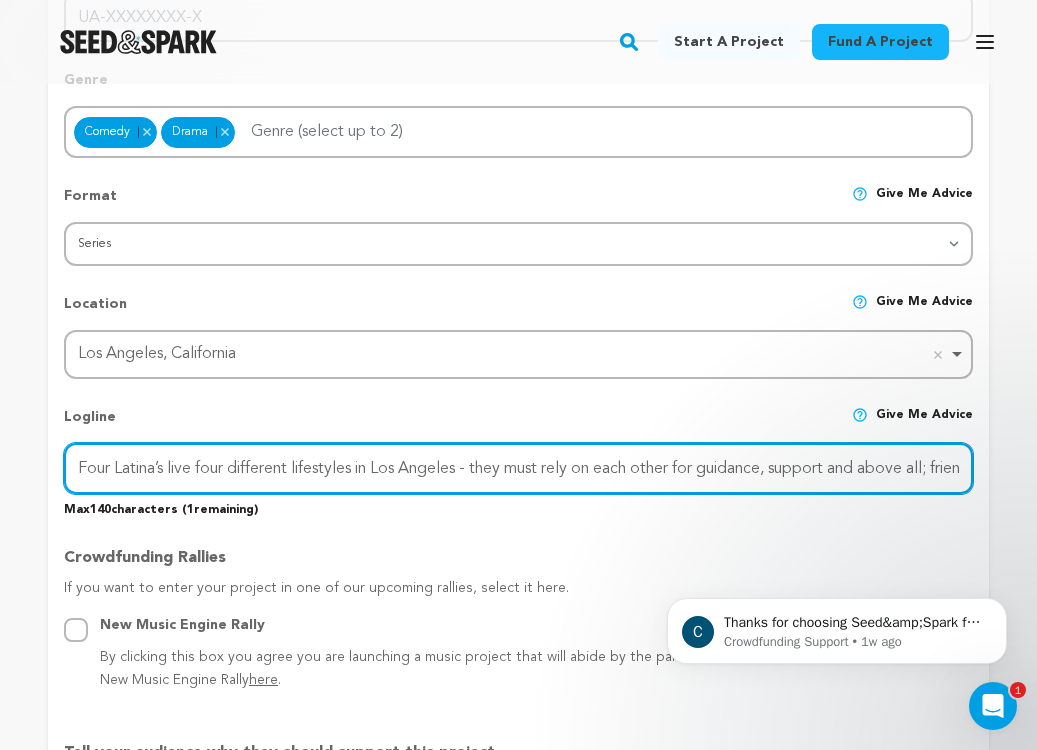 scroll, scrollTop: 0, scrollLeft: 68, axis: horizontal 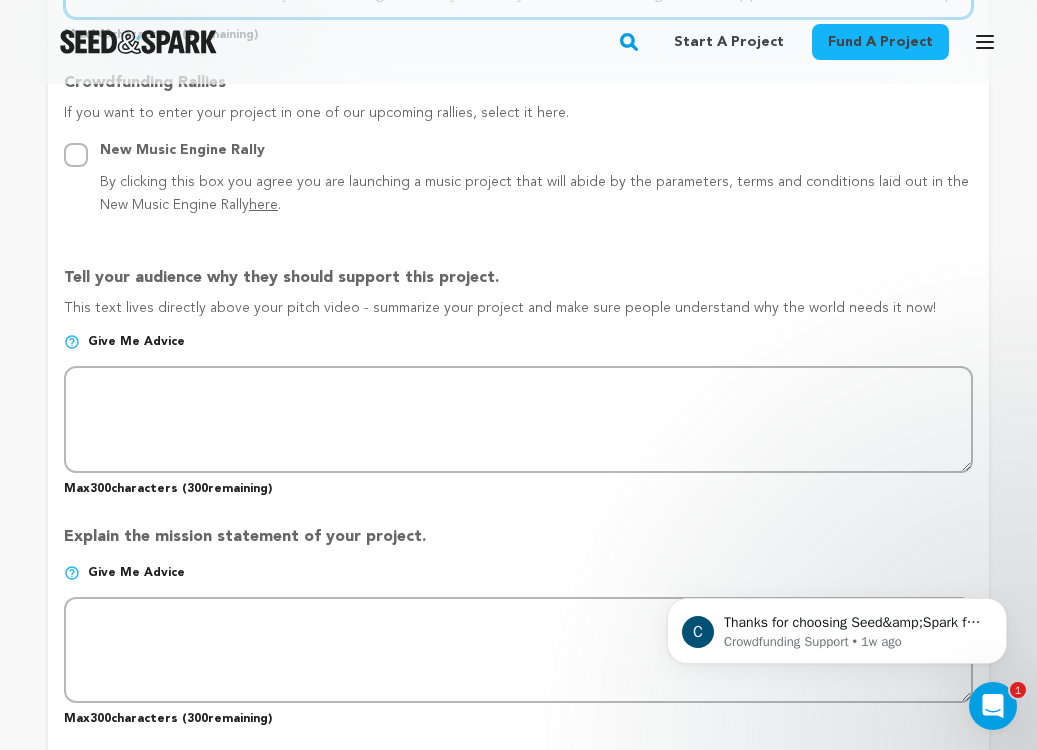 type on "Four Latina’s live four different lifestyles in Los Angeles - they must rely on each other for guidance, support and above all; friendship." 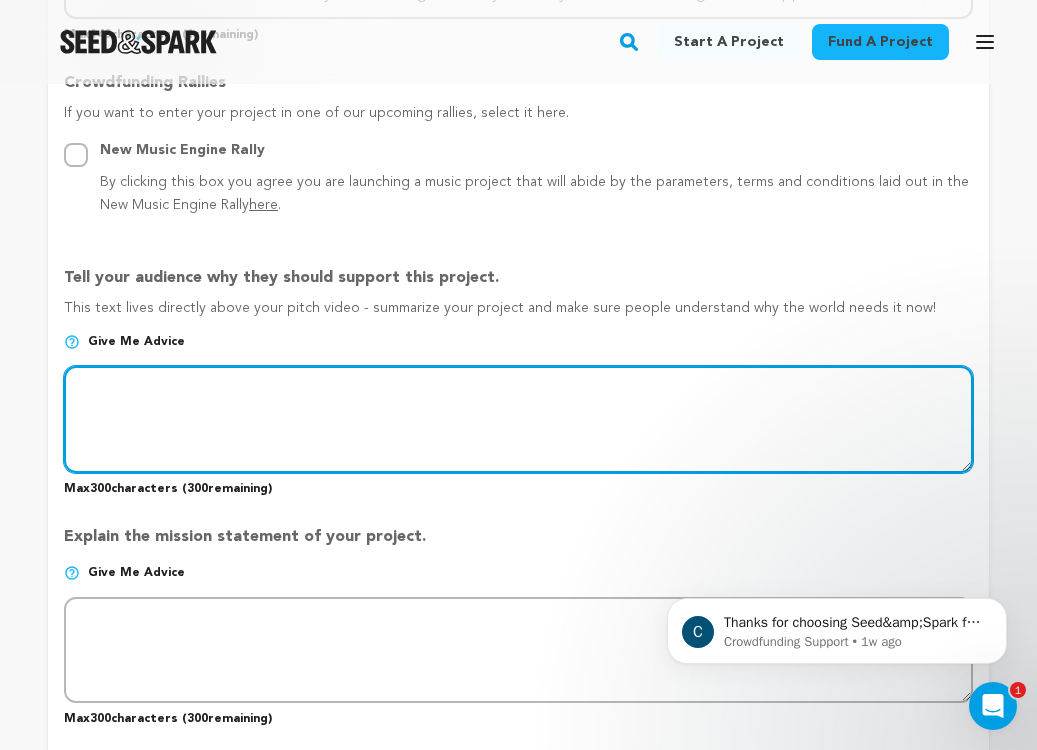 click at bounding box center [518, 419] 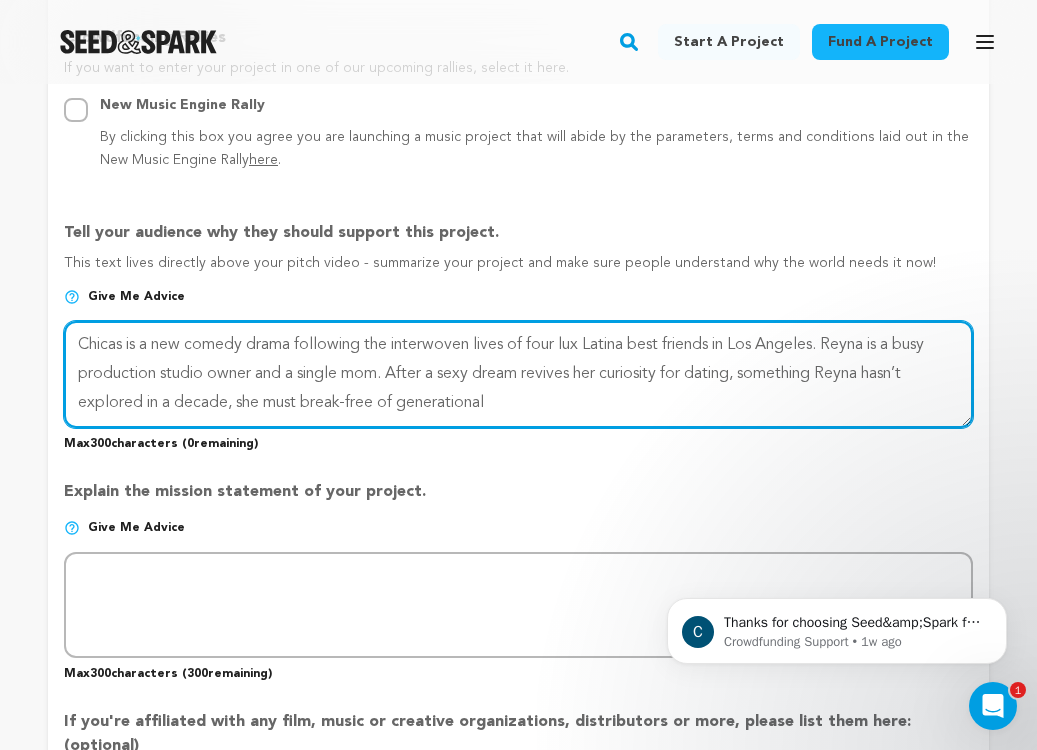 scroll, scrollTop: 1255, scrollLeft: 0, axis: vertical 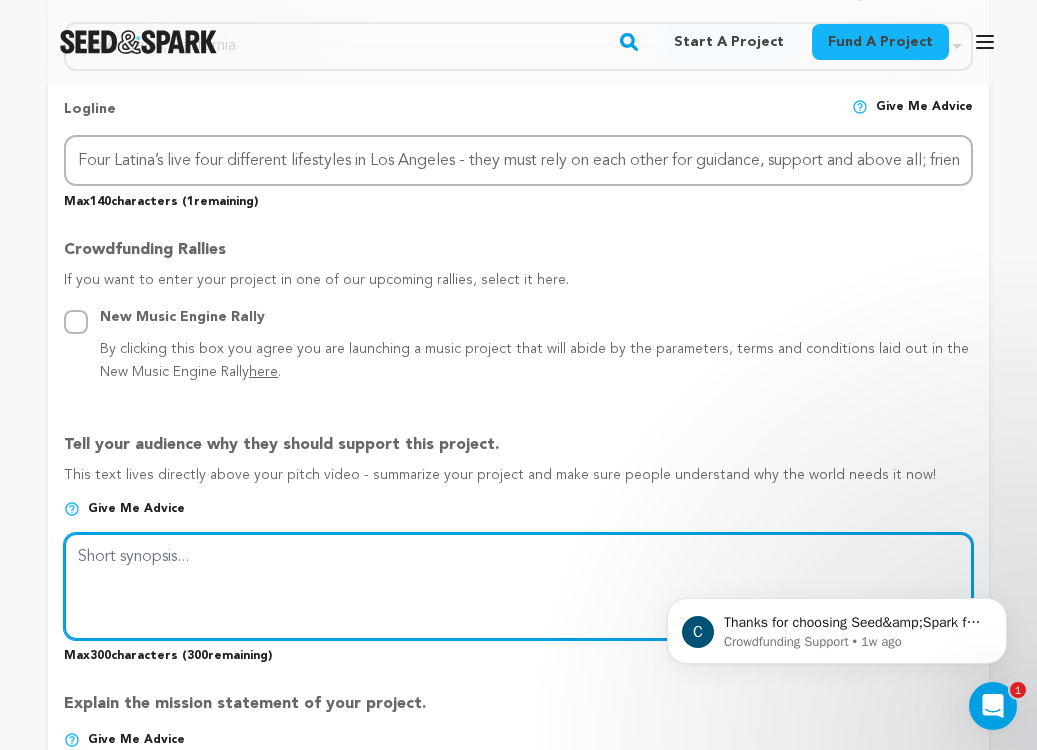 click at bounding box center [518, 586] 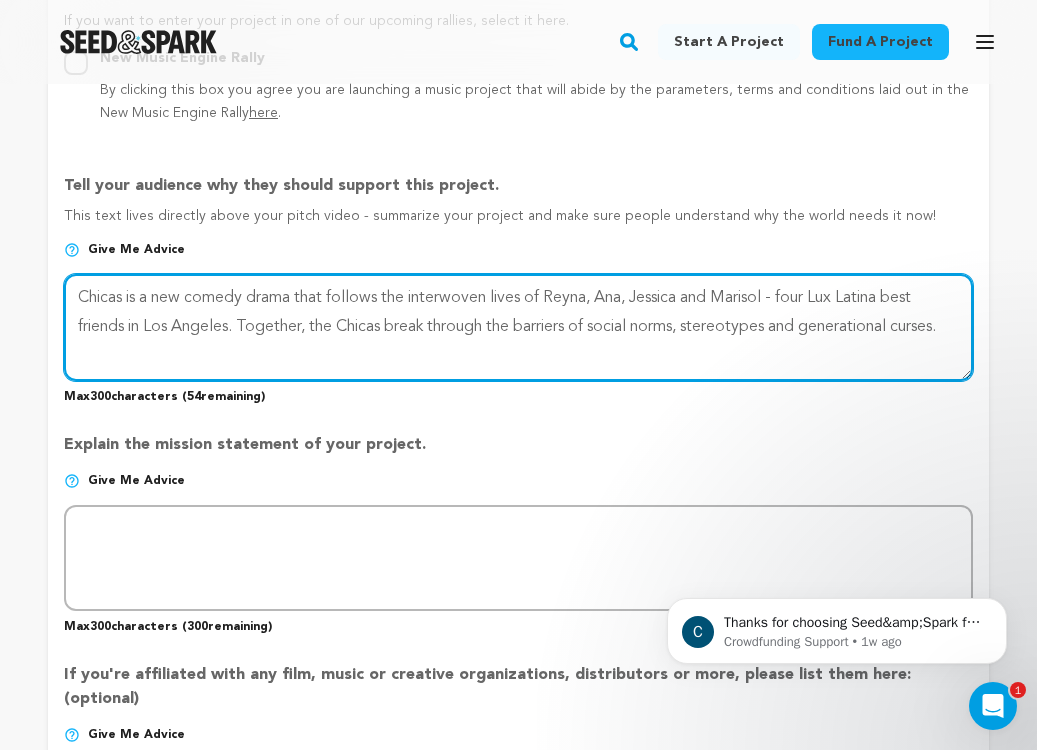 scroll, scrollTop: 1437, scrollLeft: 0, axis: vertical 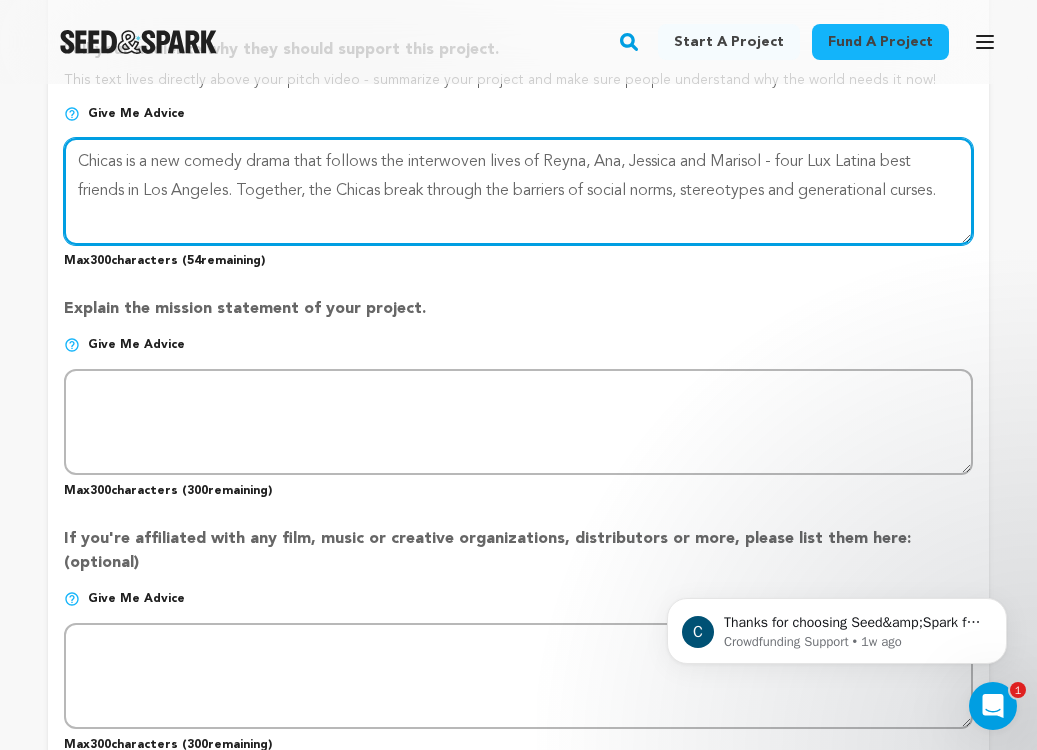 type on "Chicas is a new comedy drama that follows the interwoven lives of Reyna, Ana, Jessica and Marisol - four Lux Latina best friends in Los Angeles. Together, the Chicas break through the barriers of social norms, stereotypes and generational curses." 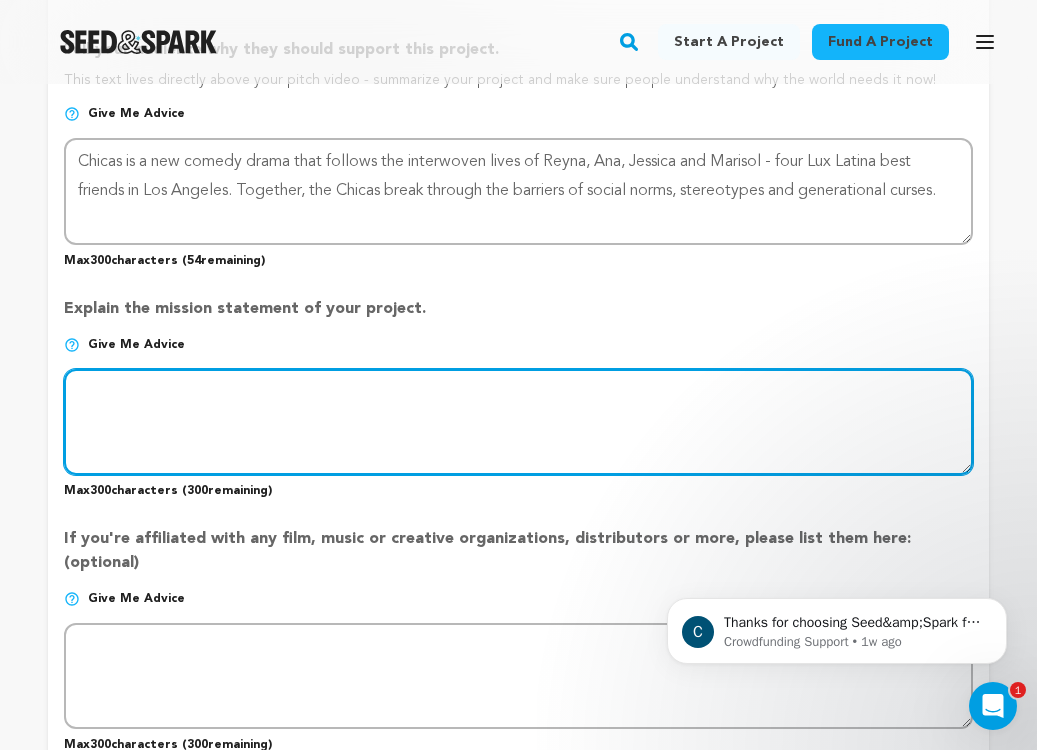 click at bounding box center (518, 422) 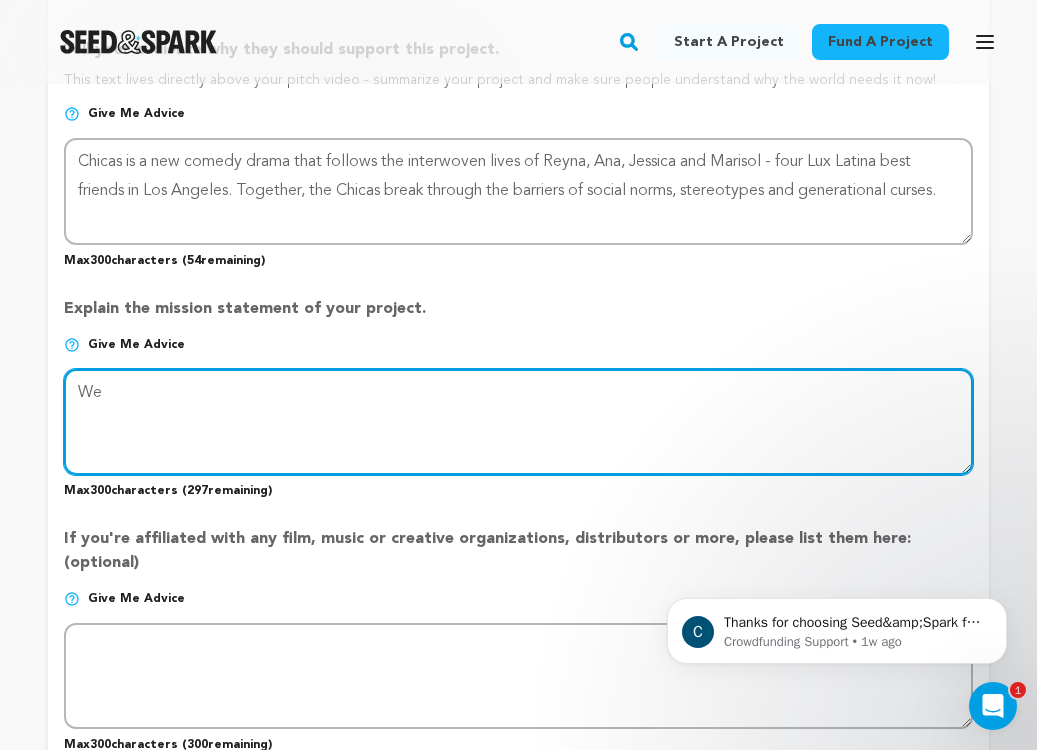 type on "W" 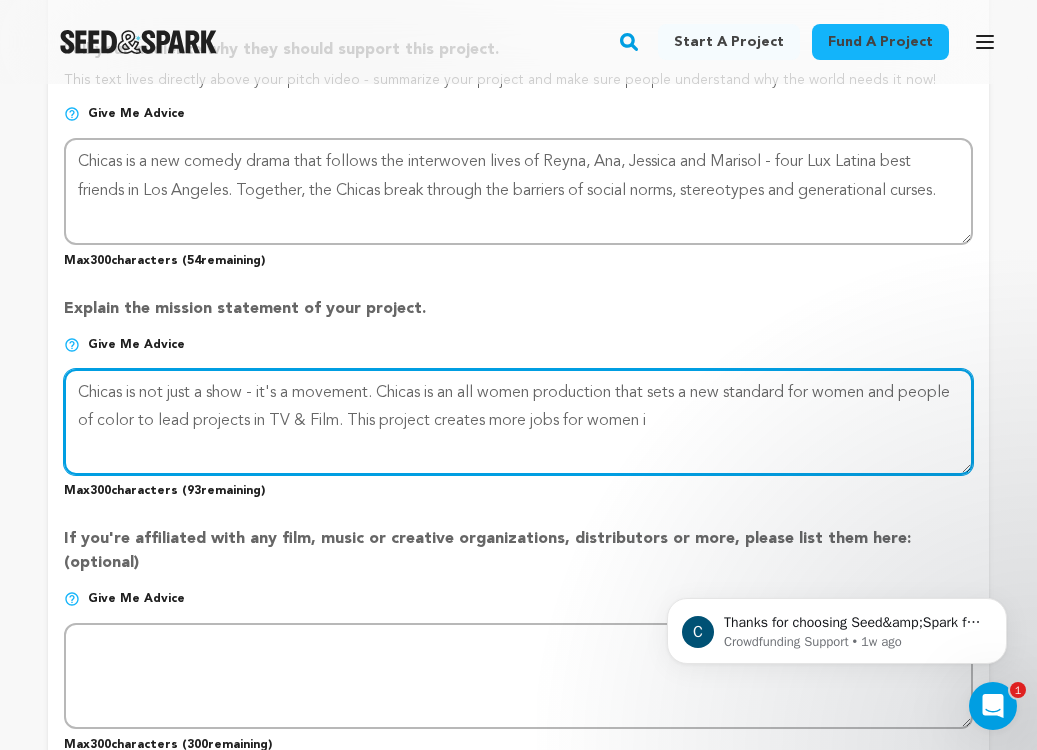 click at bounding box center (518, 422) 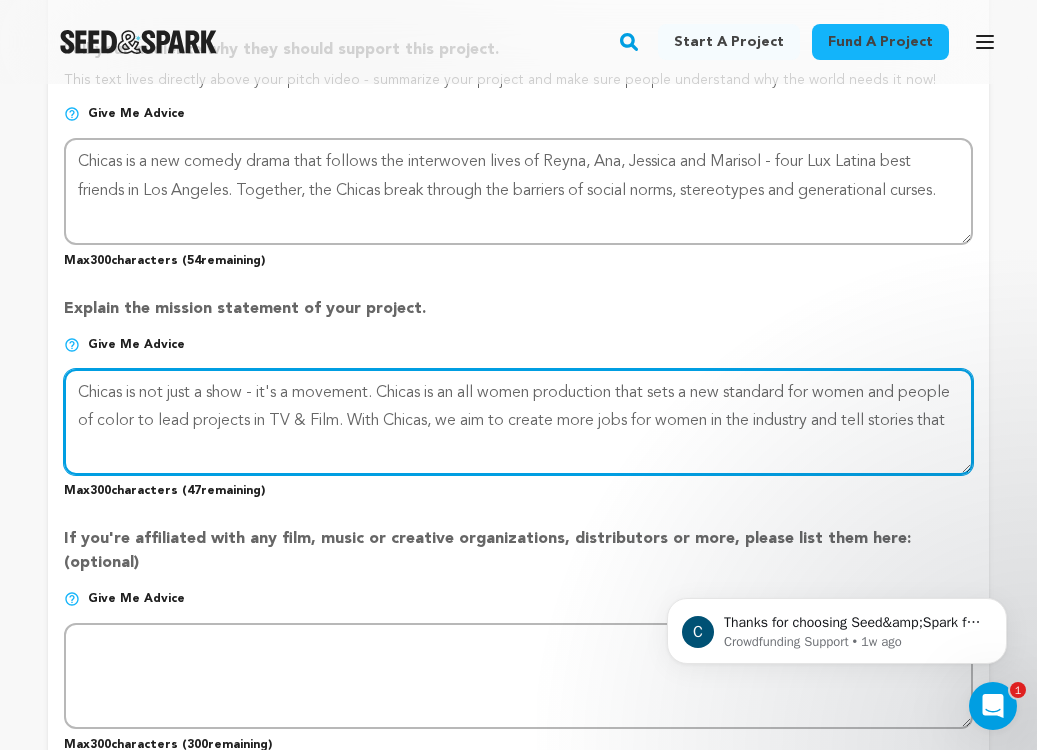 click at bounding box center (518, 422) 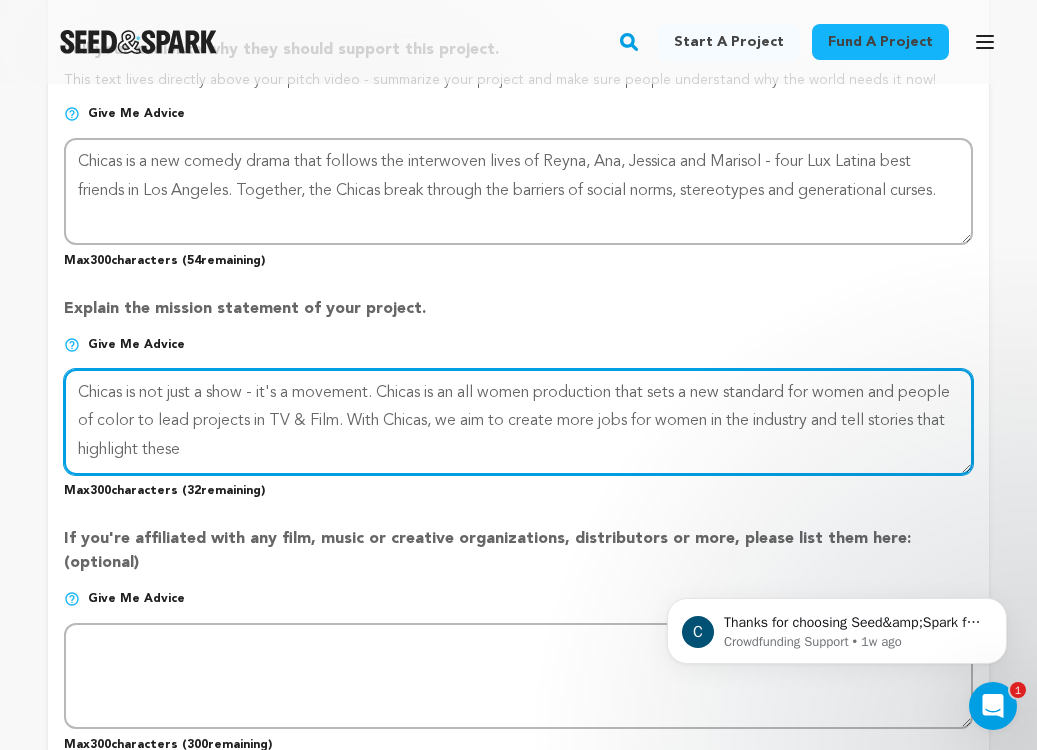 click at bounding box center (518, 422) 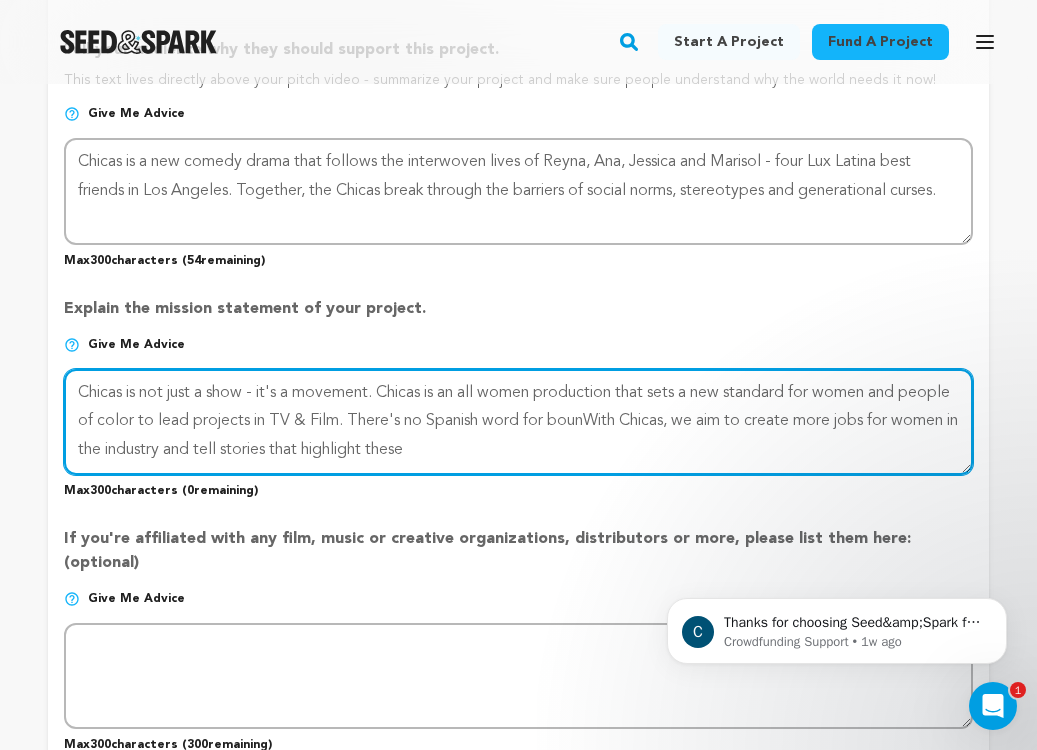 drag, startPoint x: 499, startPoint y: 448, endPoint x: 241, endPoint y: 448, distance: 258 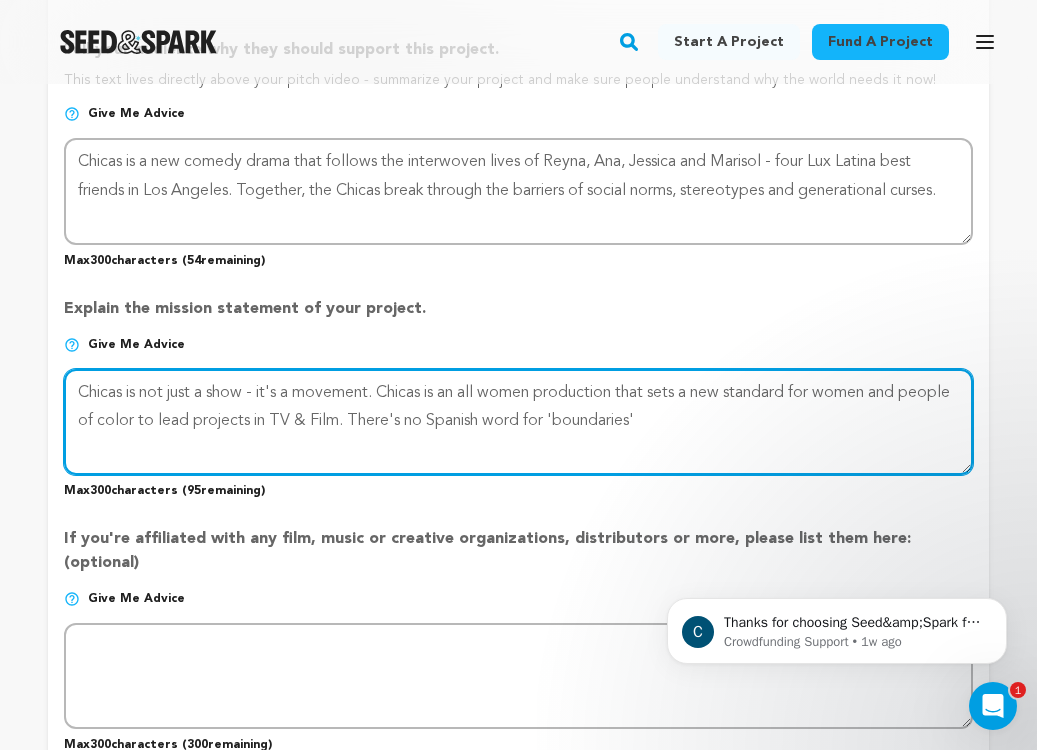 click at bounding box center (518, 422) 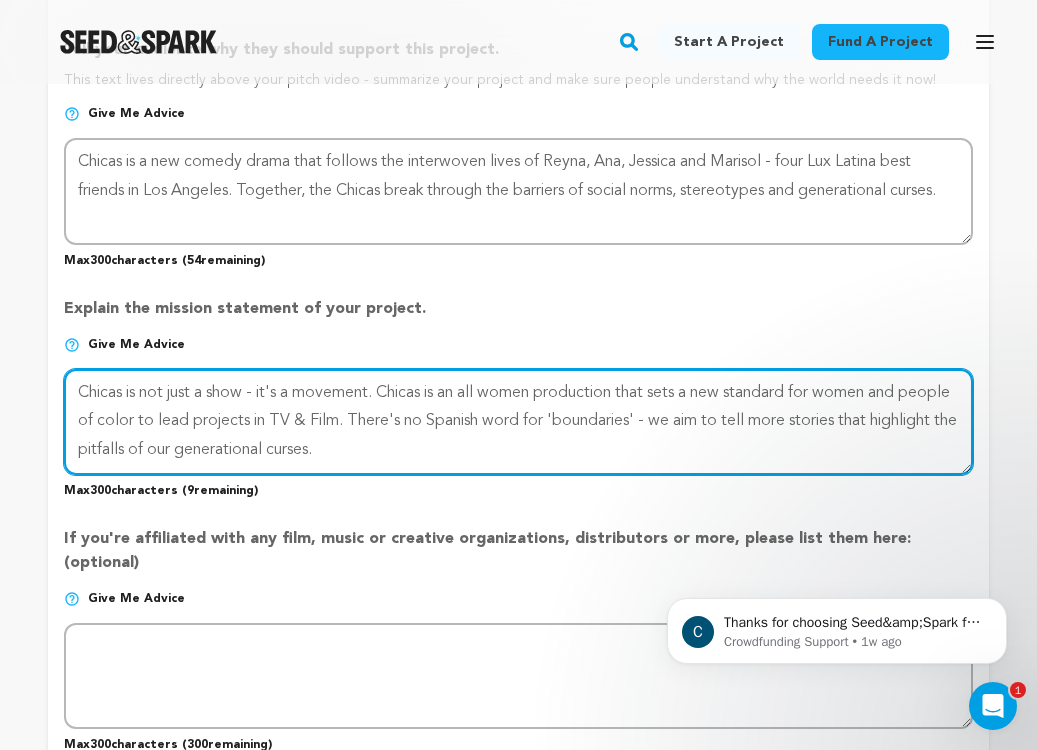 click at bounding box center (518, 422) 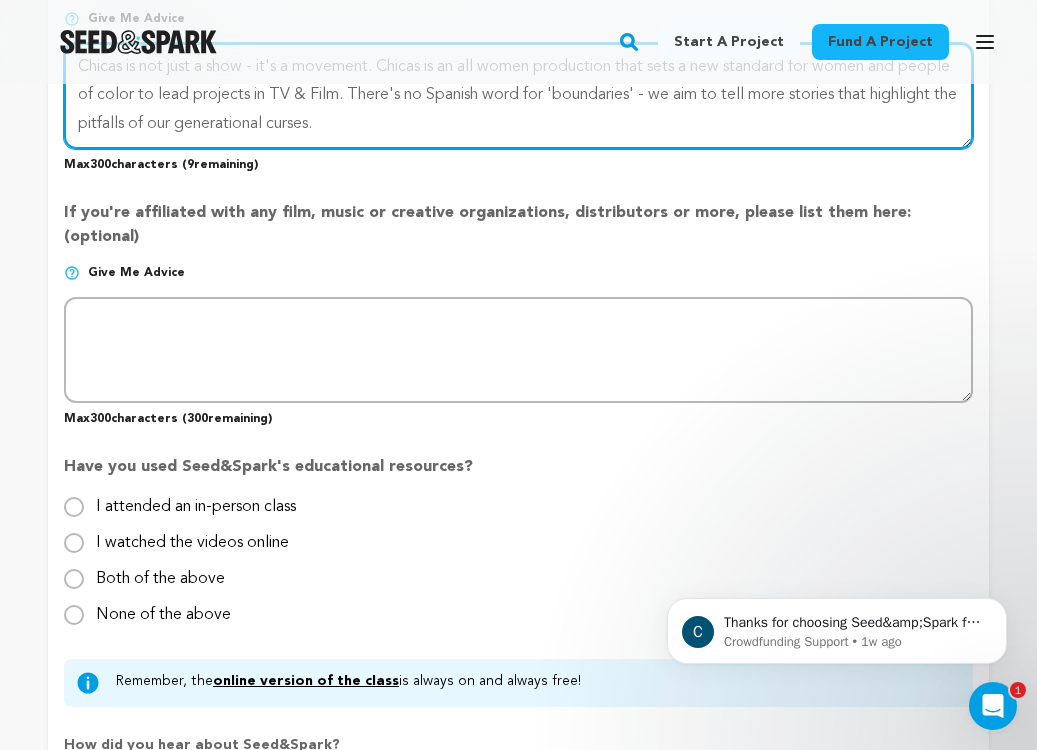 scroll, scrollTop: 1801, scrollLeft: 0, axis: vertical 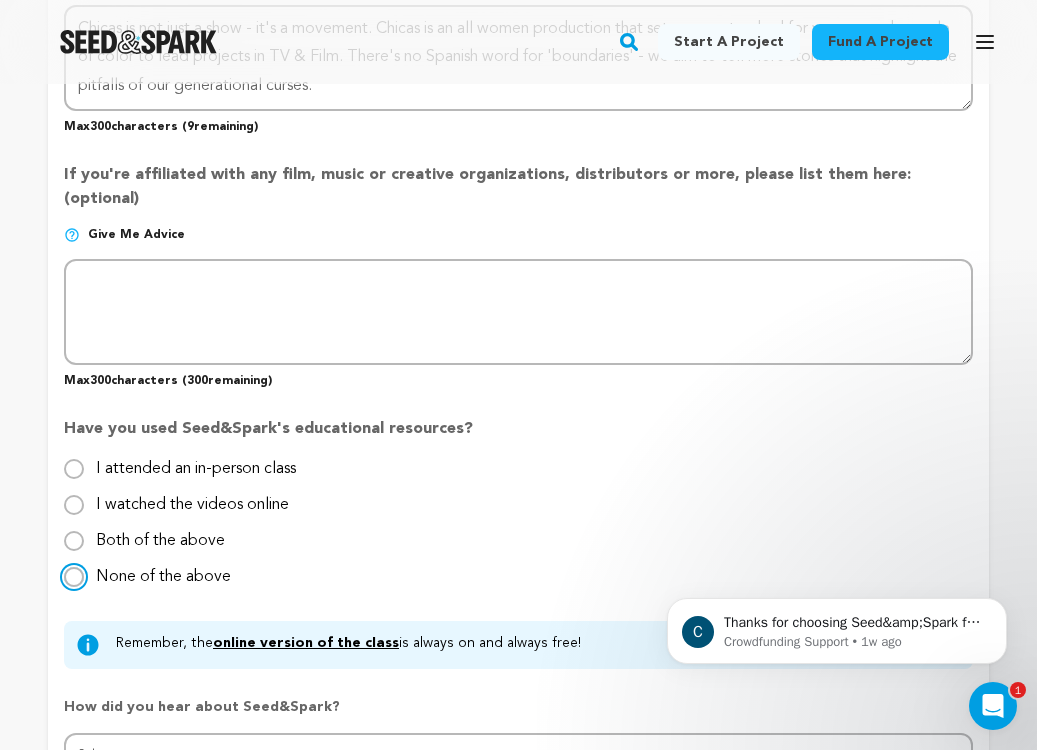 click on "None of the above" at bounding box center (74, 577) 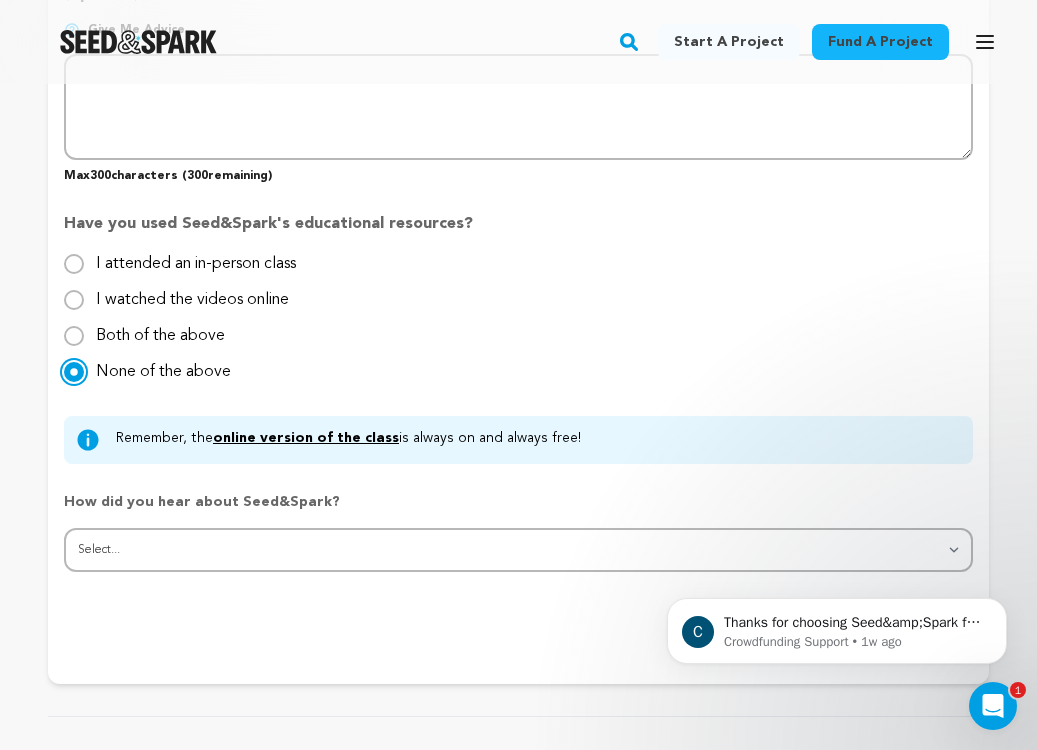 scroll, scrollTop: 2007, scrollLeft: 0, axis: vertical 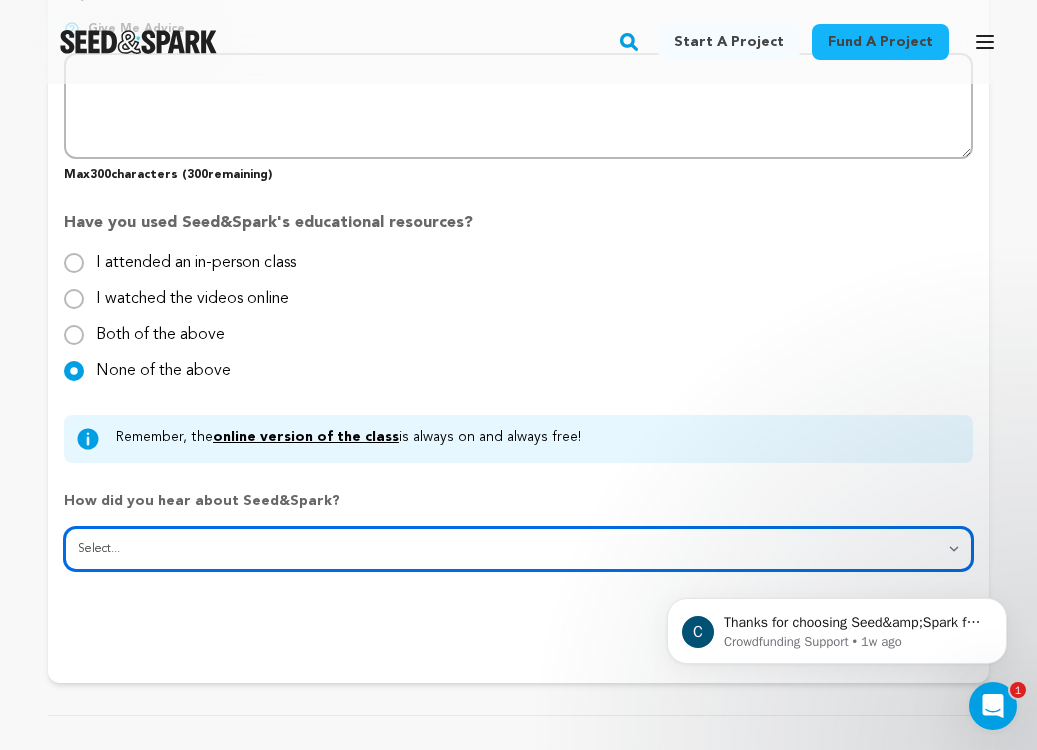 click on "Select...
From a friend Social media Film festival or film organization Took an in-person class Online search Article or podcast Email Other" at bounding box center (518, 549) 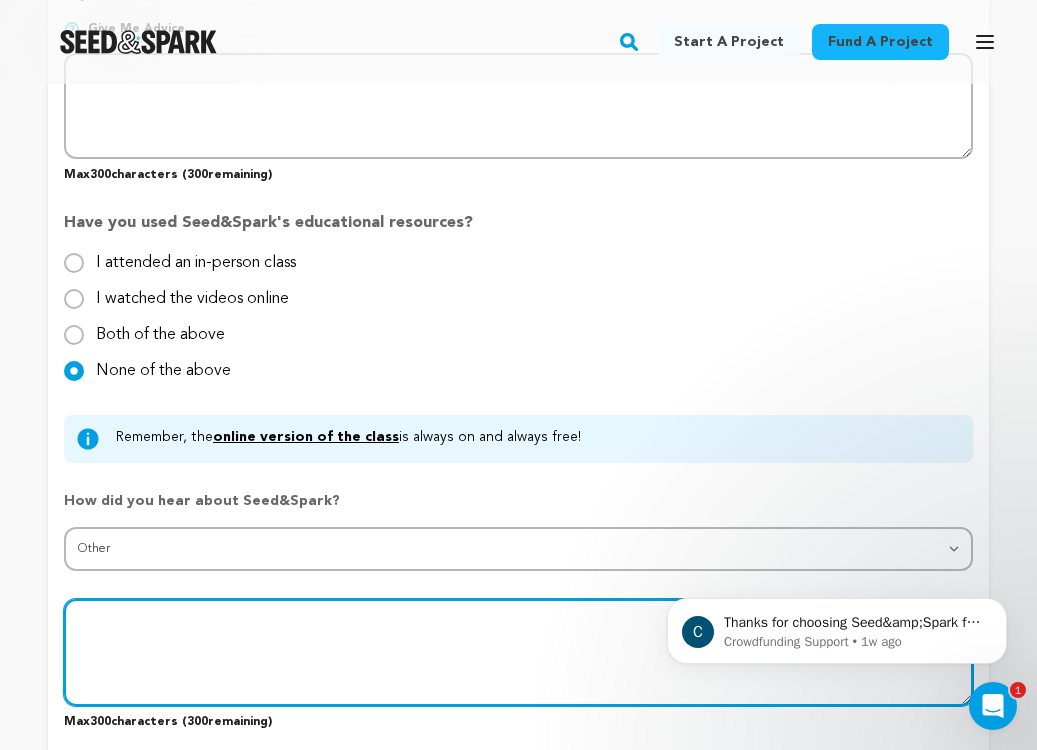 click at bounding box center (518, 652) 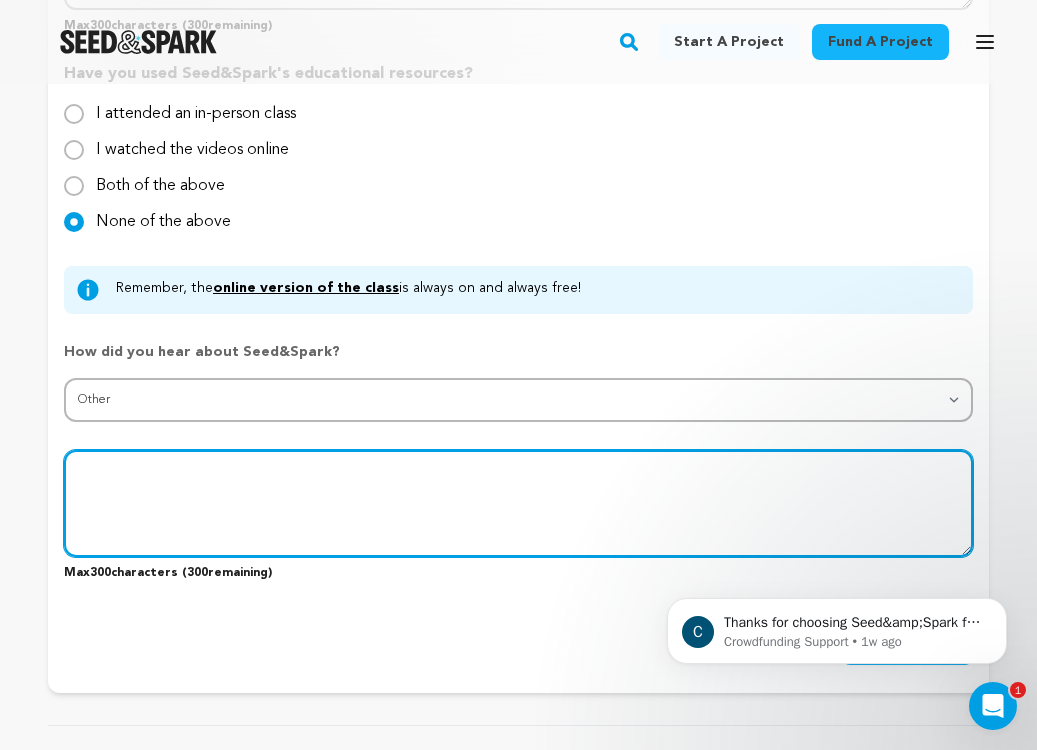 scroll, scrollTop: 2158, scrollLeft: 0, axis: vertical 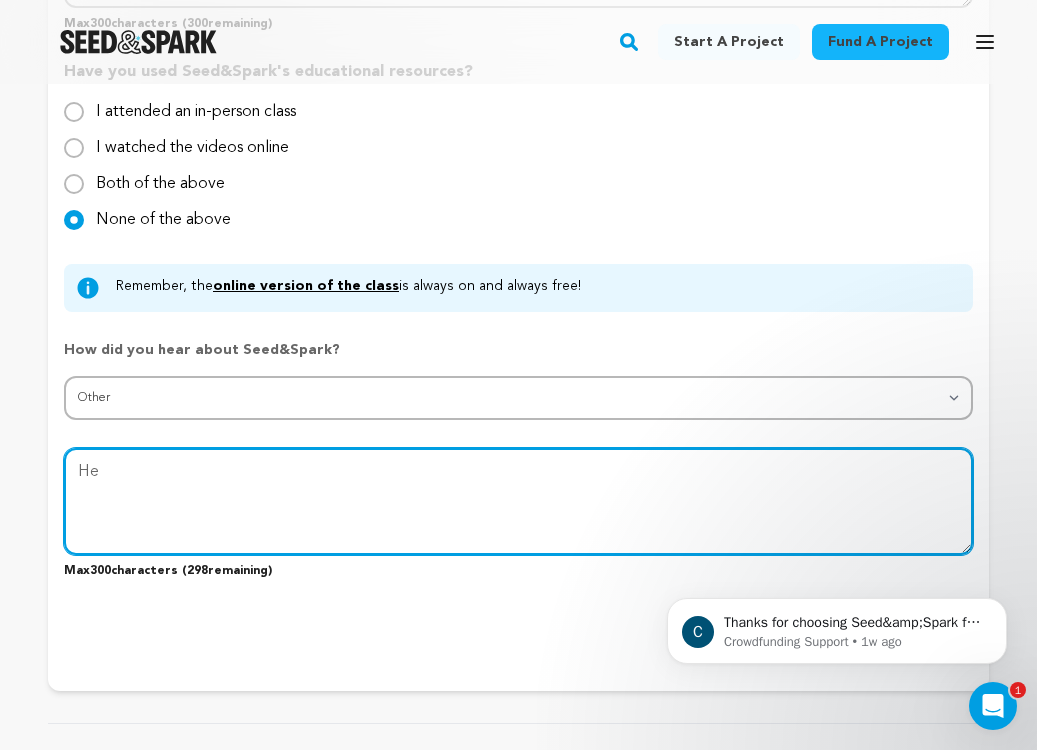 type on "H" 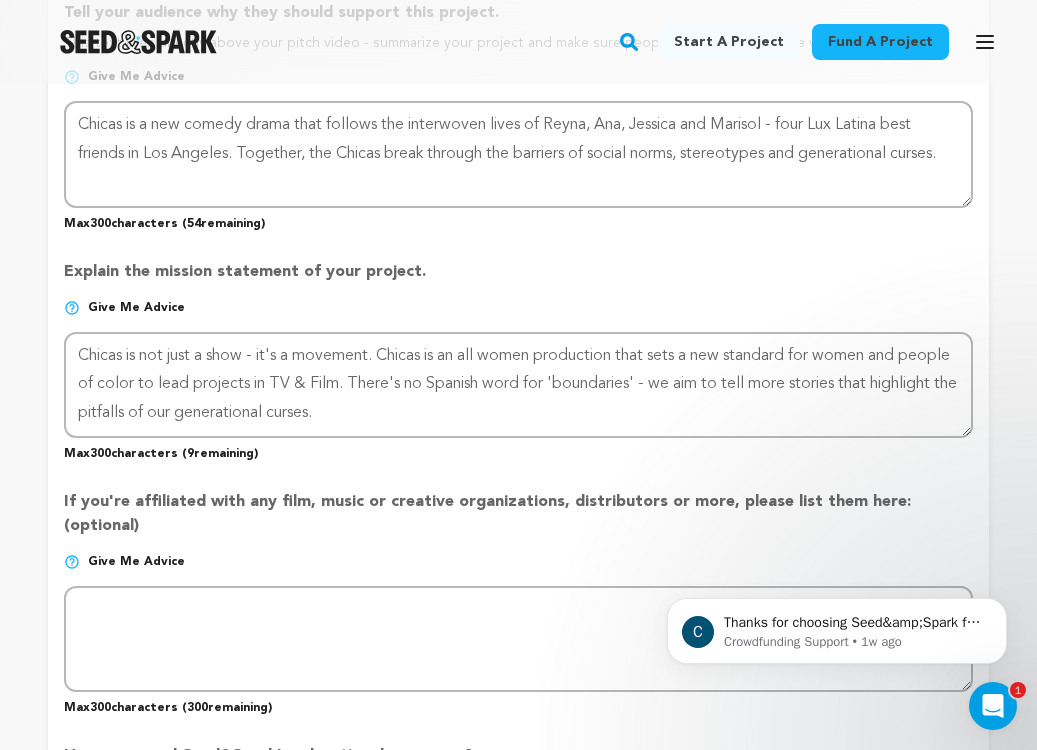 scroll, scrollTop: 1470, scrollLeft: 0, axis: vertical 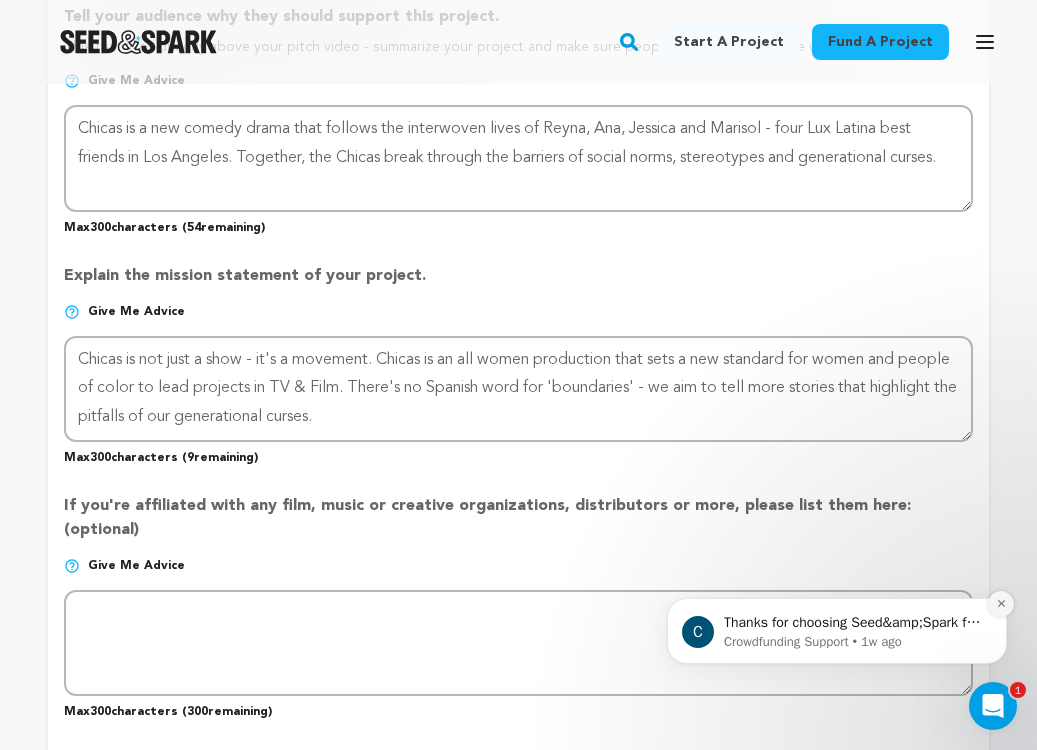 type on "From an instructor at UCLA Extension." 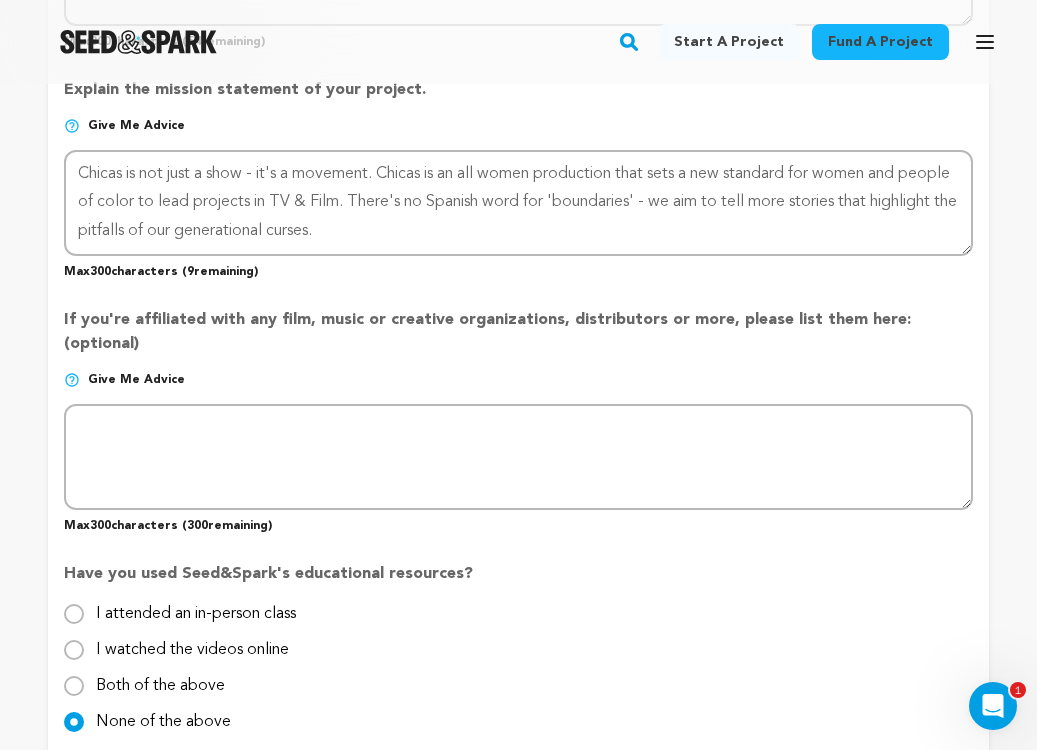 scroll, scrollTop: 1632, scrollLeft: 0, axis: vertical 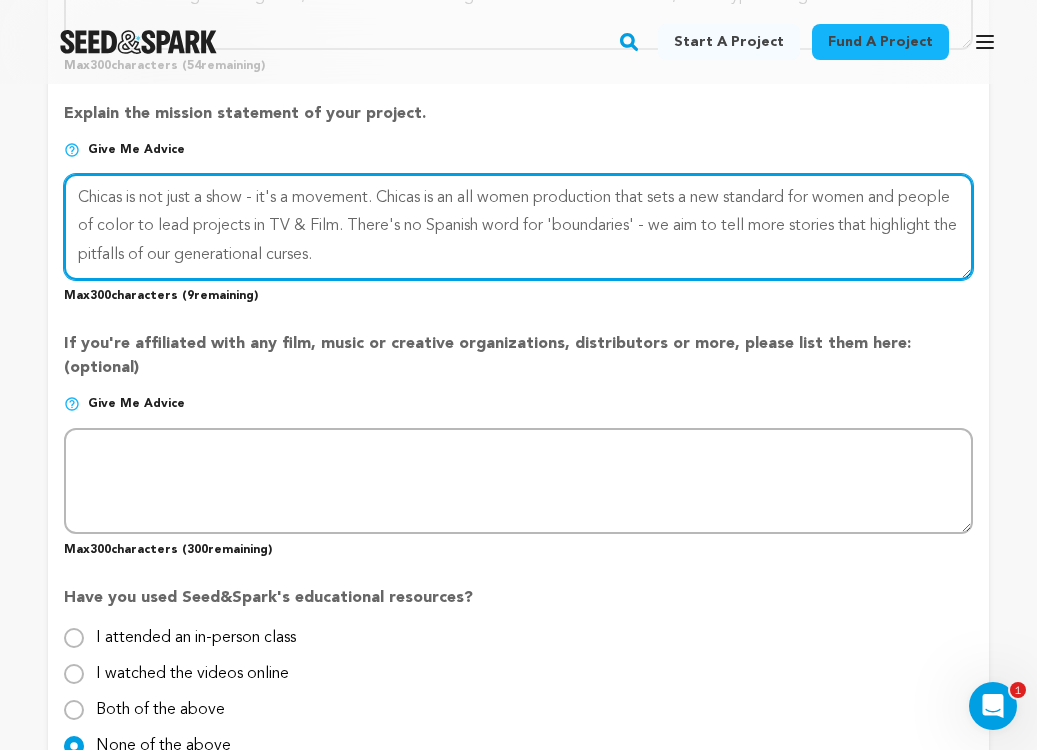 click at bounding box center [518, 227] 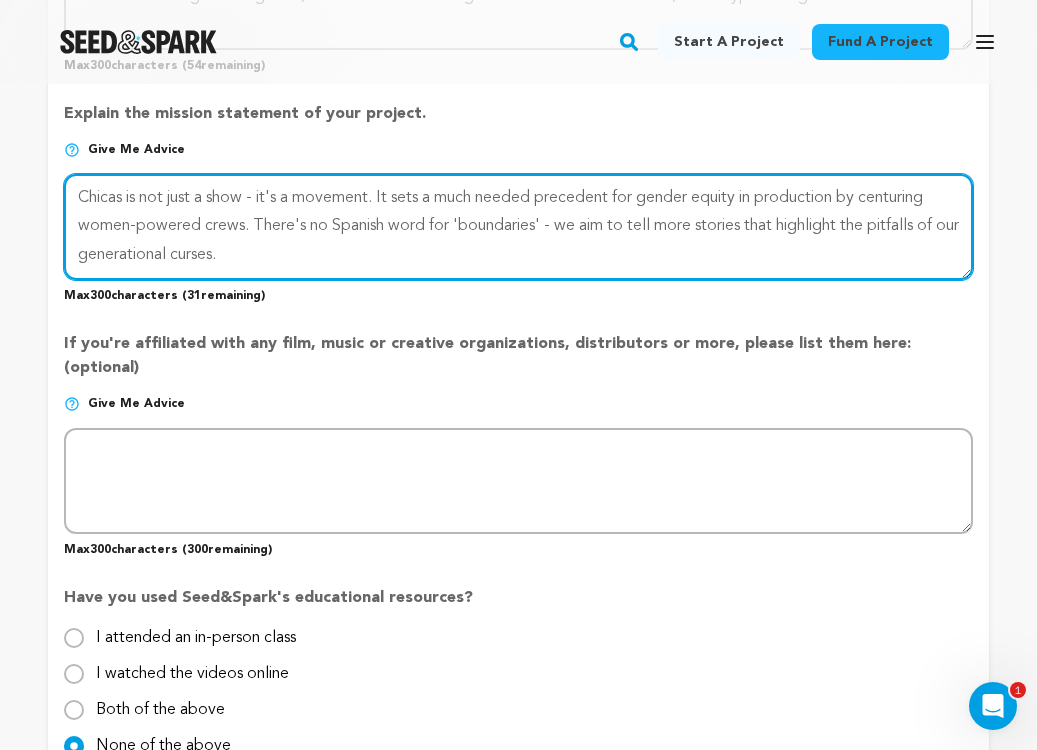 click at bounding box center (518, 227) 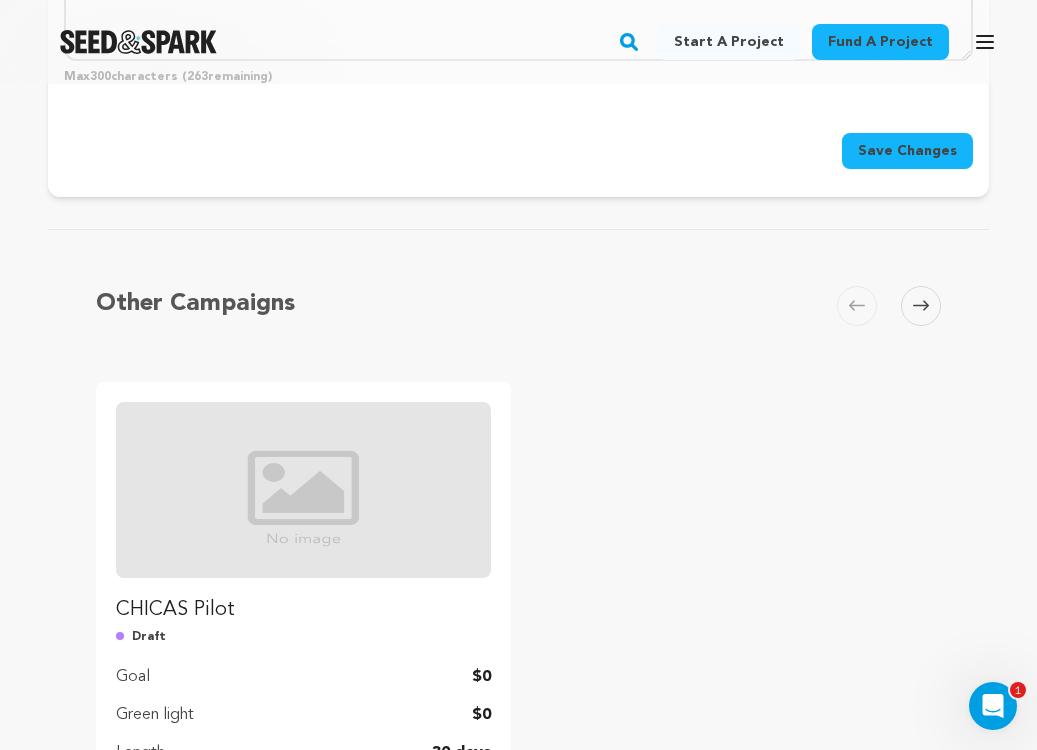 scroll, scrollTop: 2647, scrollLeft: 0, axis: vertical 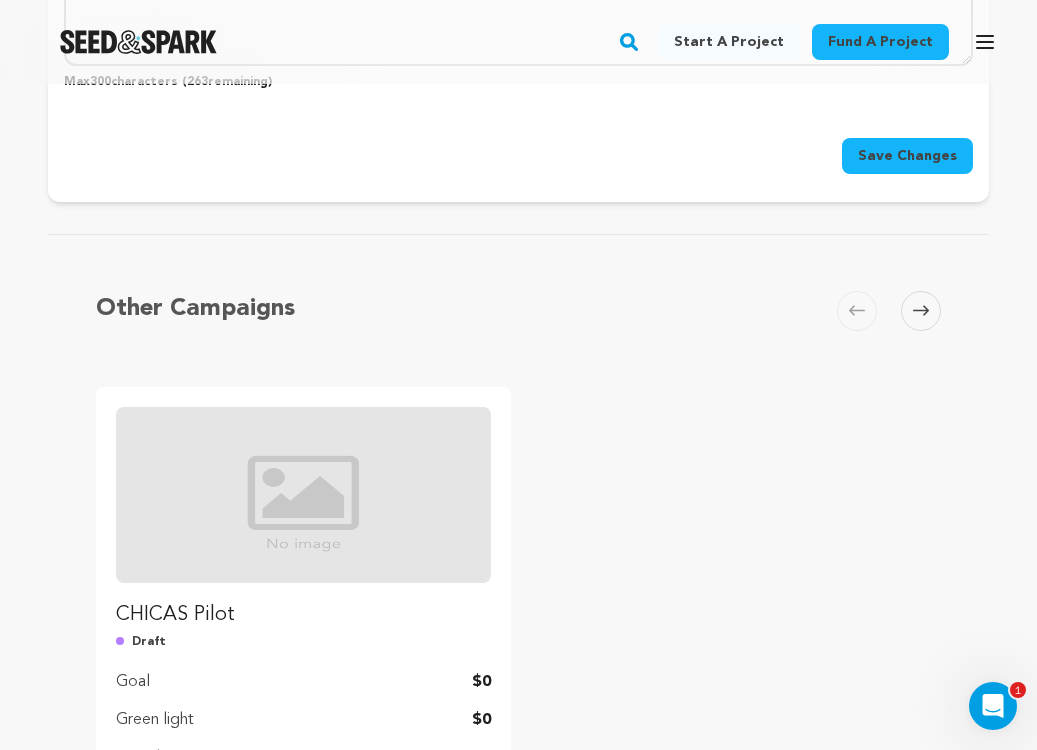 type on "Chicas is not just a show - it's a movement. It sets a much needed precedent for gender equity in production by centering women-powered crews. There's no Spanish word for 'boundaries' - we aim to tell more stories that highlight the pitfalls of our generational curses." 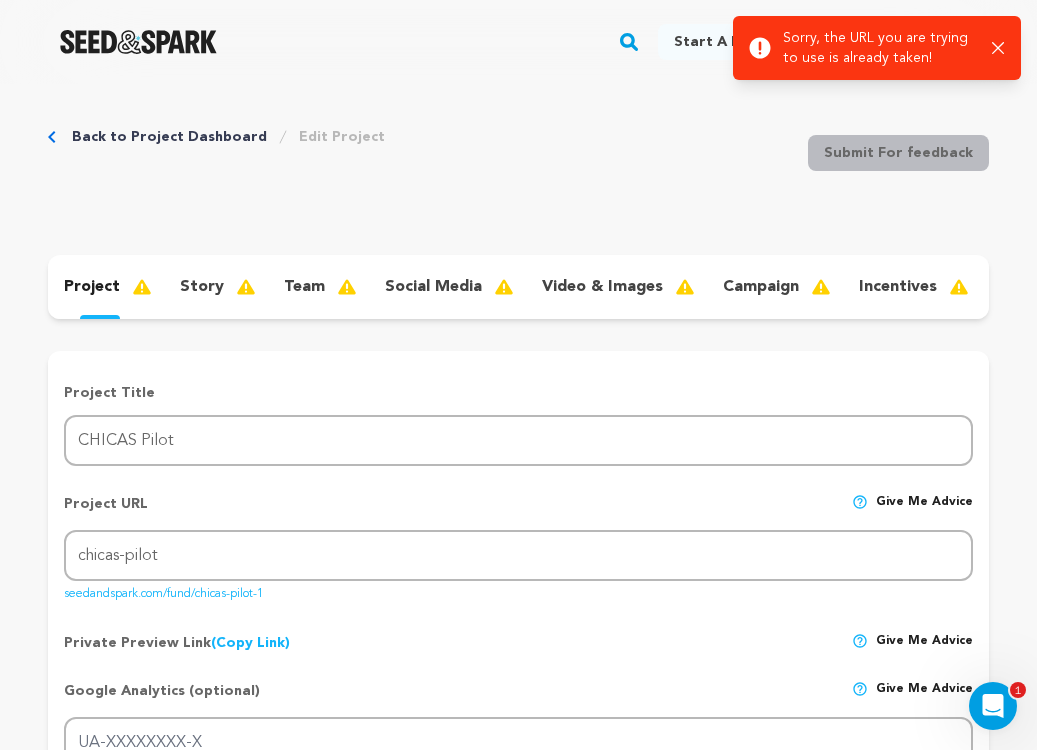 scroll, scrollTop: 0, scrollLeft: 0, axis: both 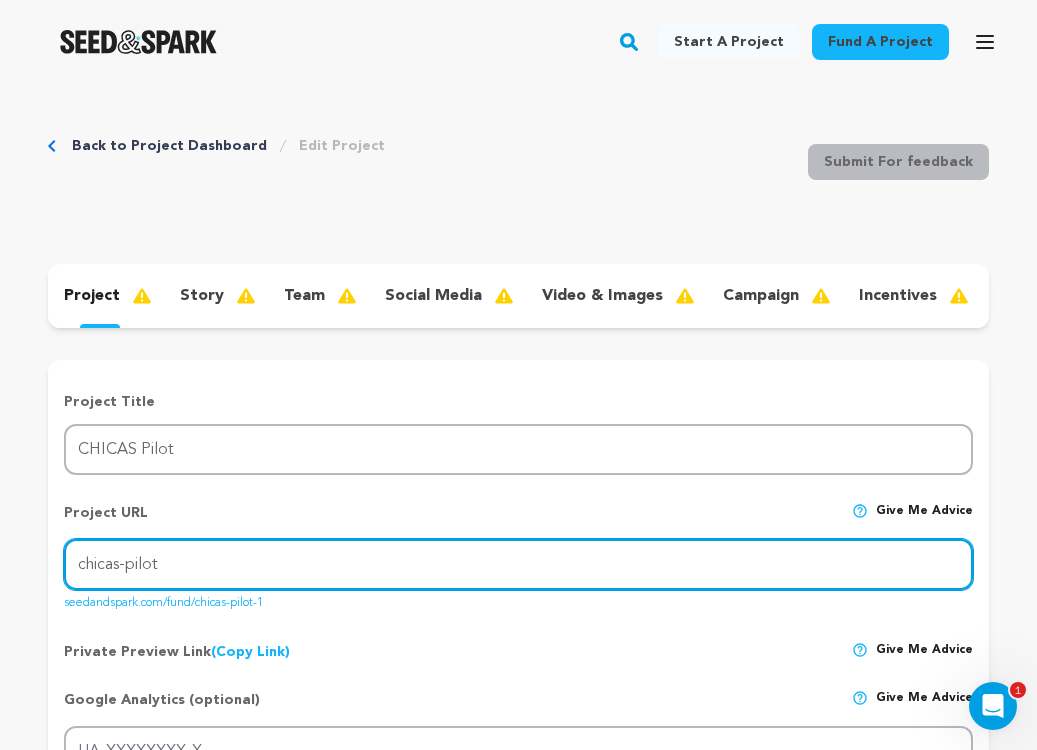 click on "chicas-pilot" at bounding box center [518, 564] 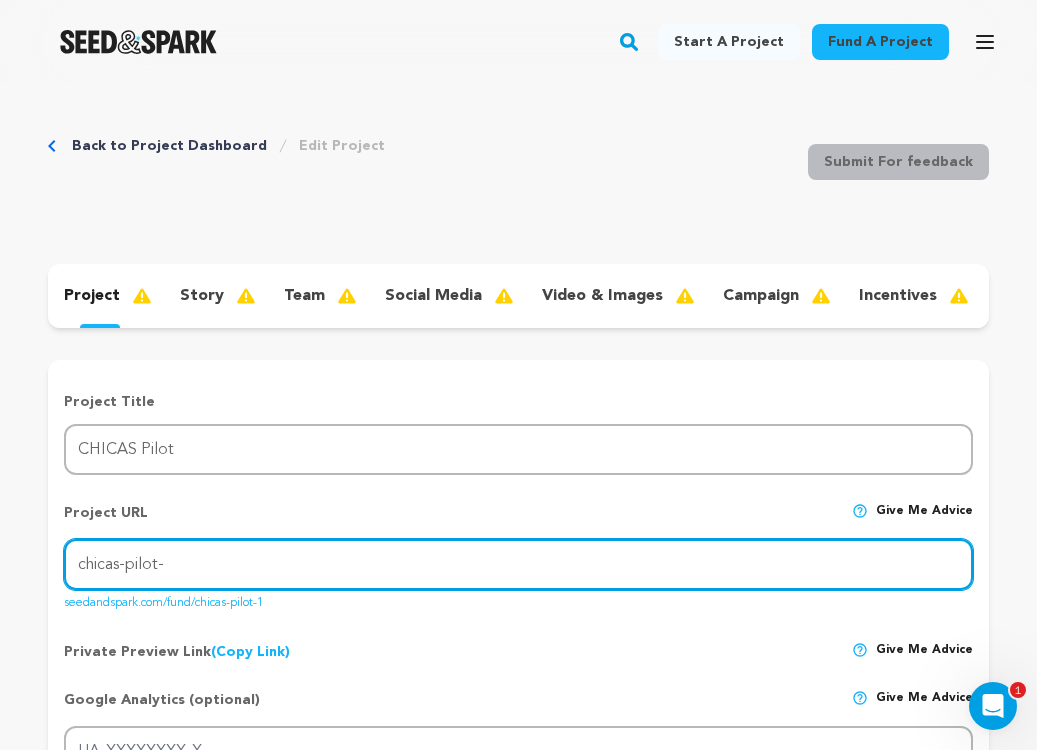 type on "chicas-pilot-" 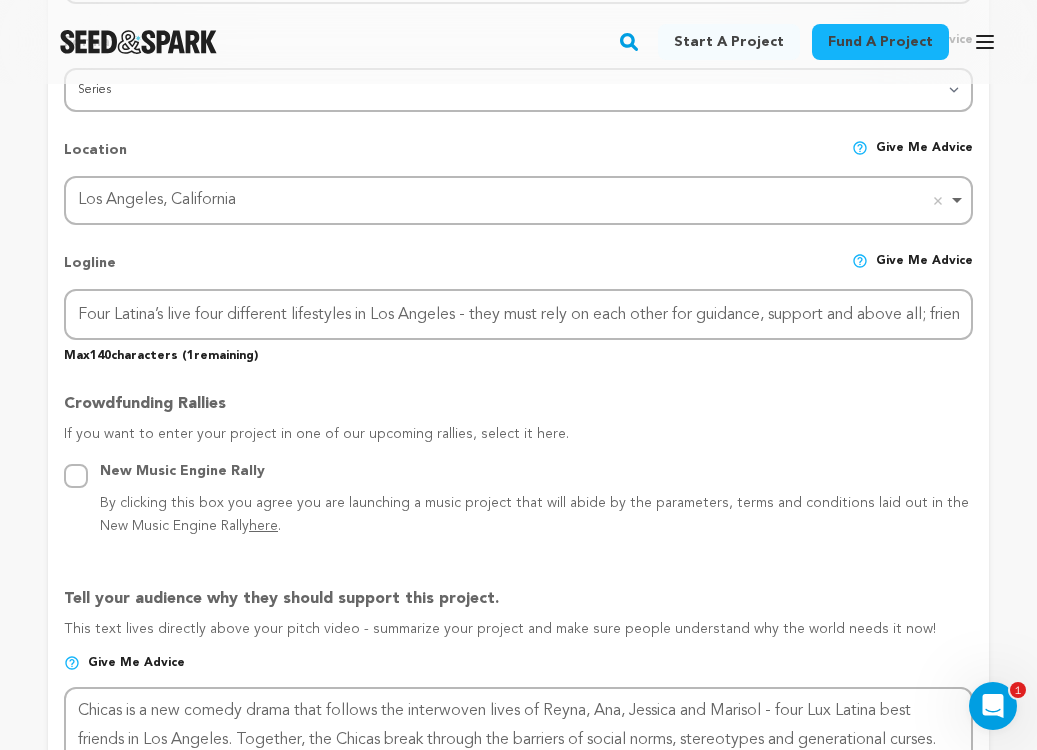 scroll, scrollTop: 889, scrollLeft: 0, axis: vertical 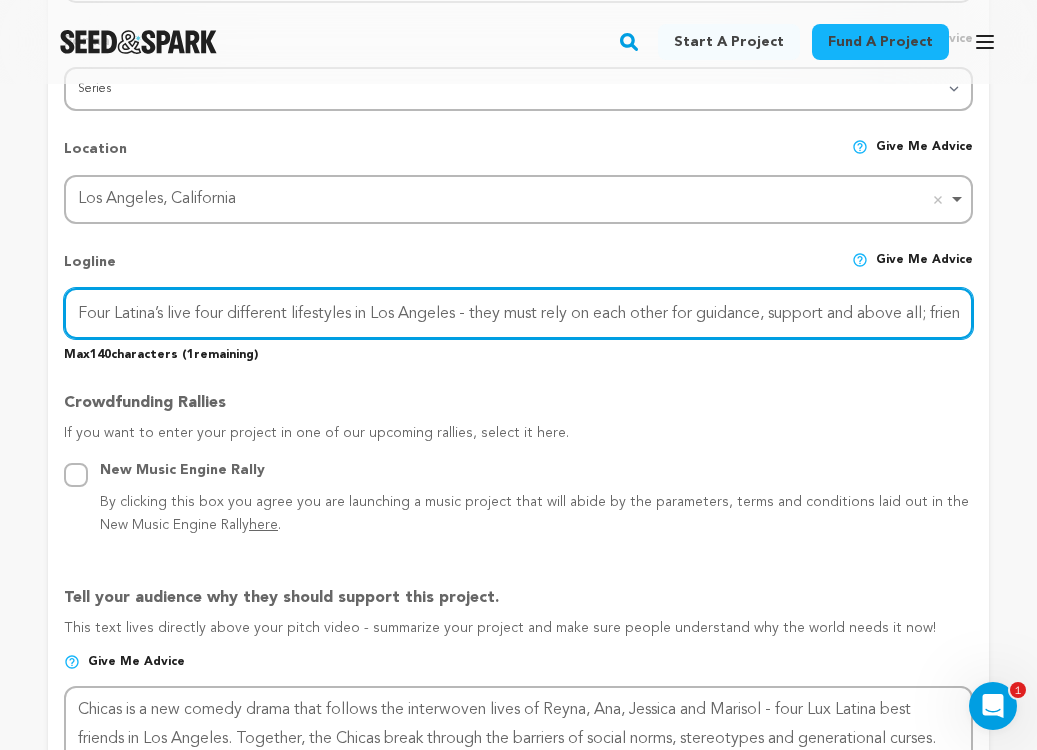 click on "Four Latina’s live four different lifestyles in Los Angeles - they must rely on each other for guidance, support and above all; friendship." at bounding box center (518, 313) 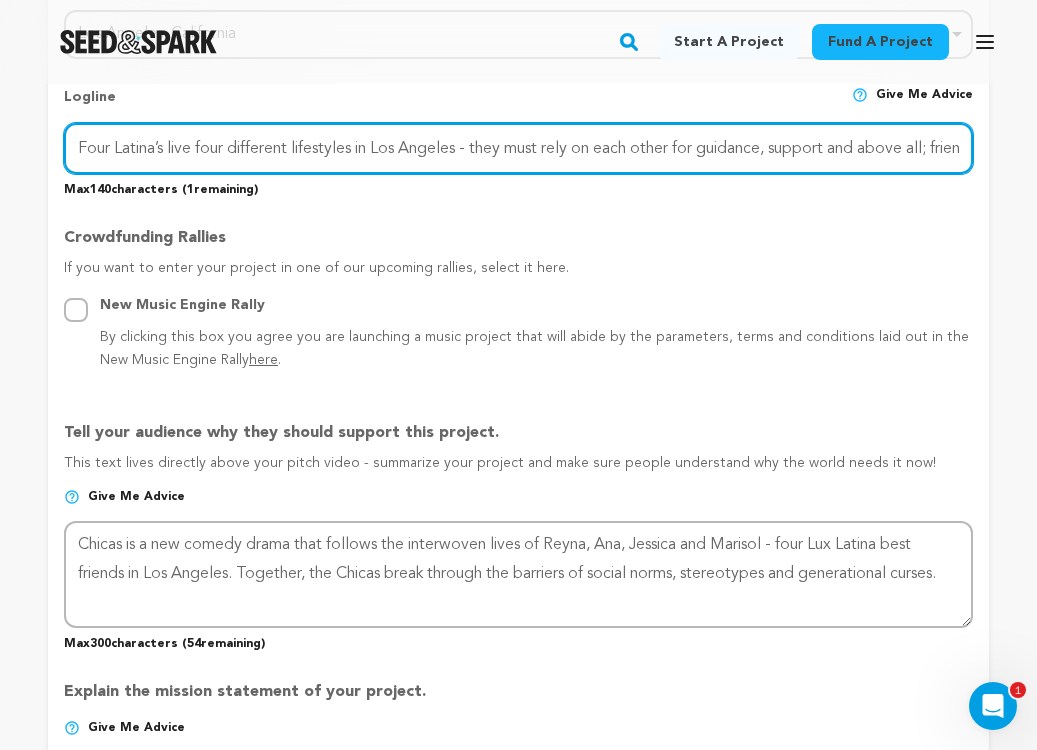 scroll, scrollTop: 1057, scrollLeft: 0, axis: vertical 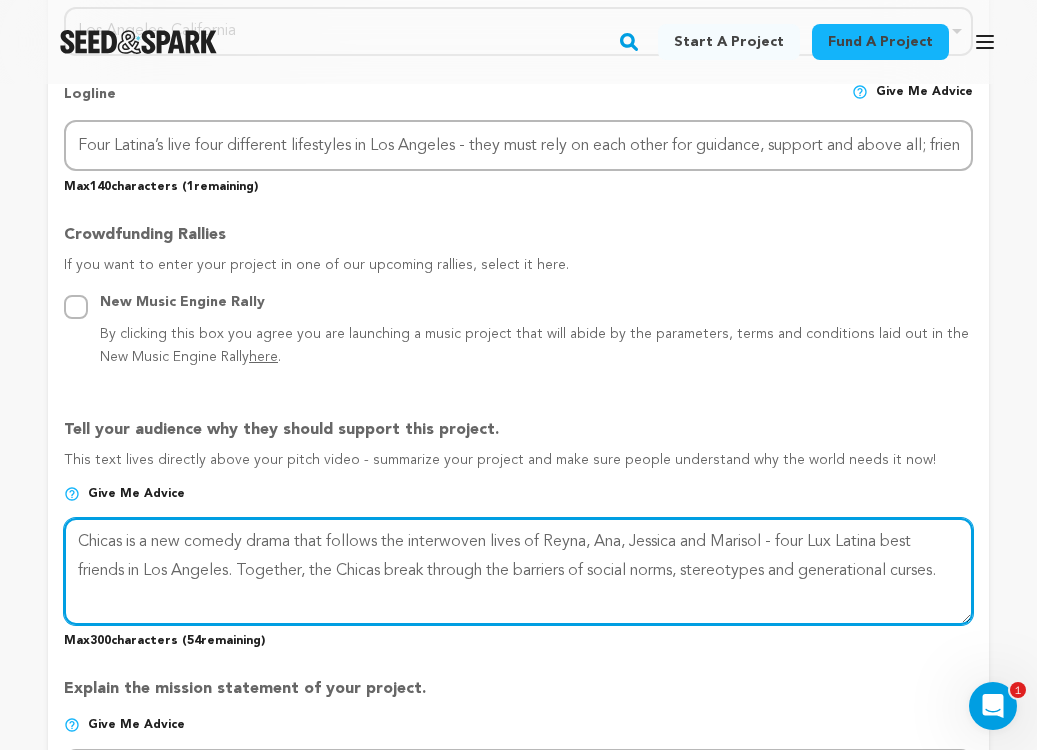 click at bounding box center [518, 571] 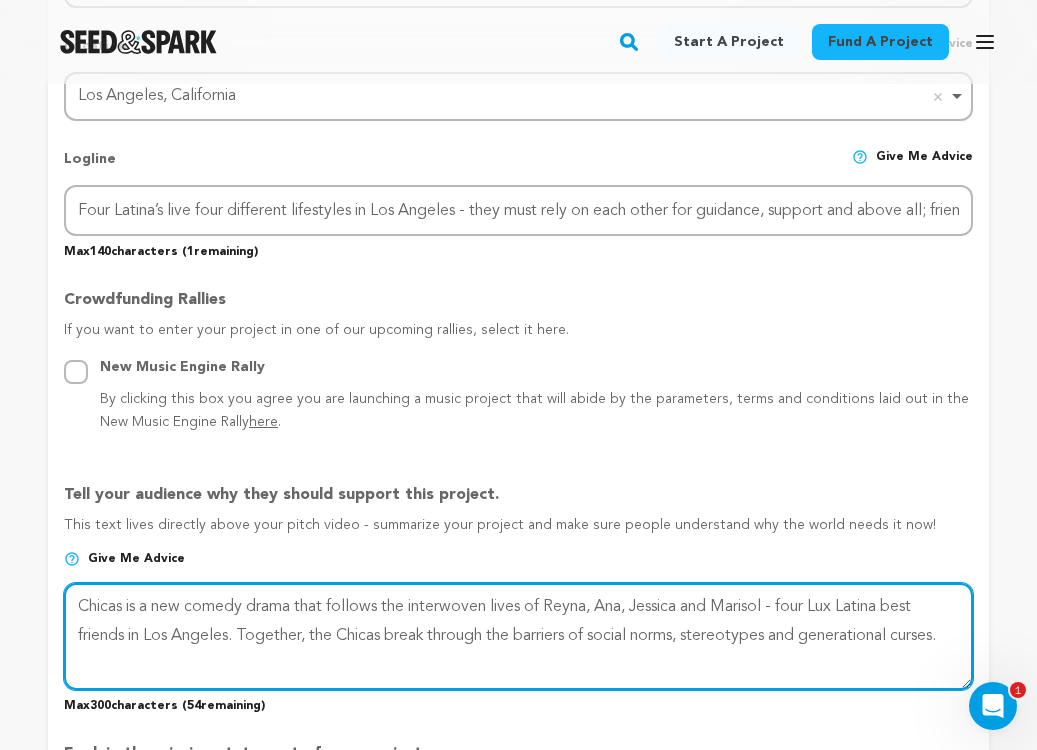 scroll, scrollTop: 999, scrollLeft: 0, axis: vertical 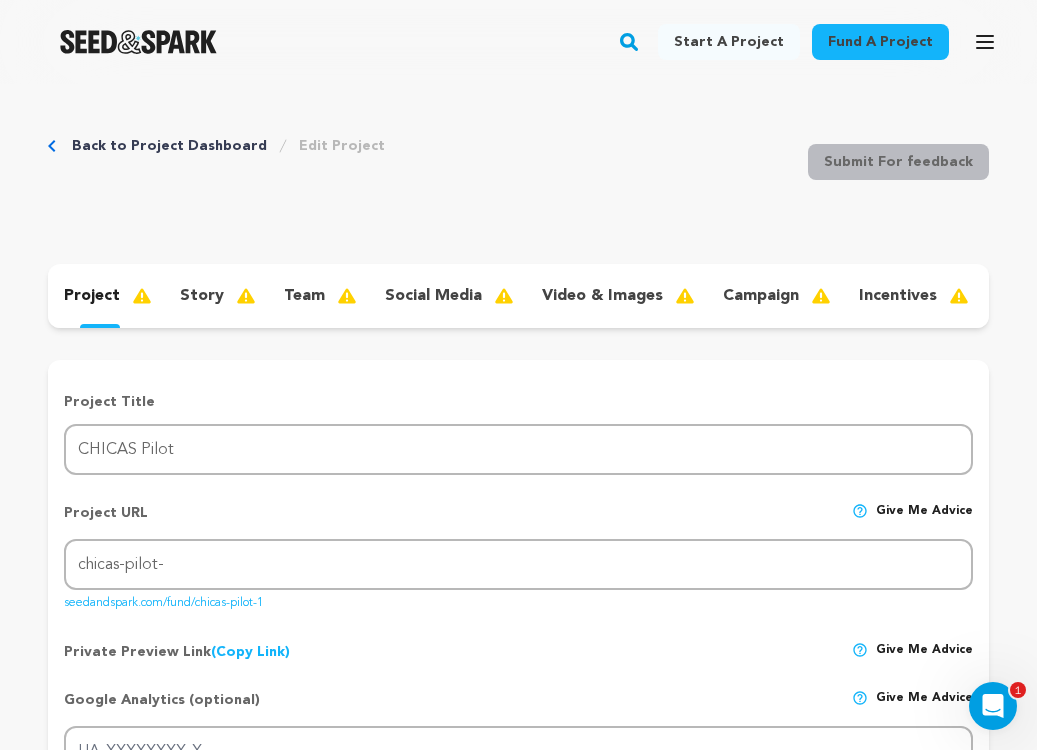 click on "Back to Project Dashboard
Edit Project" at bounding box center (216, 146) 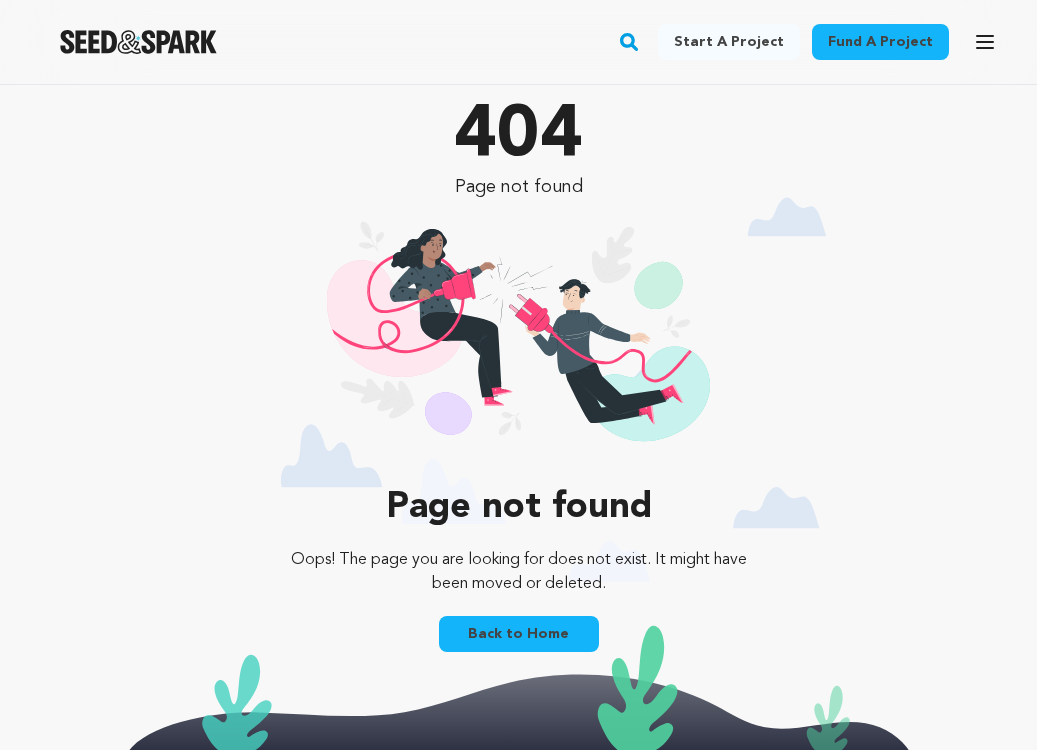 scroll, scrollTop: 0, scrollLeft: 0, axis: both 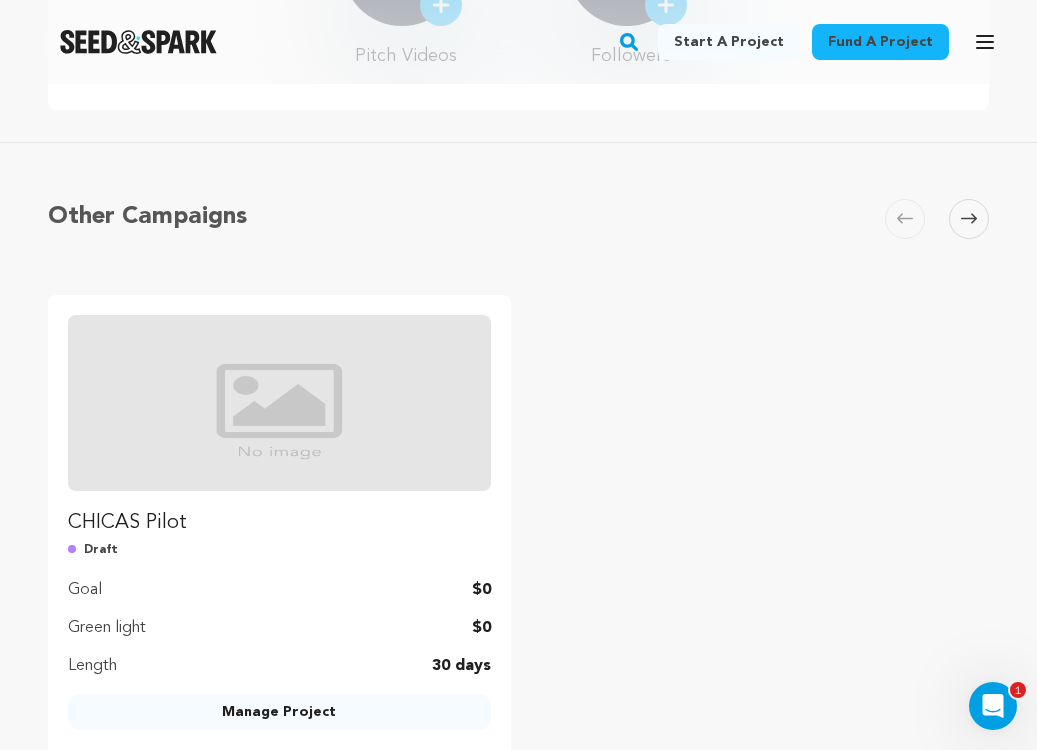 click at bounding box center [969, 219] 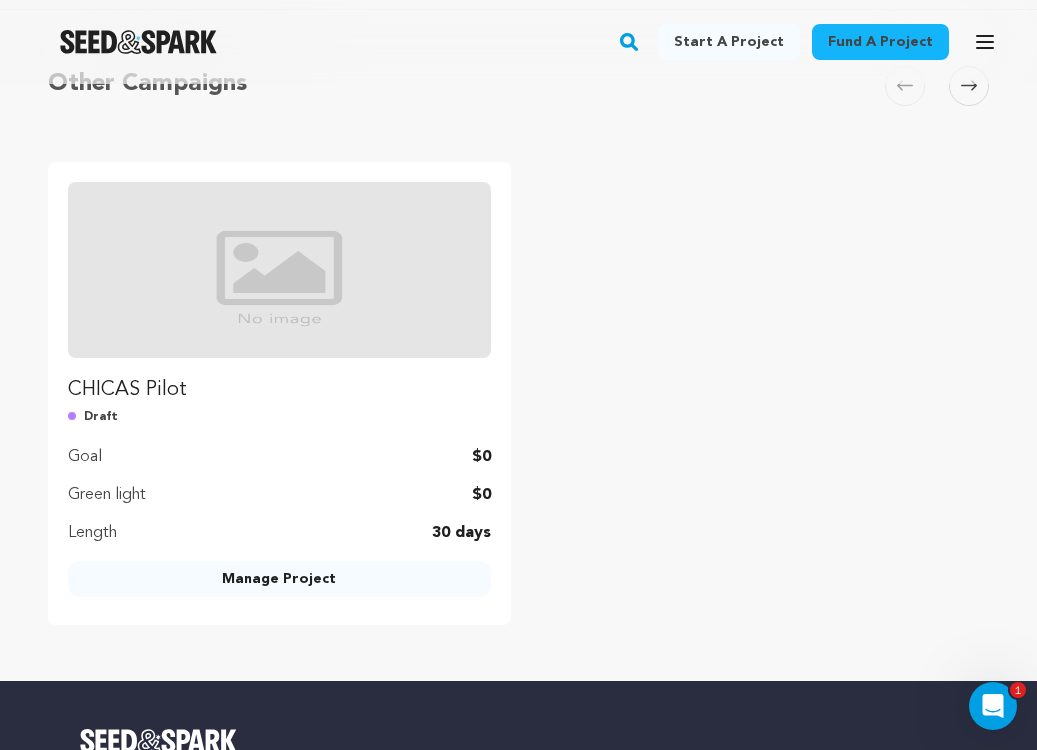 scroll, scrollTop: 1548, scrollLeft: 0, axis: vertical 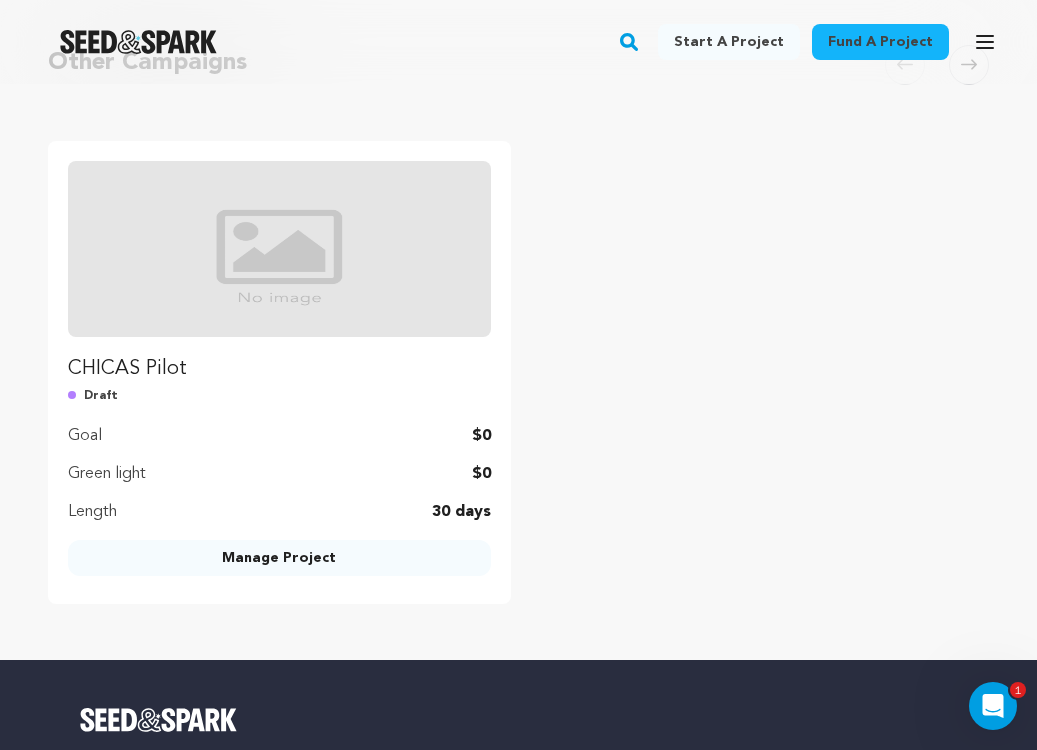 click on "Manage Project" at bounding box center [279, 558] 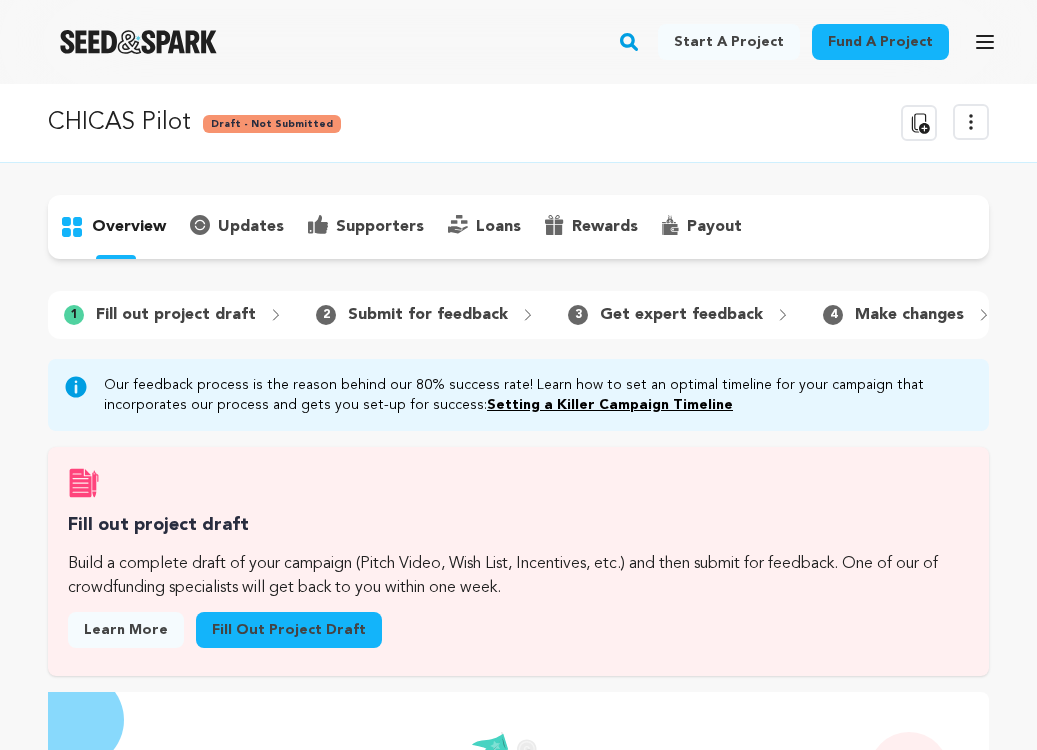 scroll, scrollTop: 0, scrollLeft: 0, axis: both 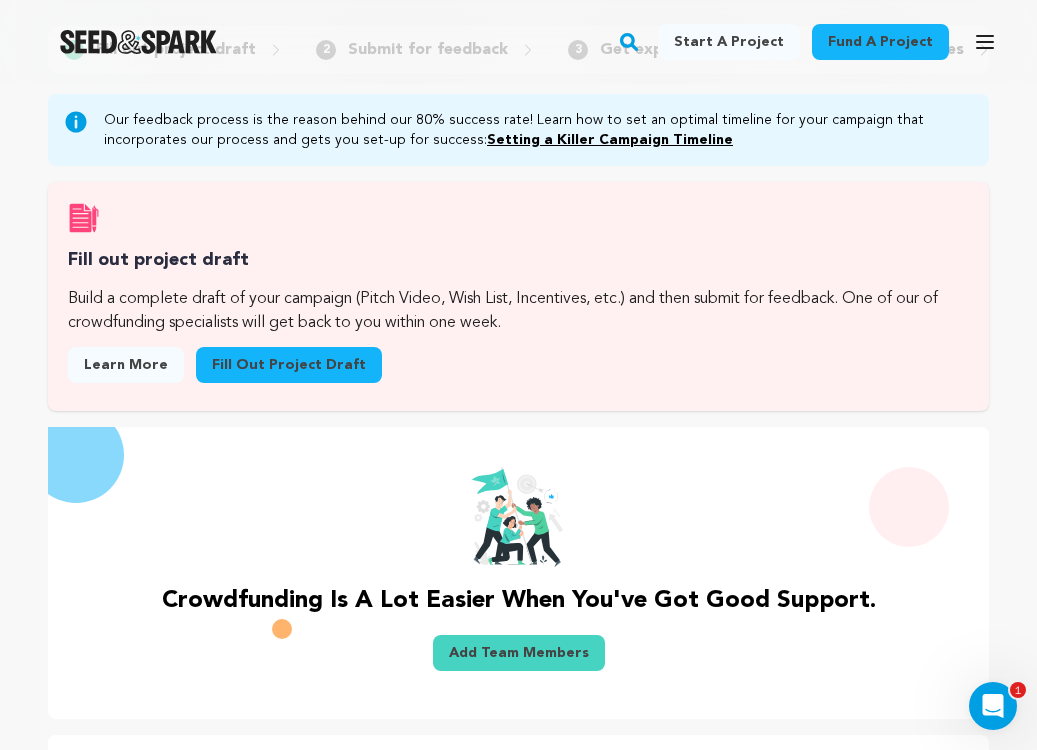 click on "Fill out project draft" at bounding box center [289, 365] 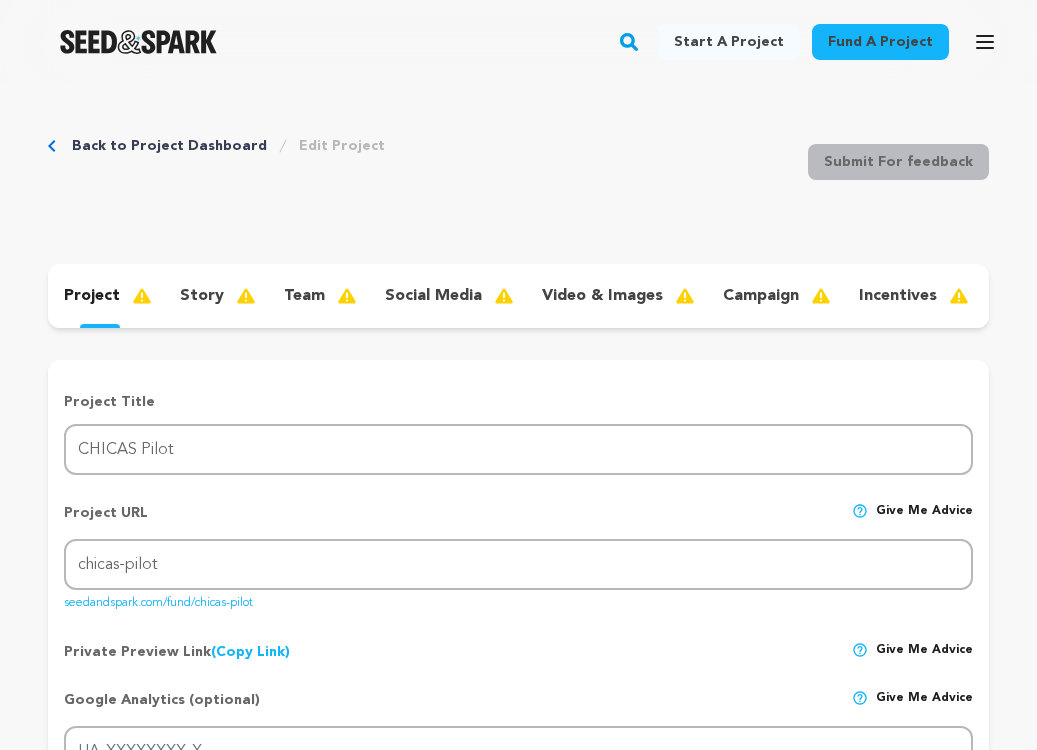 scroll, scrollTop: 0, scrollLeft: 0, axis: both 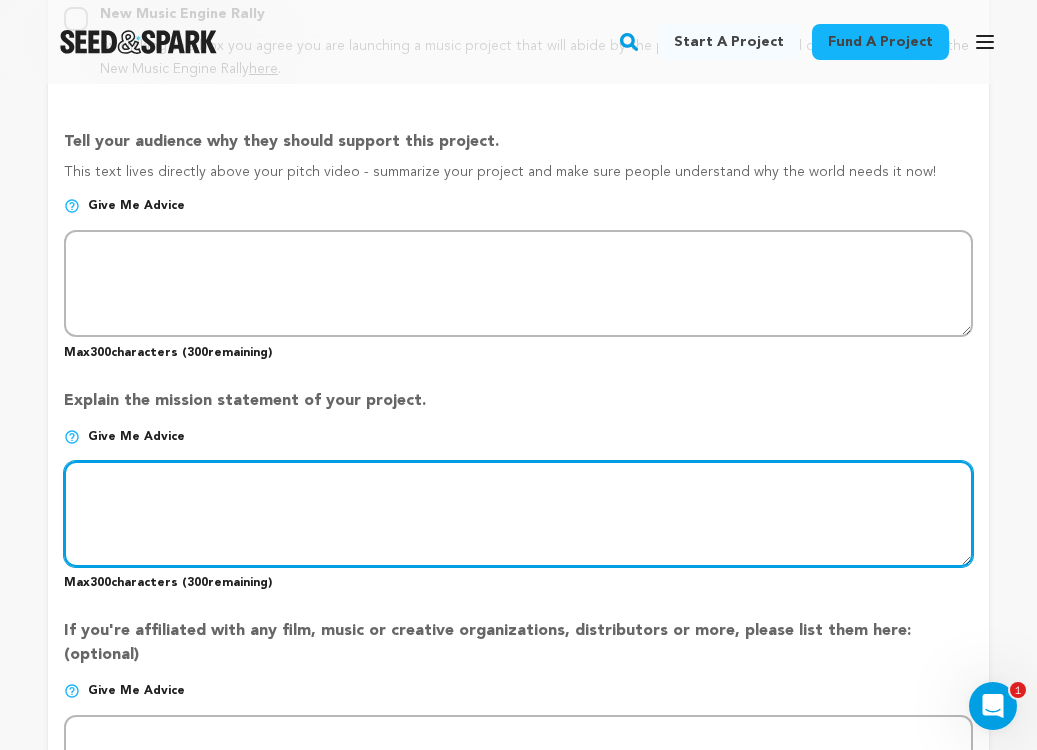 click at bounding box center (518, 514) 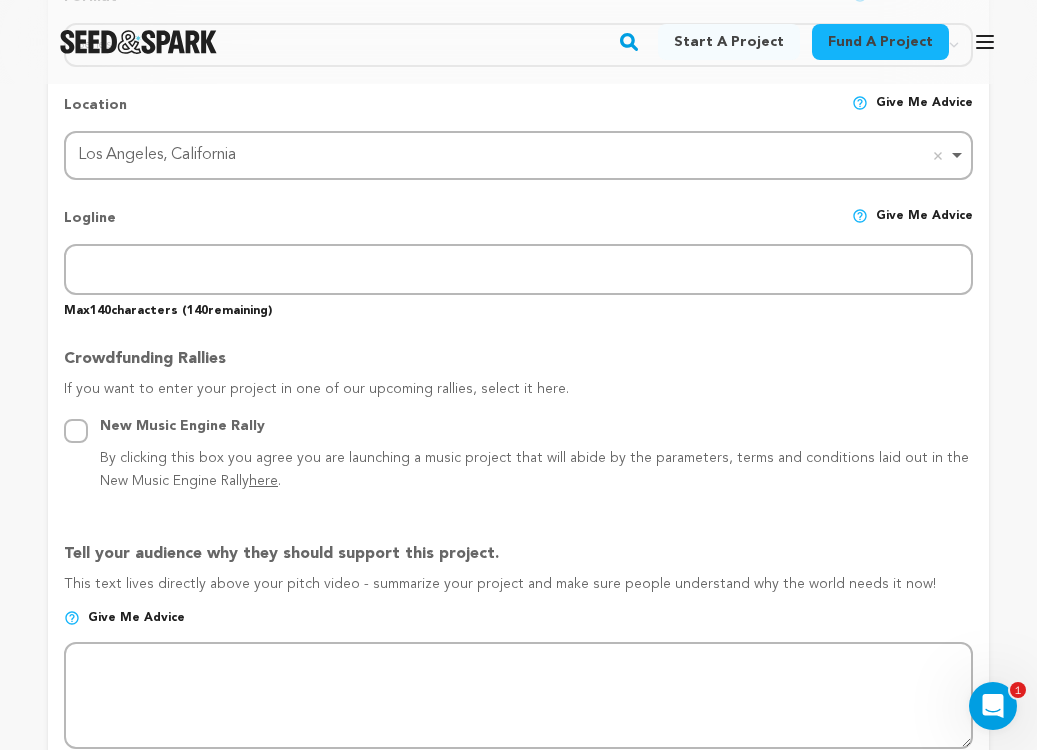 scroll, scrollTop: 1281, scrollLeft: 0, axis: vertical 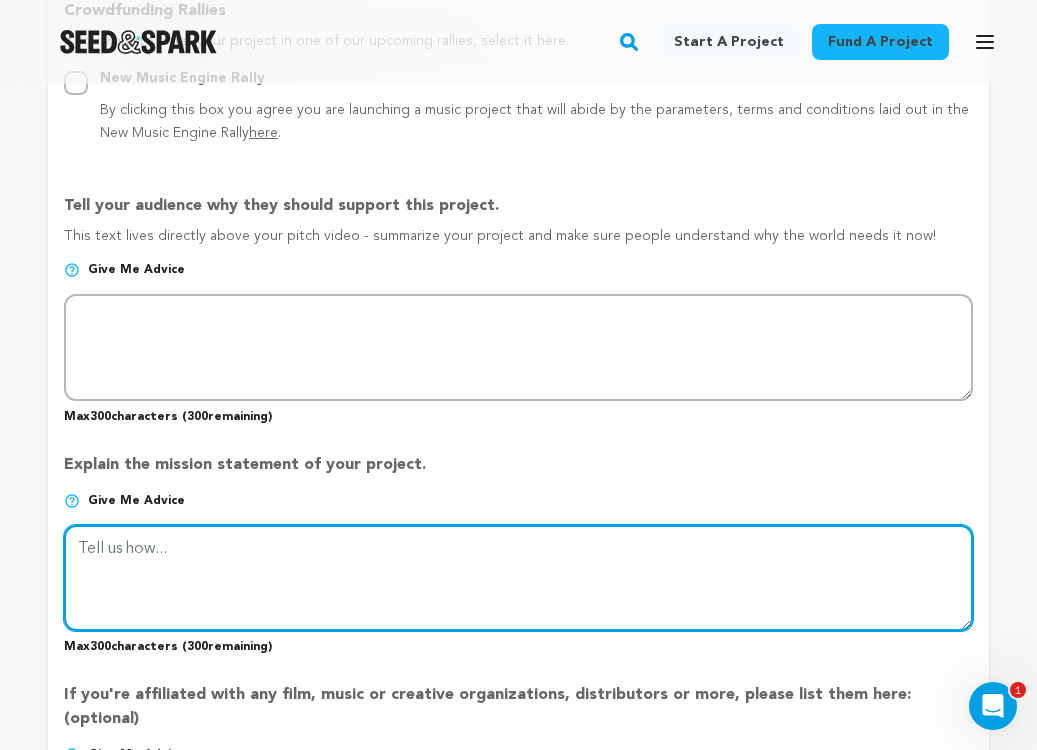 paste on "Chicas is not just a show - it’s a movement. It sets a precedent for gender equity in production by centering women-powered crews. There’s no Spanish word for ‘boundaries’, Chicas tells stories that highlight the pitfalls of our generational curses." 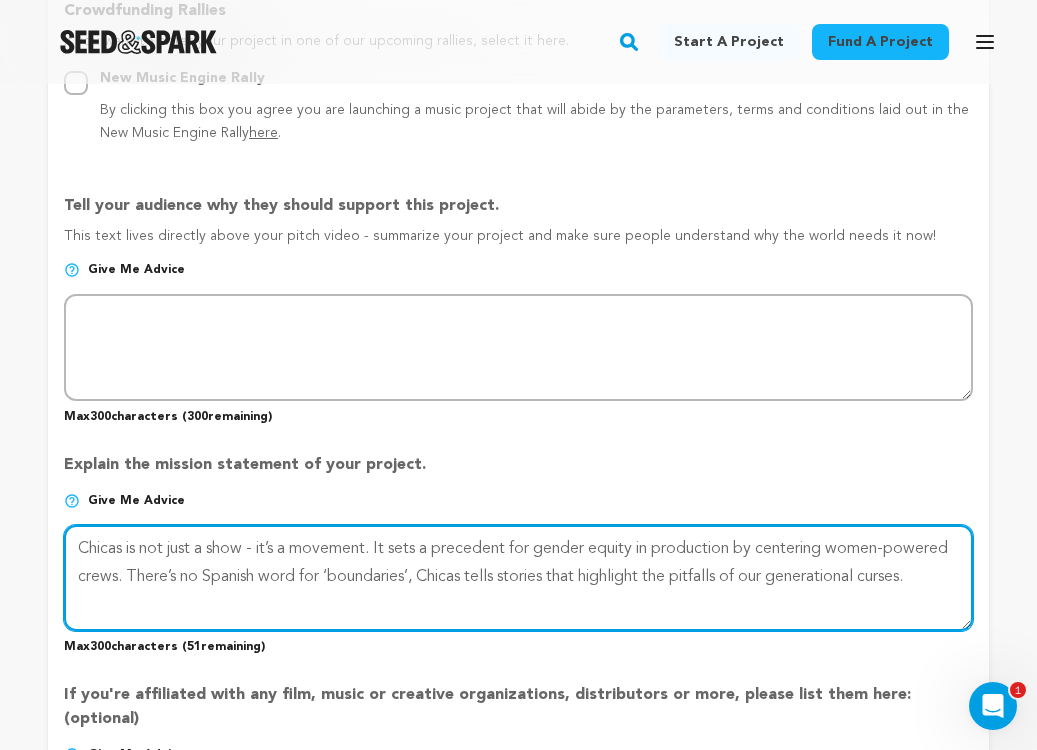 type on "Chicas is not just a show - it’s a movement. It sets a precedent for gender equity in production by centering women-powered crews. There’s no Spanish word for ‘boundaries’, Chicas tells stories that highlight the pitfalls of our generational curses." 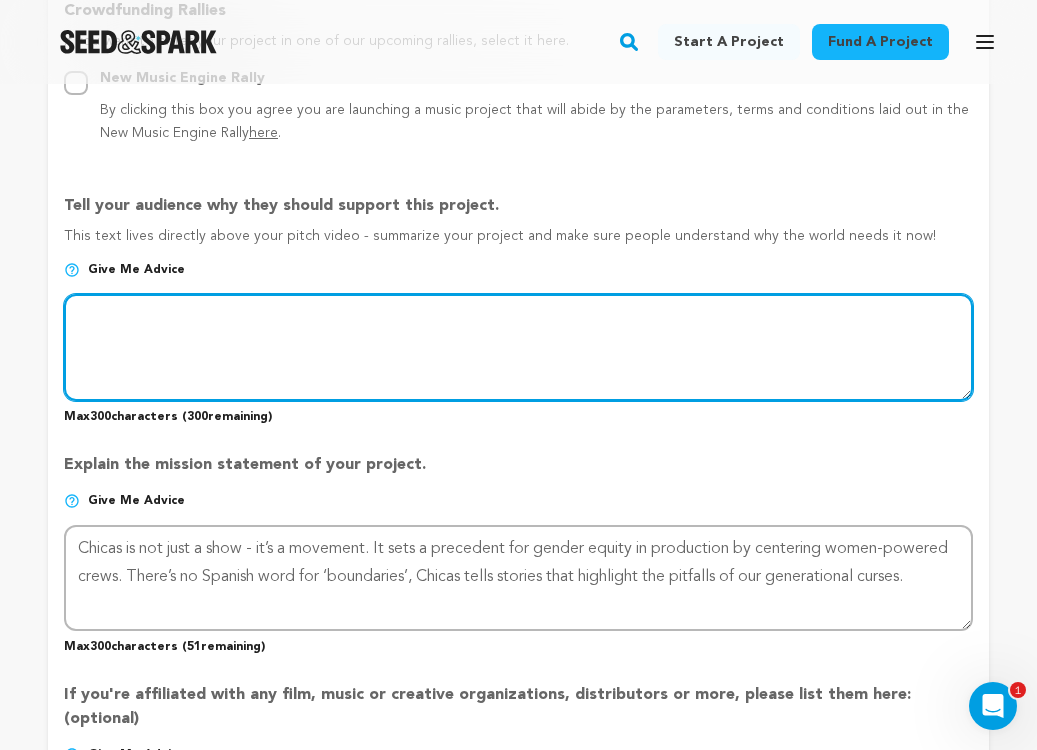 click at bounding box center (518, 347) 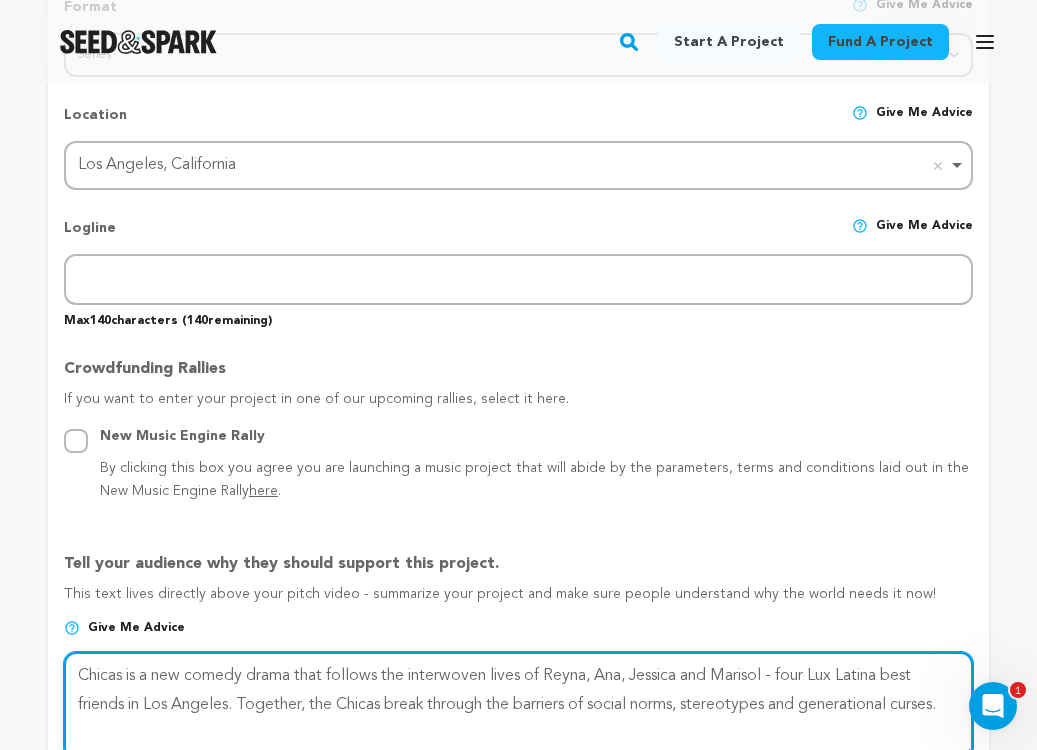 scroll, scrollTop: 922, scrollLeft: 0, axis: vertical 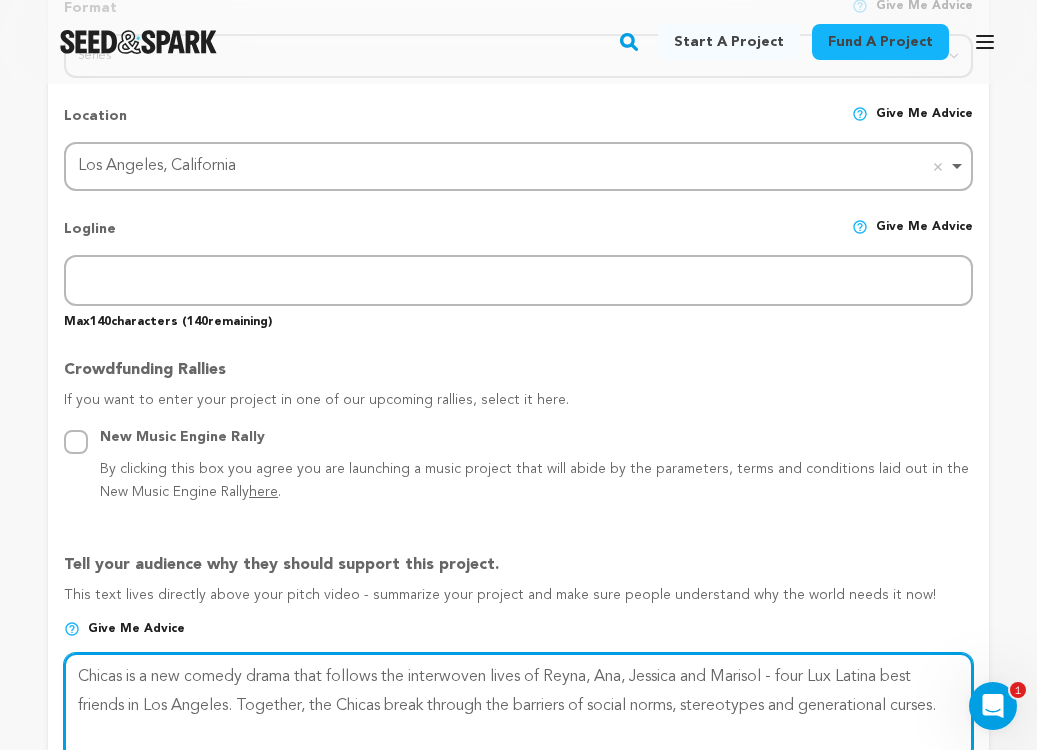 type on "Chicas is a new comedy drama that follows the interwoven lives of Reyna, Ana, Jessica and Marisol - four Lux Latina best friends in Los Angeles. Together, the Chicas break through the barriers of social norms, stereotypes and generational curses." 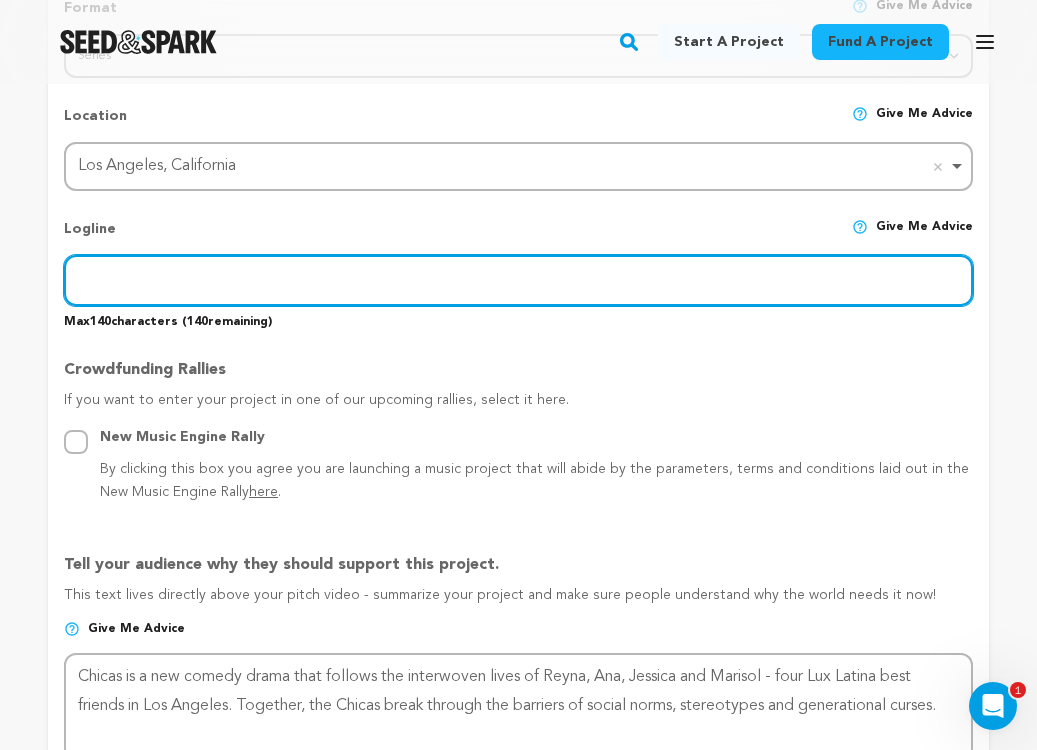 click at bounding box center (518, 280) 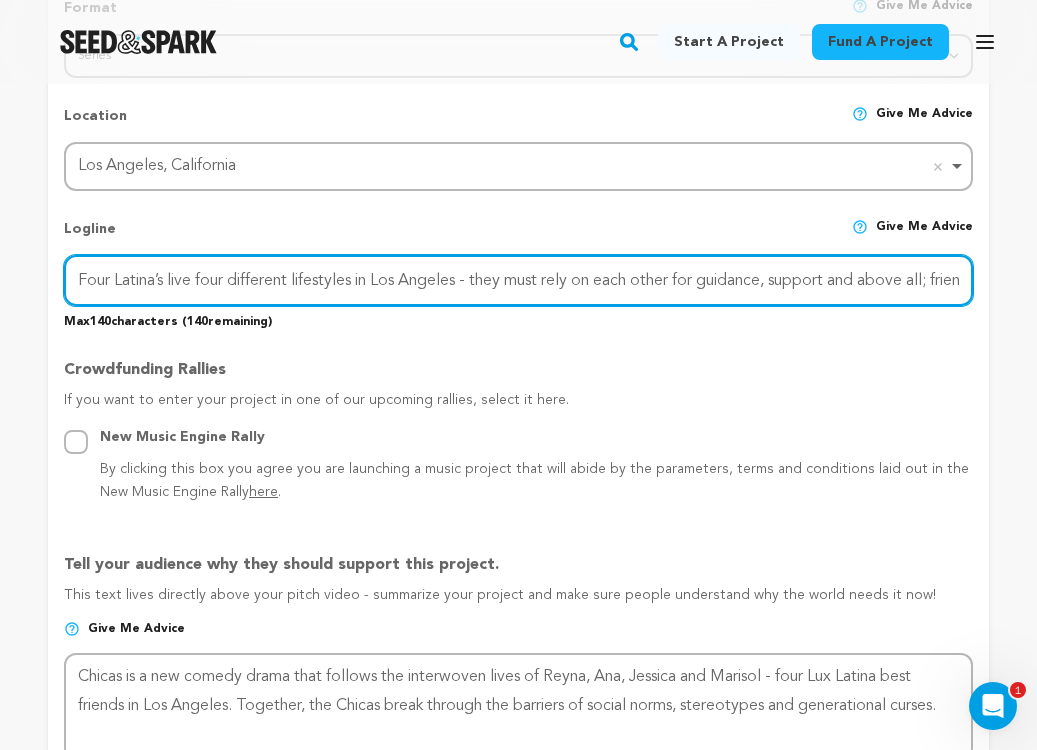 scroll, scrollTop: 0, scrollLeft: 67, axis: horizontal 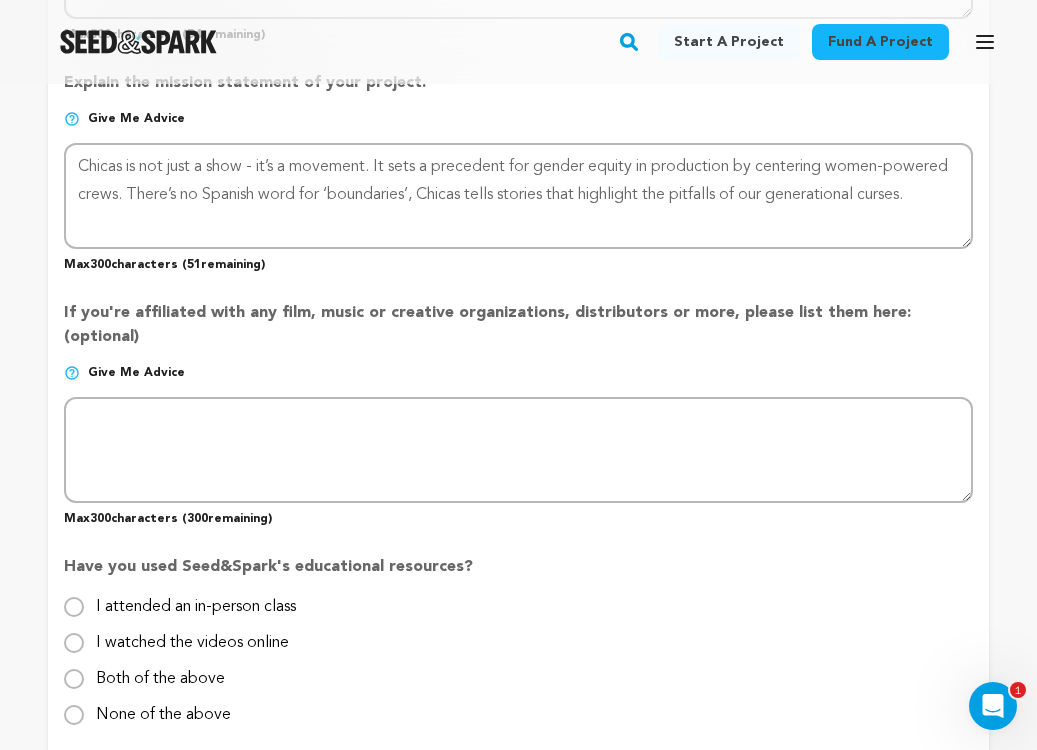 type on "Four Latina’s live four different lifestyles in Los Angeles - they must rely on each other for guidance, support and above all; friendship." 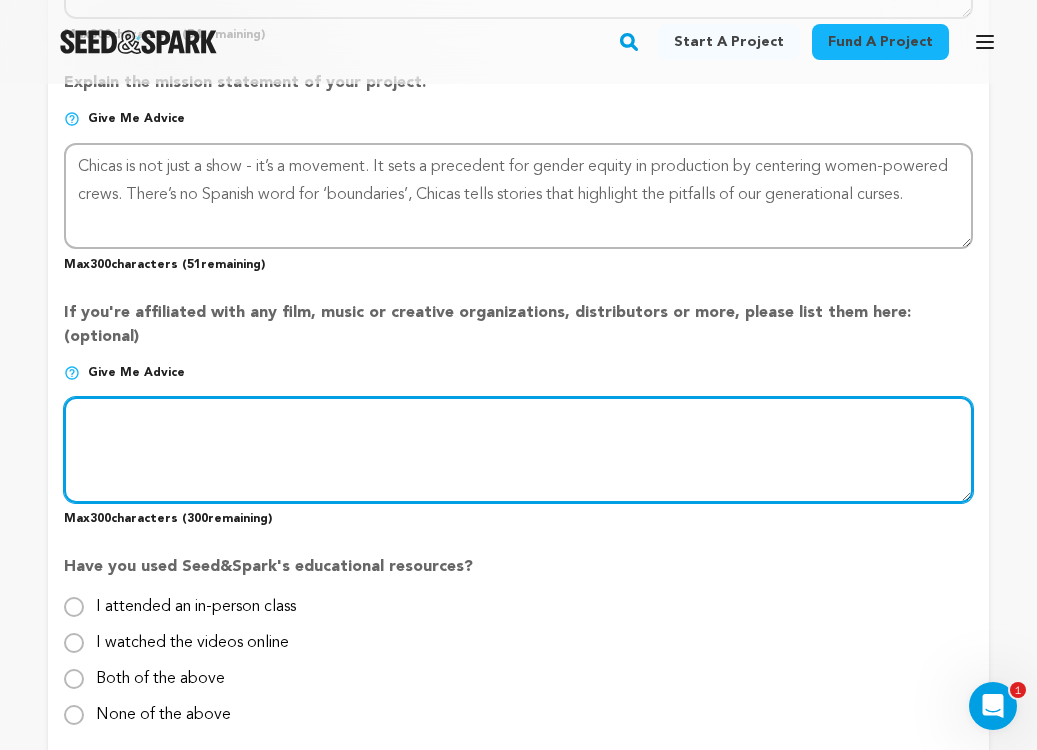 click at bounding box center [518, 450] 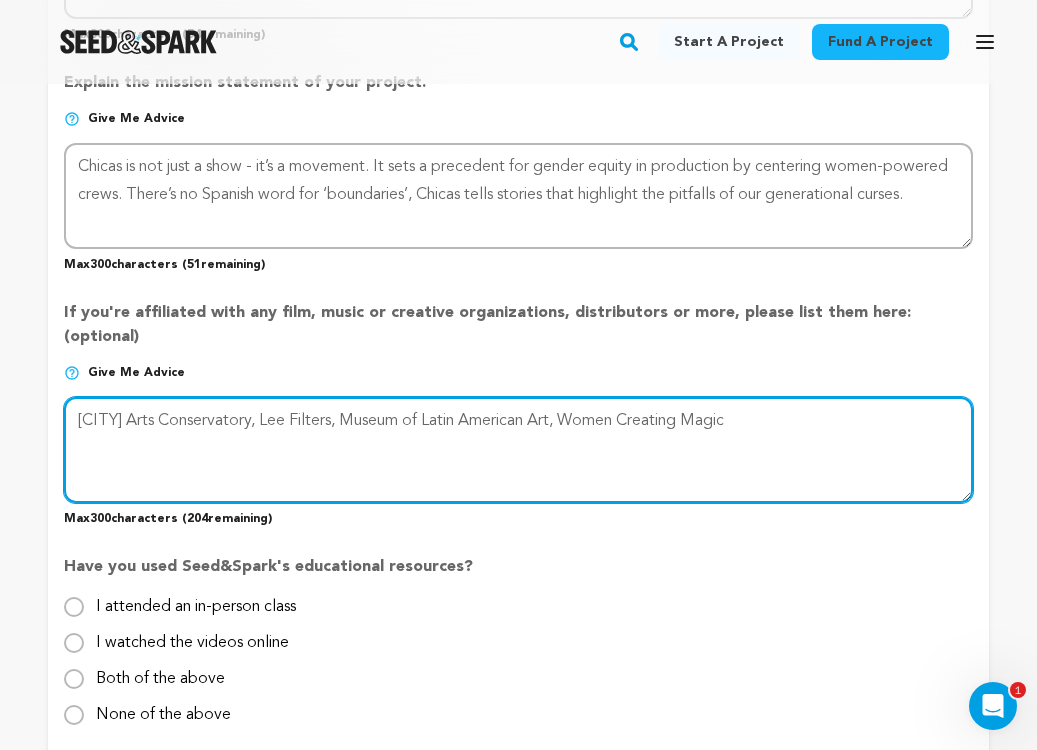 click at bounding box center (518, 450) 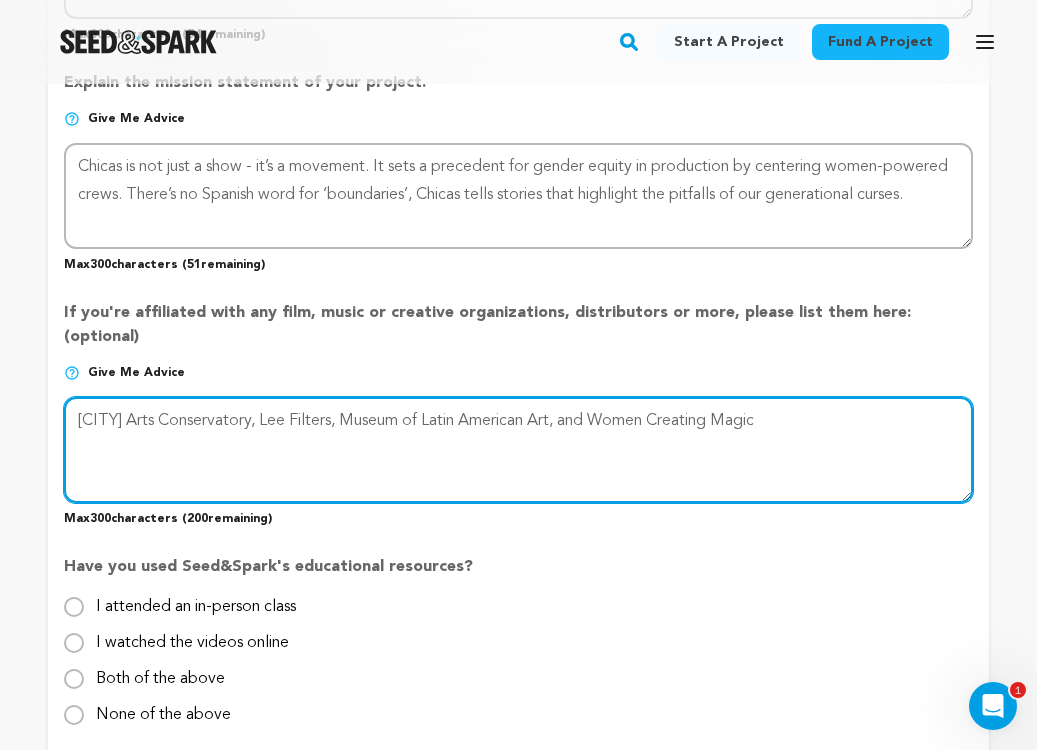 click at bounding box center (518, 450) 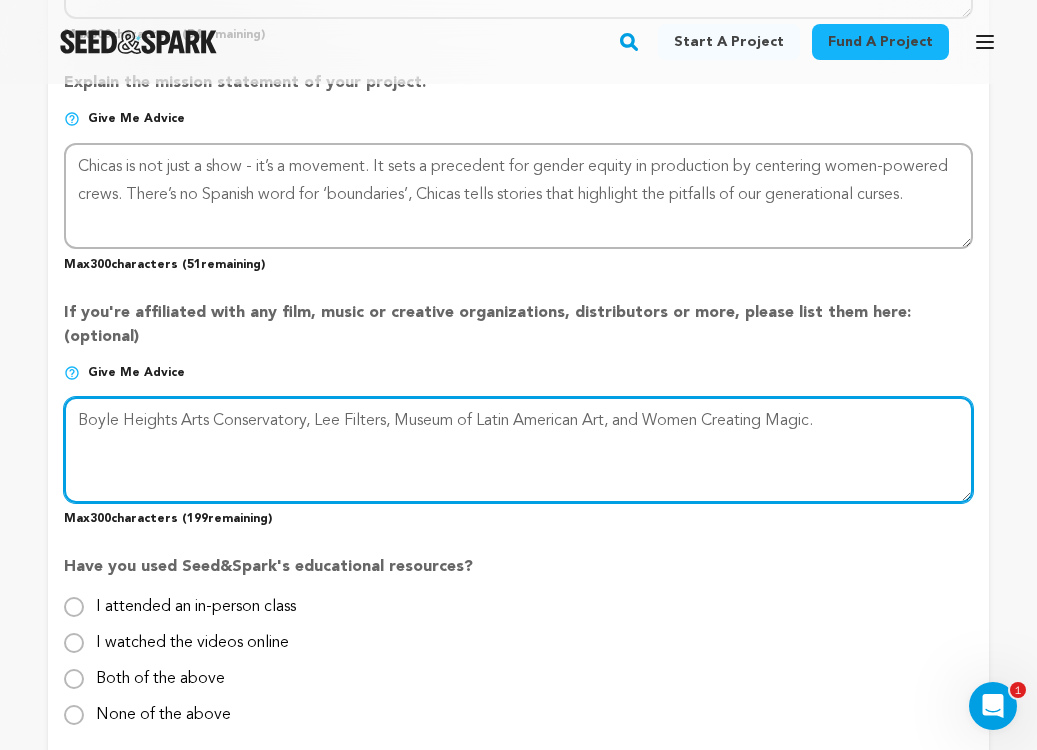 type on "Boyle Heights Arts Conservatory, Lee Filters, Museum of Latin American Art, and Women Creating Magic." 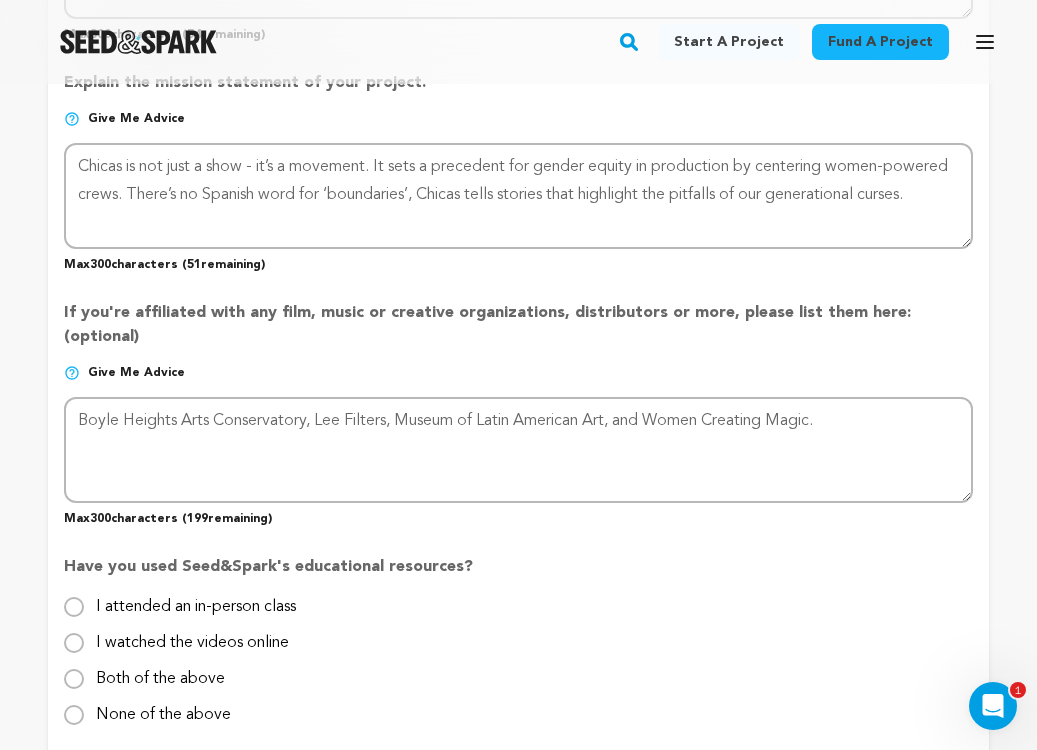 click on "Have you used Seed&Spark's educational resources?" at bounding box center (518, 575) 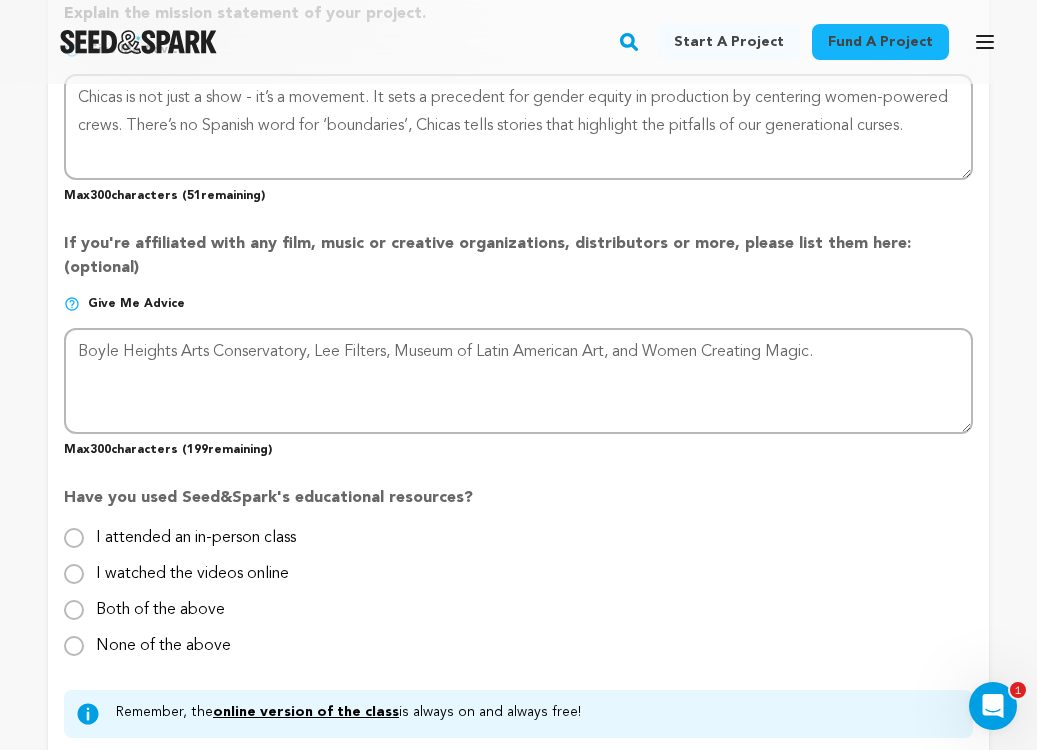scroll, scrollTop: 1776, scrollLeft: 0, axis: vertical 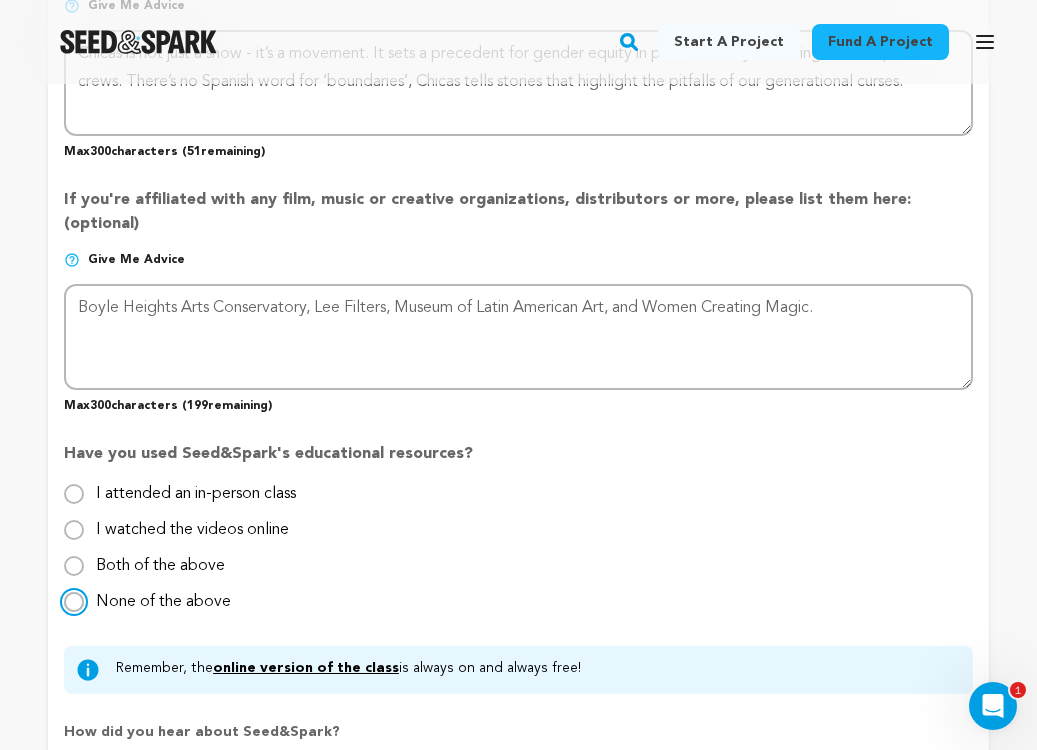 click on "None of the above" at bounding box center (74, 602) 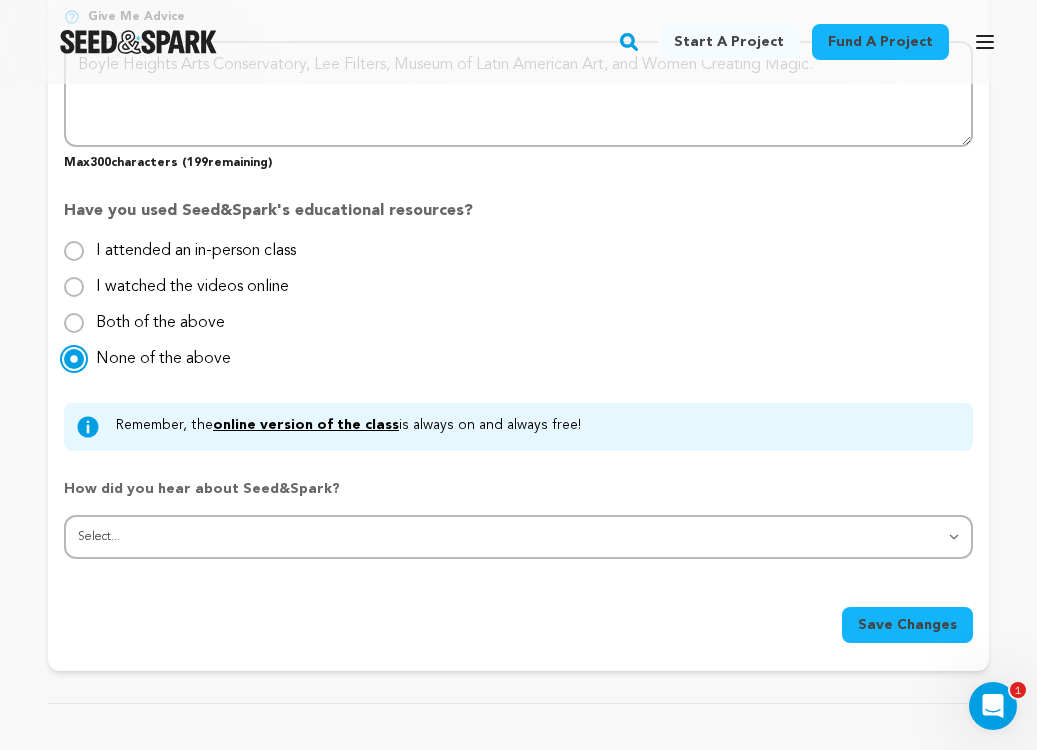 scroll, scrollTop: 2030, scrollLeft: 0, axis: vertical 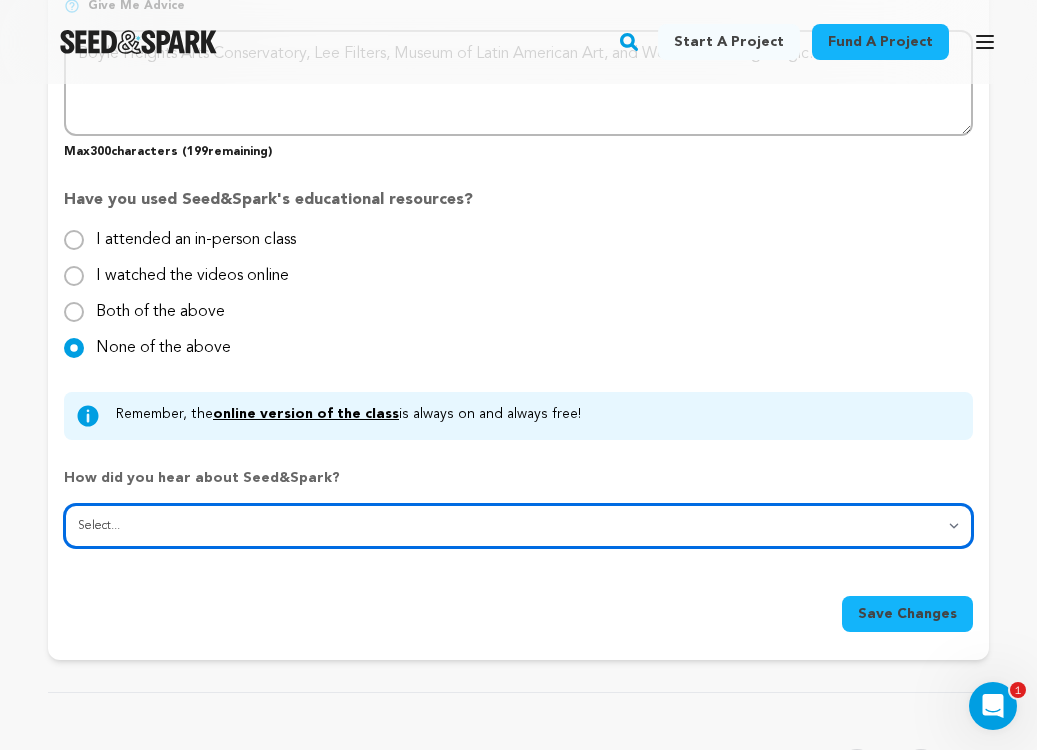click on "Select...
From a friend Social media Film festival or film organization Took an in-person class Online search Article or podcast Email Other" at bounding box center (518, 526) 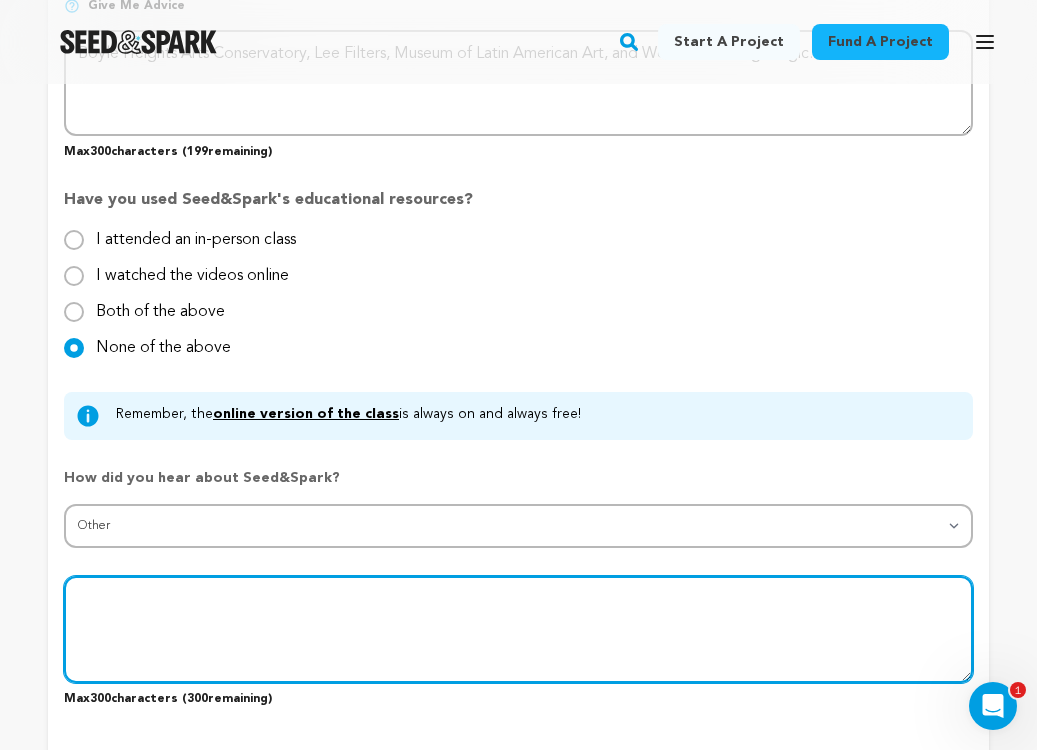 click at bounding box center (518, 629) 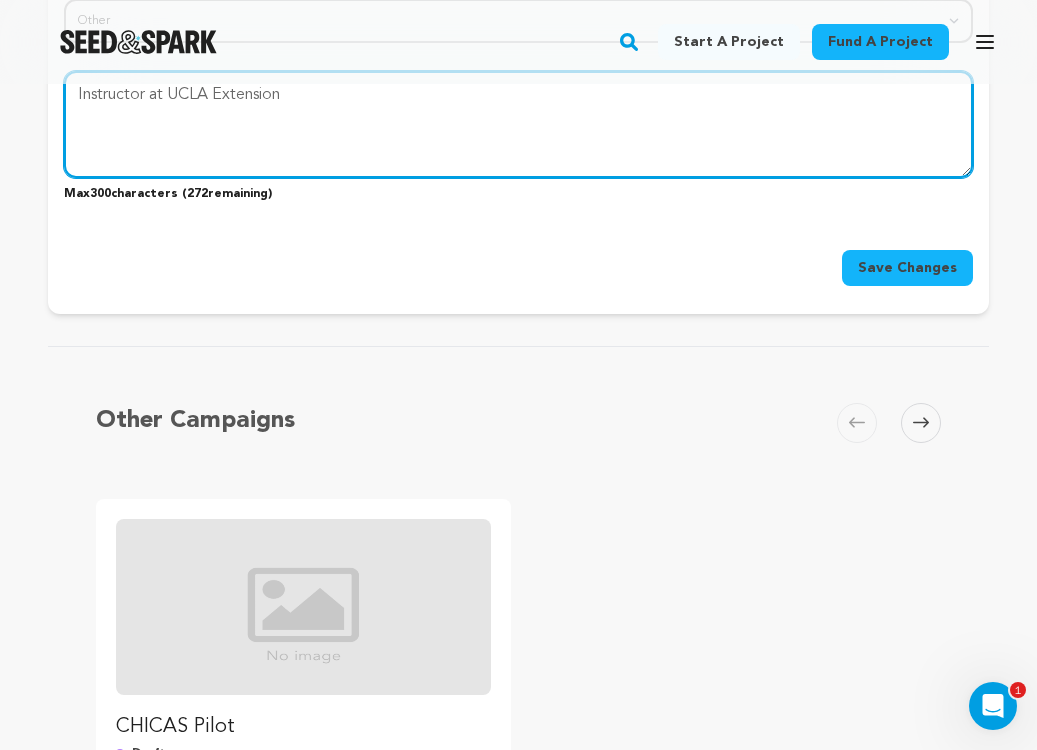 scroll, scrollTop: 2494, scrollLeft: 0, axis: vertical 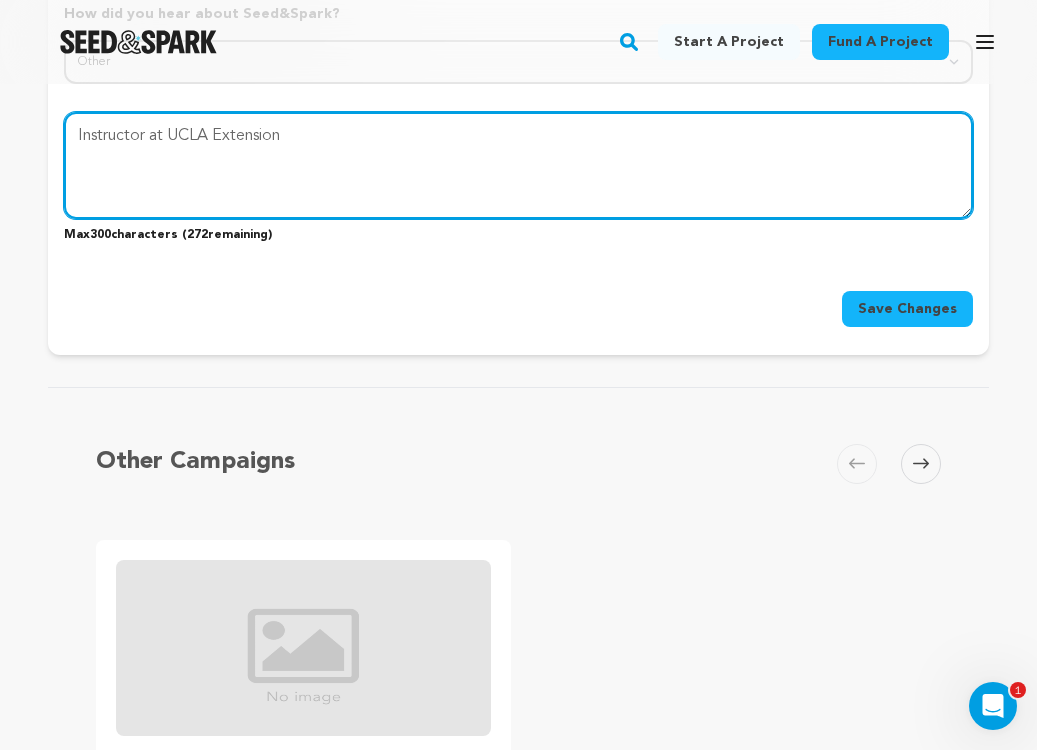 type on "Instructor at UCLA Extension" 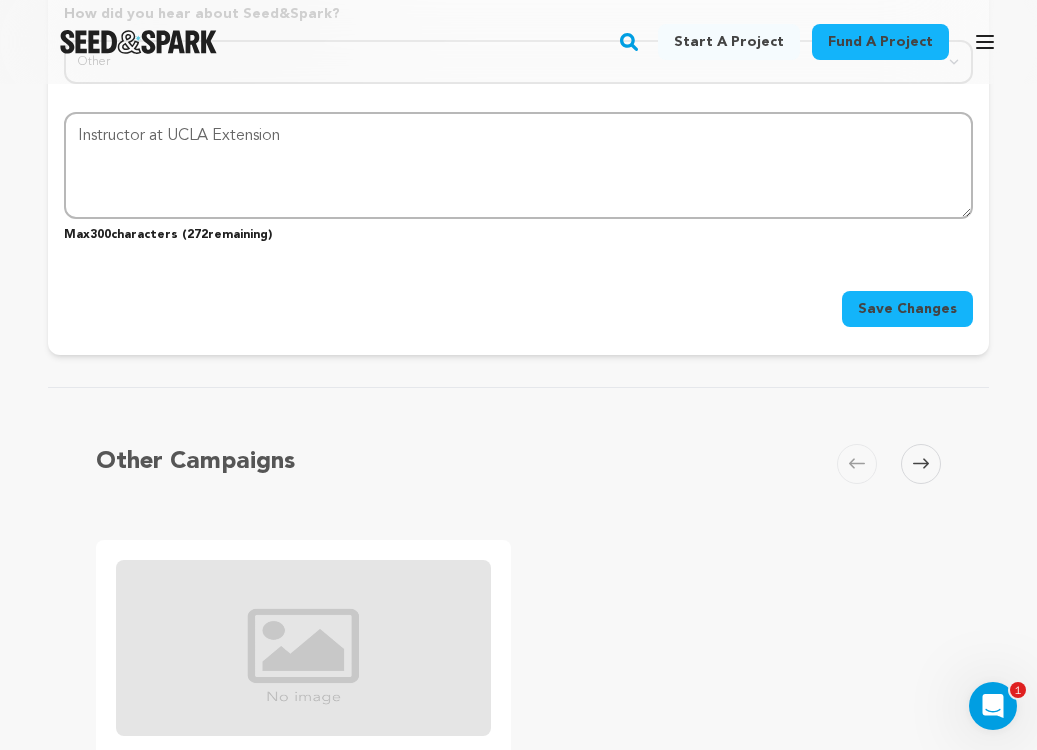 click on "Save Changes" at bounding box center [907, 309] 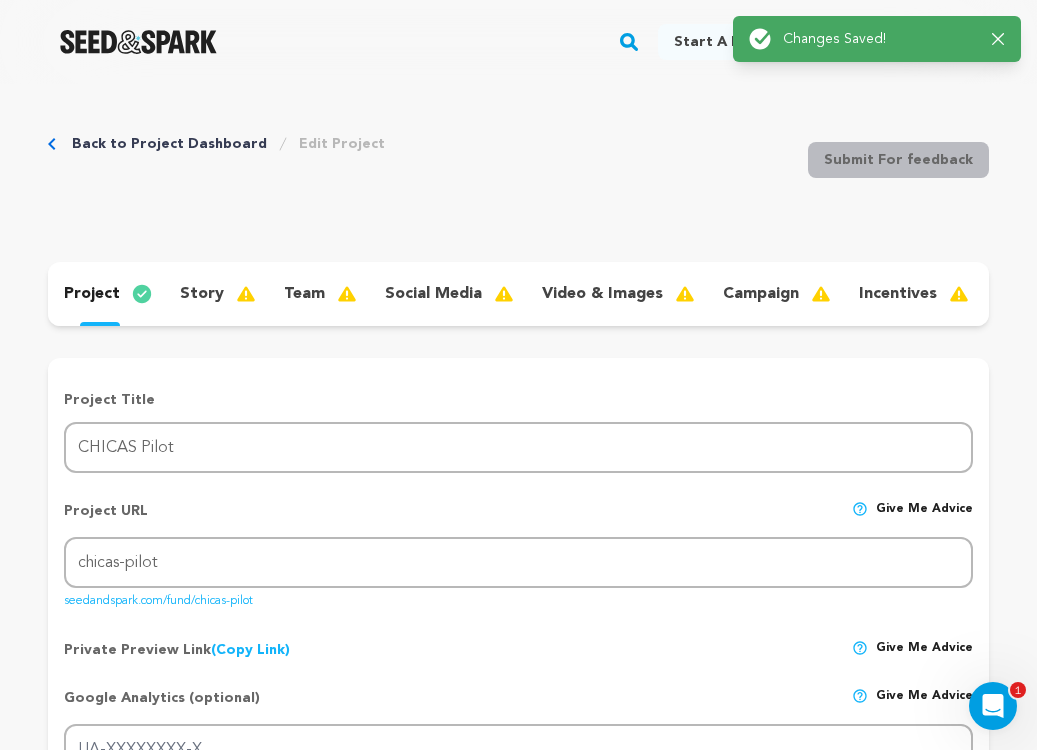 scroll, scrollTop: 0, scrollLeft: 0, axis: both 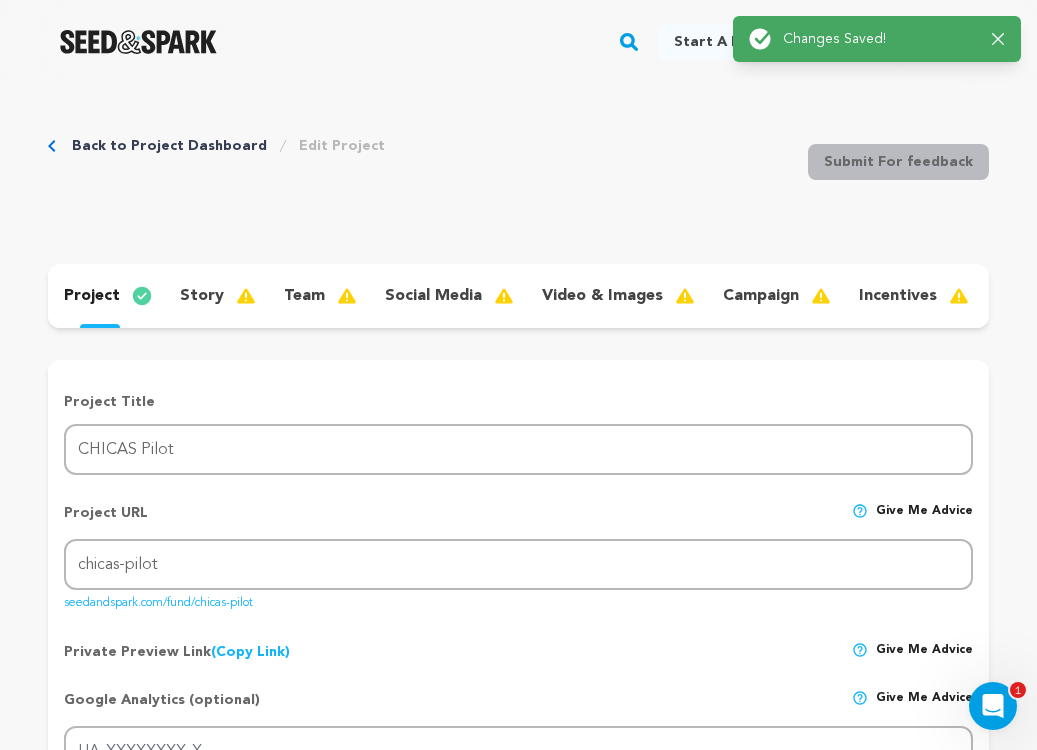 click on "story" at bounding box center (216, 296) 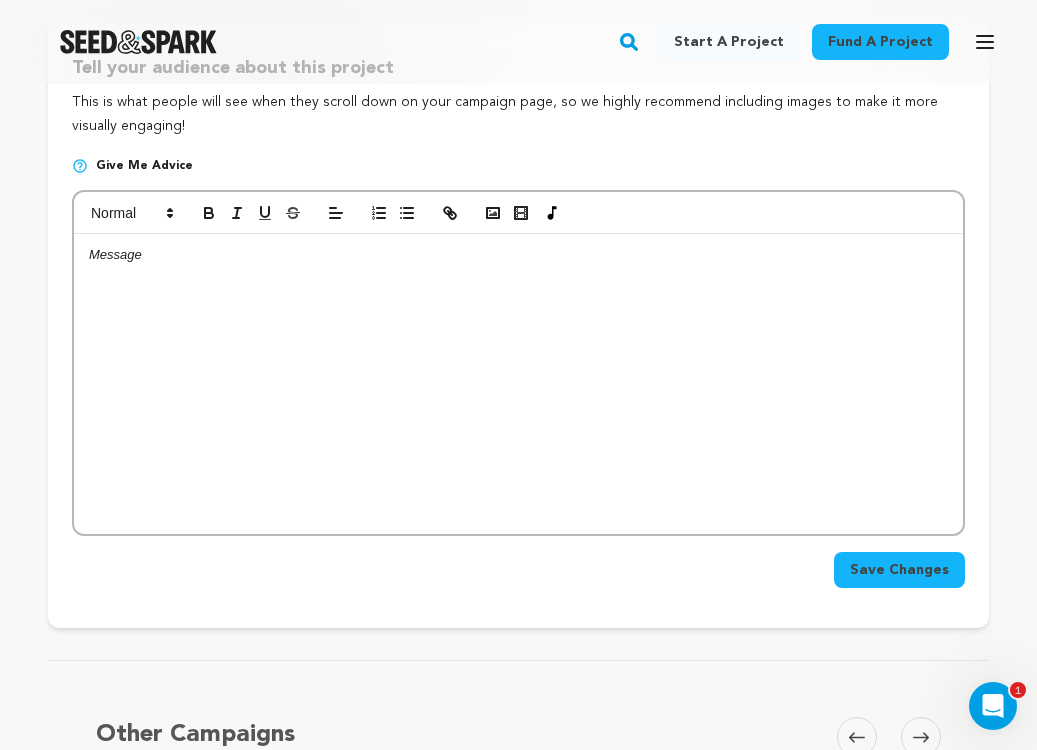 scroll, scrollTop: 342, scrollLeft: 0, axis: vertical 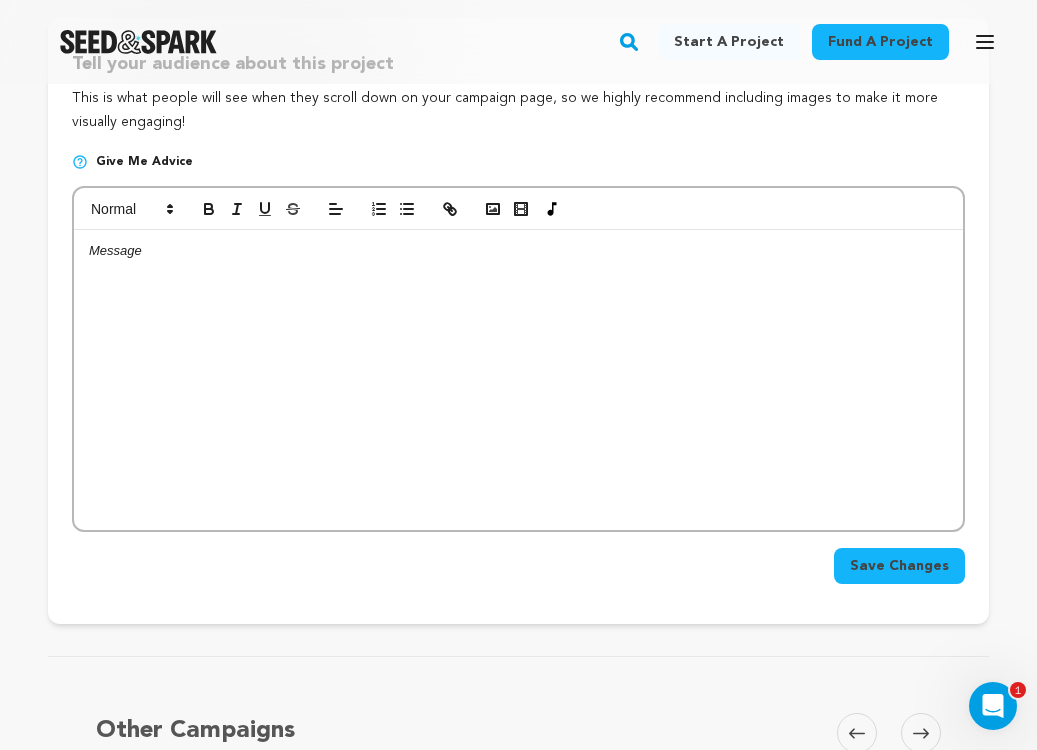 click at bounding box center [518, 380] 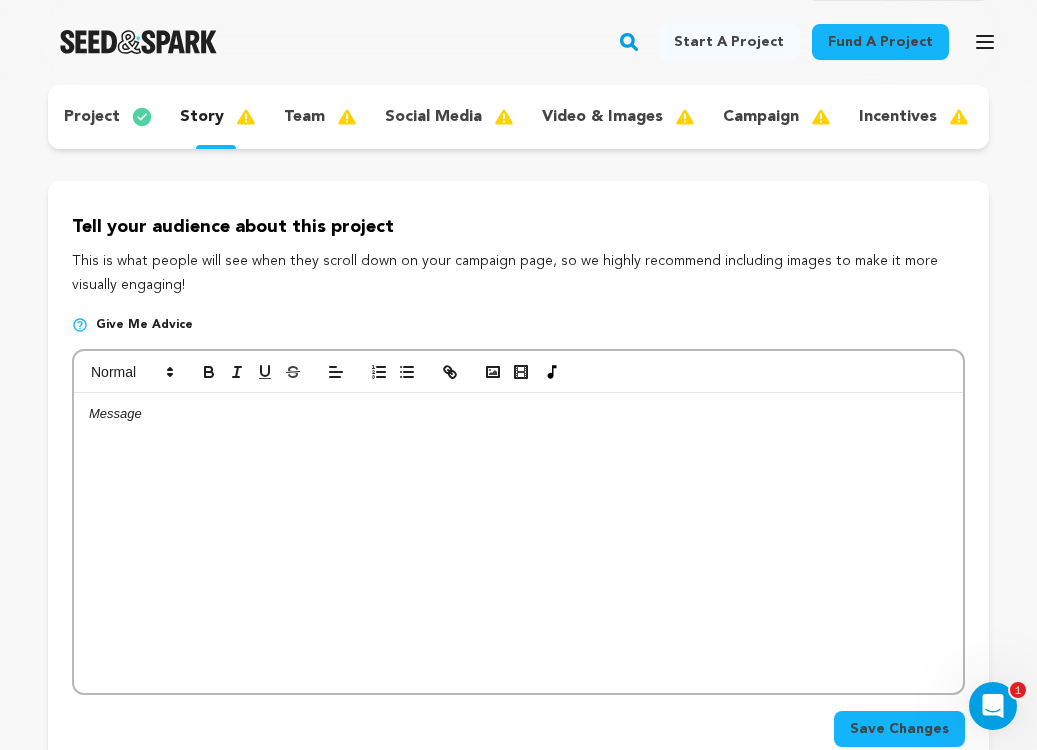 scroll, scrollTop: 146, scrollLeft: 0, axis: vertical 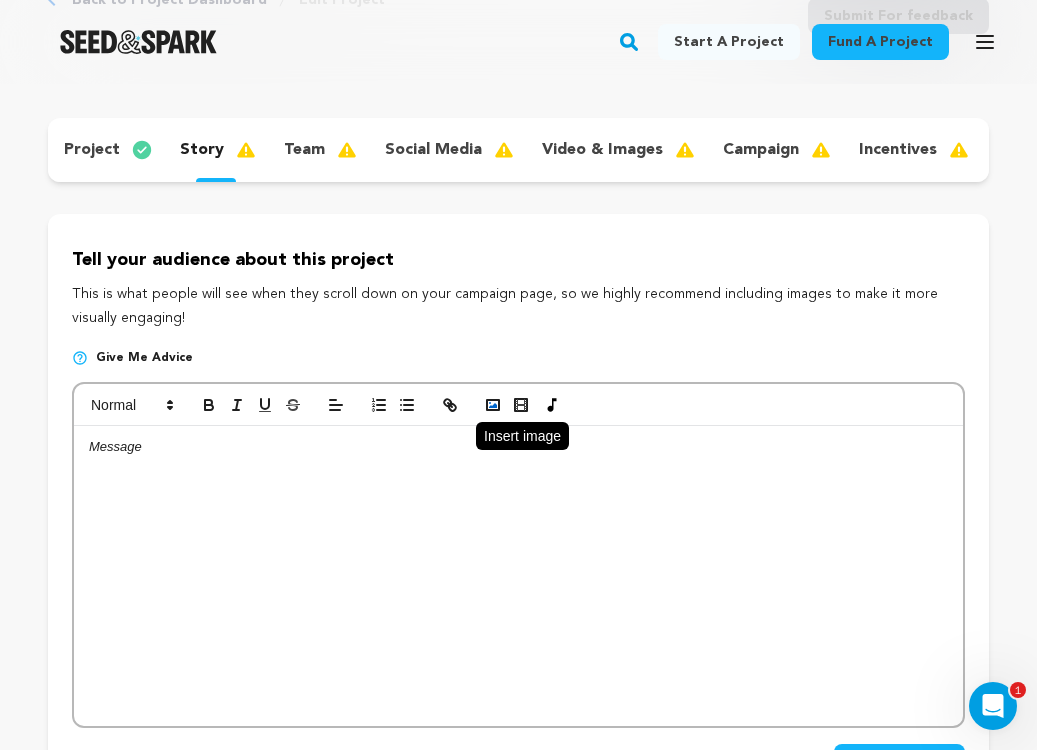 click 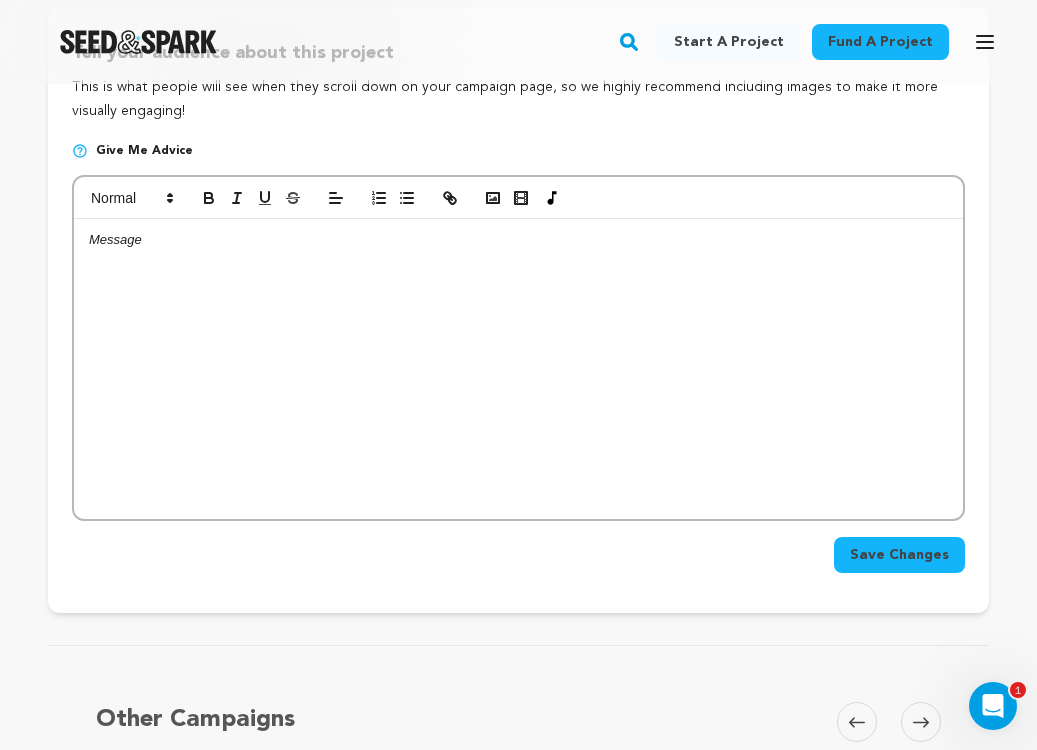 scroll, scrollTop: 365, scrollLeft: 0, axis: vertical 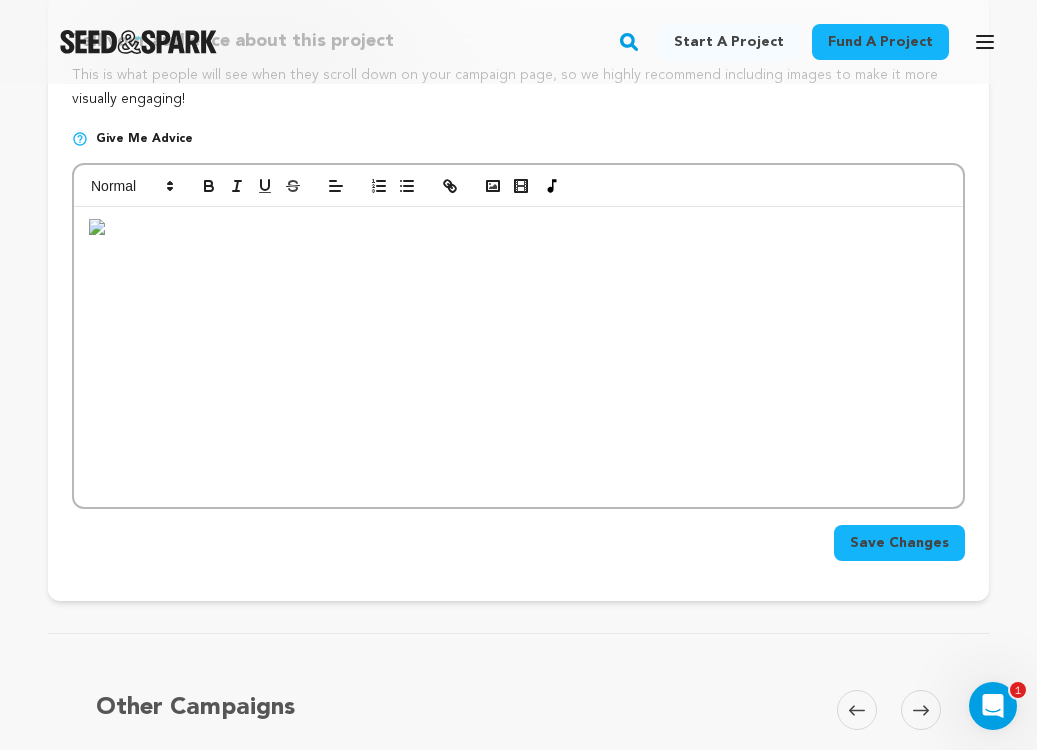 click at bounding box center [518, 357] 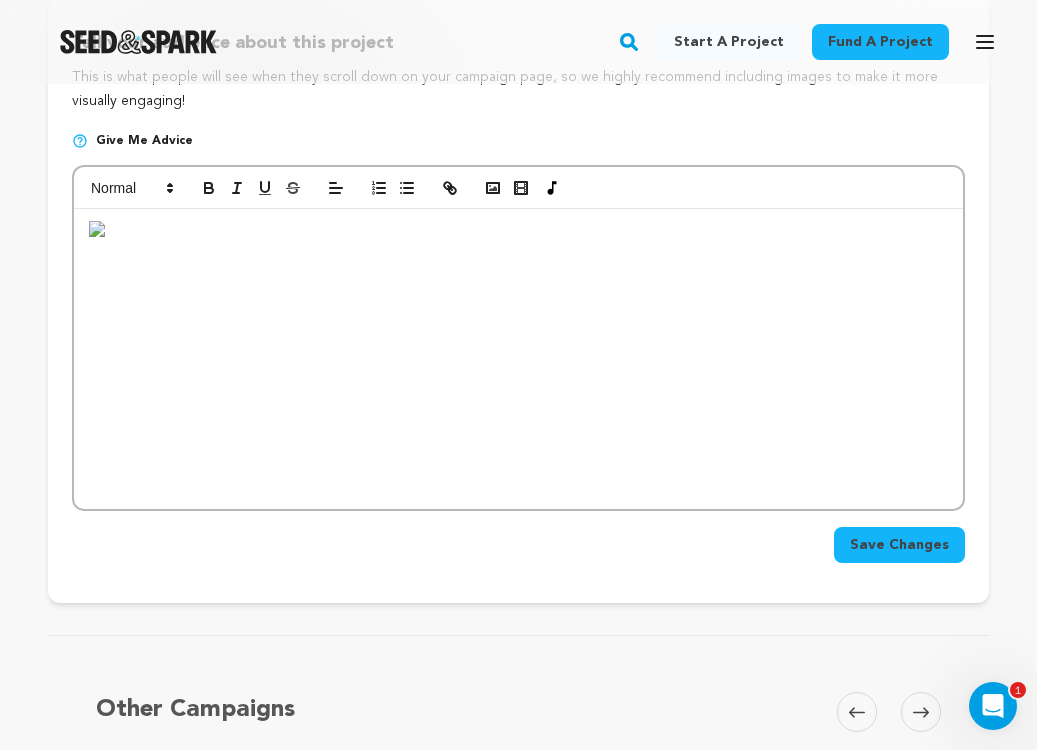 scroll, scrollTop: 356, scrollLeft: 0, axis: vertical 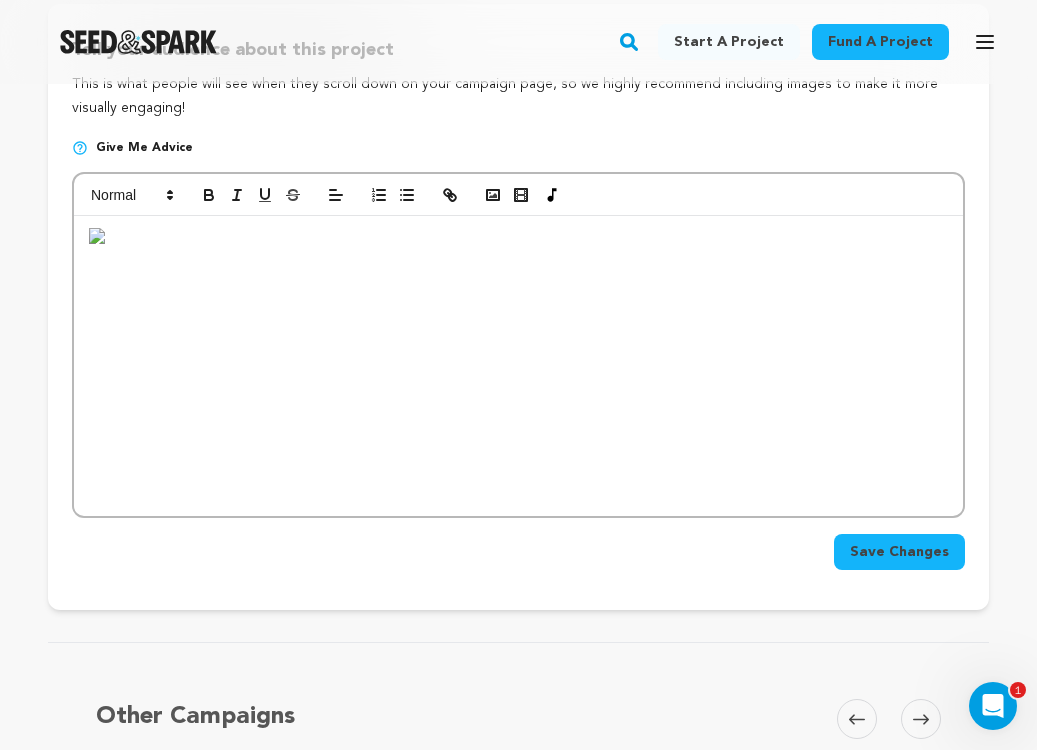 click at bounding box center [518, 366] 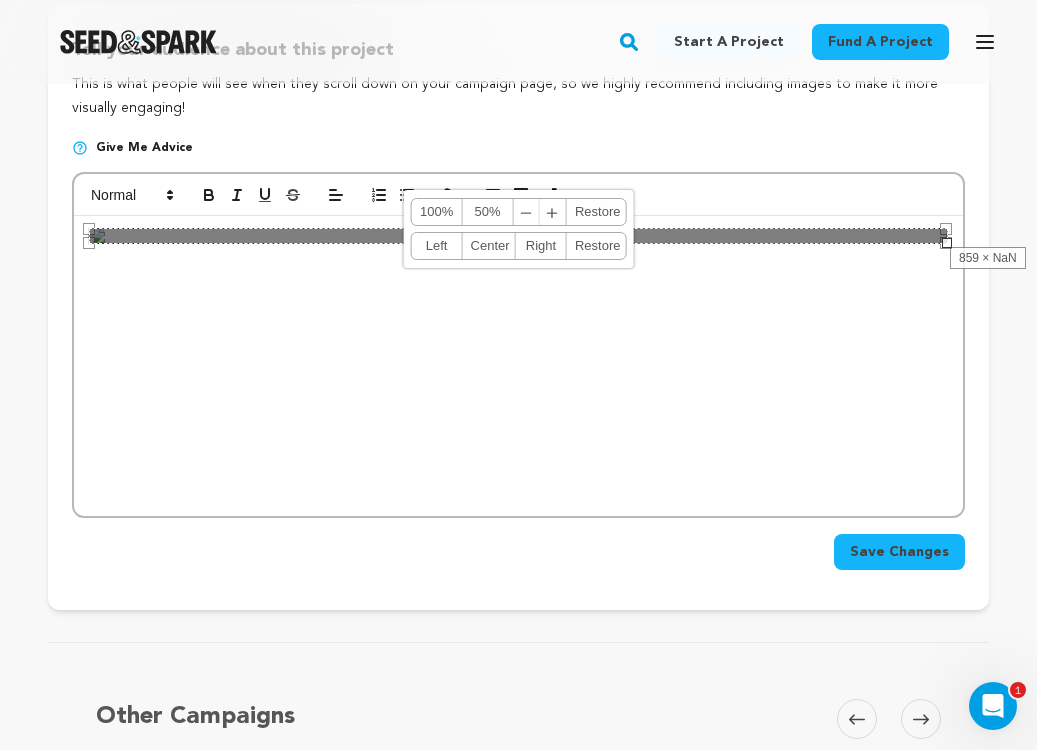 click at bounding box center (518, 366) 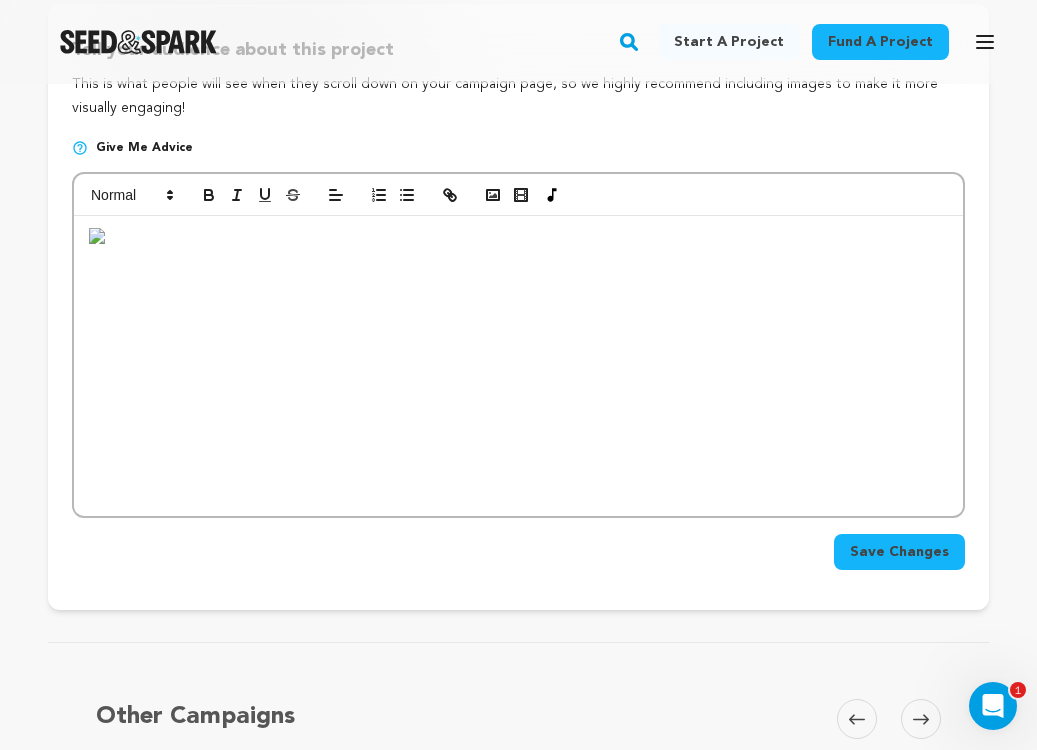 click at bounding box center [518, 236] 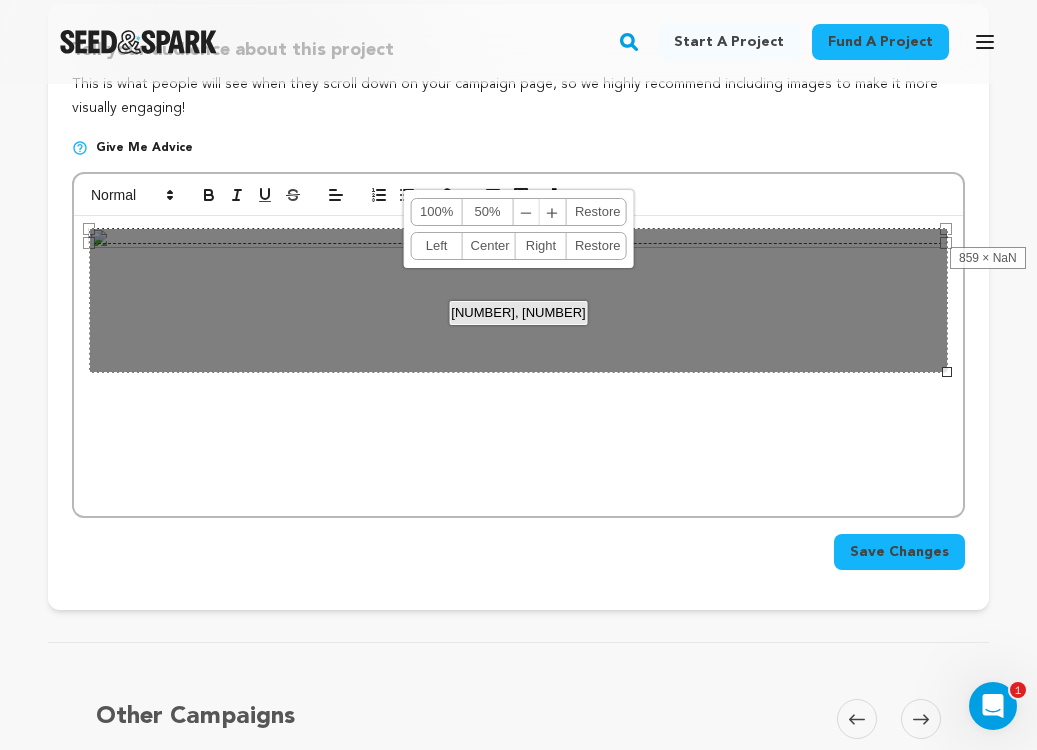 drag, startPoint x: 949, startPoint y: 245, endPoint x: 960, endPoint y: 376, distance: 131.46101 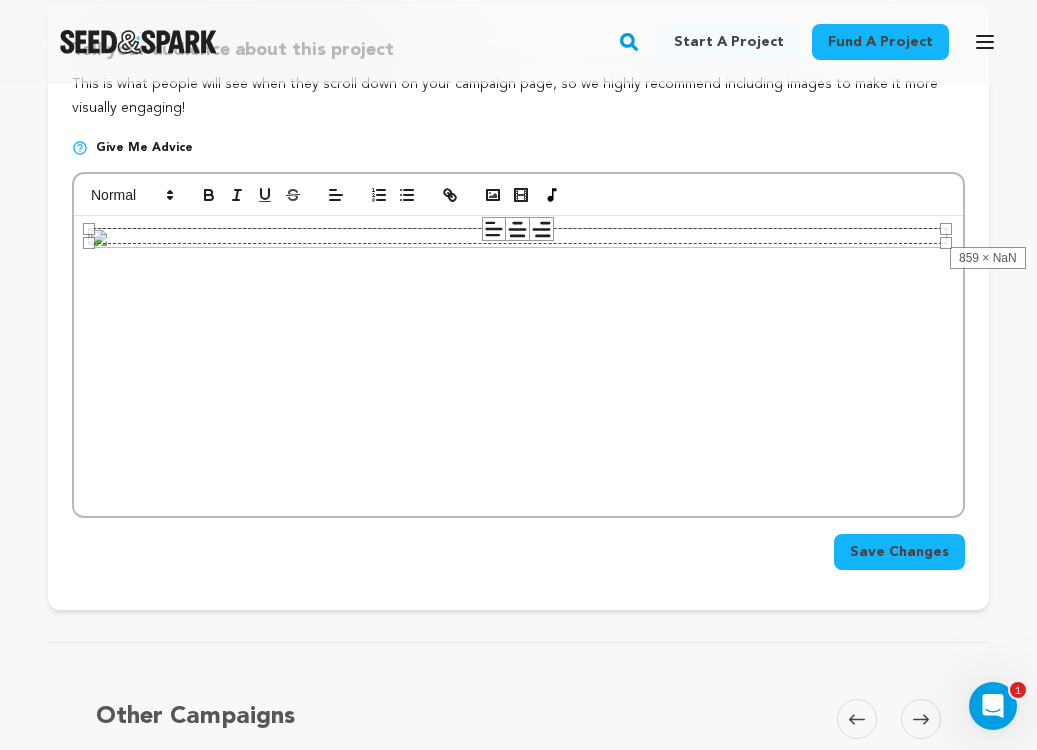 click at bounding box center [518, 366] 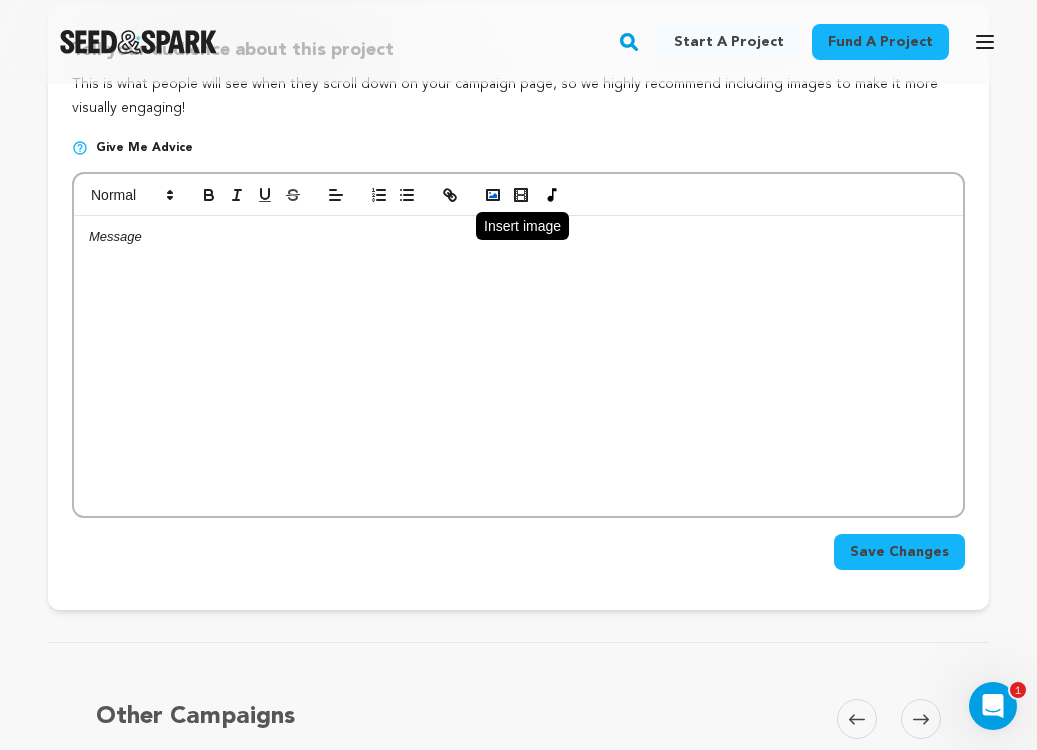 click 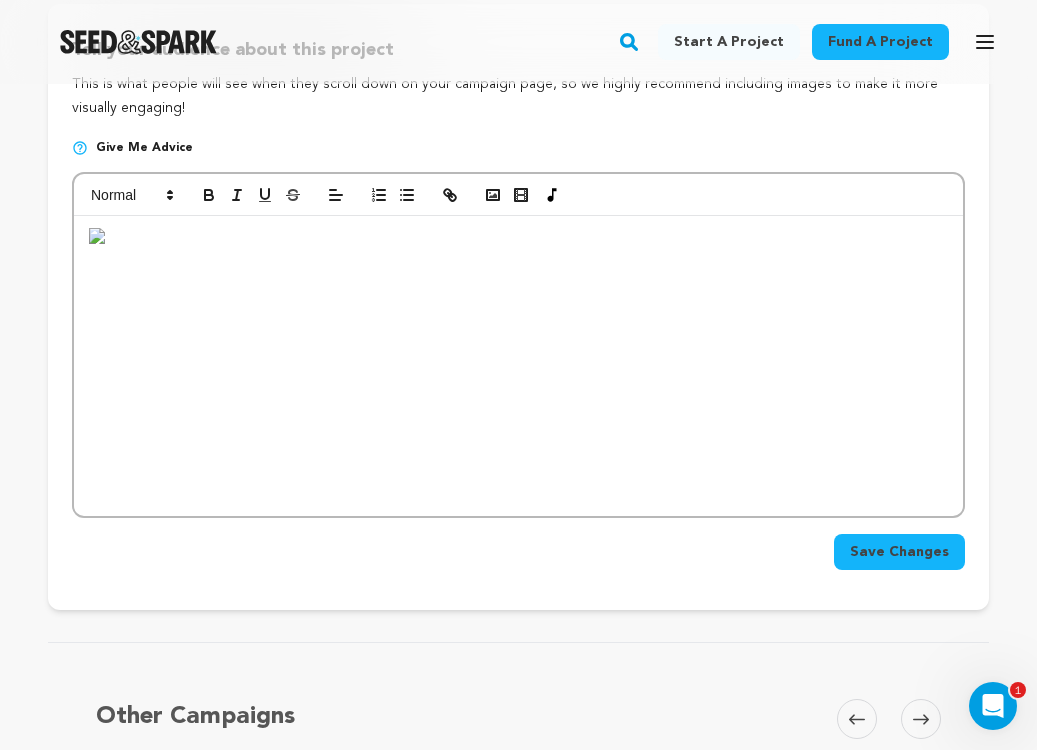 click at bounding box center (518, 236) 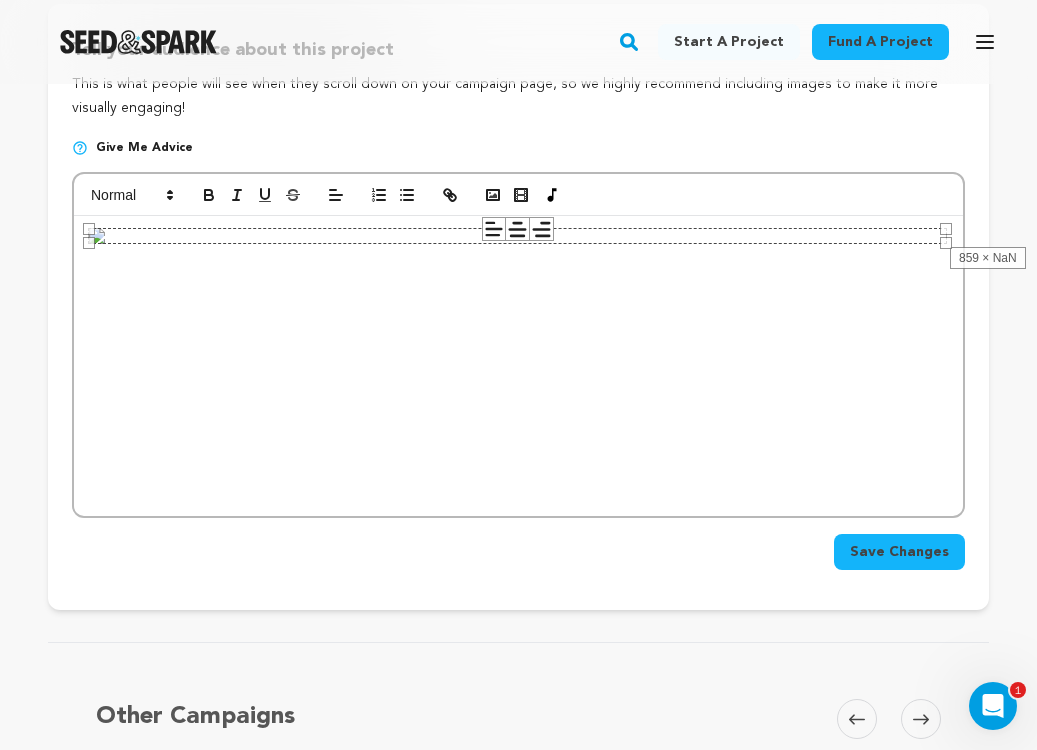 click at bounding box center [518, 366] 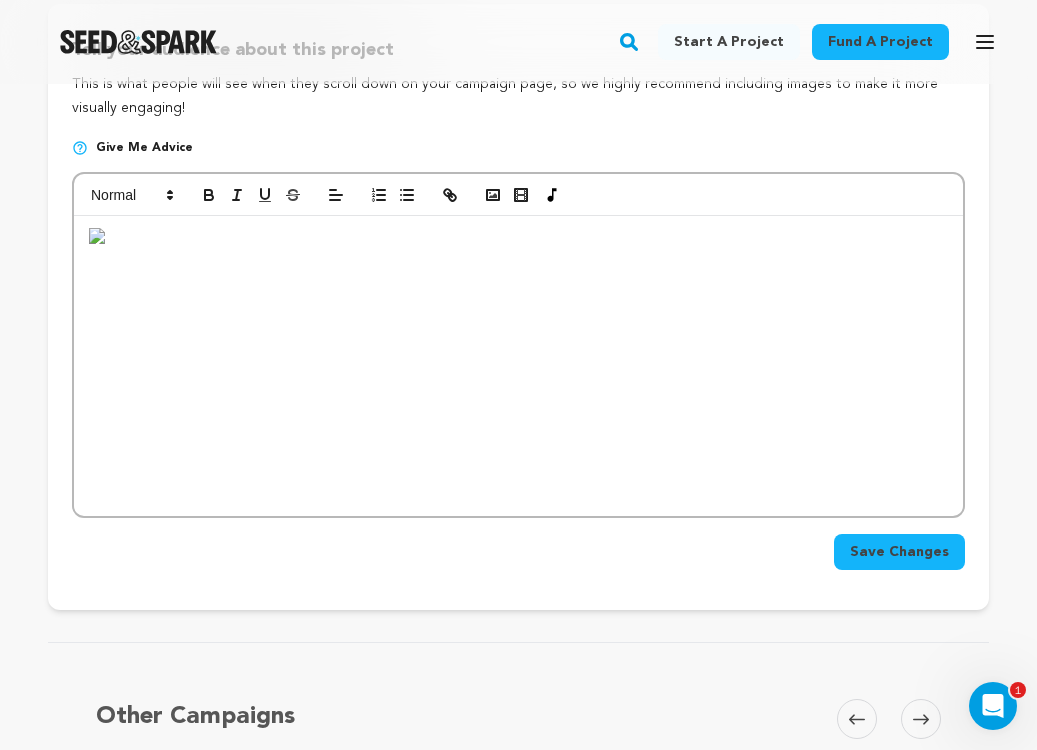 click at bounding box center (518, 366) 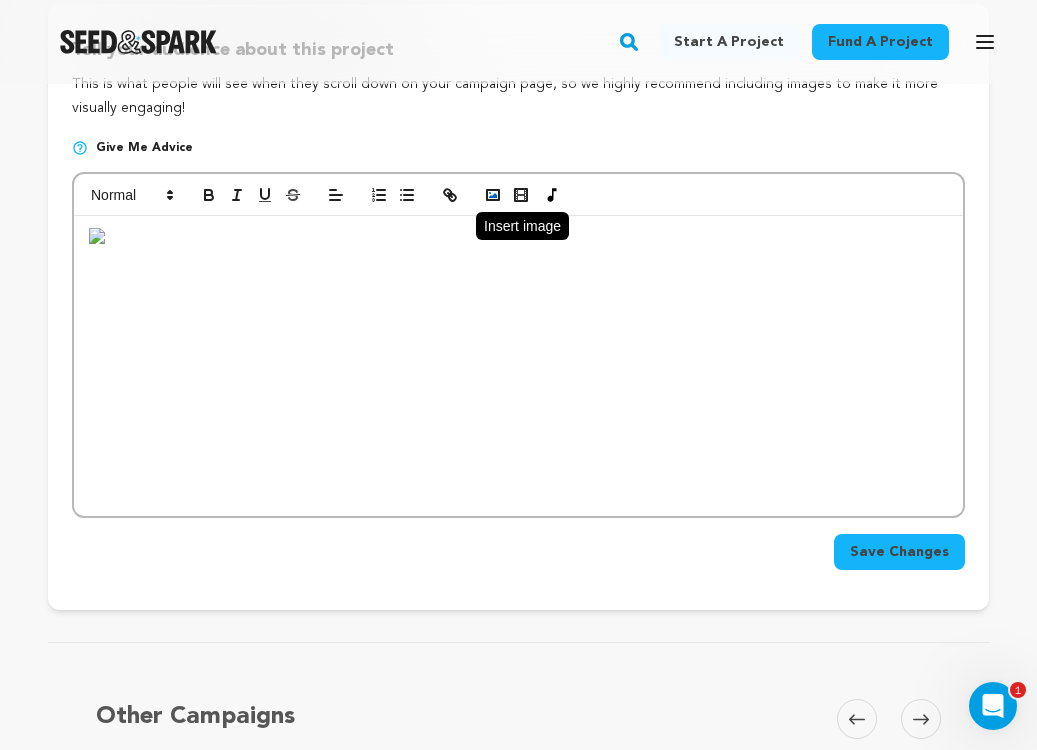 click 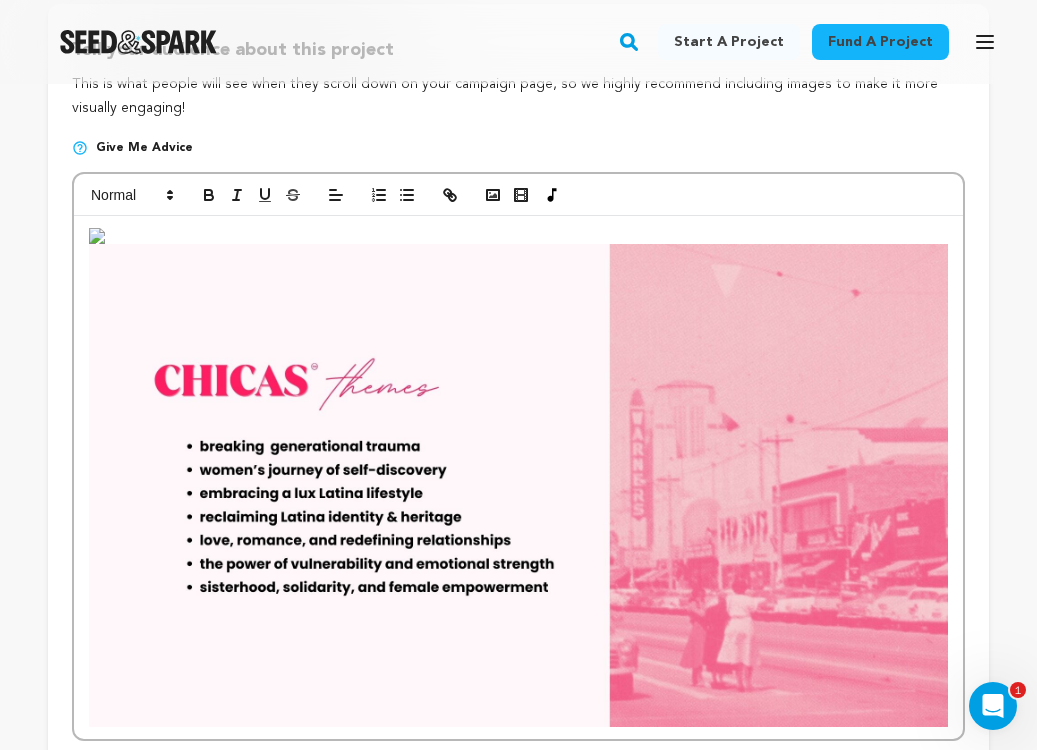 click at bounding box center (518, 485) 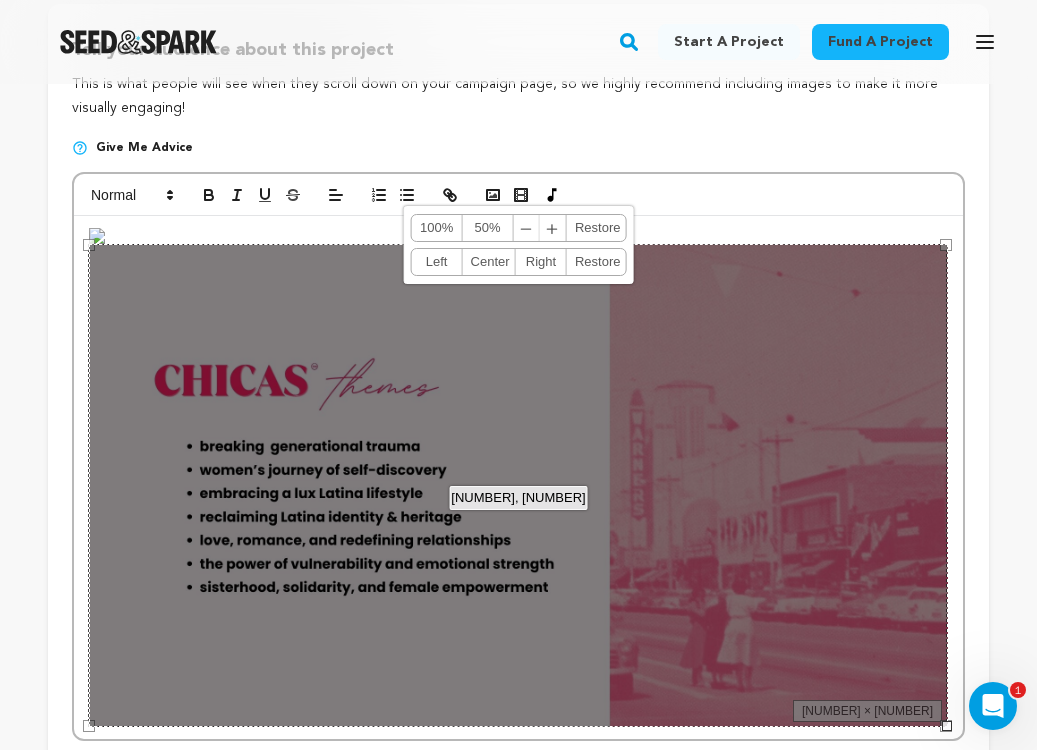 click at bounding box center (518, 477) 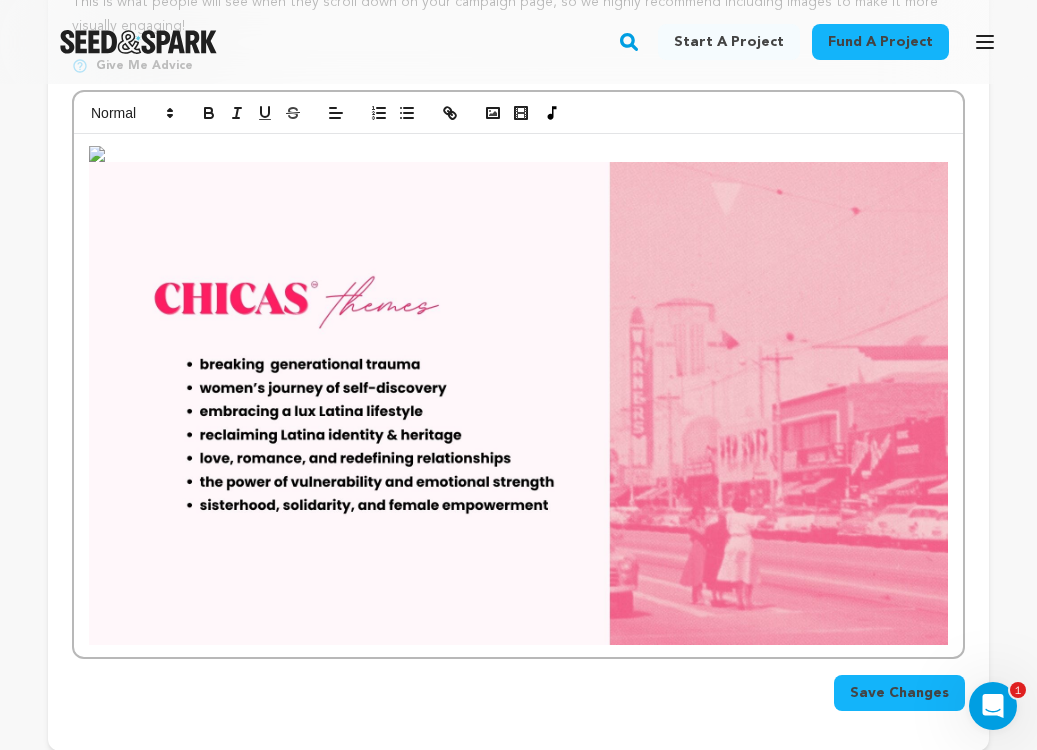 scroll, scrollTop: 436, scrollLeft: 0, axis: vertical 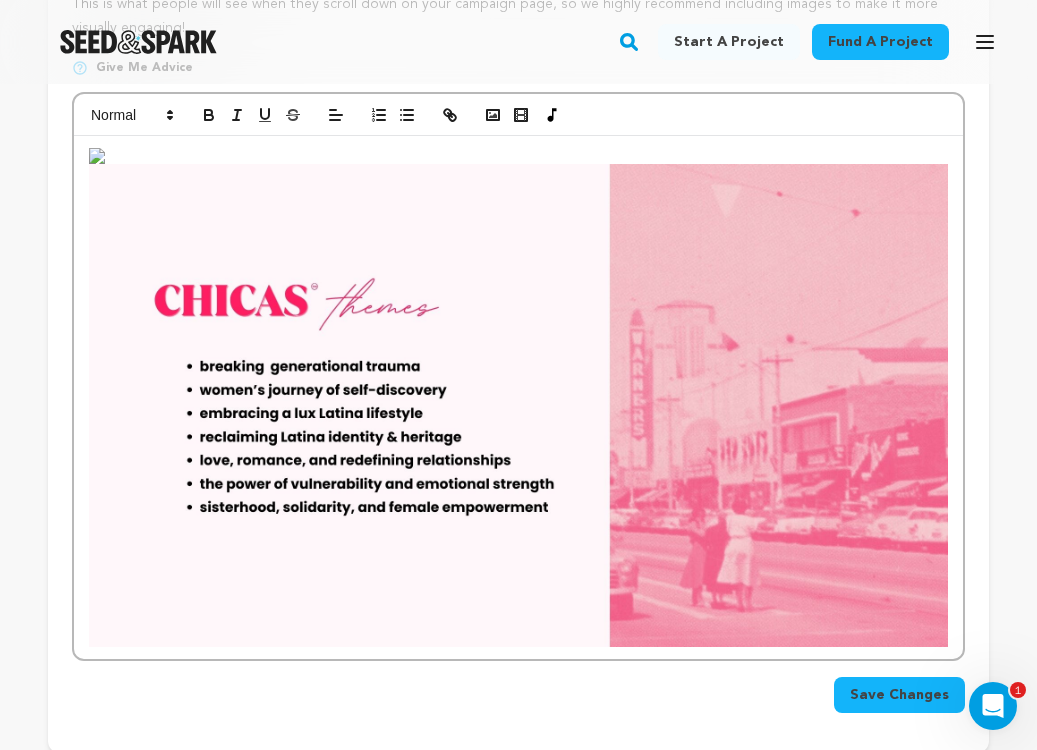 click at bounding box center (518, 156) 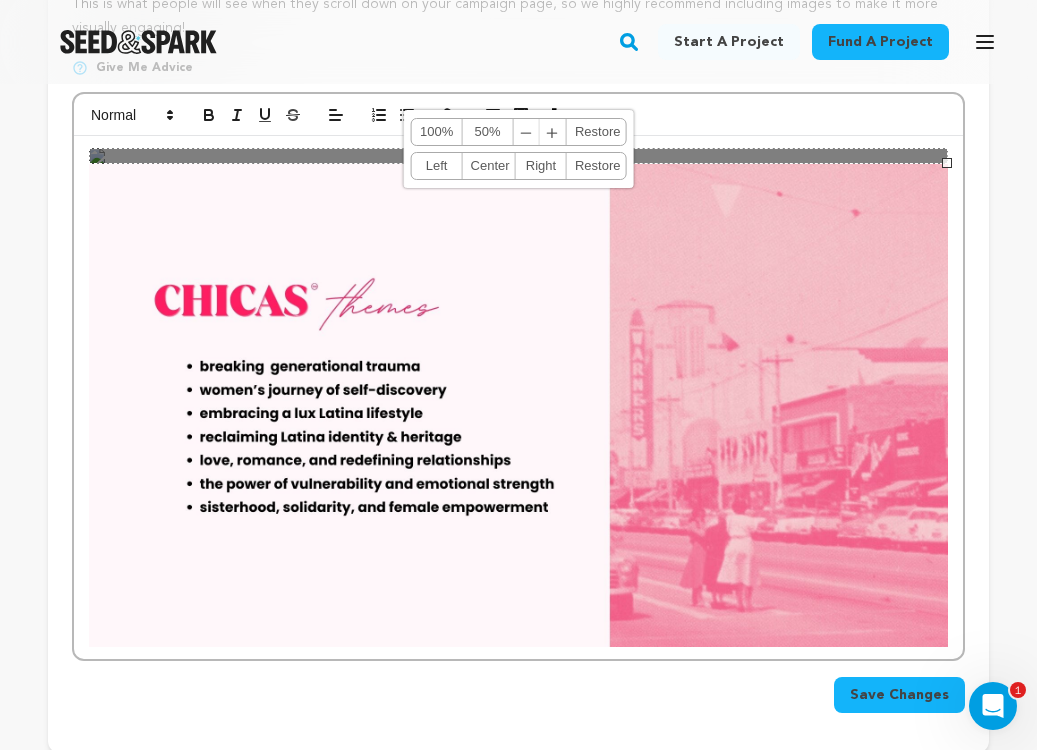 click at bounding box center [518, 405] 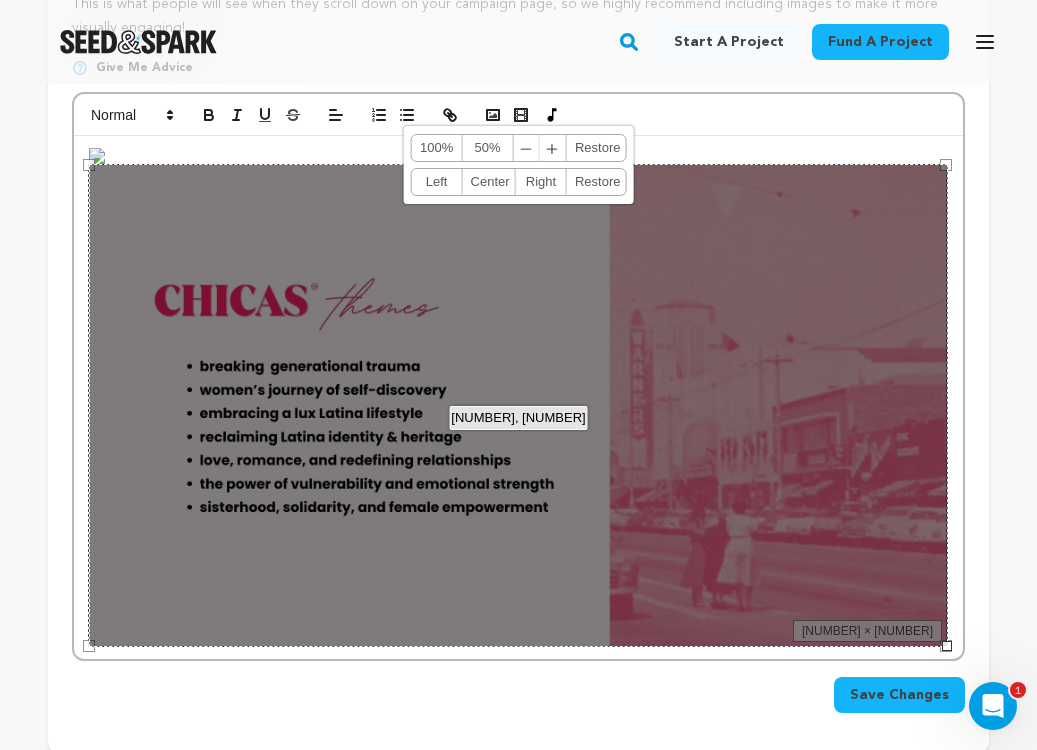click at bounding box center [518, 156] 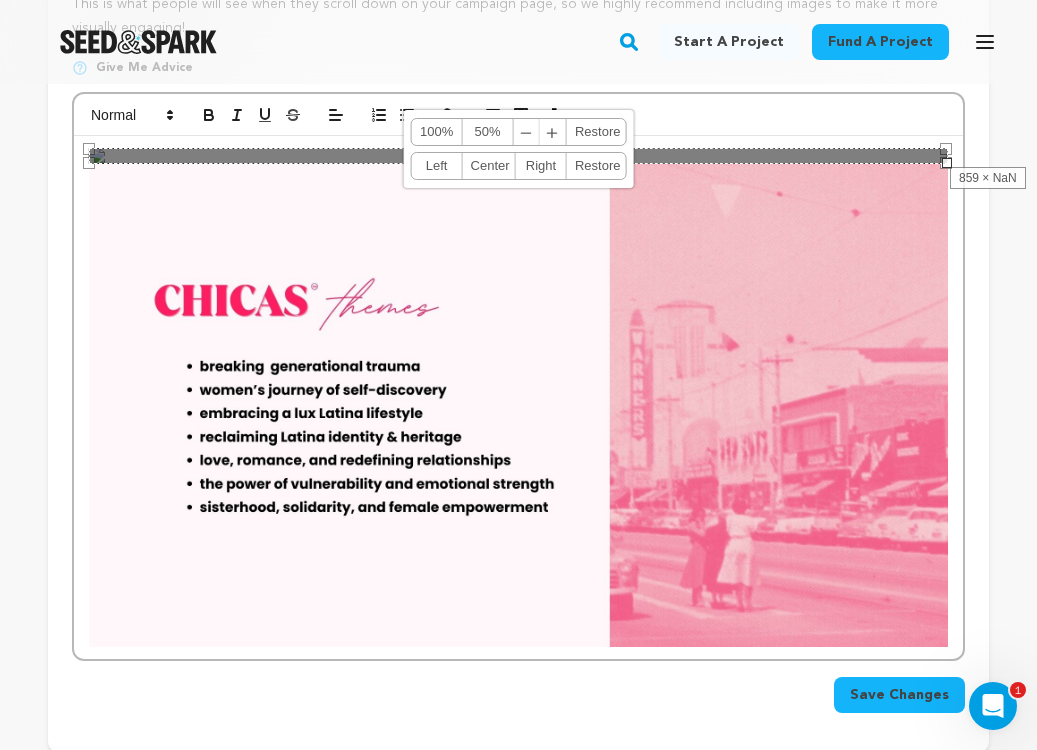 click on "859, 16
100%
50%
﹣
﹢
Restore
Left
Center
Right
Restore" at bounding box center (518, 156) 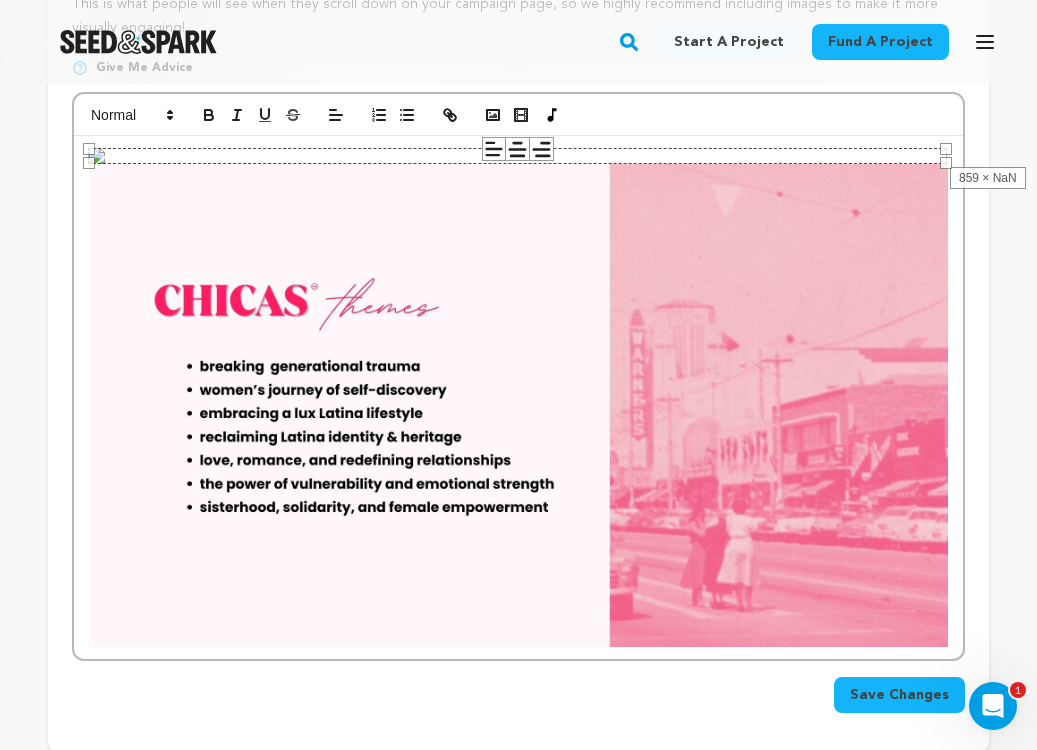 click at bounding box center [518, 405] 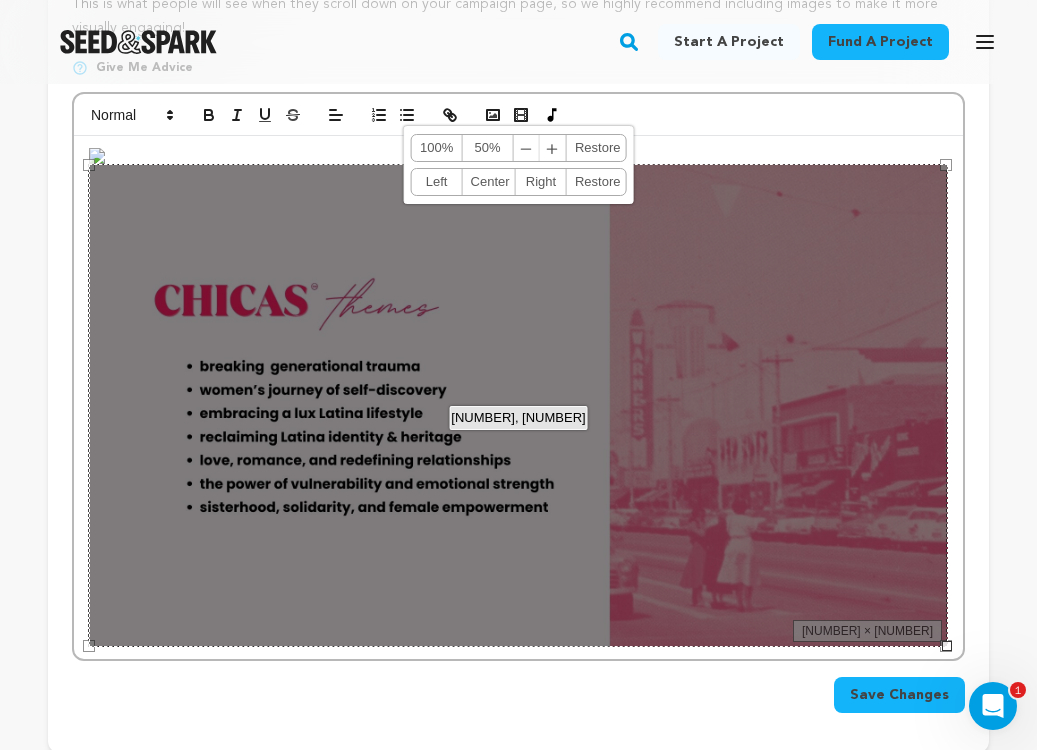 click at bounding box center [518, 397] 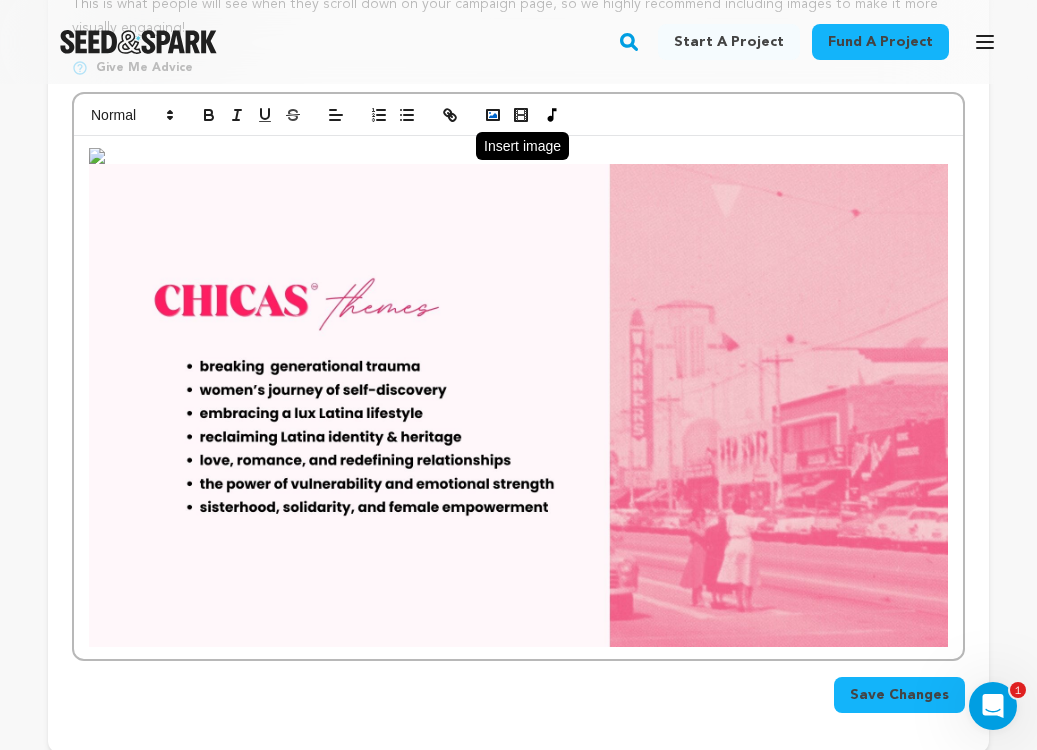 click 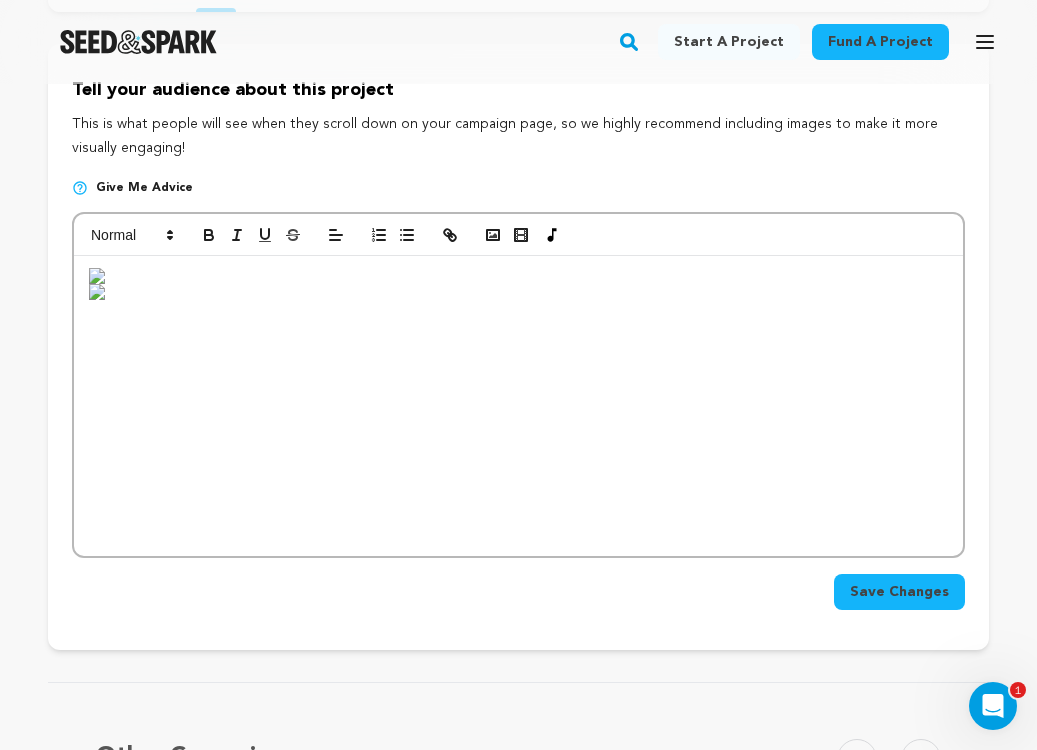 scroll, scrollTop: 275, scrollLeft: 0, axis: vertical 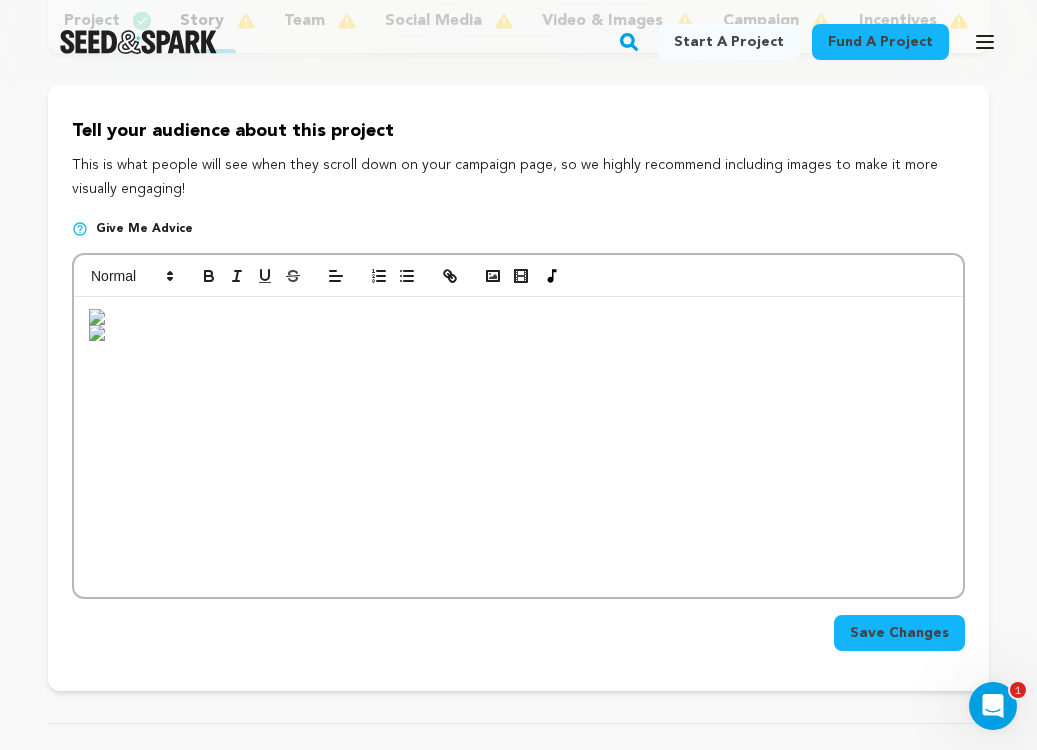 click at bounding box center (518, 447) 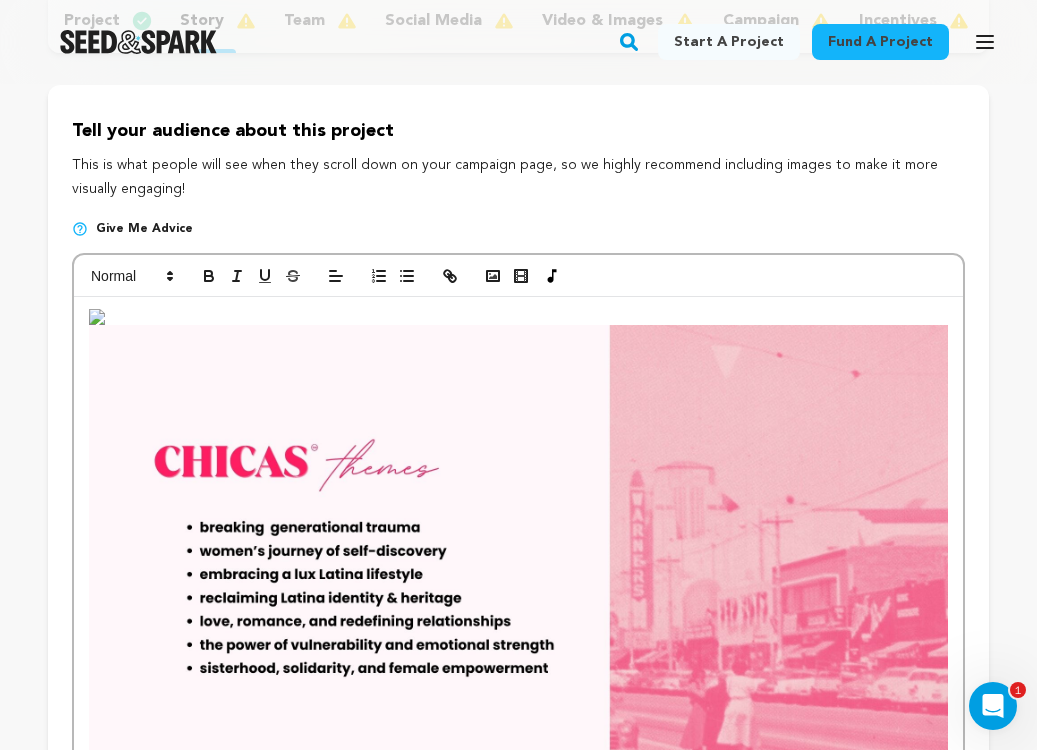 click at bounding box center [518, 566] 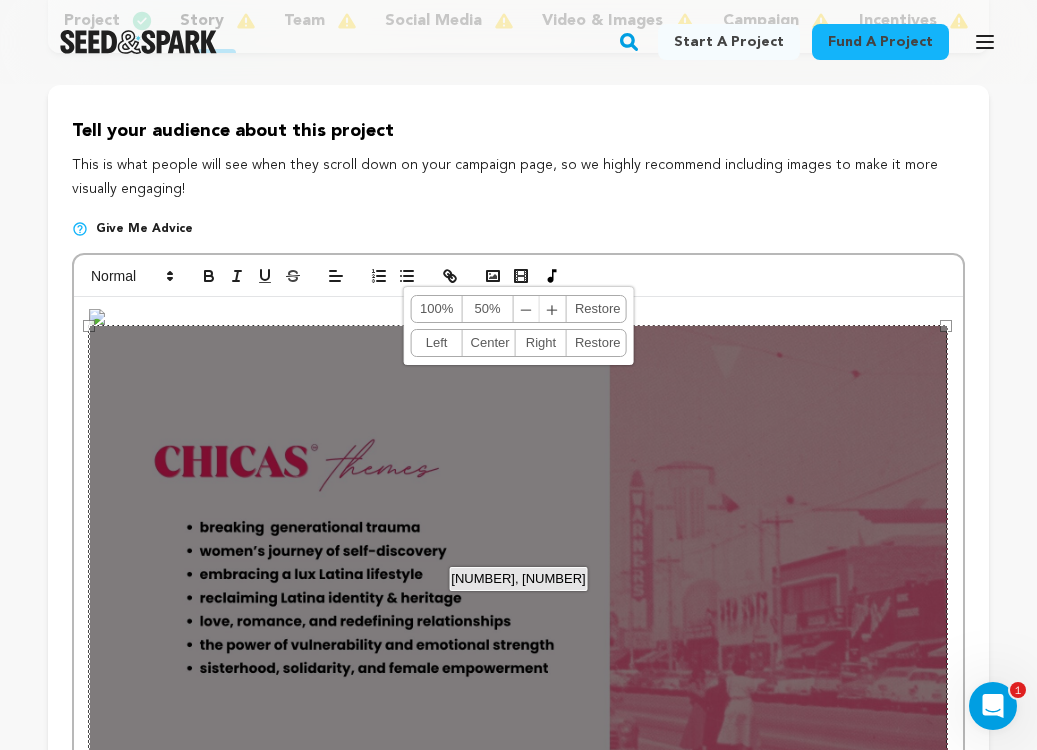 click at bounding box center [518, 317] 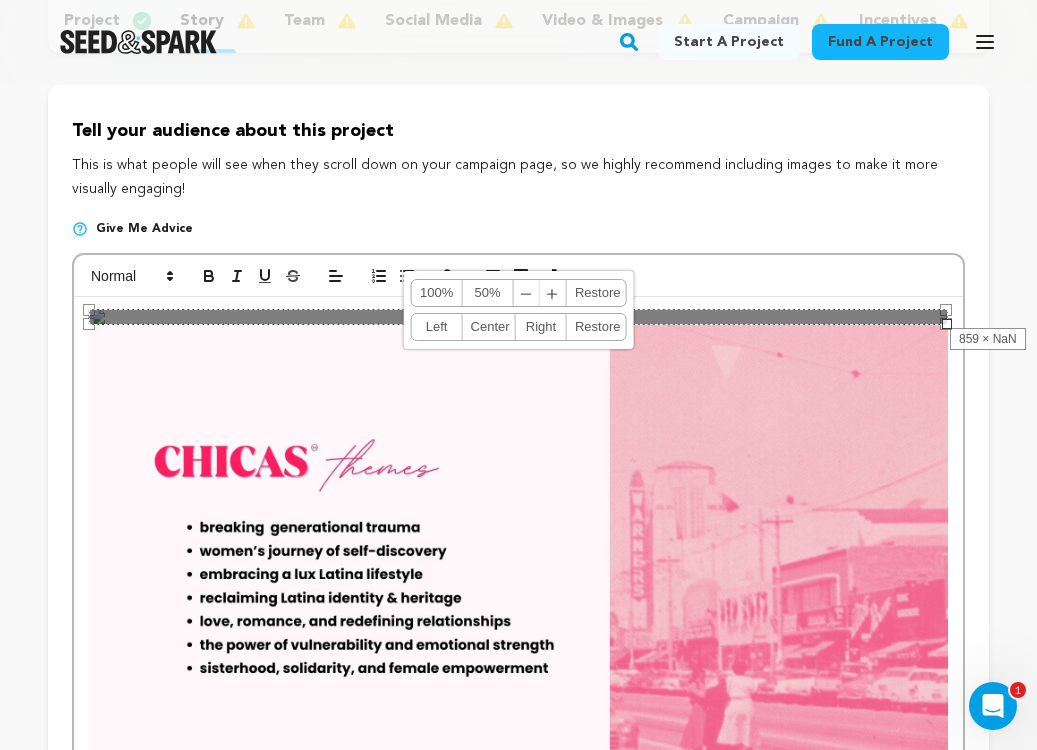 click on "859, 16
100%
50%
﹣
﹢
Restore
Left
Center
Right
Restore" at bounding box center (518, 317) 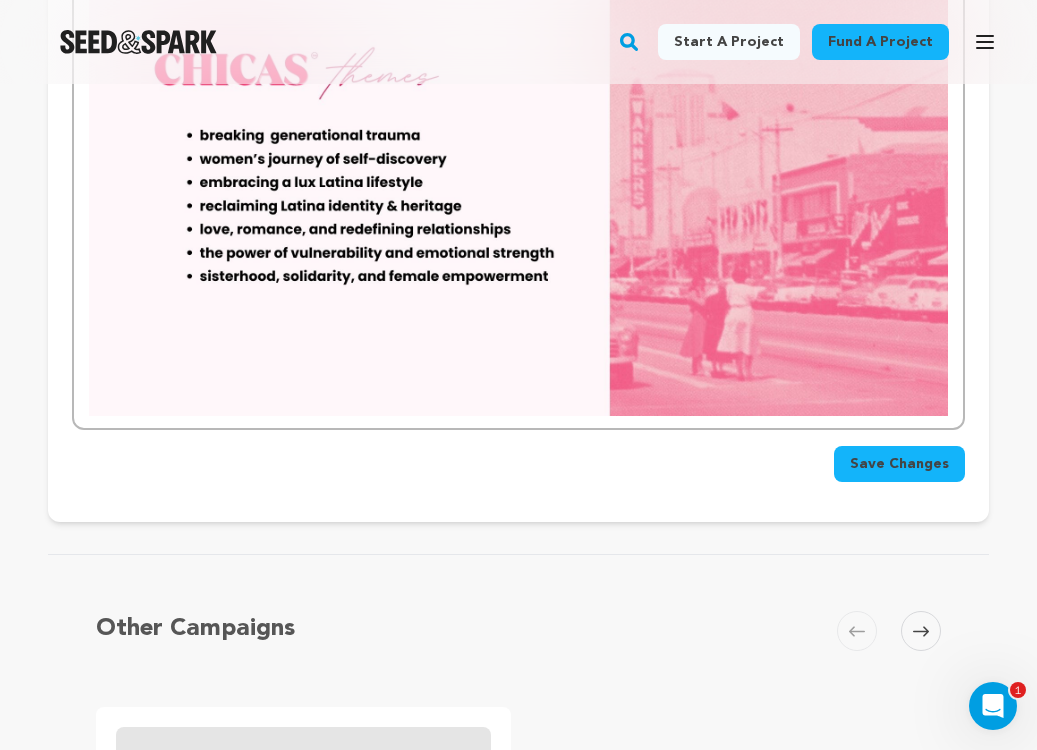 scroll, scrollTop: 675, scrollLeft: 0, axis: vertical 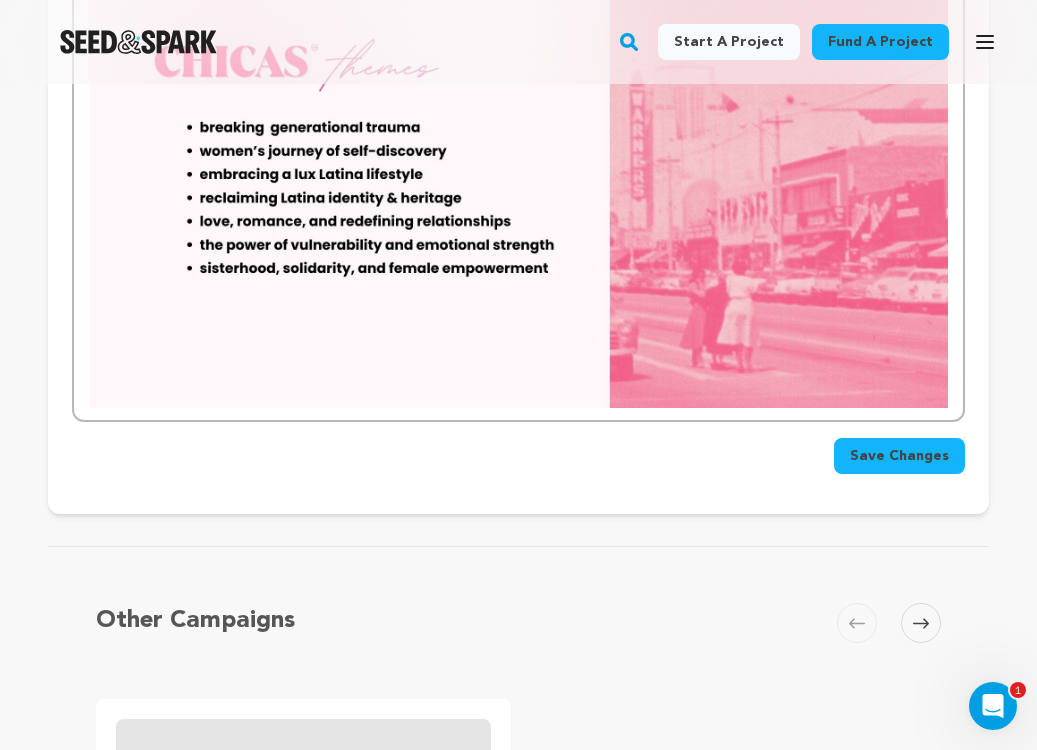 click on "859 × NaN" at bounding box center [518, 137] 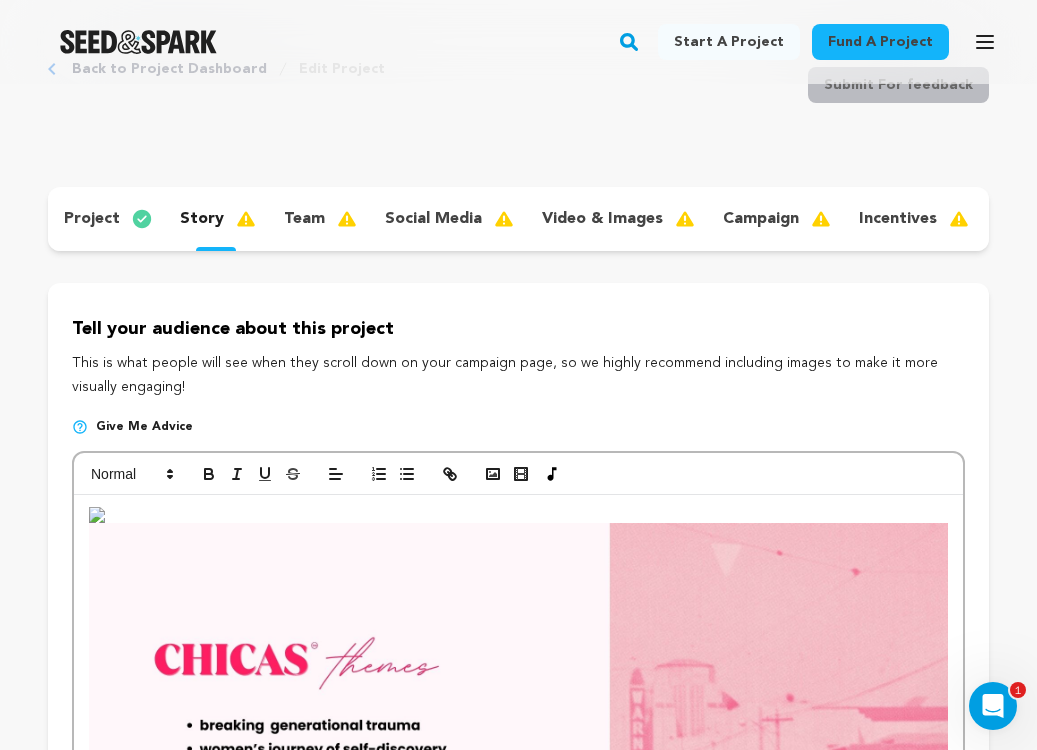 scroll, scrollTop: 65, scrollLeft: 0, axis: vertical 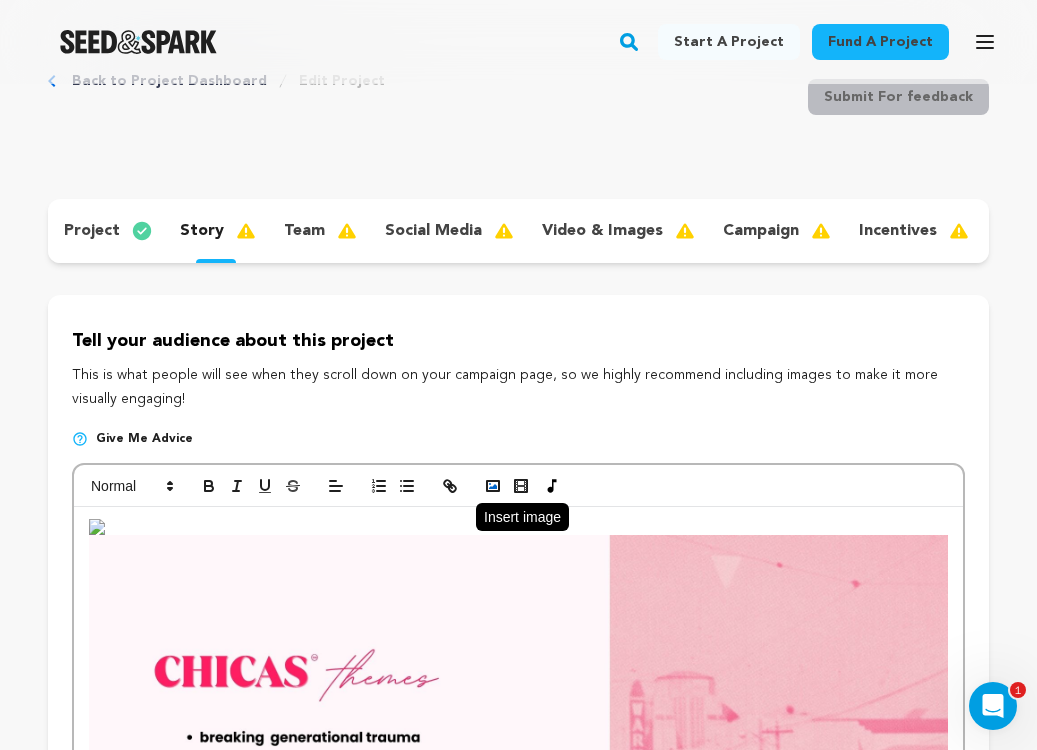 click 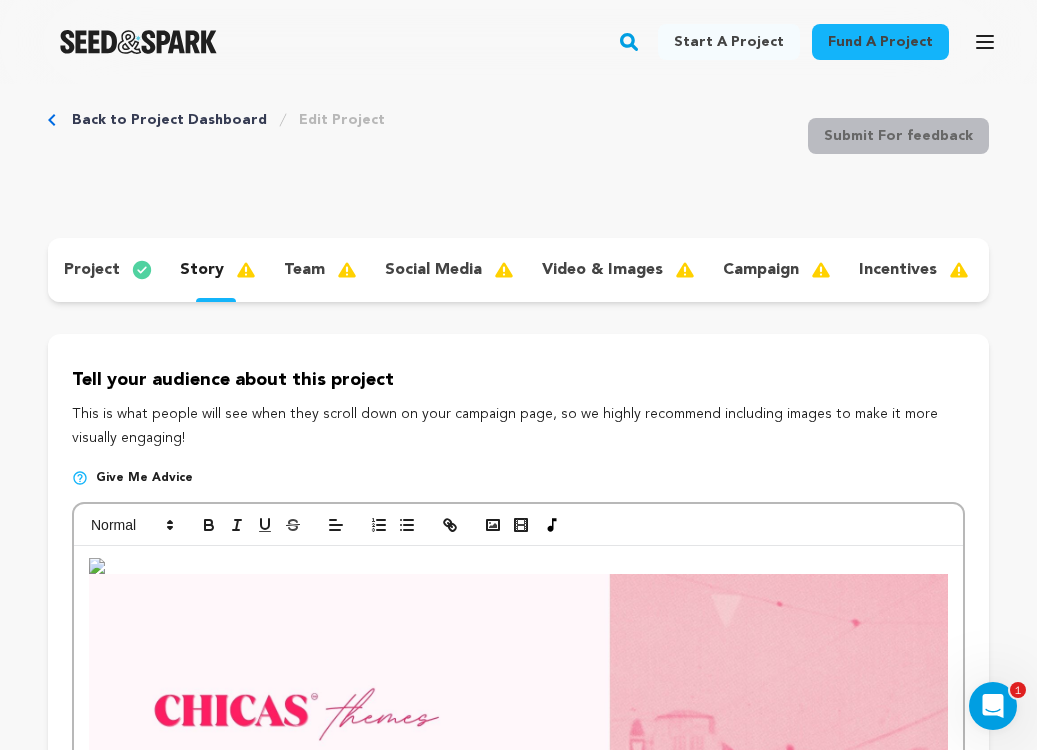 scroll, scrollTop: 0, scrollLeft: 0, axis: both 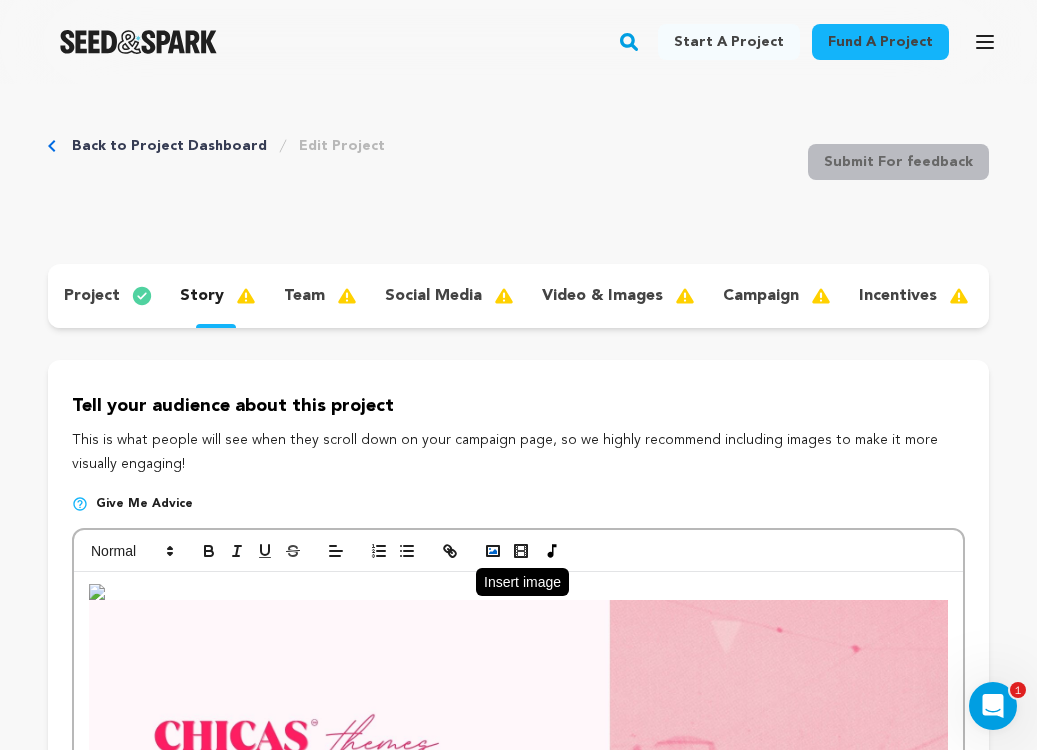click 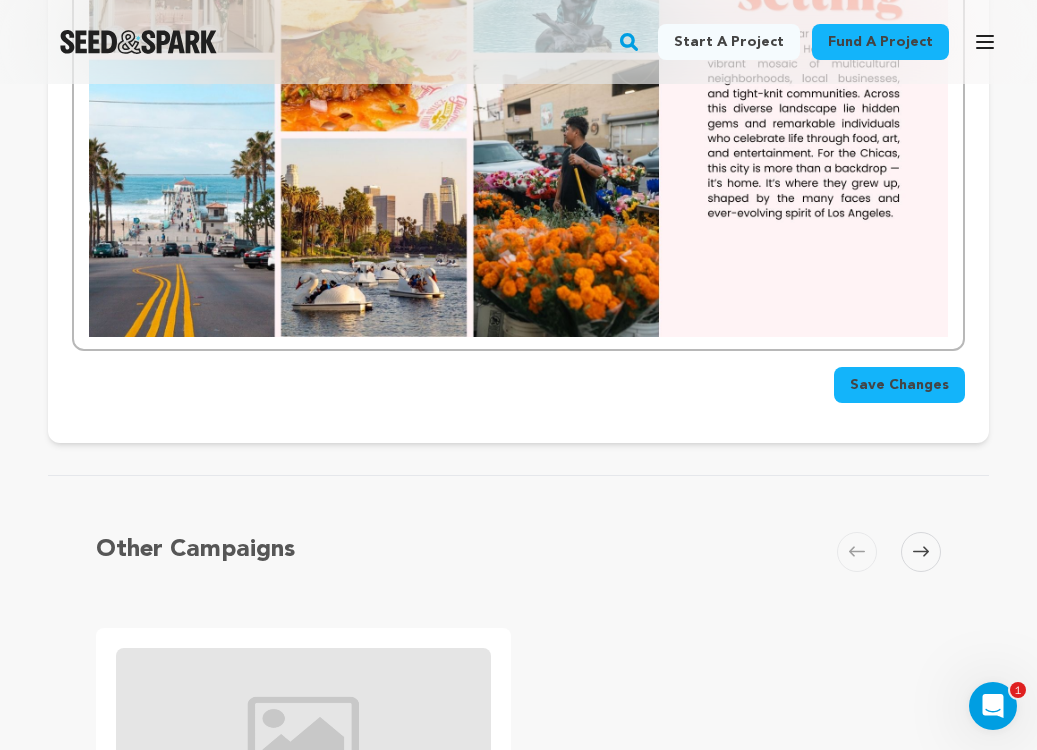 scroll, scrollTop: 1707, scrollLeft: 0, axis: vertical 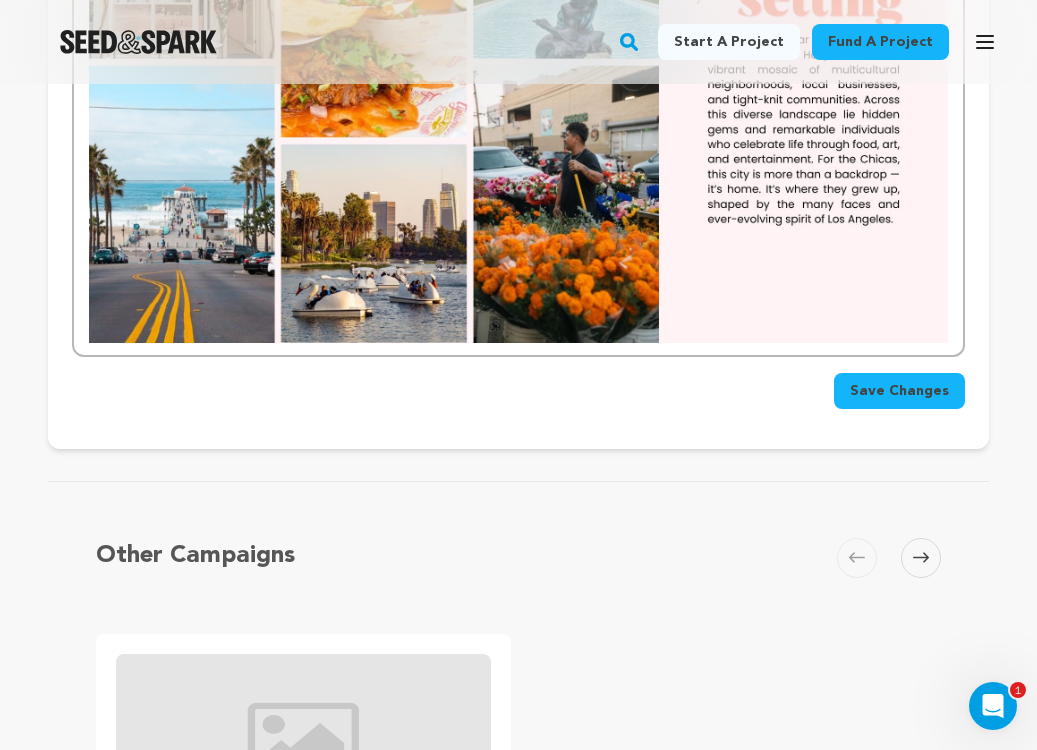 click on "Save Changes" at bounding box center [899, 391] 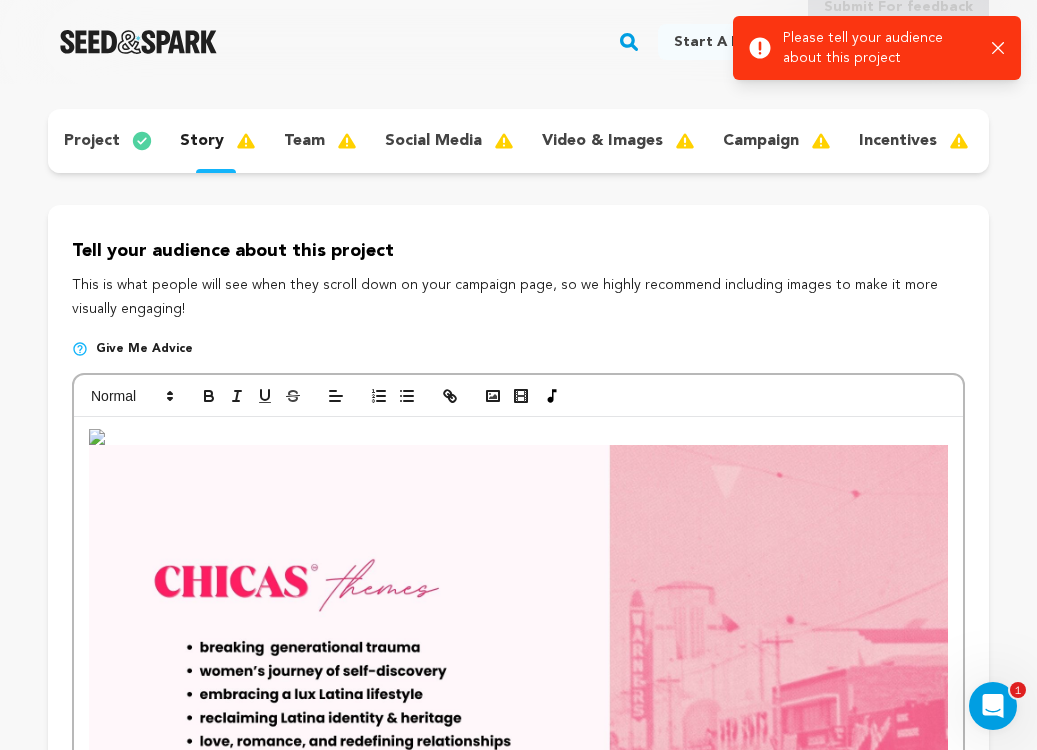 scroll, scrollTop: 137, scrollLeft: 0, axis: vertical 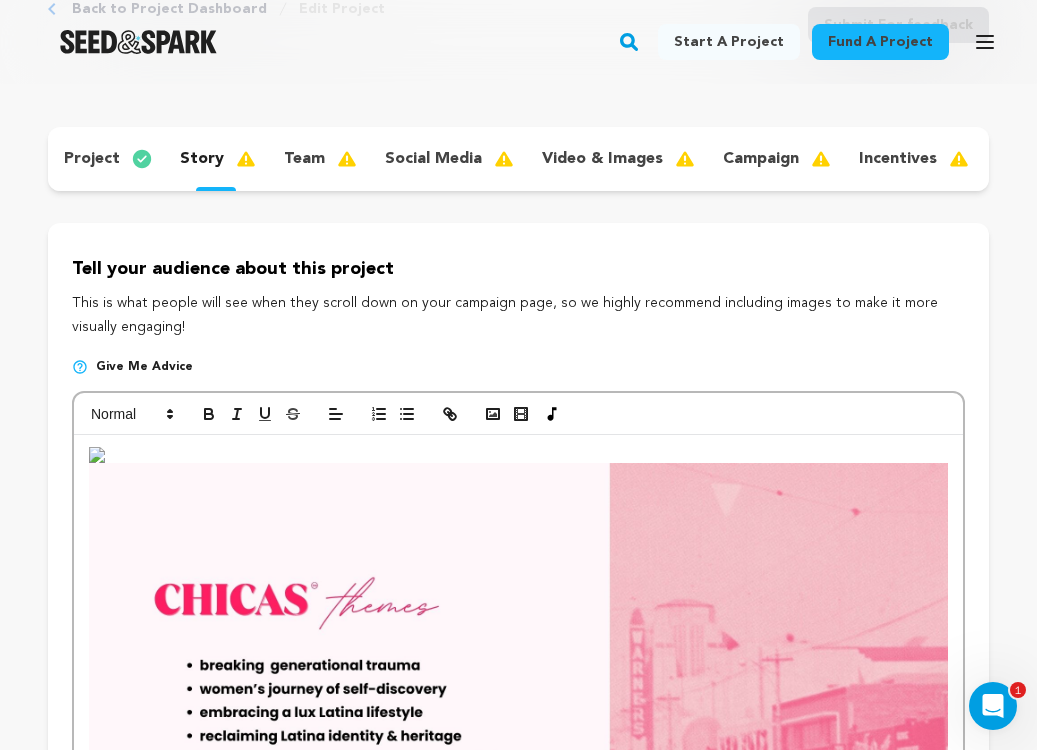 click at bounding box center [518, 455] 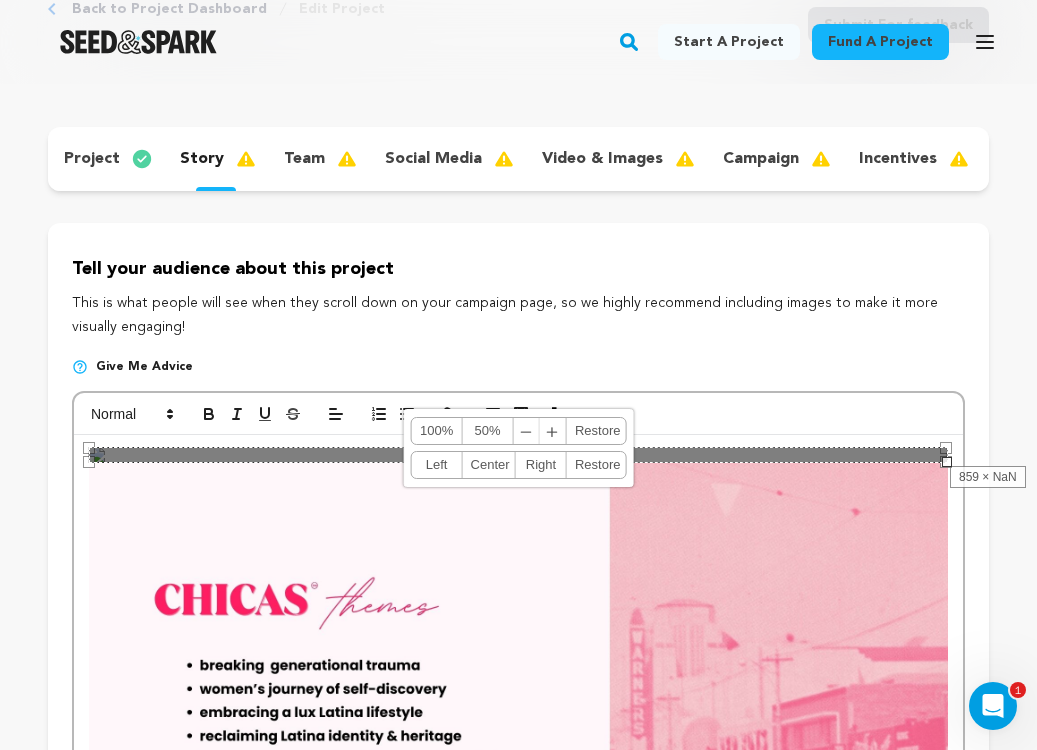 click on "859, 16
100%
50%
﹣
﹢
Restore
Left
Center
Right
Restore" at bounding box center [518, 455] 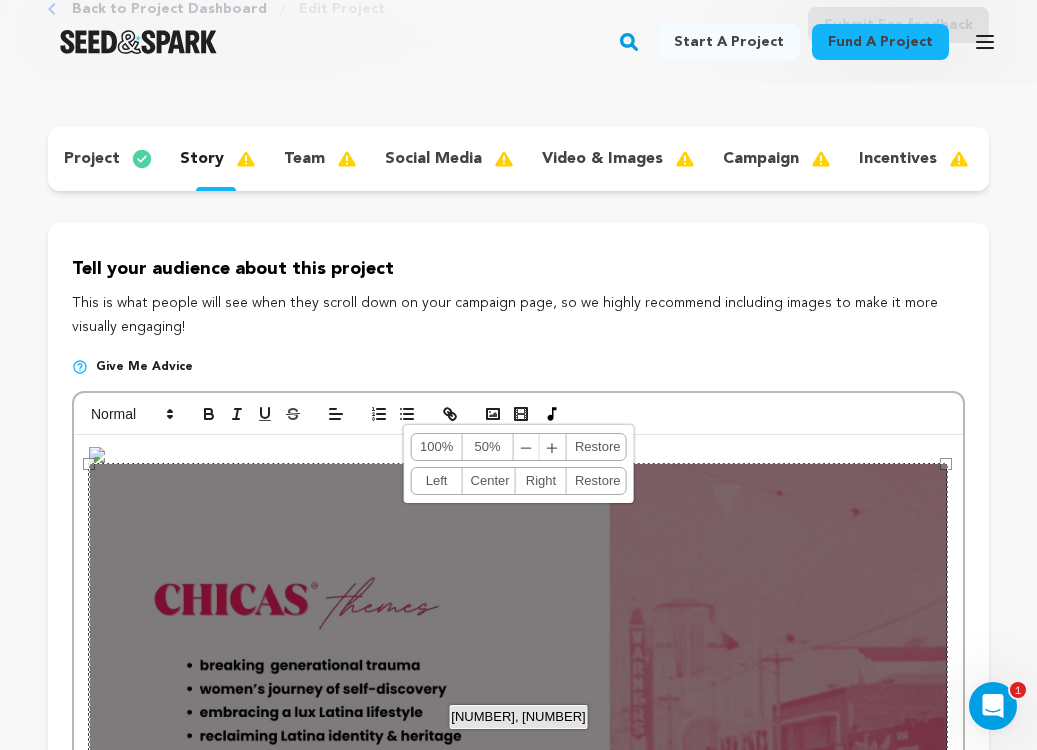click on "859, 483
100%
50%
﹣
﹢
Restore
Left
Center
Right
Restore" at bounding box center [518, 704] 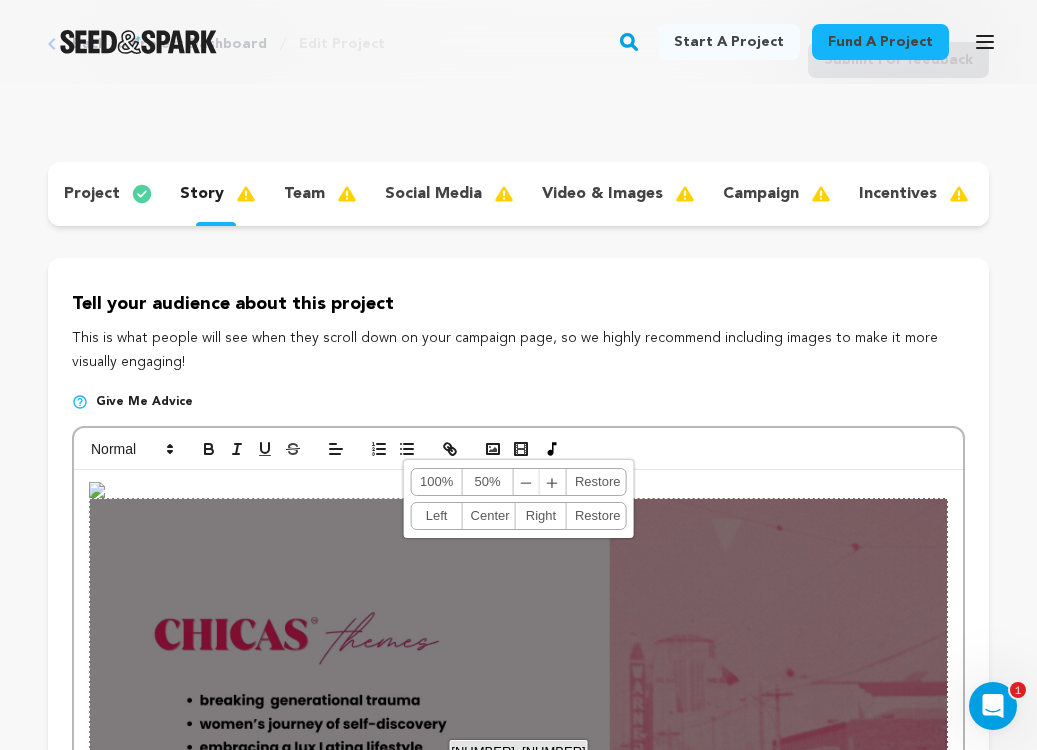 scroll, scrollTop: 97, scrollLeft: 0, axis: vertical 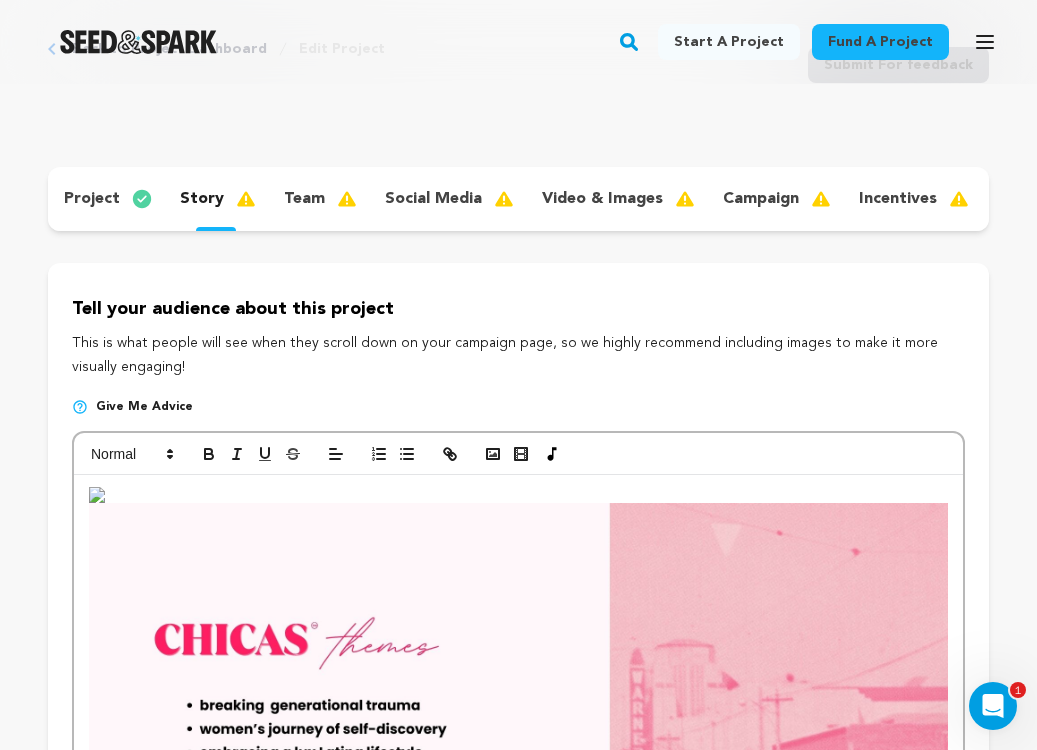 click at bounding box center [518, 495] 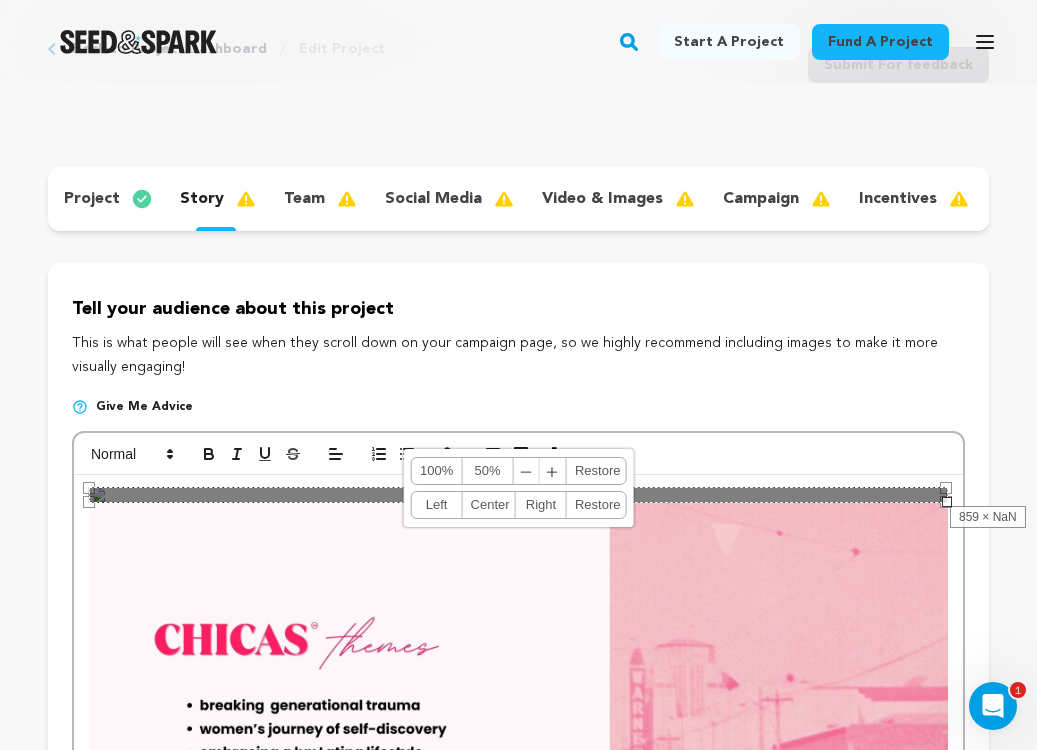 click on "859, 16
100%
50%
﹣
﹢
Restore
Left
Center
Right
Restore" at bounding box center (518, 495) 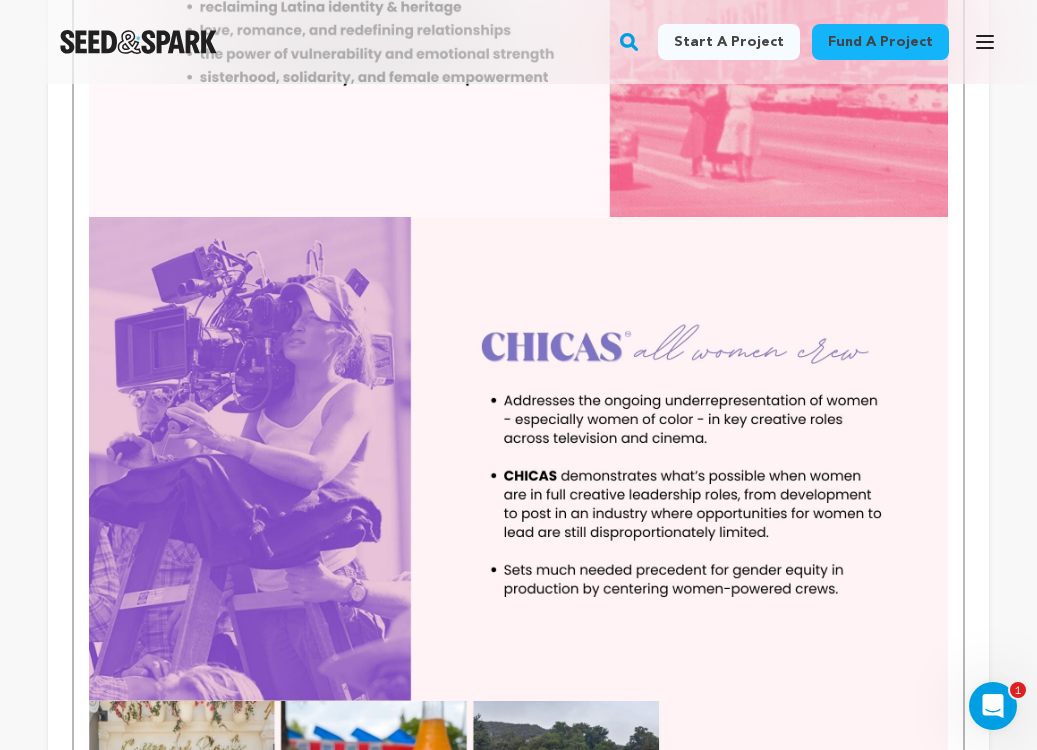 scroll, scrollTop: 916, scrollLeft: 0, axis: vertical 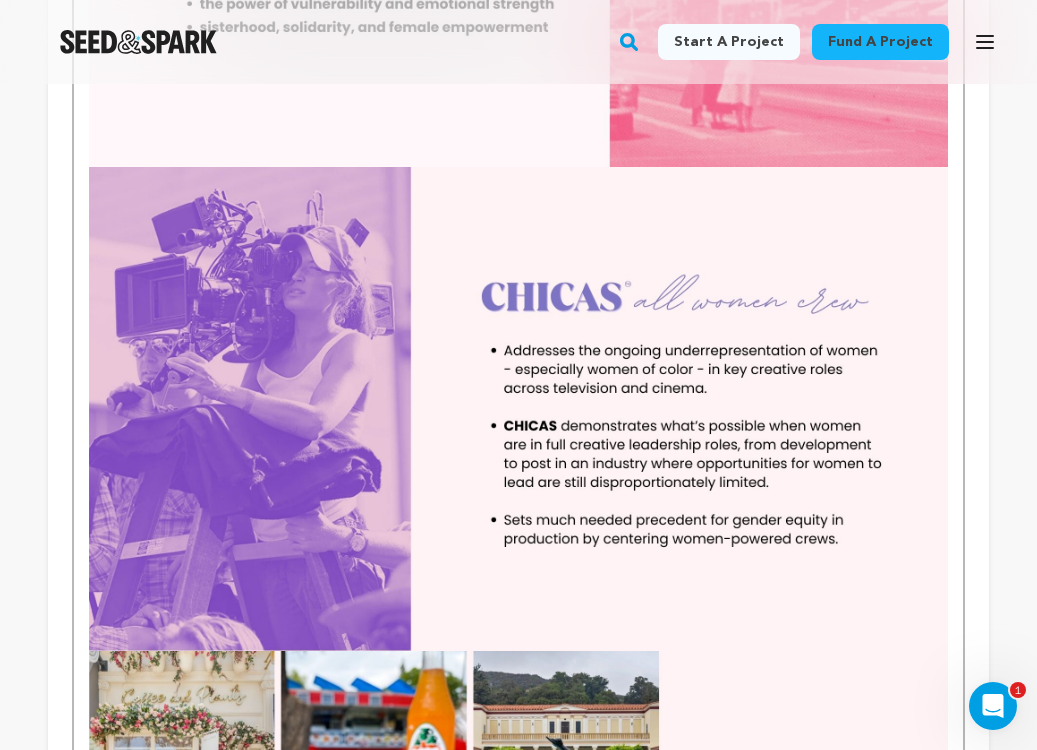 click at bounding box center (518, 401) 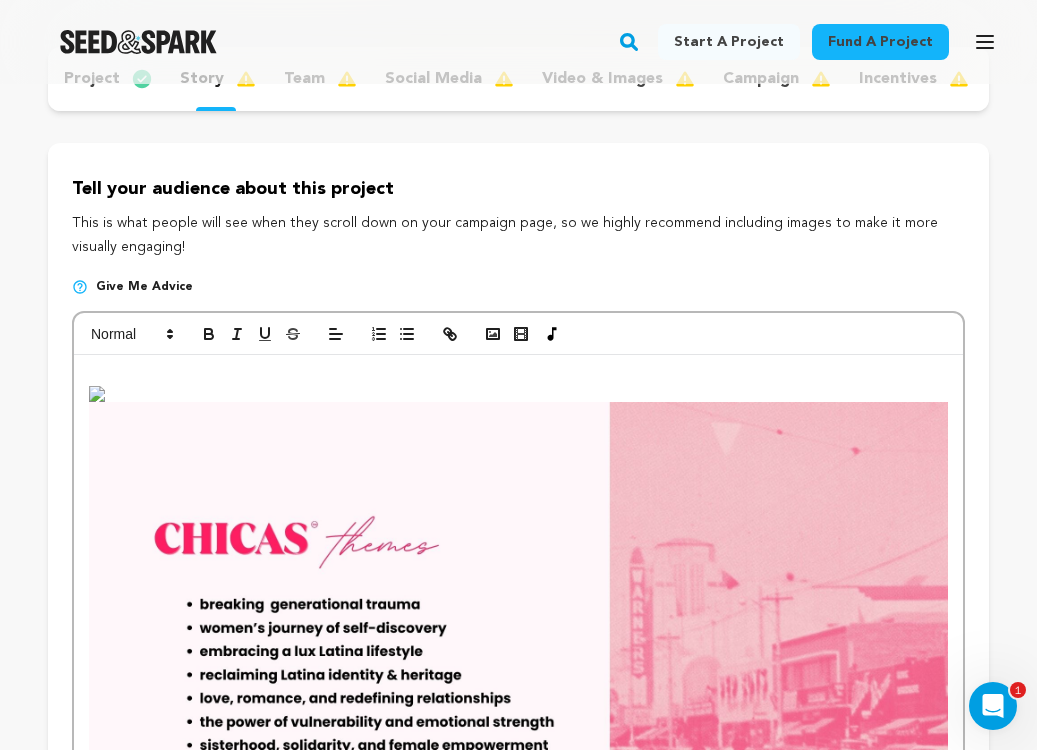 scroll, scrollTop: 206, scrollLeft: 0, axis: vertical 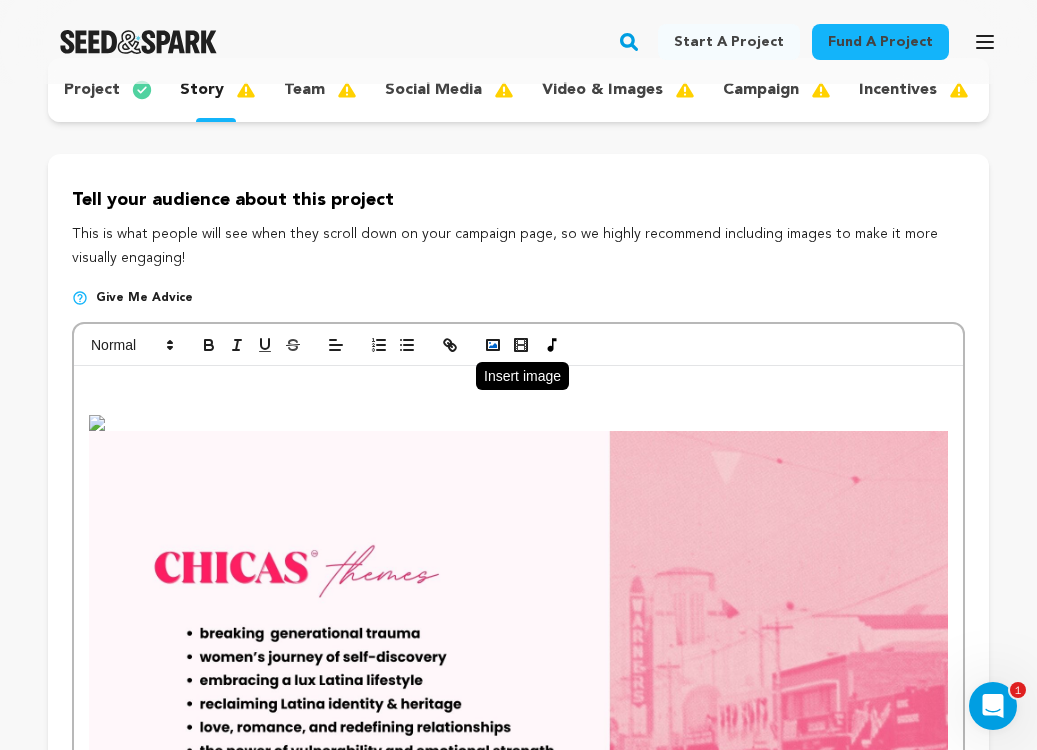 click 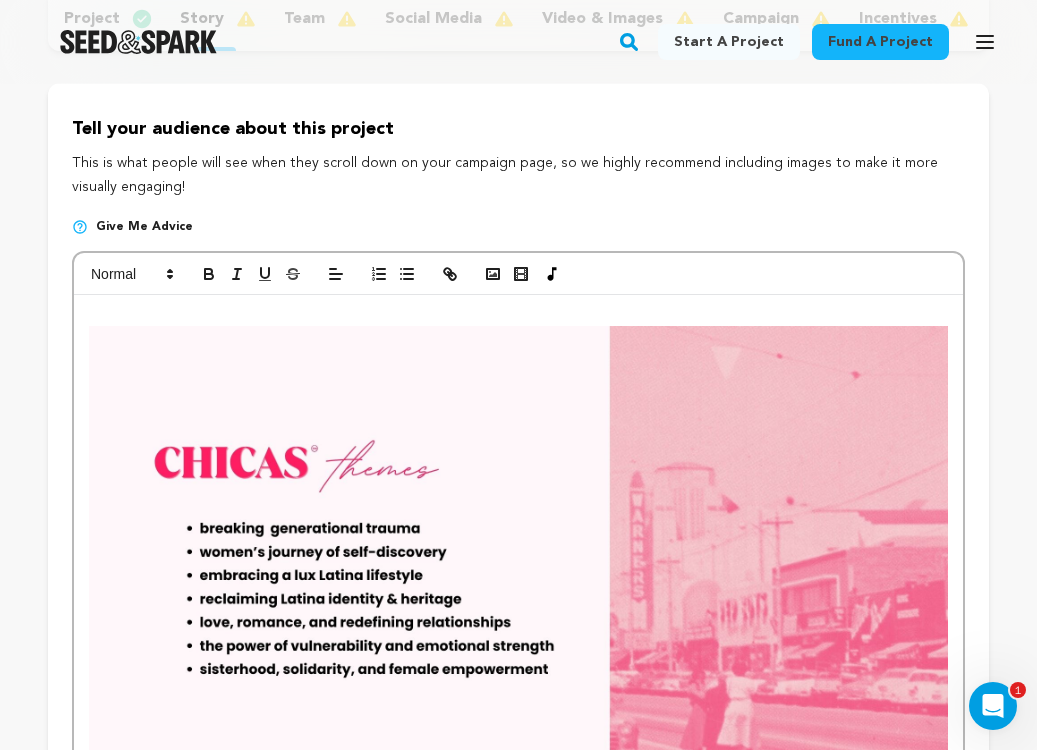 scroll, scrollTop: 270, scrollLeft: 0, axis: vertical 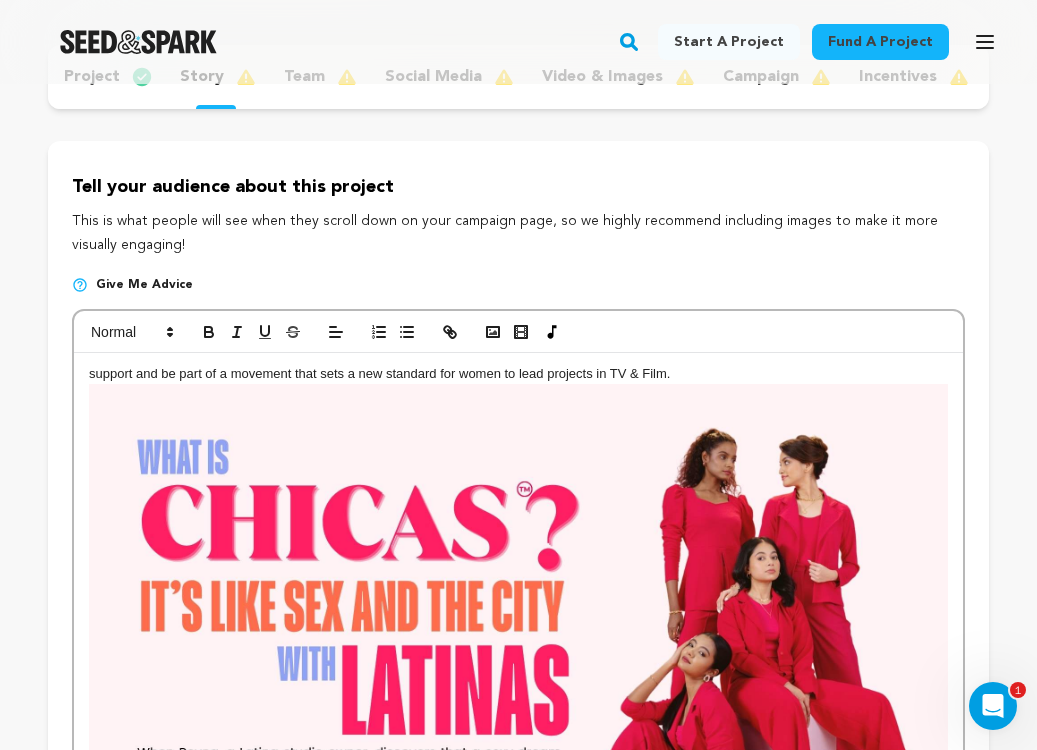 click on "support and be part of a movement that sets a new standard for women to lead projects in TV & Film." at bounding box center (379, 373) 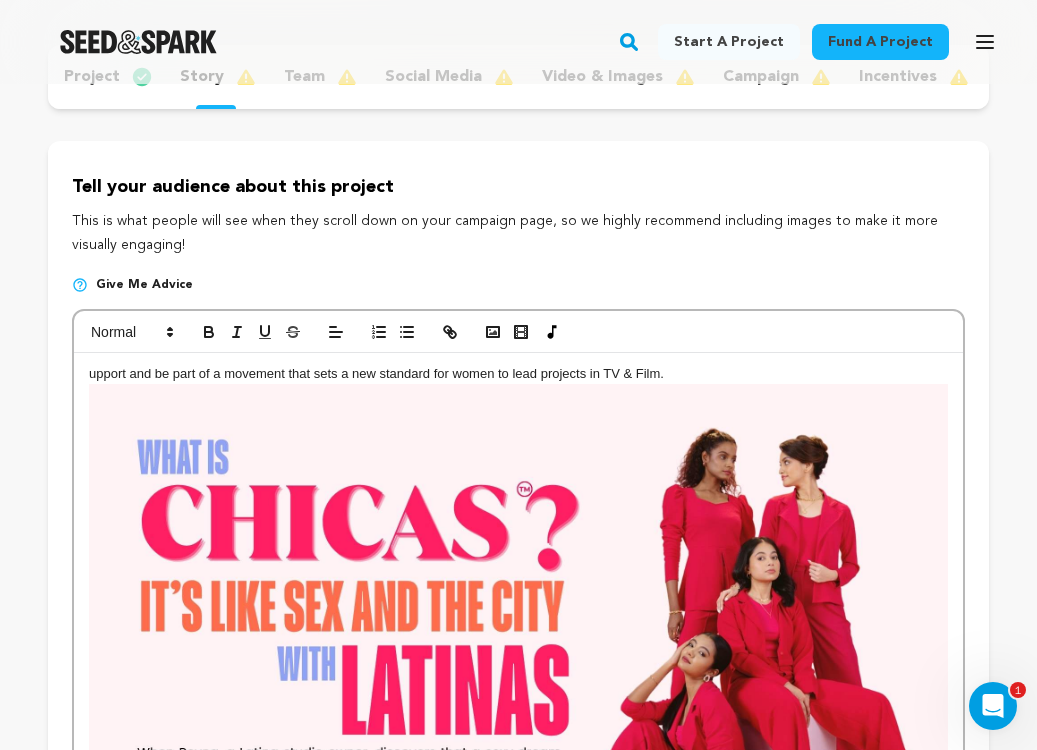 type 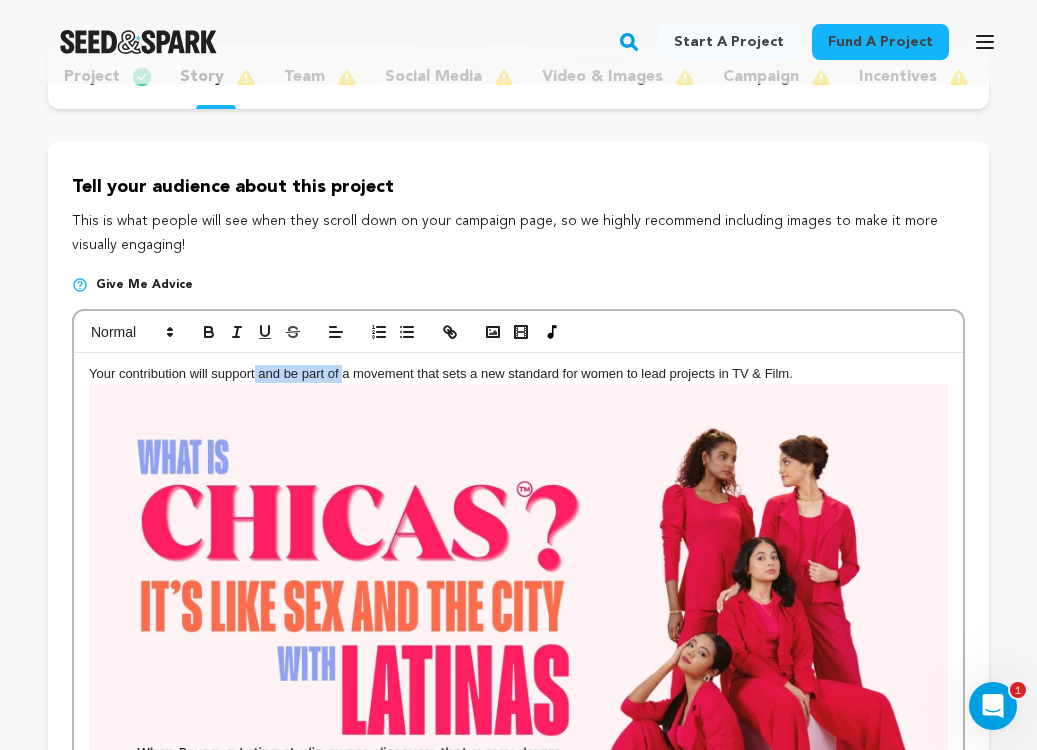 drag, startPoint x: 343, startPoint y: 376, endPoint x: 256, endPoint y: 375, distance: 87.005745 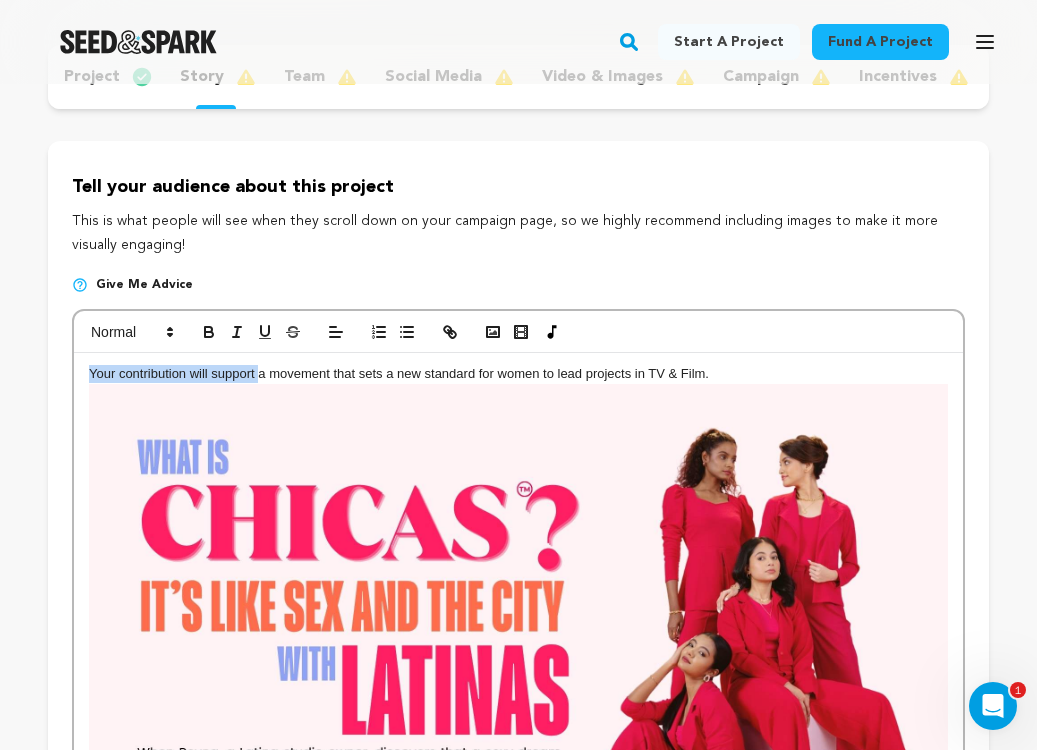 click on "Your contribution will support a movement that sets a new standard for women to lead projects in TV & Film." at bounding box center [399, 373] 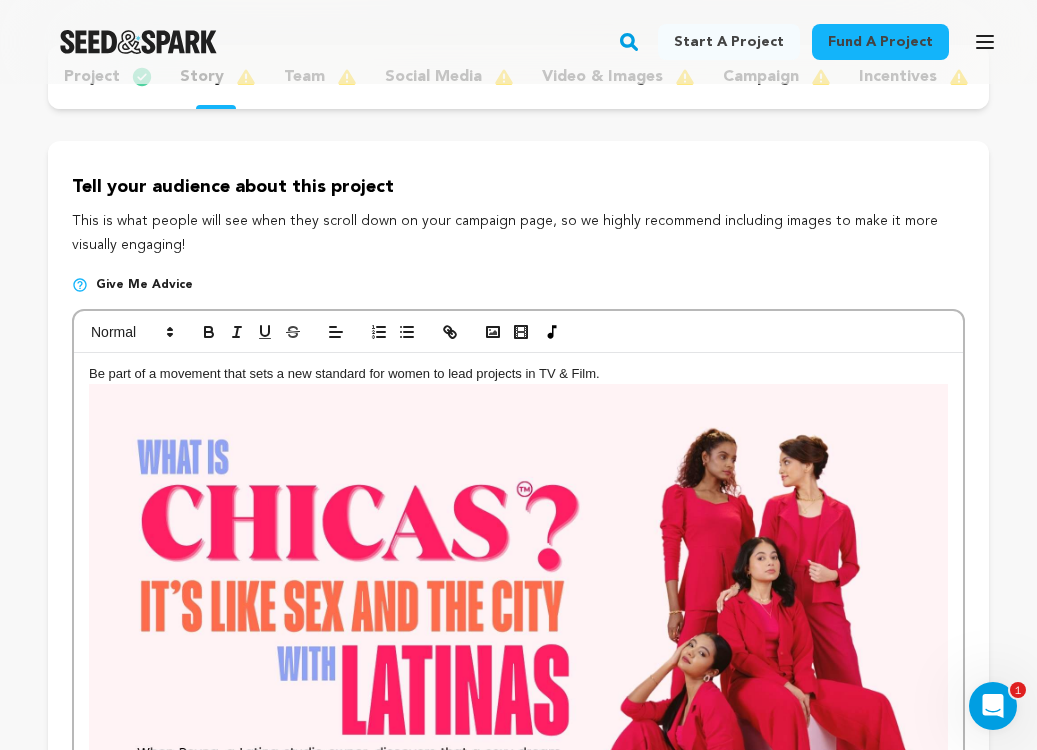 click on "Be part of a movement that sets a new standard for women to lead projects in TV & Film." at bounding box center (344, 373) 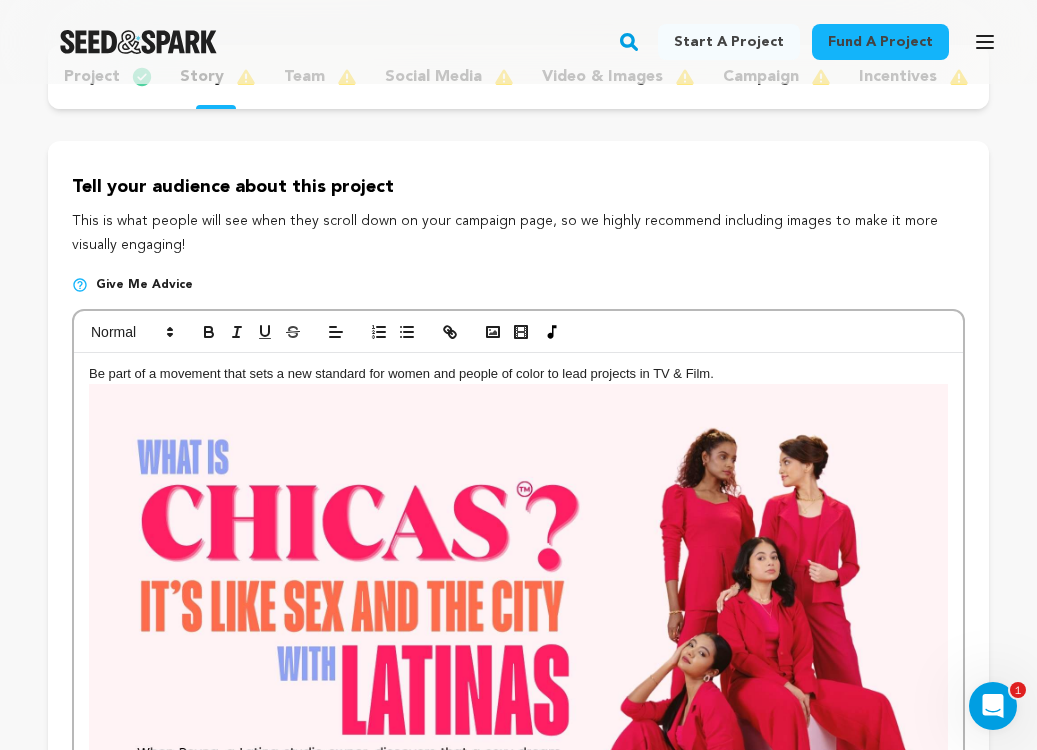 click on "Be part of a movement that sets a new standard for women and people of color to lead projects in TV & Film." at bounding box center [518, 374] 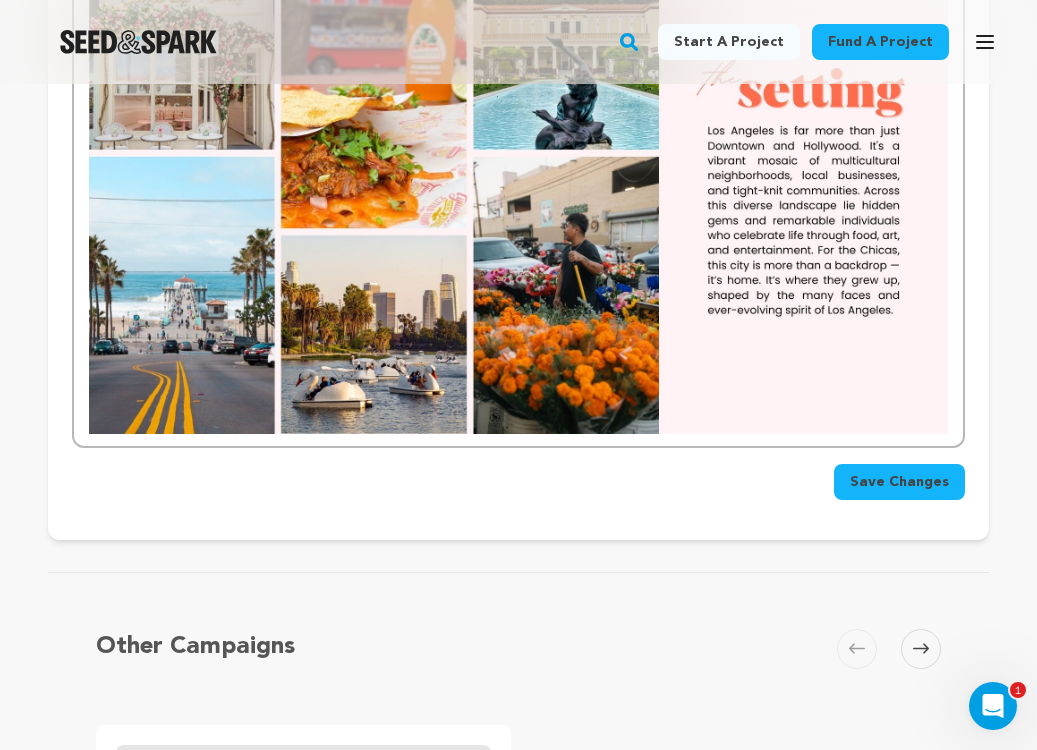 scroll, scrollTop: 2173, scrollLeft: 0, axis: vertical 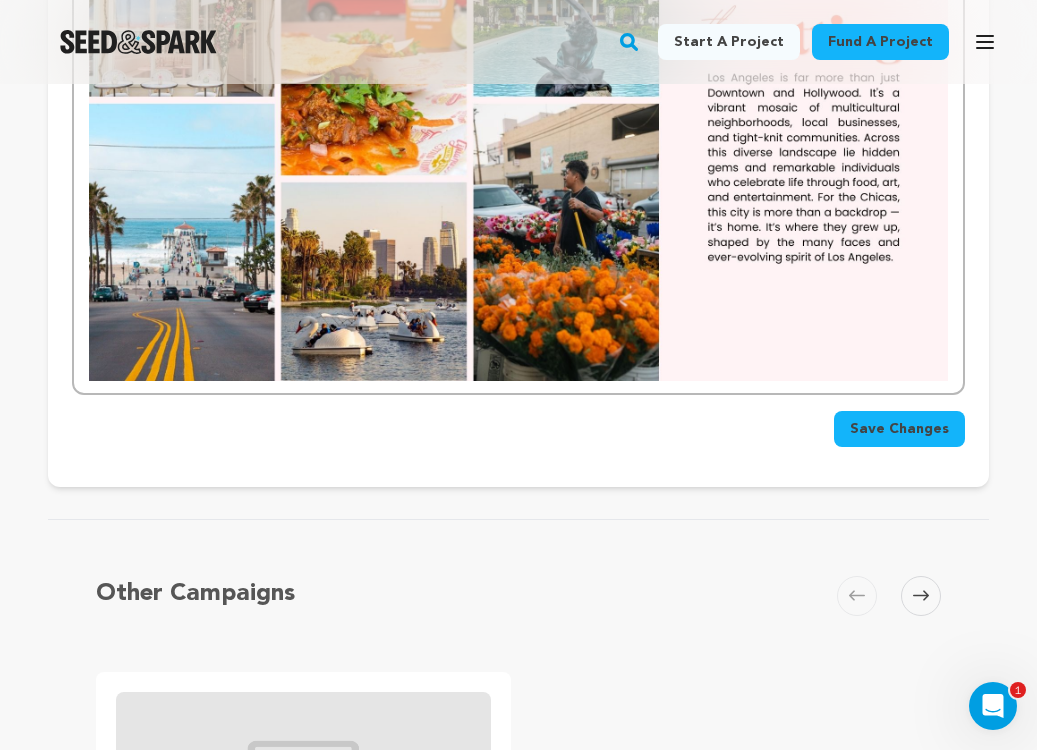click on "Save Changes" at bounding box center [899, 429] 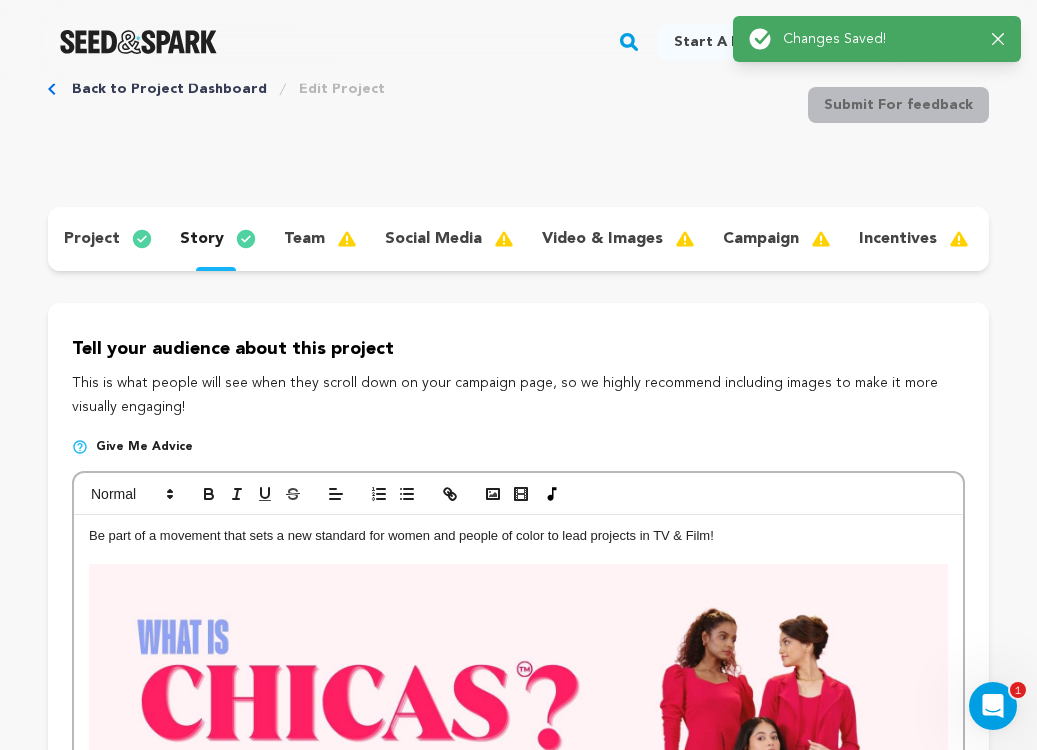 scroll, scrollTop: 0, scrollLeft: 0, axis: both 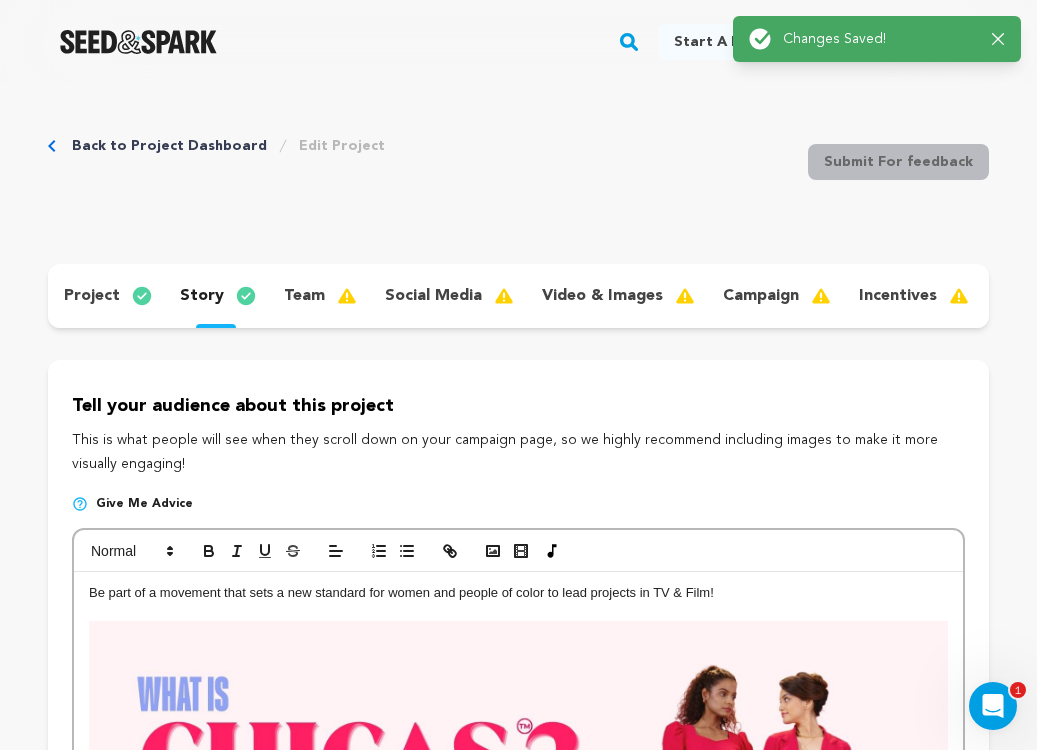 click on "team" at bounding box center (318, 296) 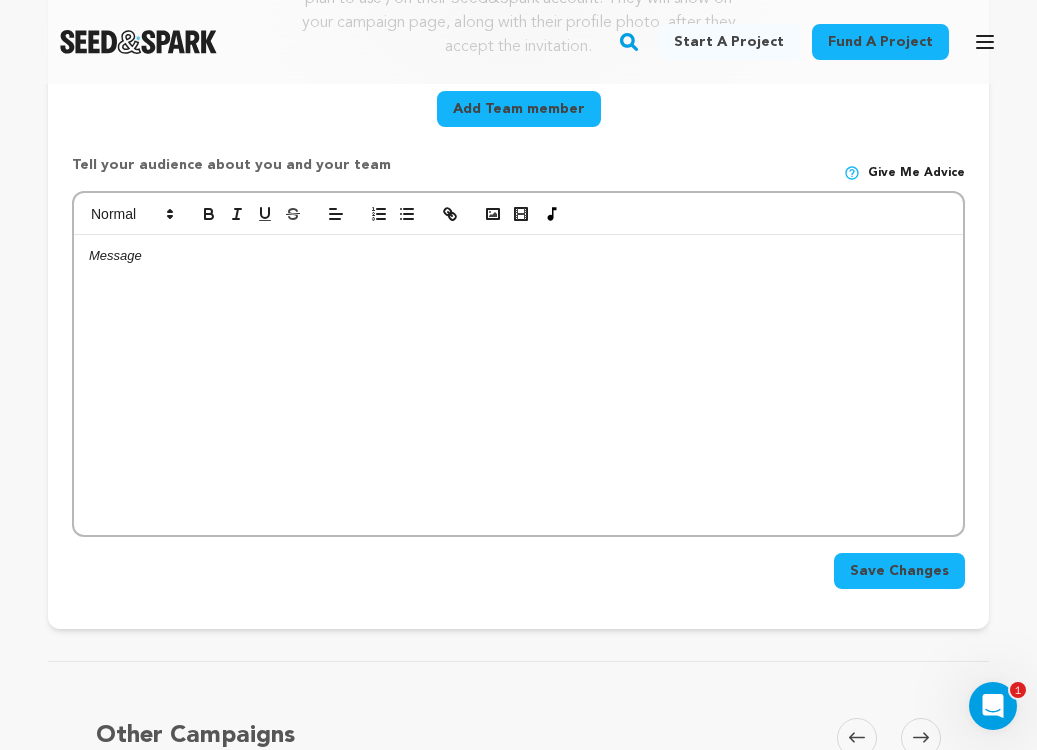 scroll, scrollTop: 688, scrollLeft: 0, axis: vertical 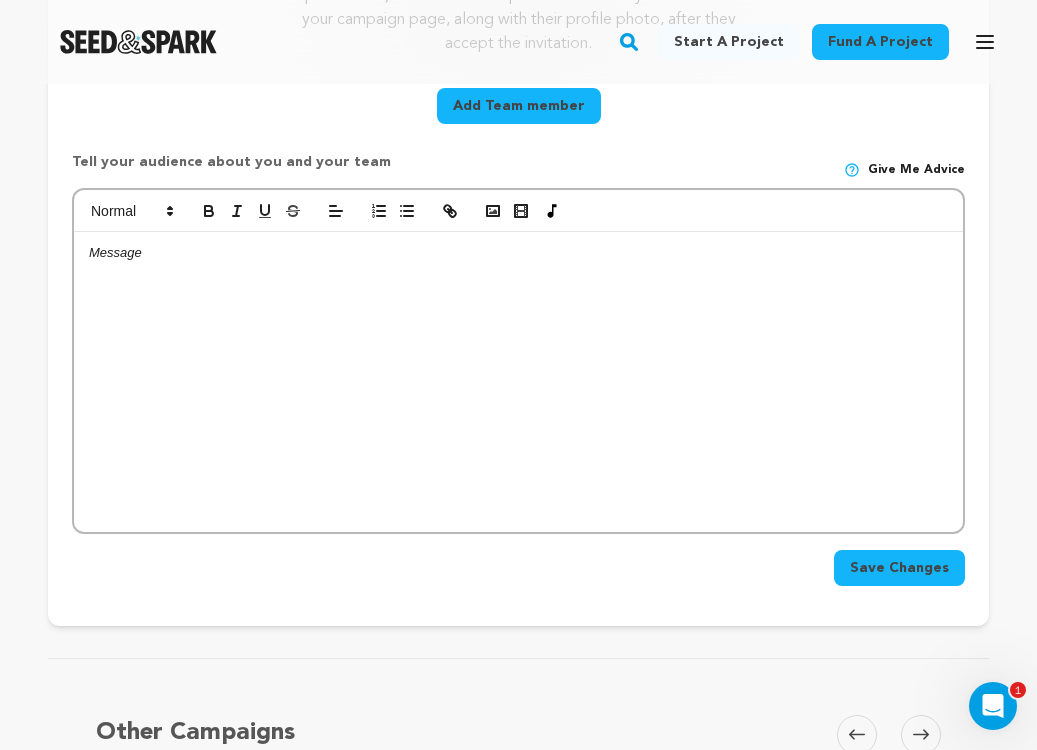 click at bounding box center [518, 382] 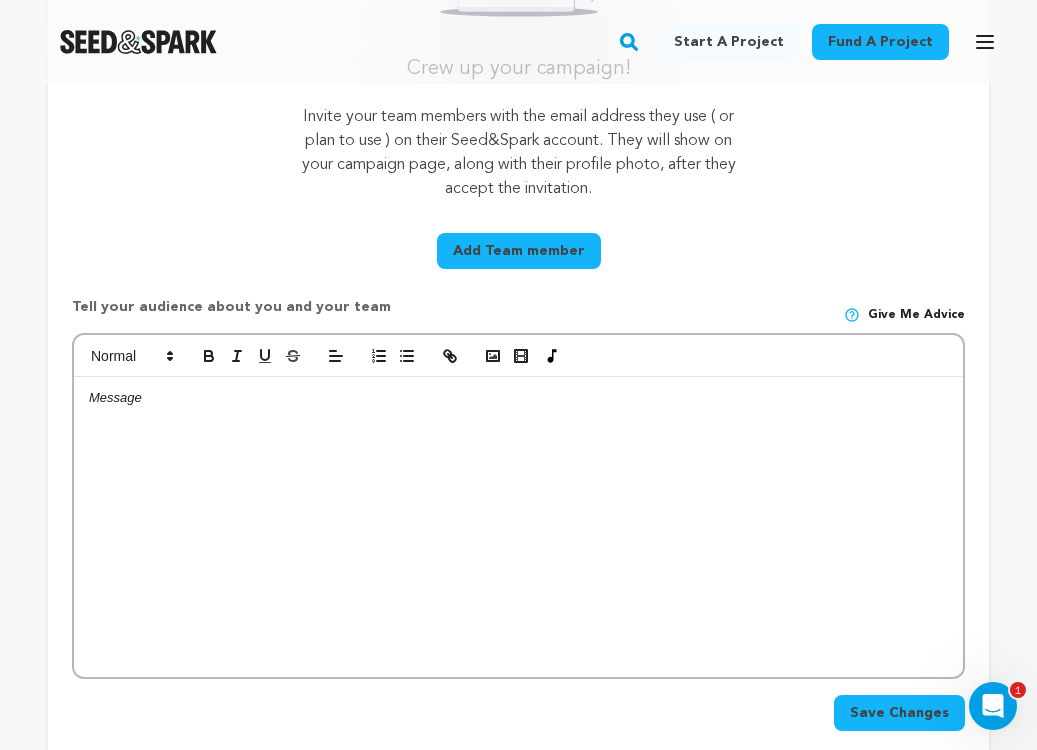 scroll, scrollTop: 541, scrollLeft: 0, axis: vertical 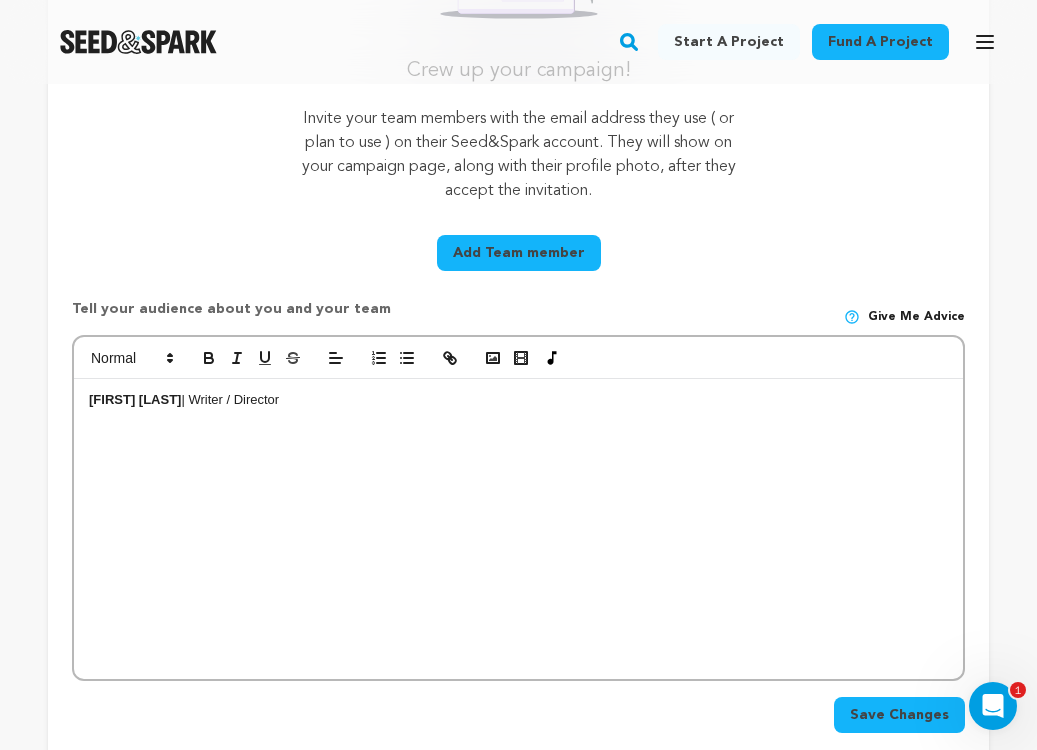 type 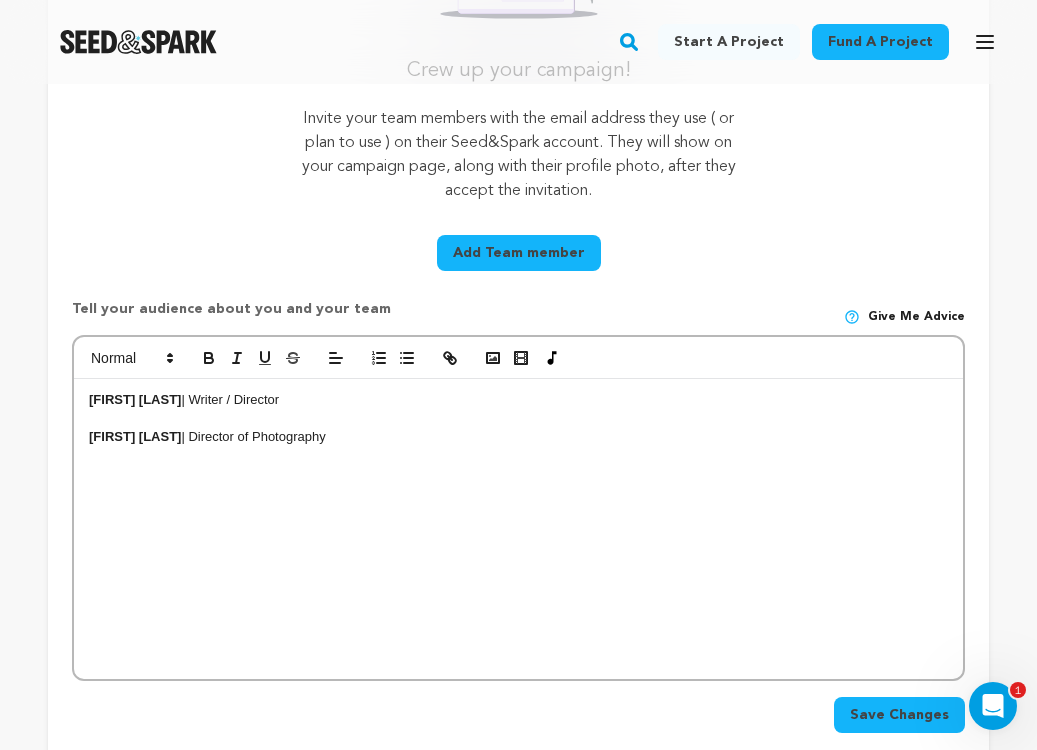 scroll, scrollTop: 0, scrollLeft: 0, axis: both 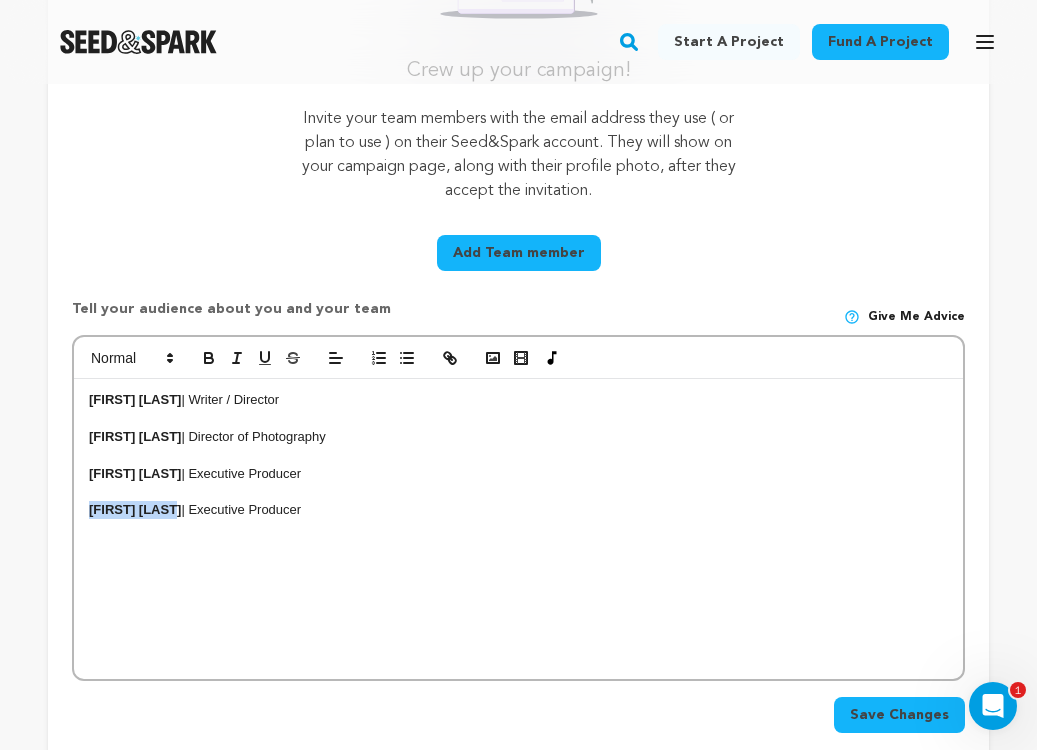 drag, startPoint x: 195, startPoint y: 516, endPoint x: 88, endPoint y: 515, distance: 107.00467 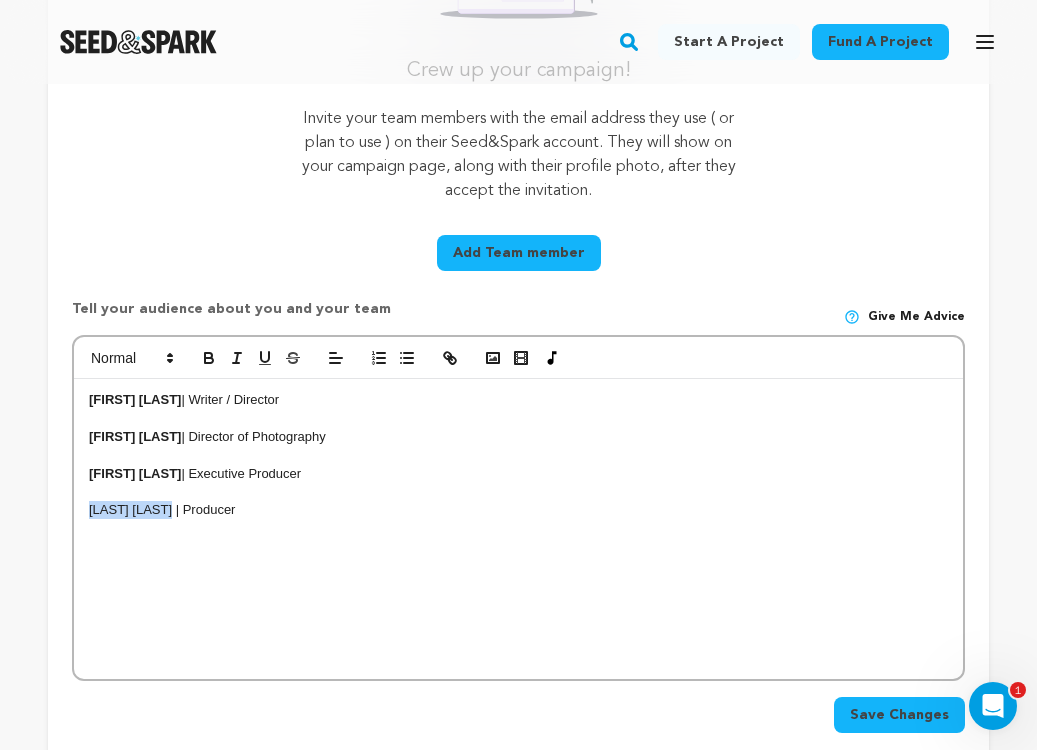 drag, startPoint x: 195, startPoint y: 515, endPoint x: 74, endPoint y: 512, distance: 121.037186 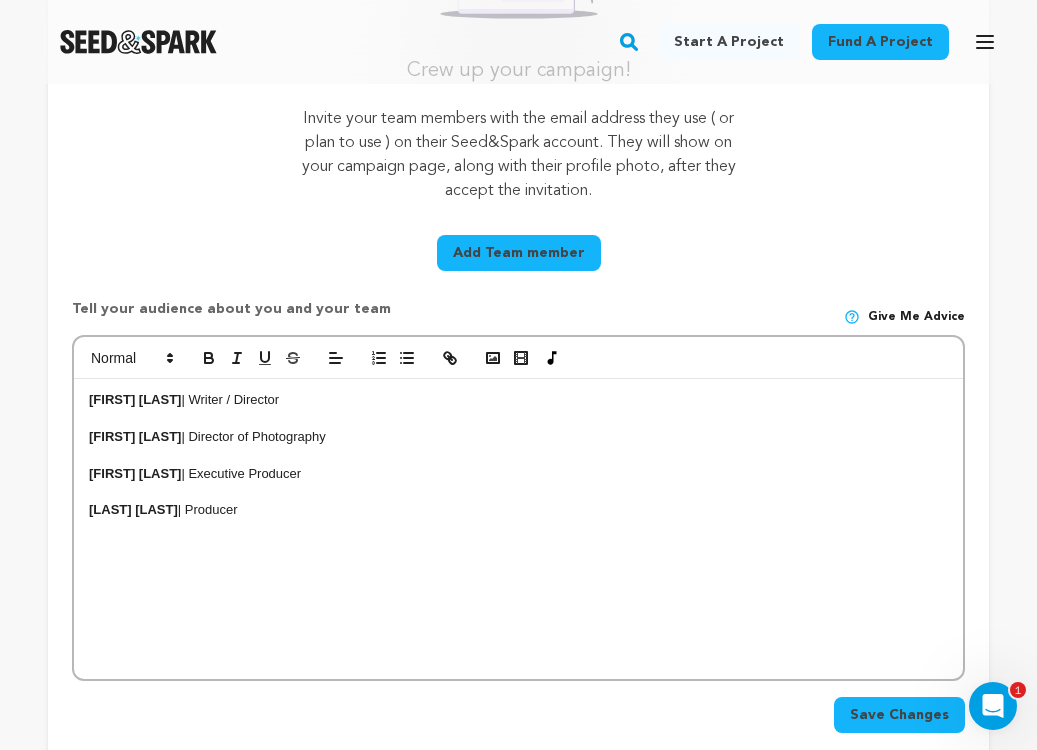 click on "JOSSLYN GLENN  | Producer" at bounding box center (518, 510) 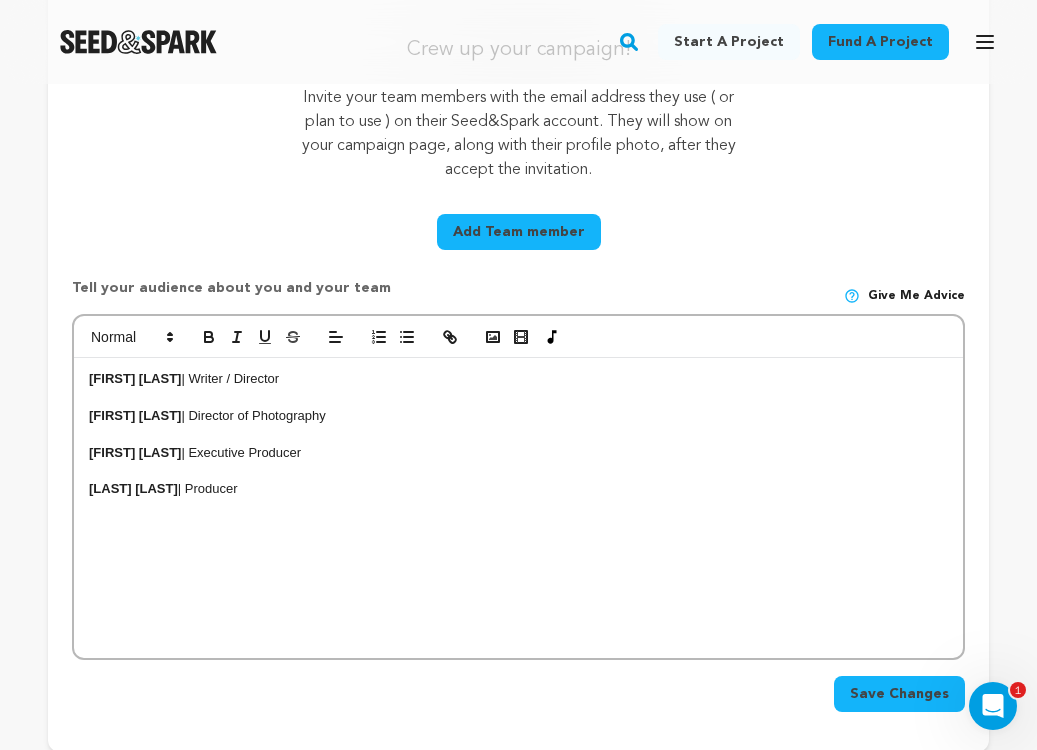 scroll, scrollTop: 563, scrollLeft: 0, axis: vertical 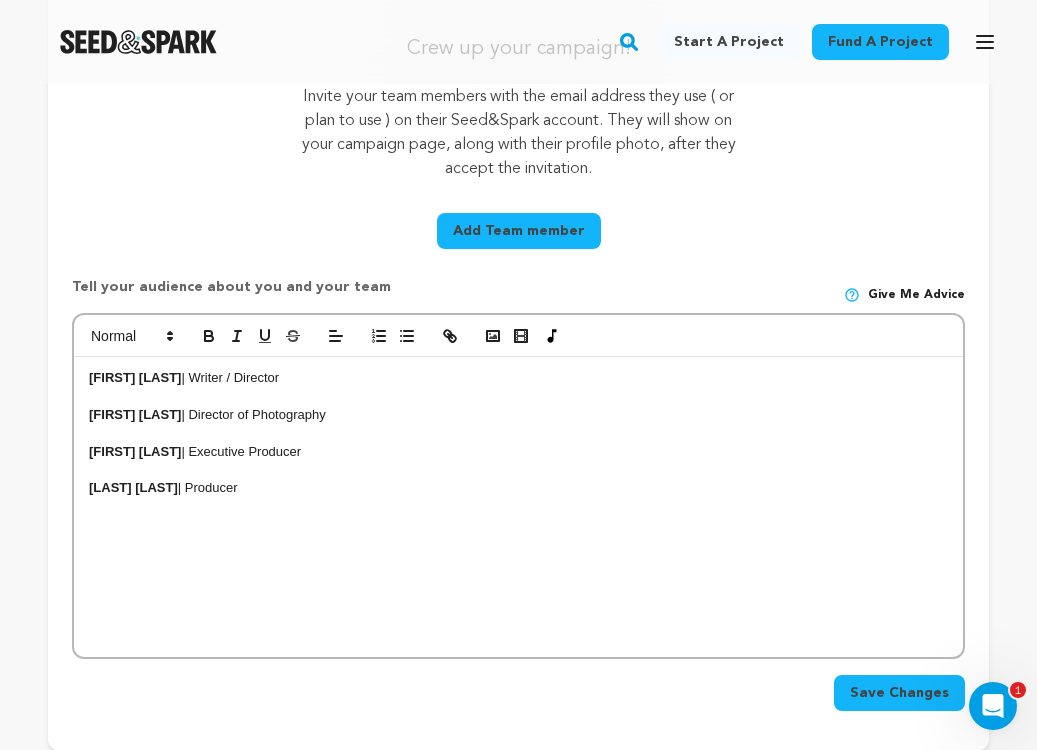 drag, startPoint x: 276, startPoint y: 488, endPoint x: 92, endPoint y: 374, distance: 216.45323 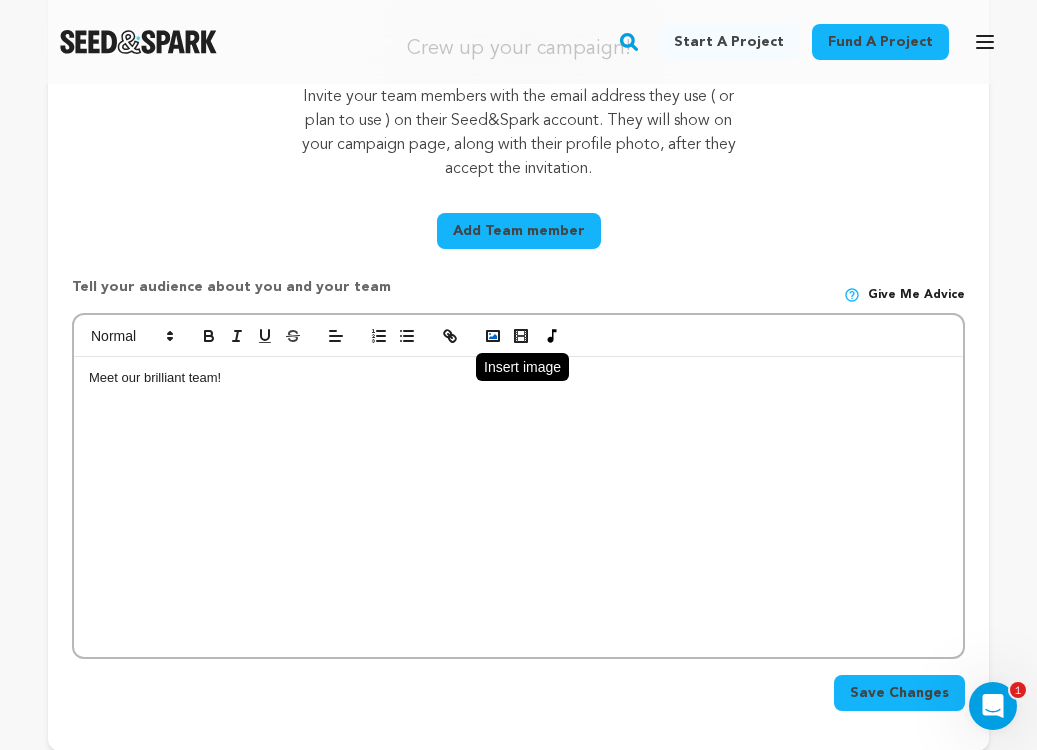 click 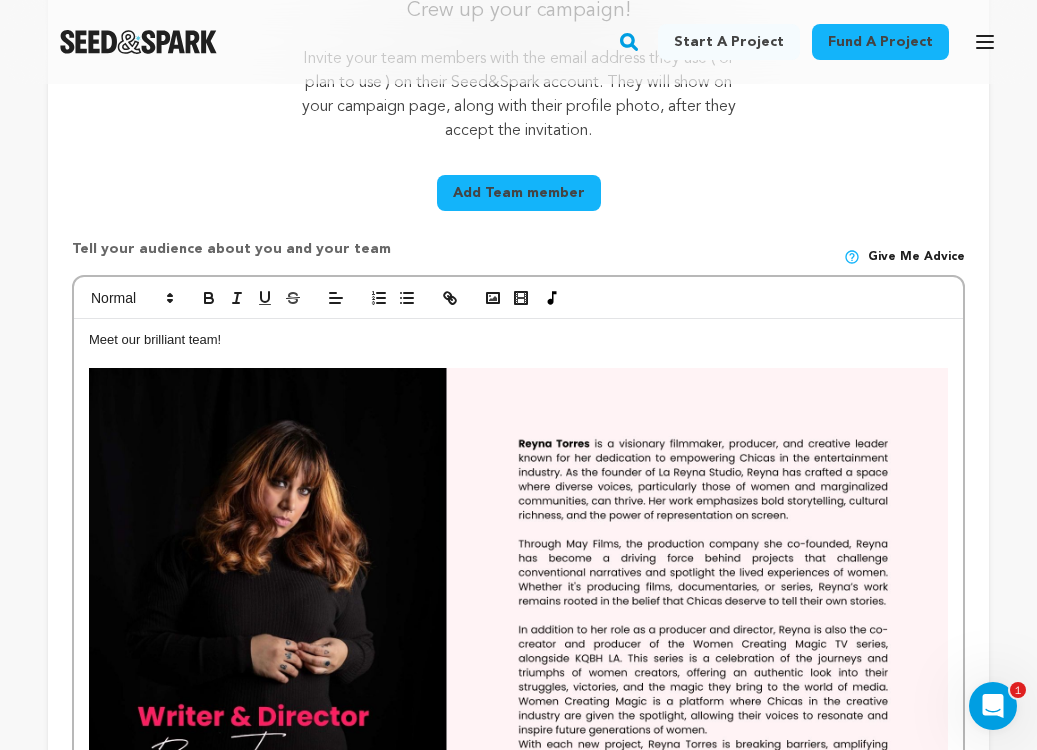 scroll, scrollTop: 592, scrollLeft: 0, axis: vertical 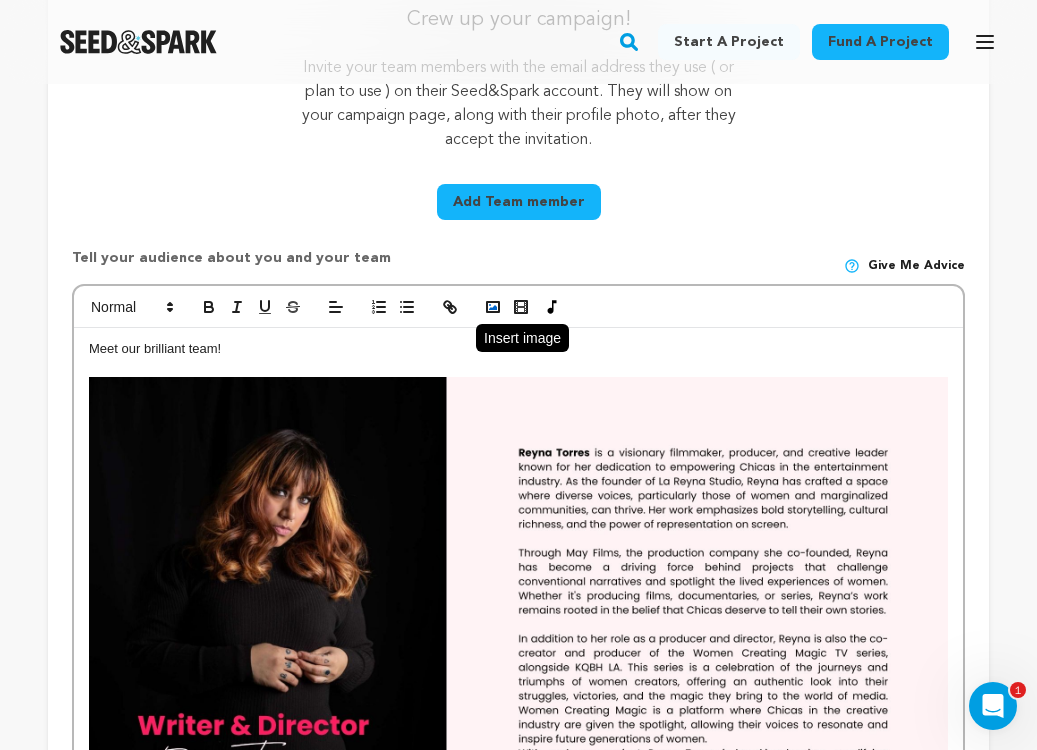click 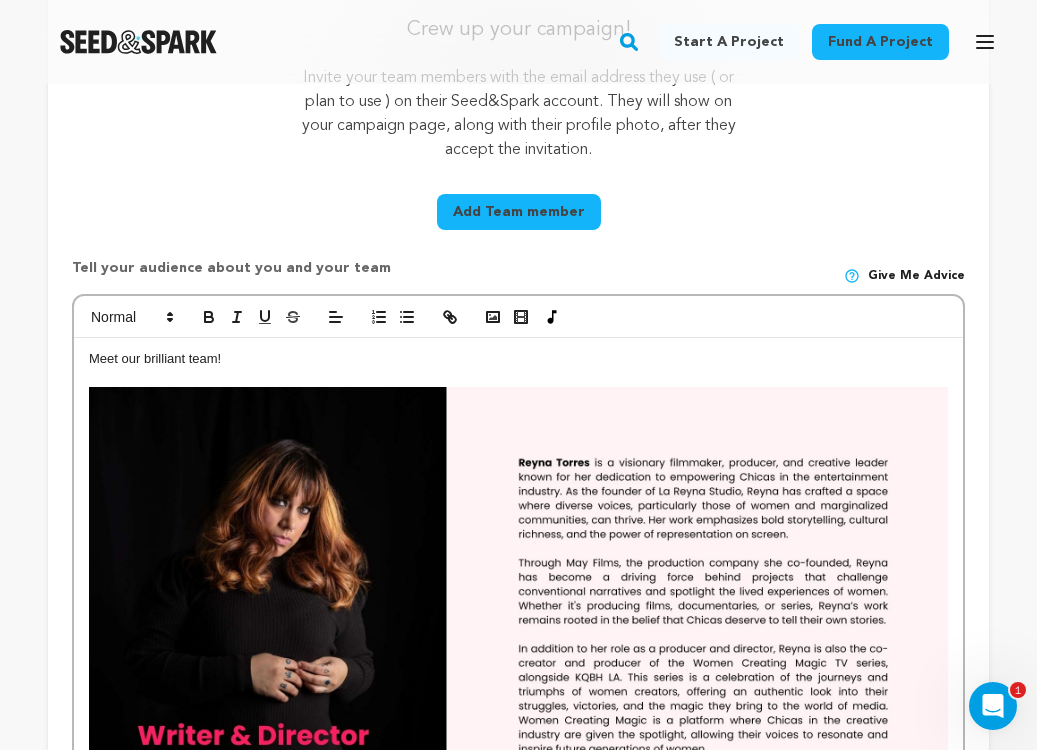 scroll, scrollTop: 579, scrollLeft: 0, axis: vertical 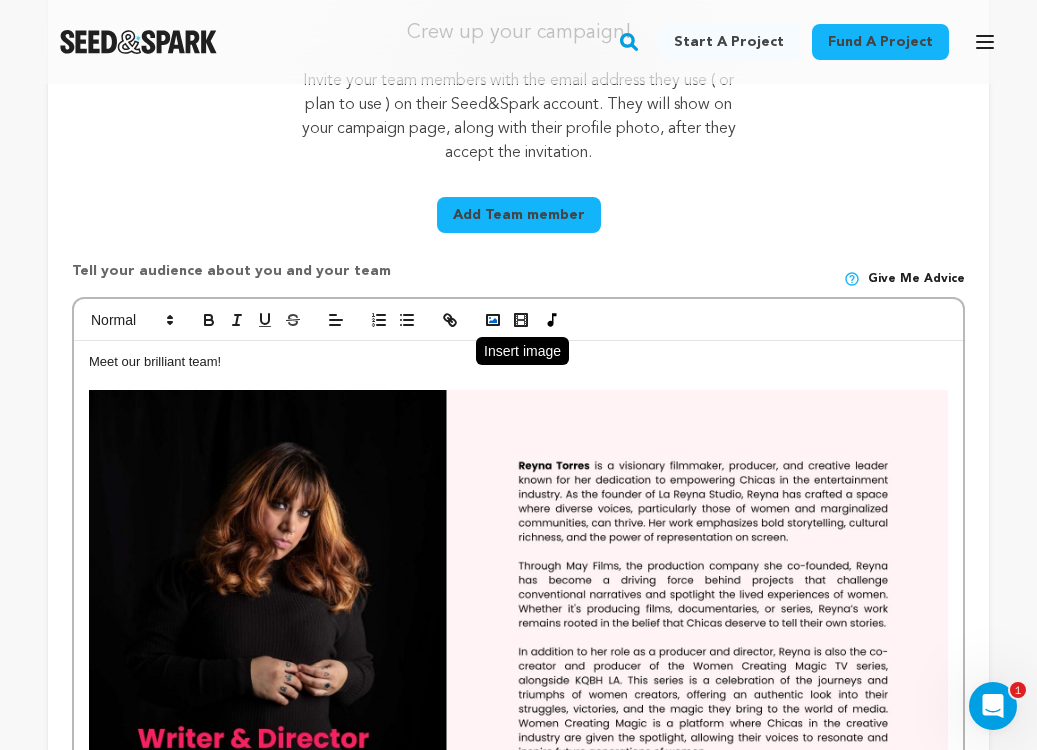 click 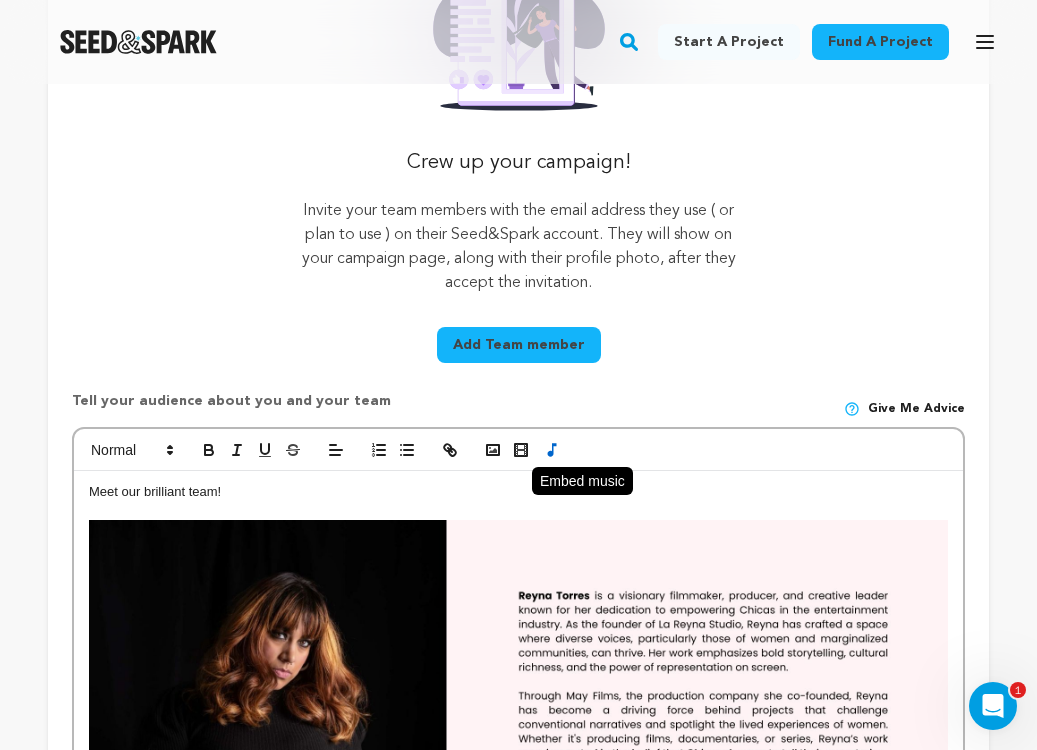 scroll, scrollTop: 489, scrollLeft: 0, axis: vertical 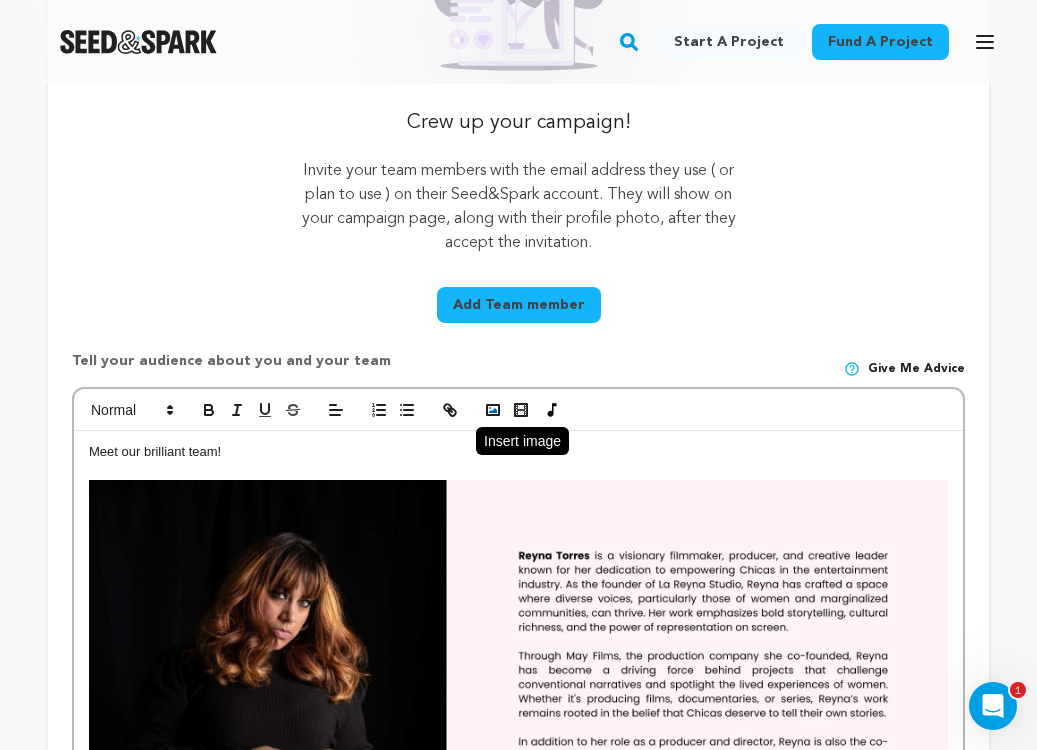 click 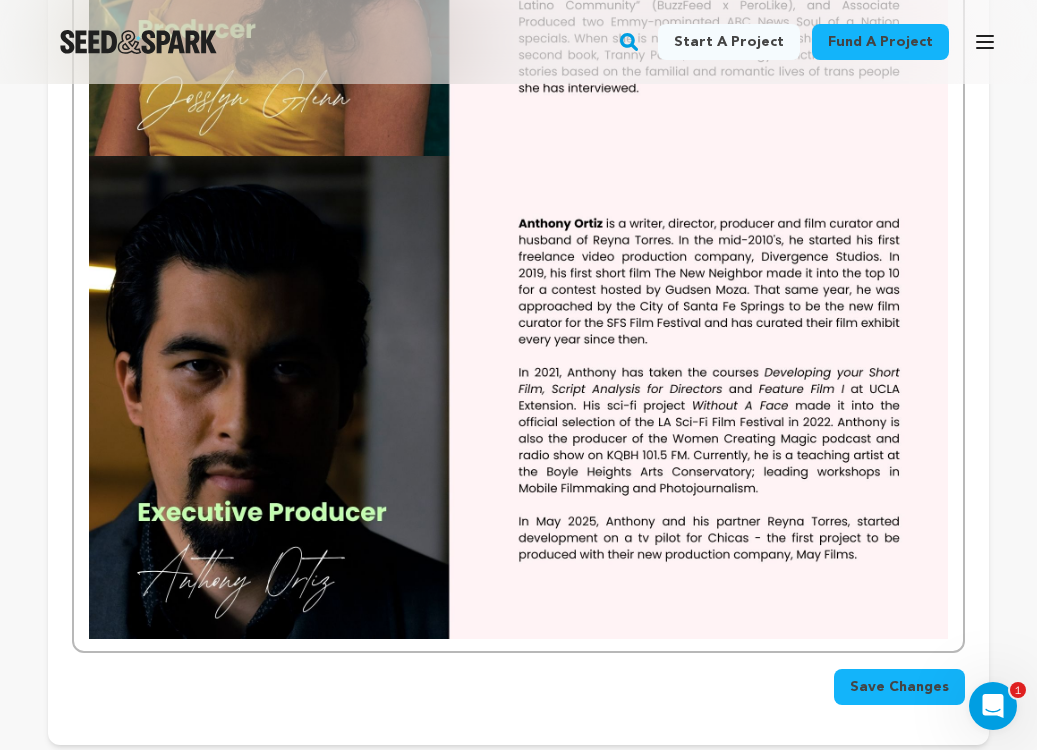 scroll, scrollTop: 2350, scrollLeft: 0, axis: vertical 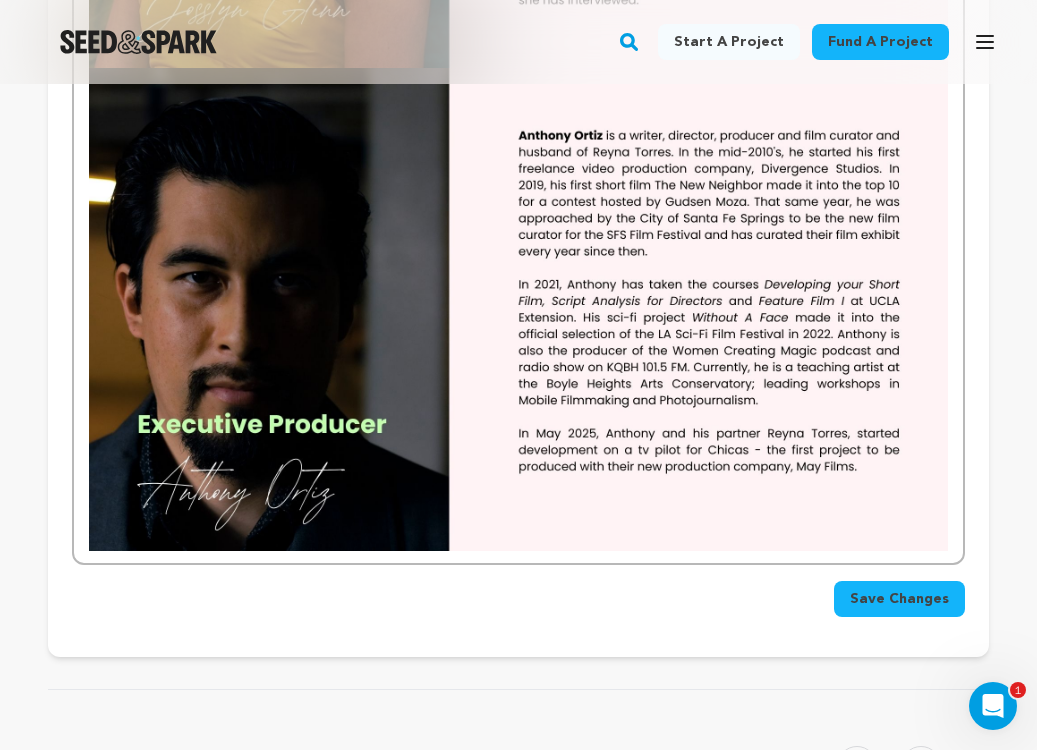 click on "Save Changes" at bounding box center [899, 599] 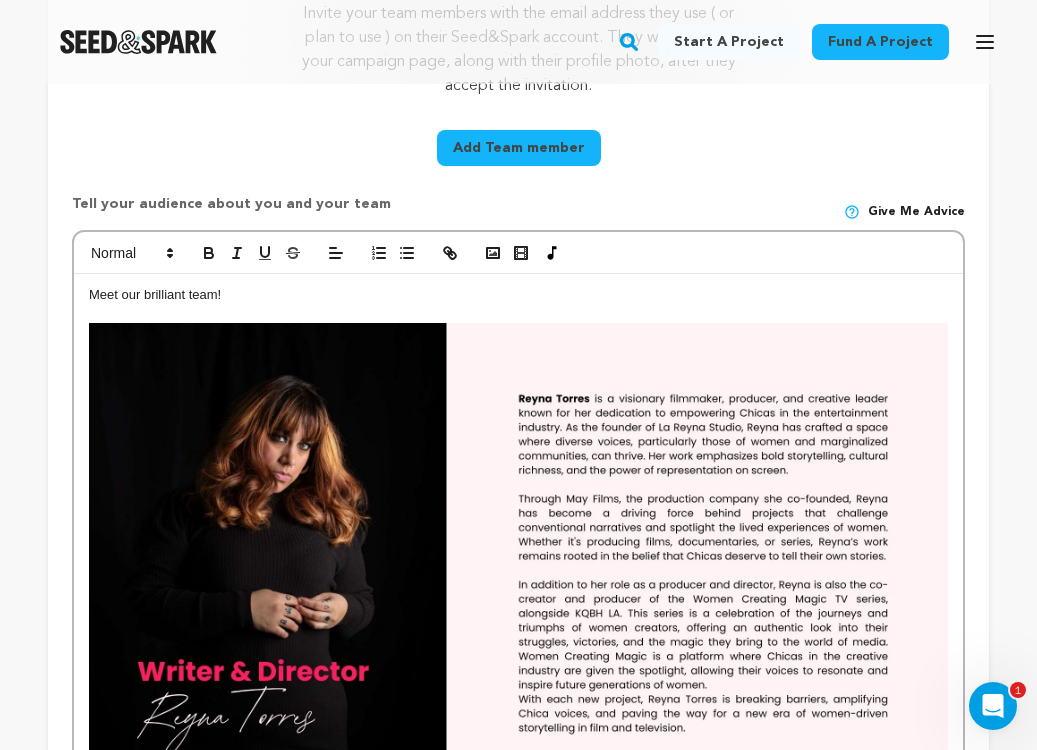 scroll, scrollTop: 576, scrollLeft: 0, axis: vertical 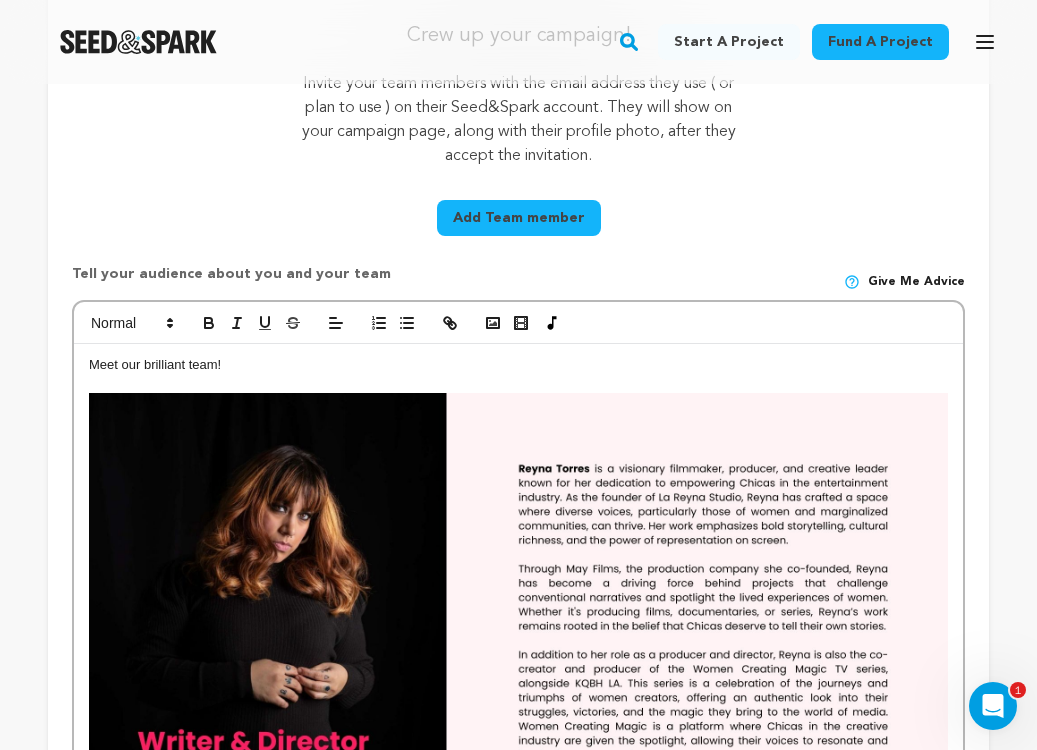 click on "Add Team member" at bounding box center [519, 218] 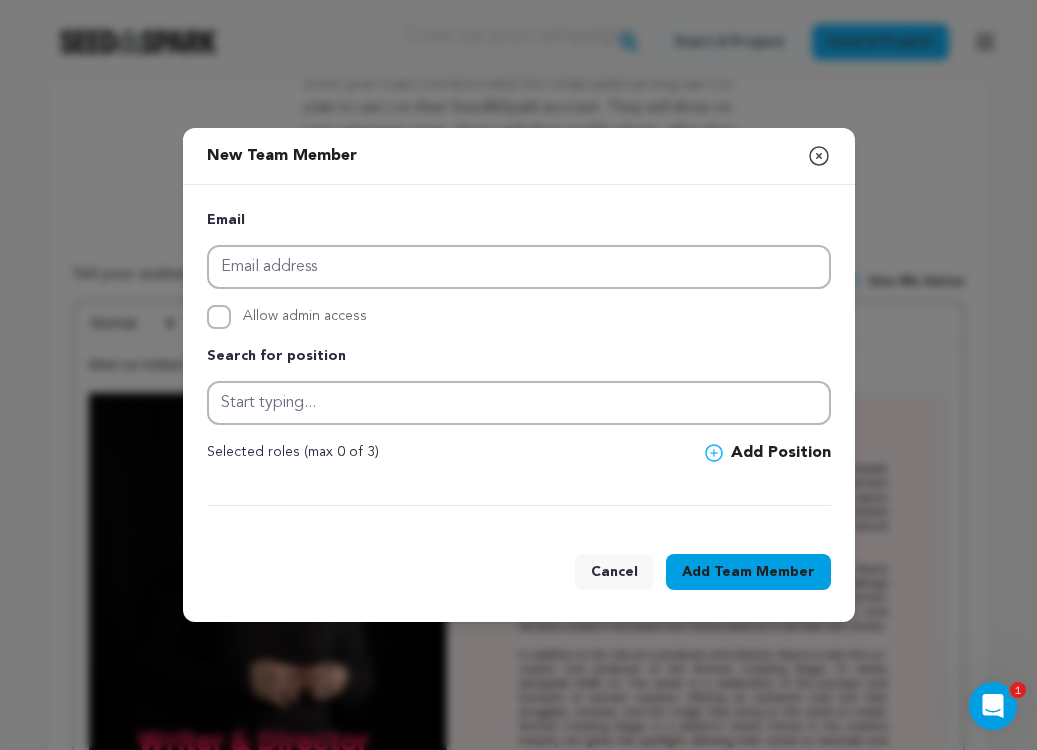 click on "Add Position" at bounding box center [768, 453] 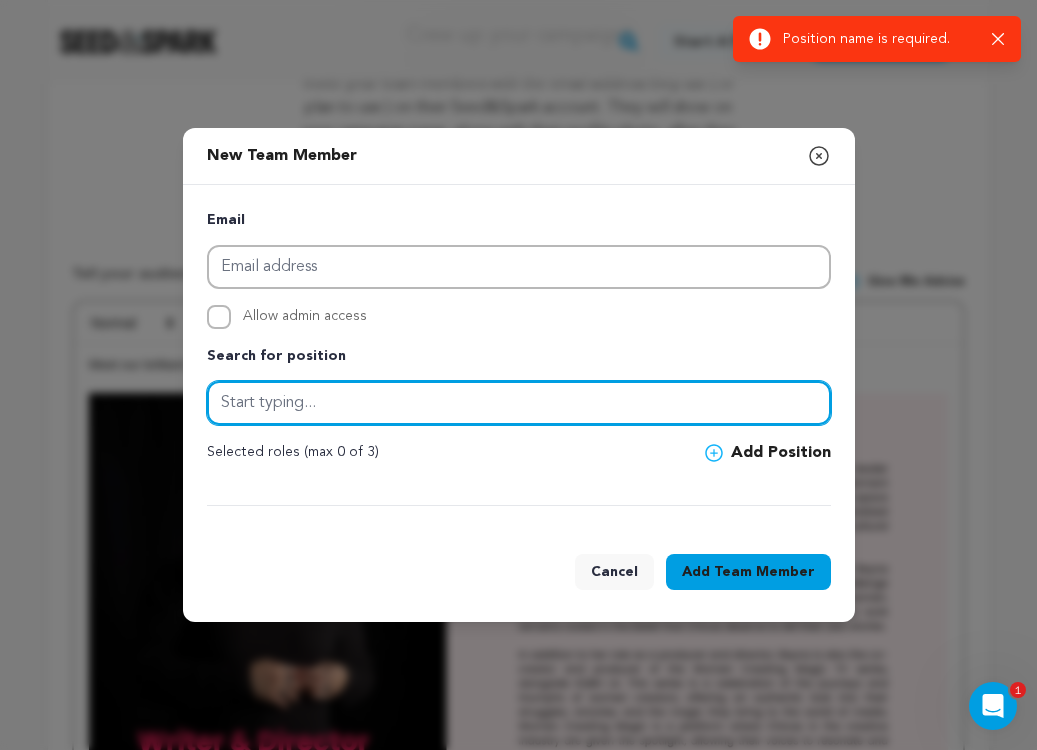 click at bounding box center (519, 403) 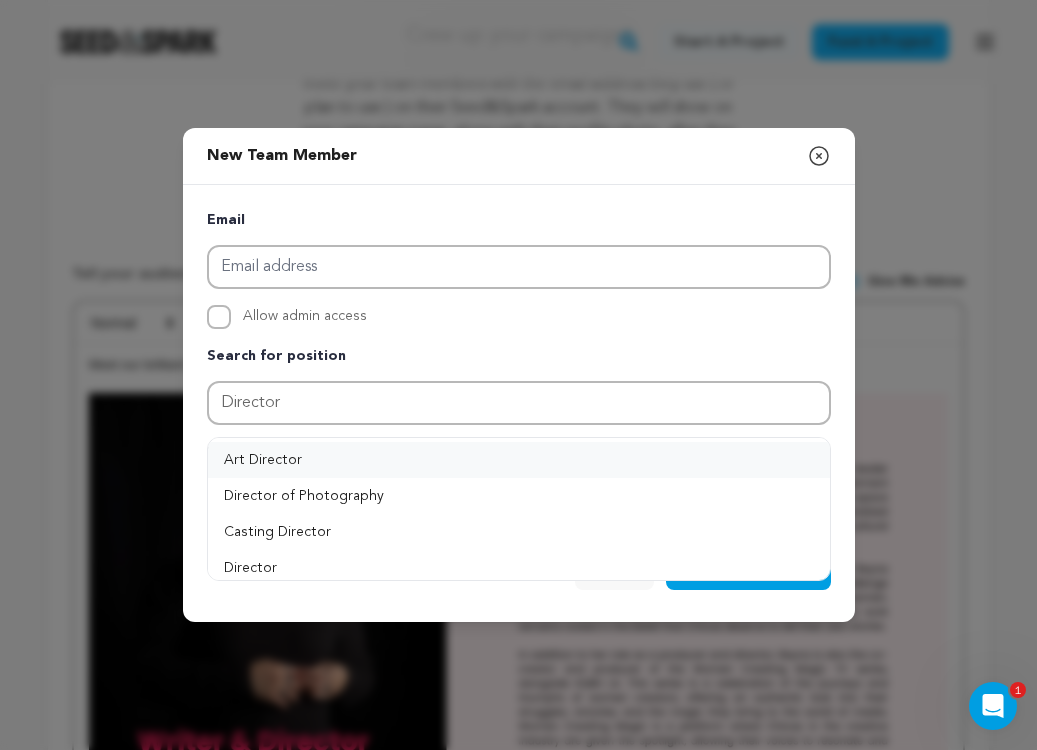 click on "Art Director" at bounding box center [519, 460] 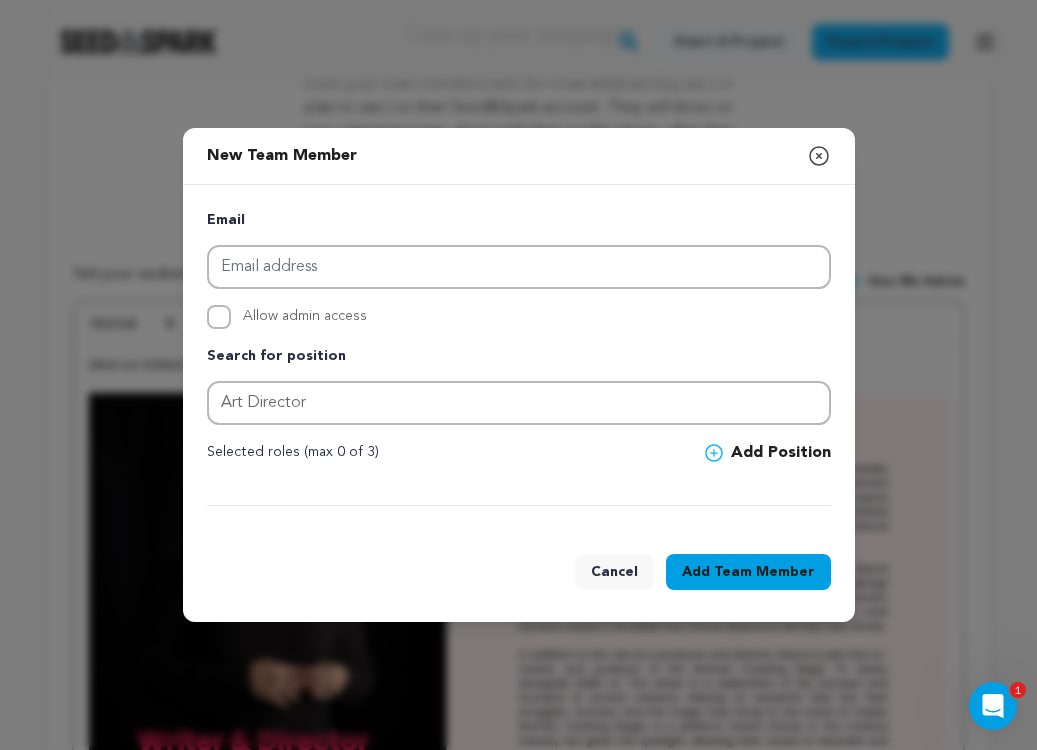 click on "Cancel" at bounding box center (614, 572) 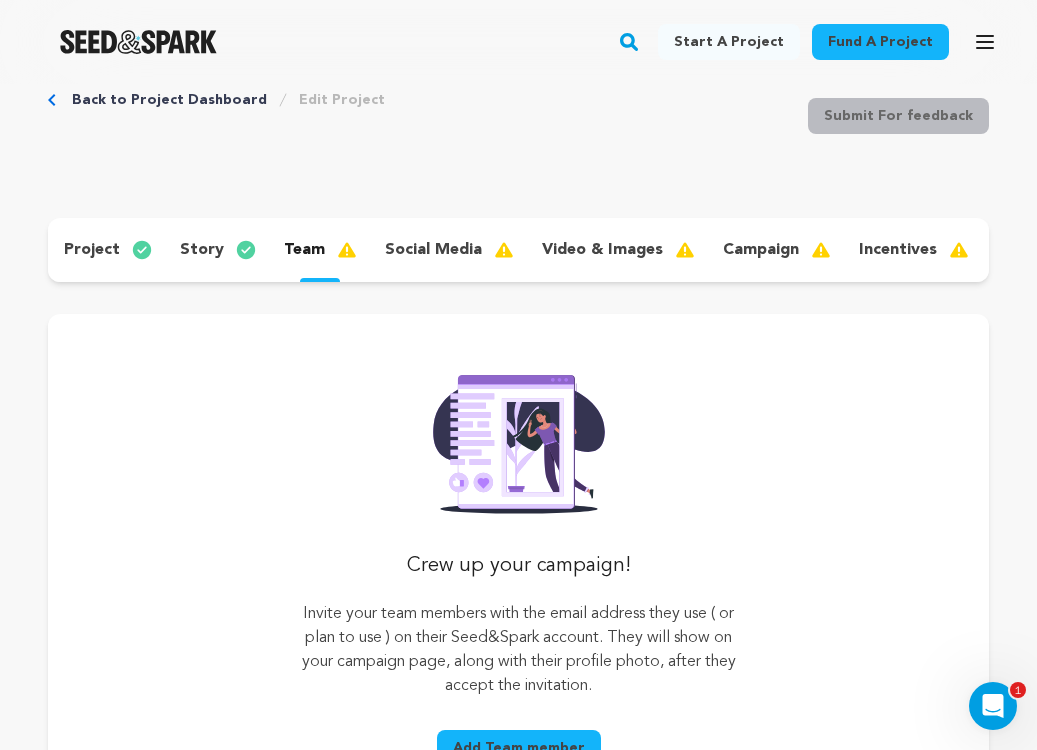 scroll, scrollTop: 0, scrollLeft: 0, axis: both 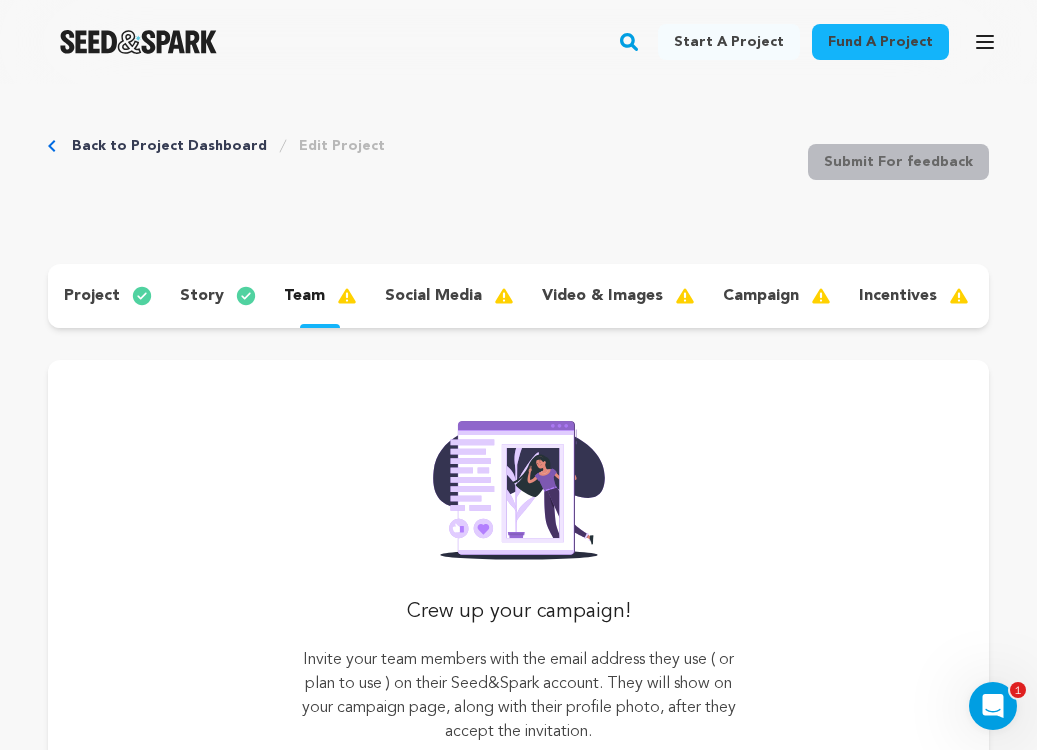 click on "social media" at bounding box center (433, 296) 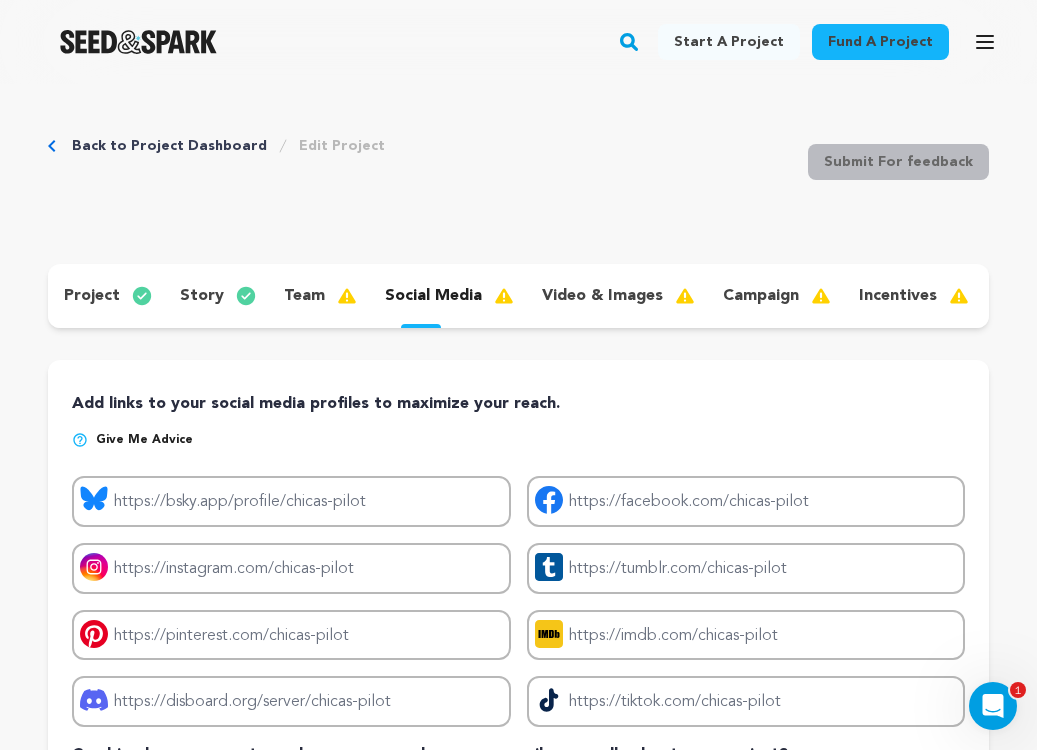 click at bounding box center (355, 296) 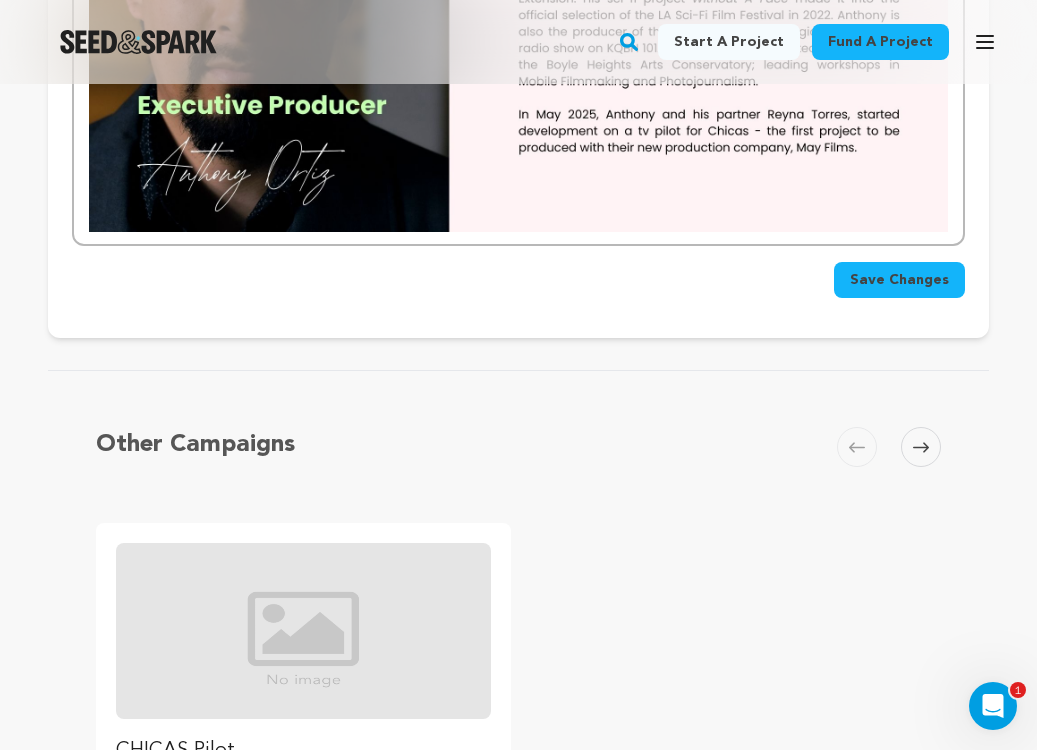 scroll, scrollTop: 2668, scrollLeft: 0, axis: vertical 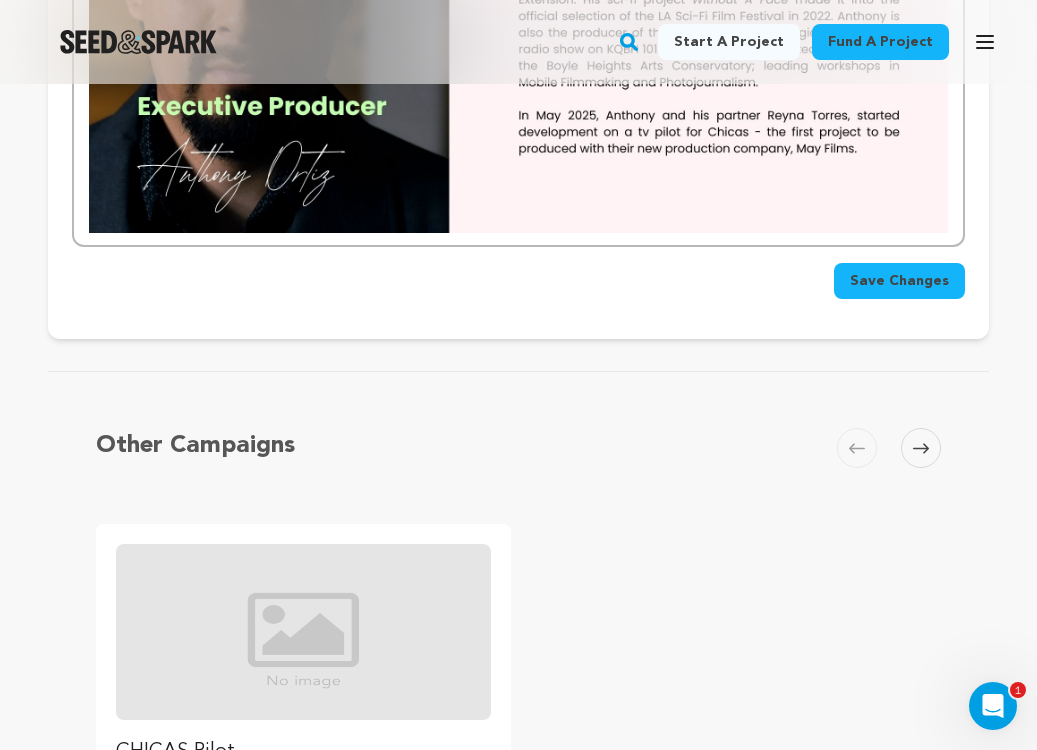 click on "Save Changes" at bounding box center [899, 281] 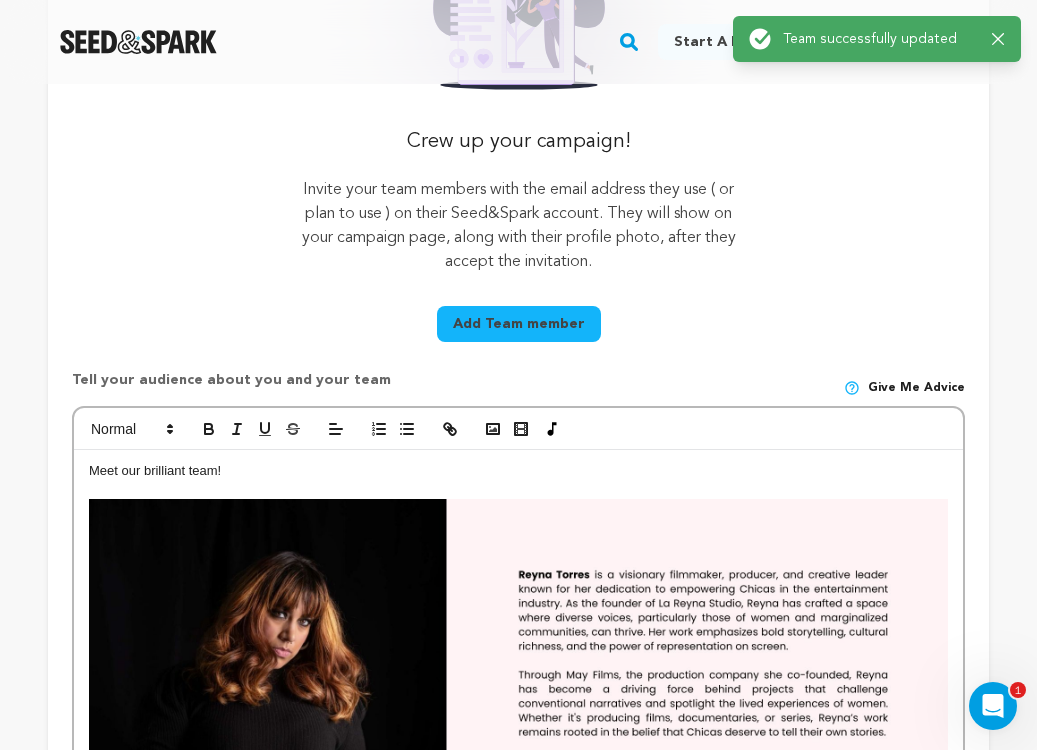 scroll, scrollTop: 493, scrollLeft: 0, axis: vertical 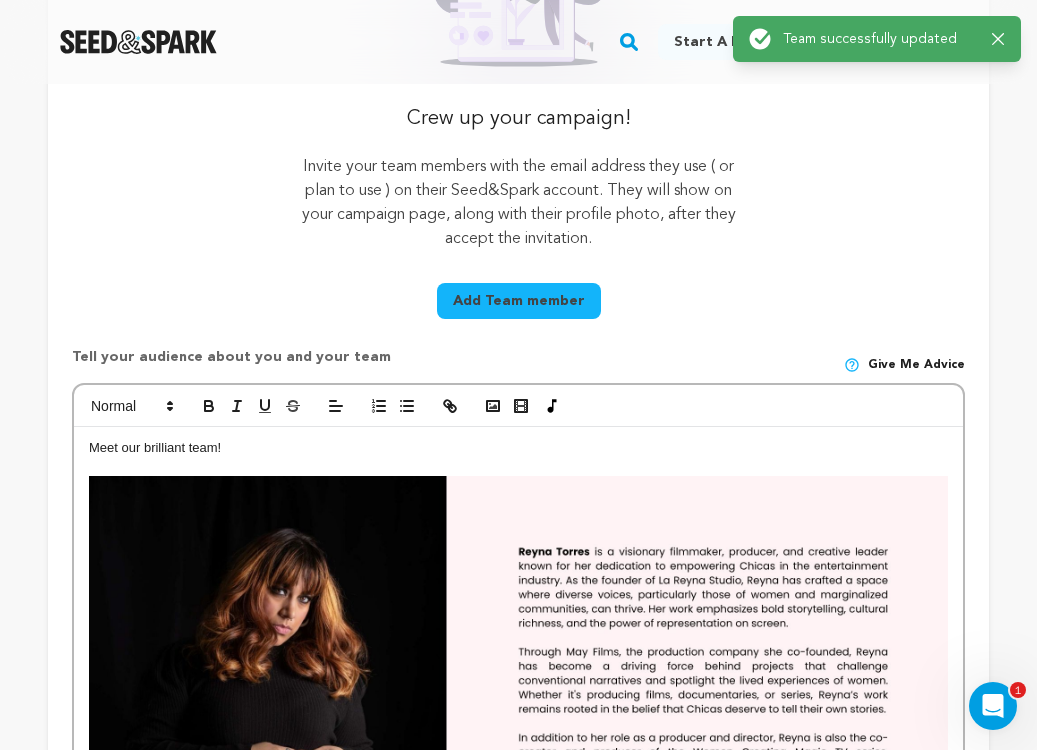 click on "Add Team member" at bounding box center (519, 301) 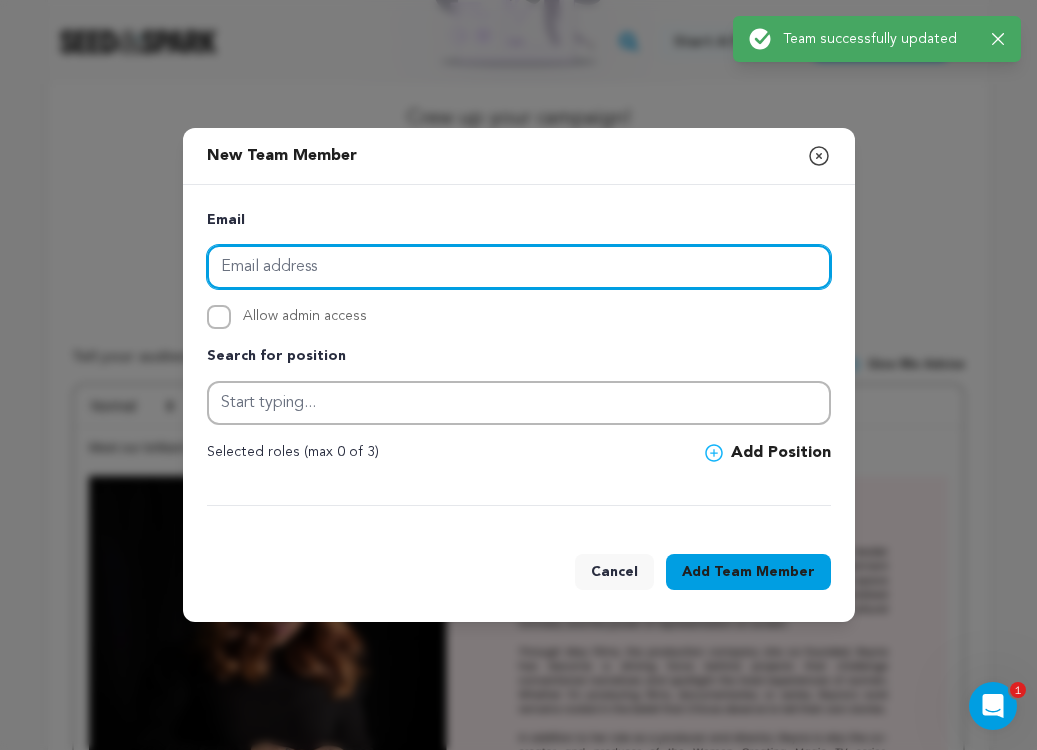click at bounding box center (519, 267) 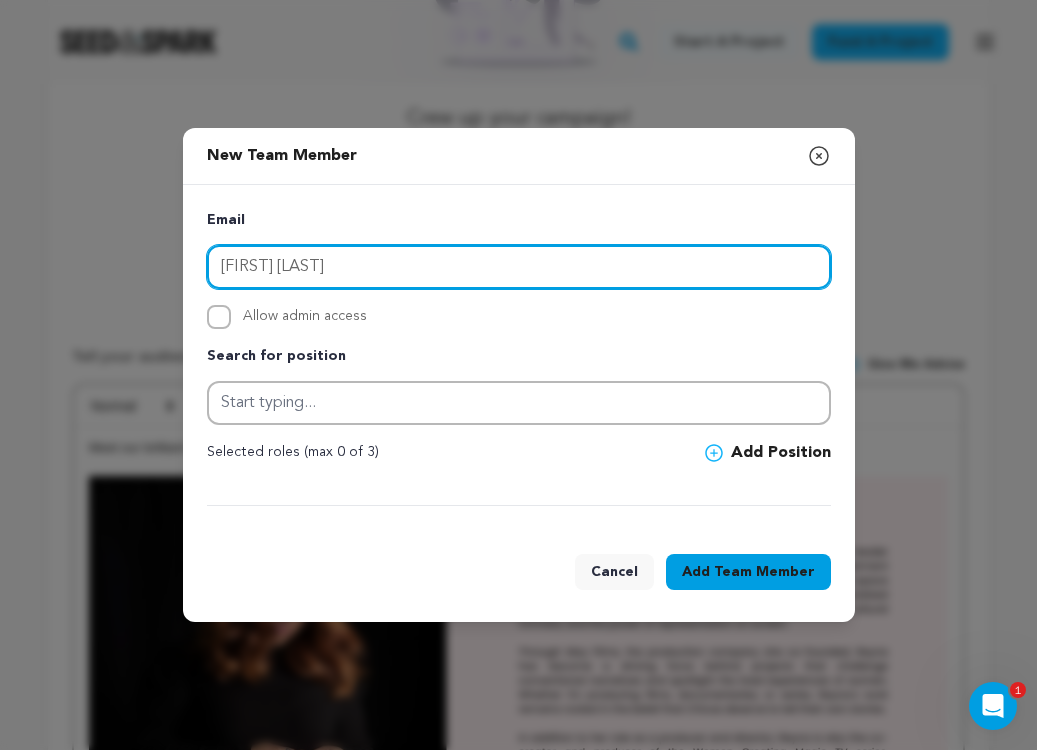 type on "Anthony Ortiz" 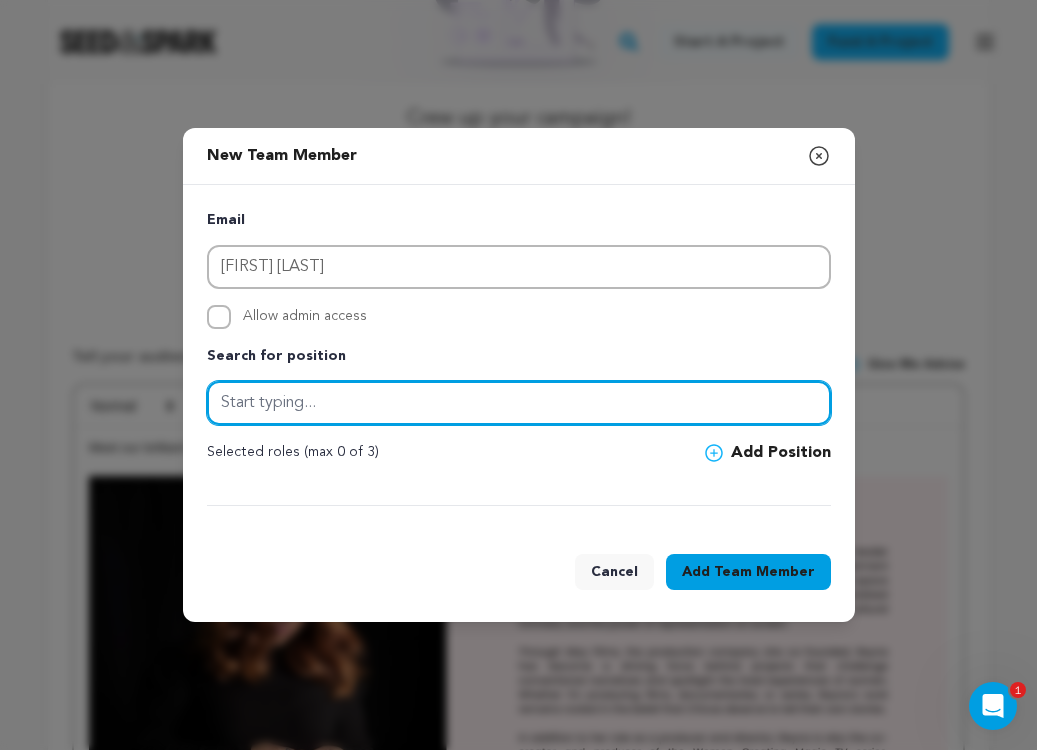 click at bounding box center [519, 403] 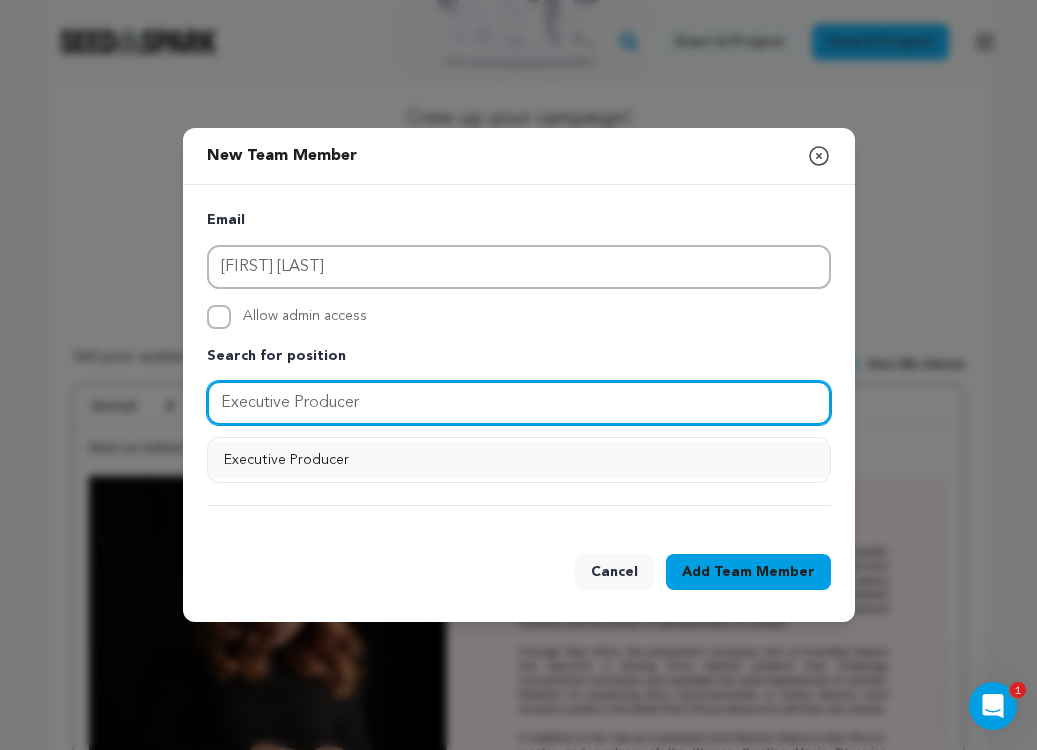 type on "Executive Producer" 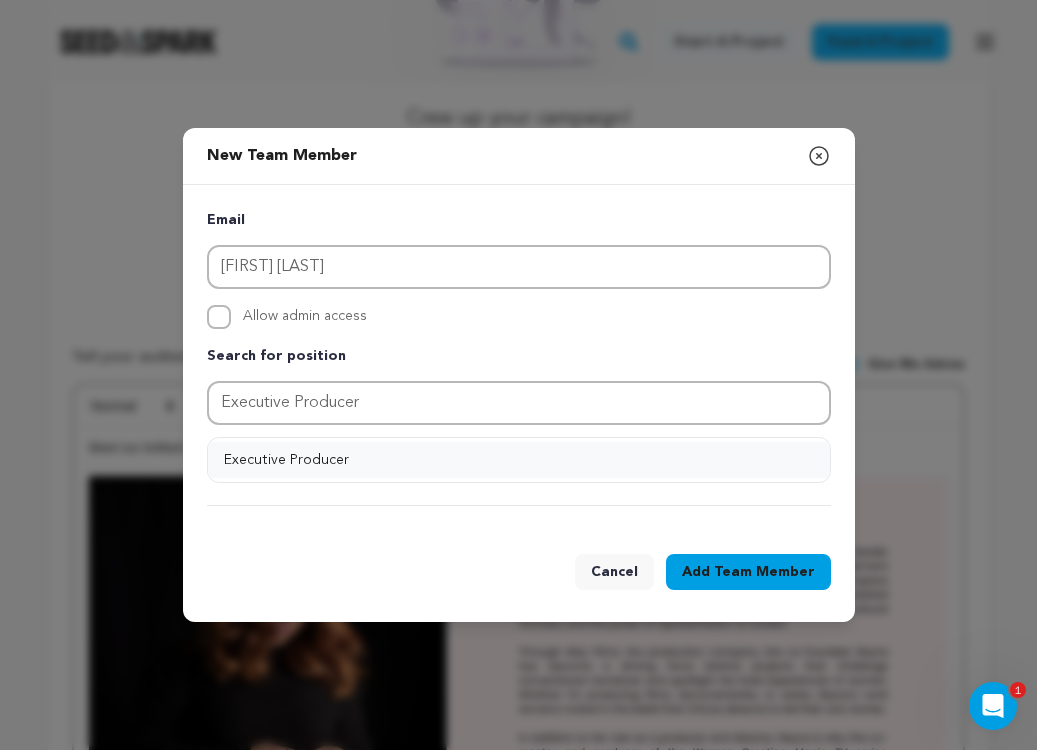 click on "Executive Producer" at bounding box center (519, 460) 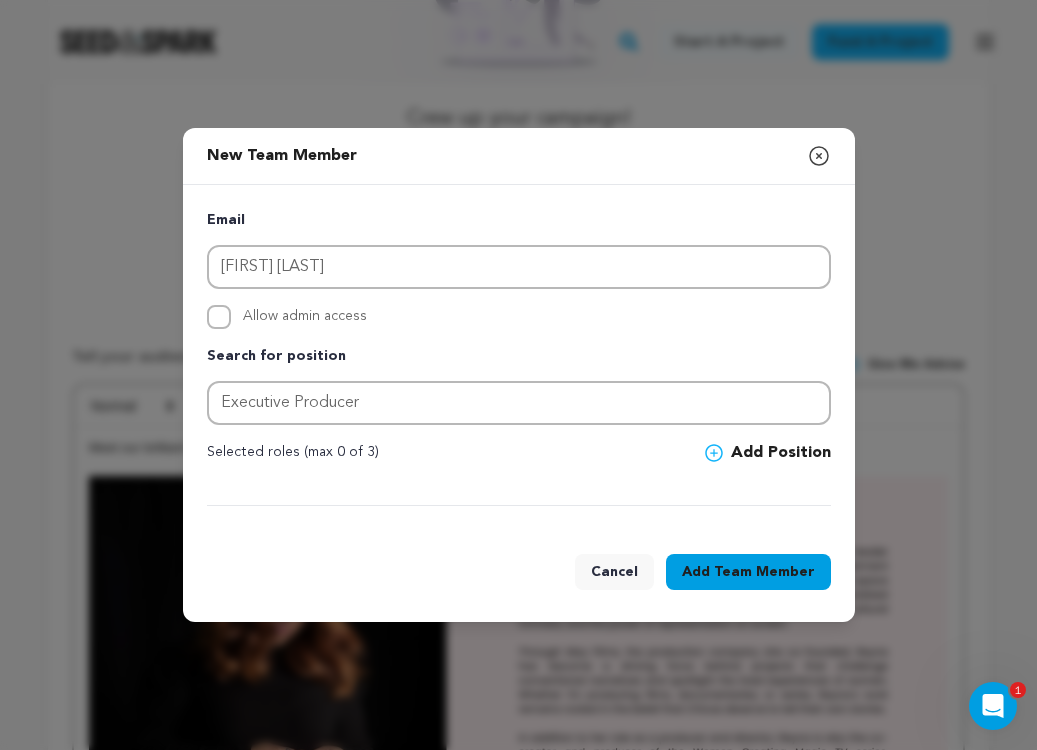 click on "Add  Team Member" at bounding box center (748, 572) 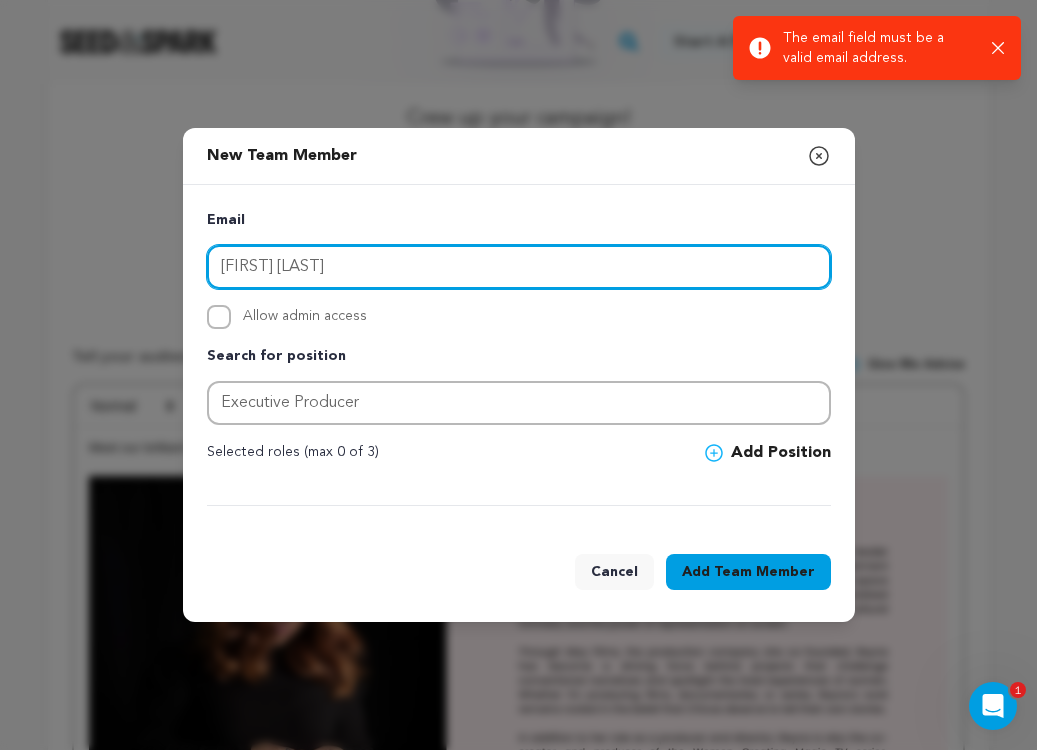 click on "Anthony Ortiz" at bounding box center [519, 267] 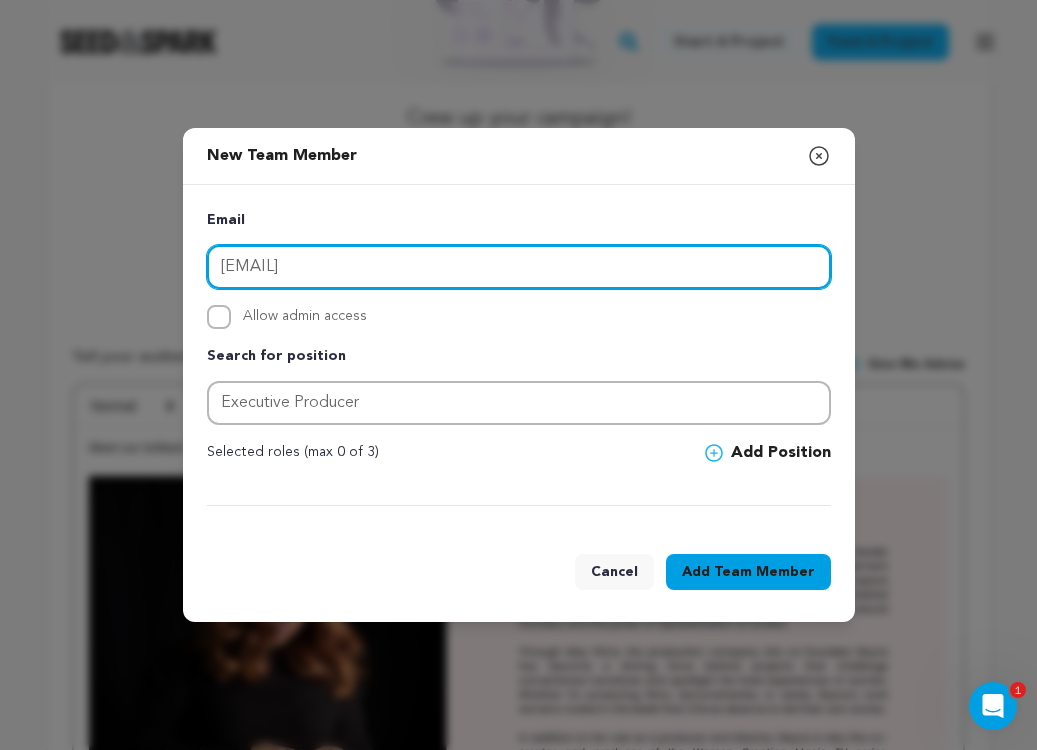 type on "anthony.o@mayfilms.studio" 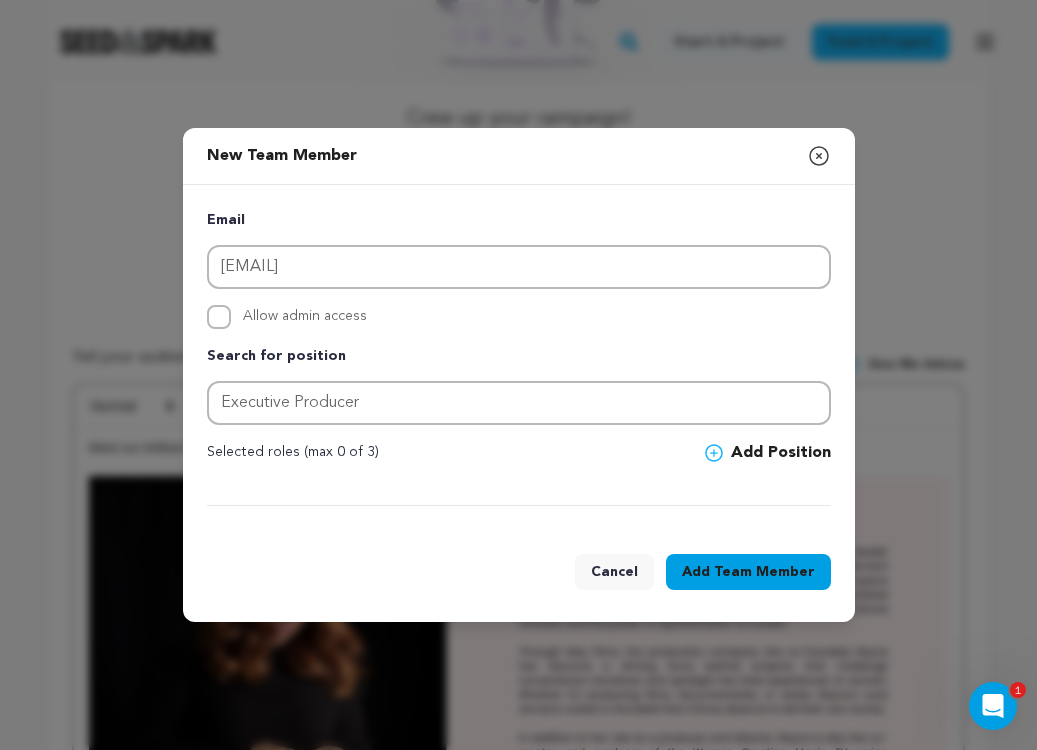 click on "Allow admin access" at bounding box center [519, 317] 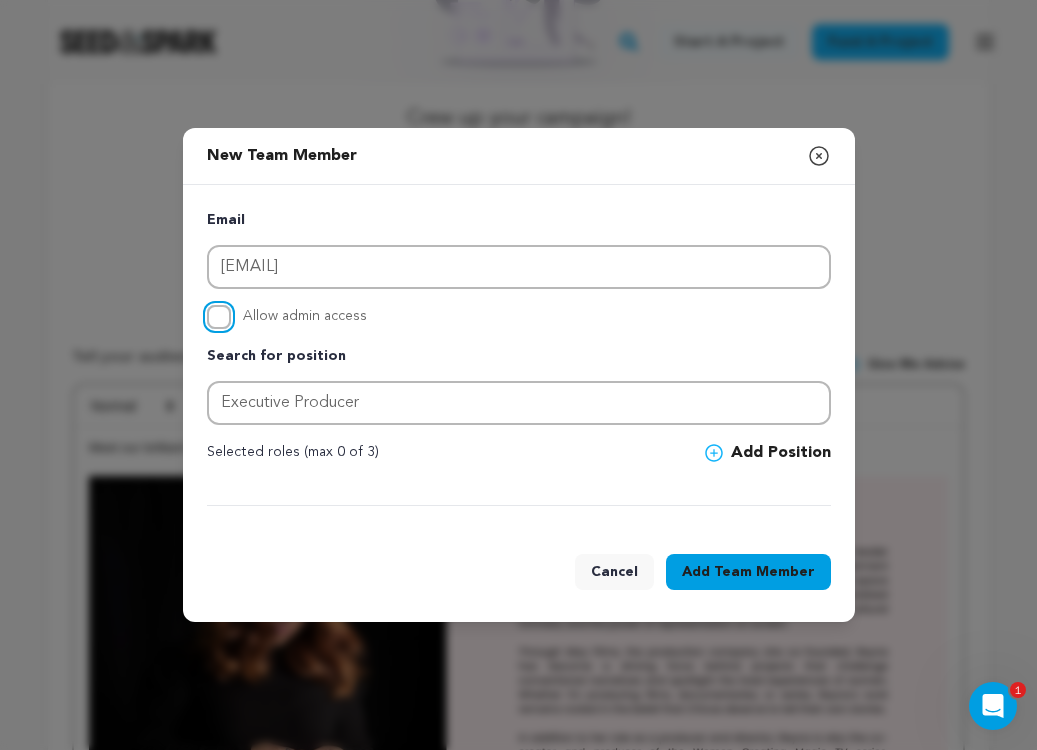 click on "Allow admin access" at bounding box center [219, 317] 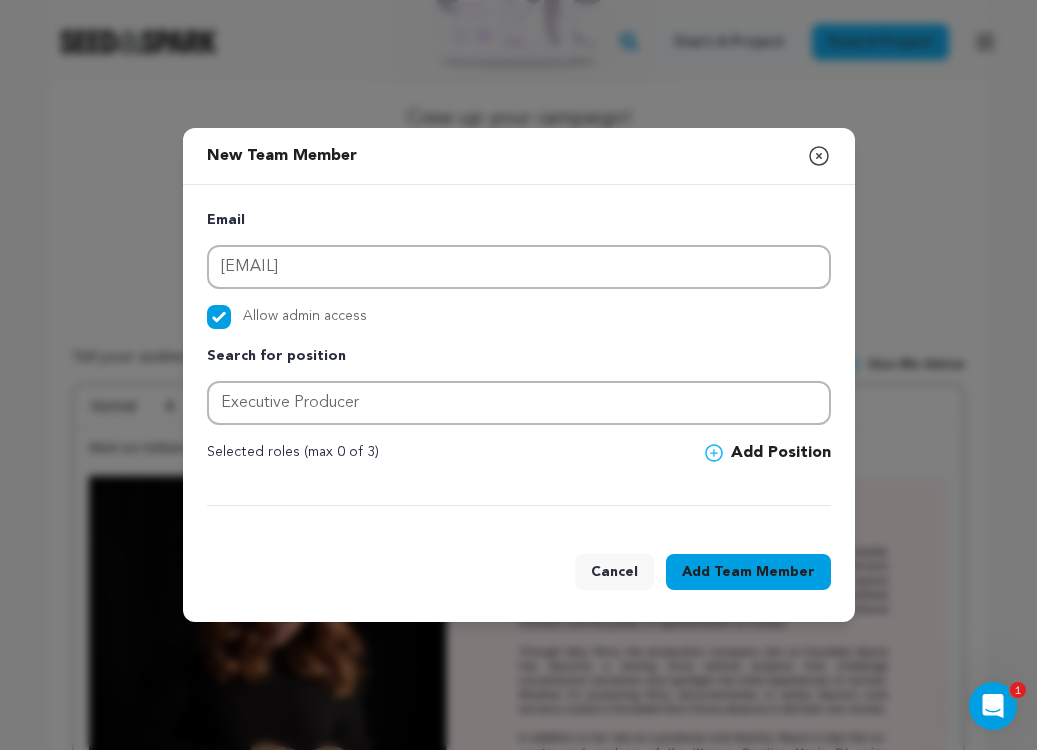 click on "Allow admin access" at bounding box center [519, 317] 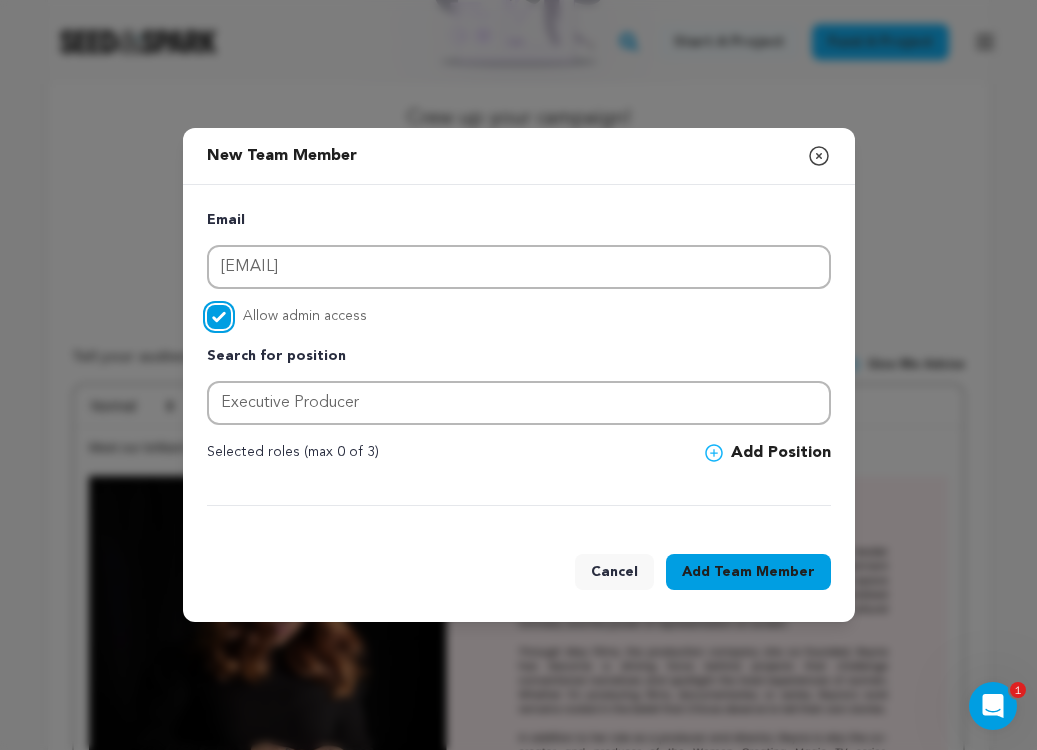 click on "Allow admin access" at bounding box center [219, 317] 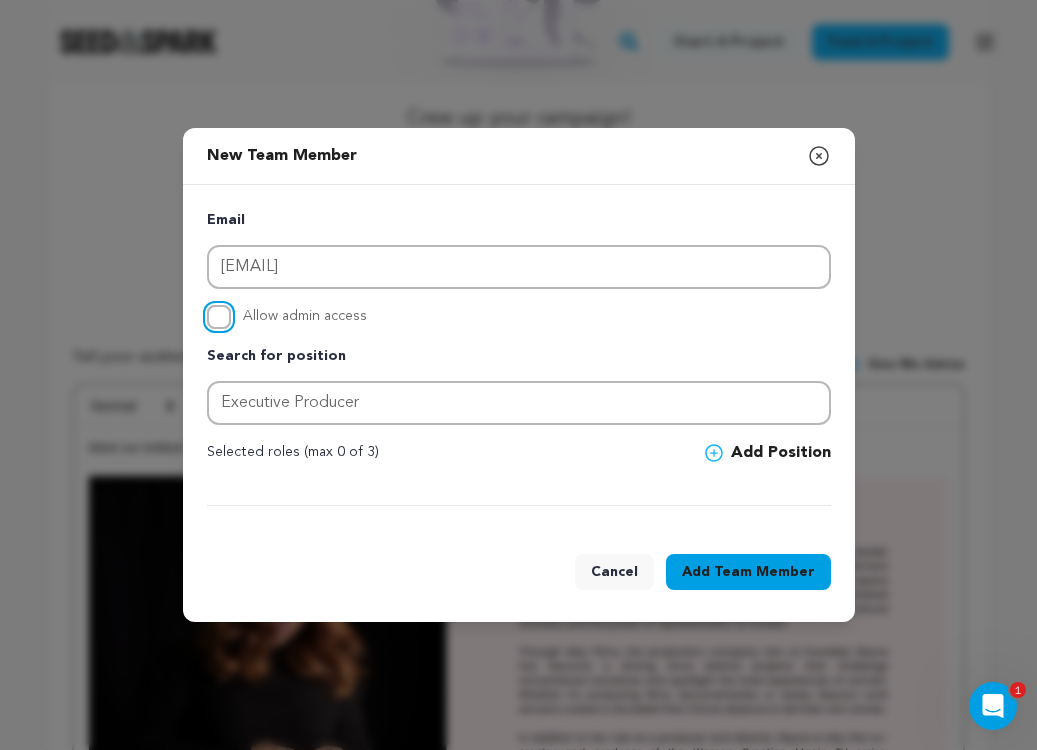 click on "Allow admin access" at bounding box center (219, 317) 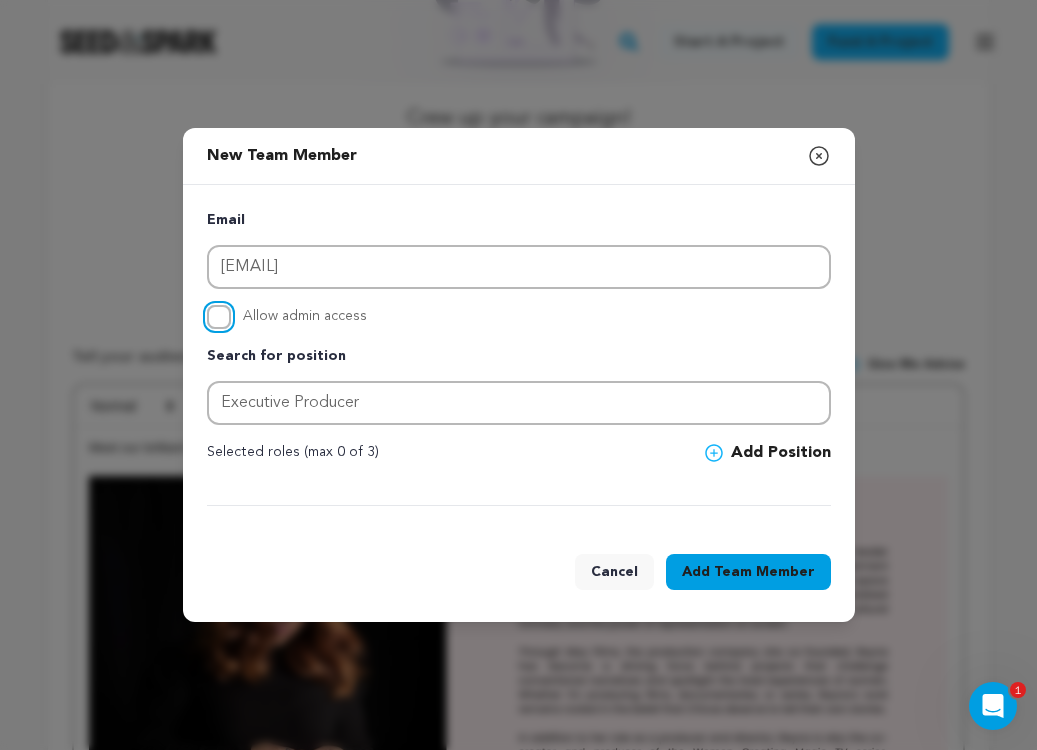 checkbox on "true" 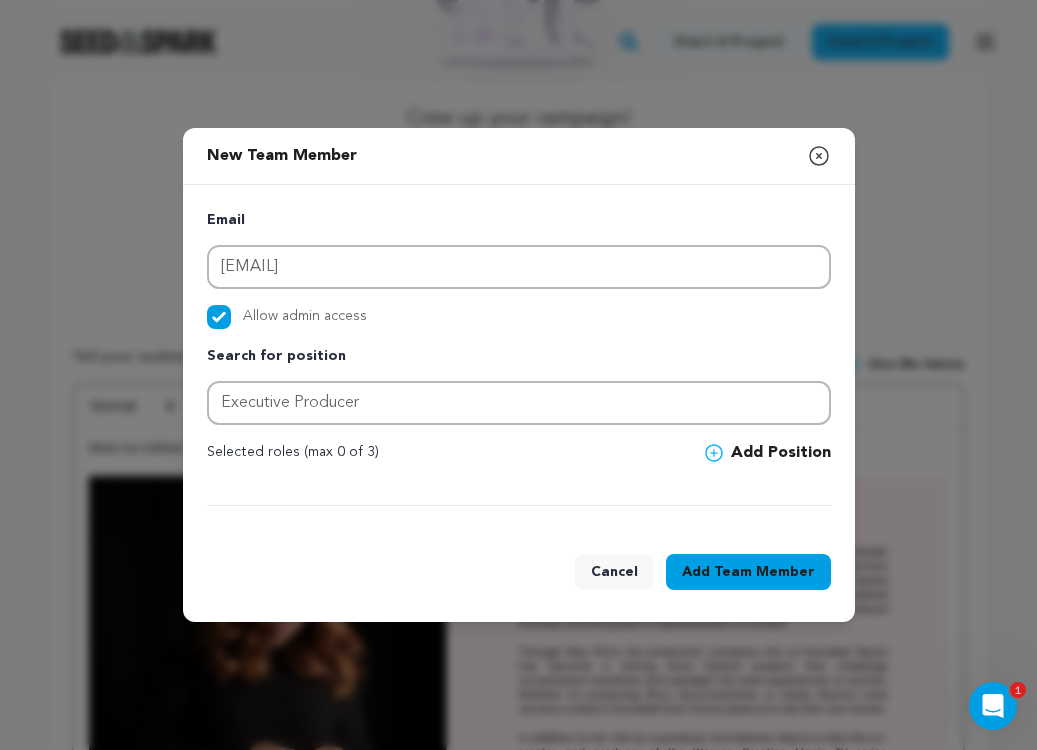 click on "Team Member" at bounding box center [764, 572] 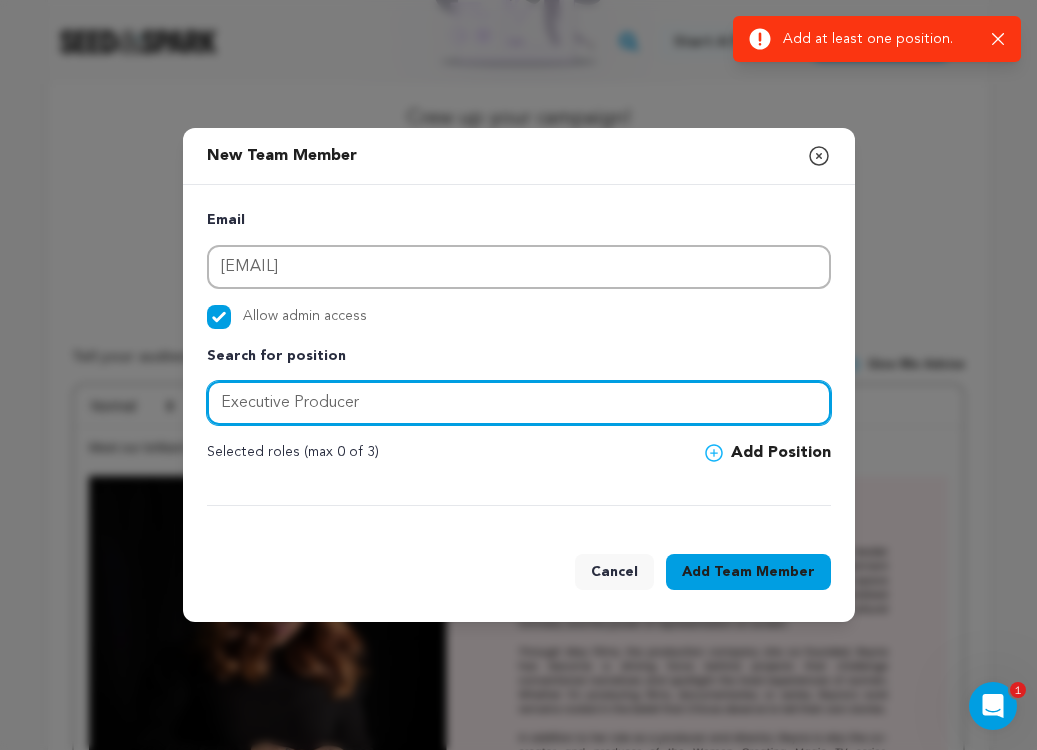click on "Executive Producer" at bounding box center [519, 403] 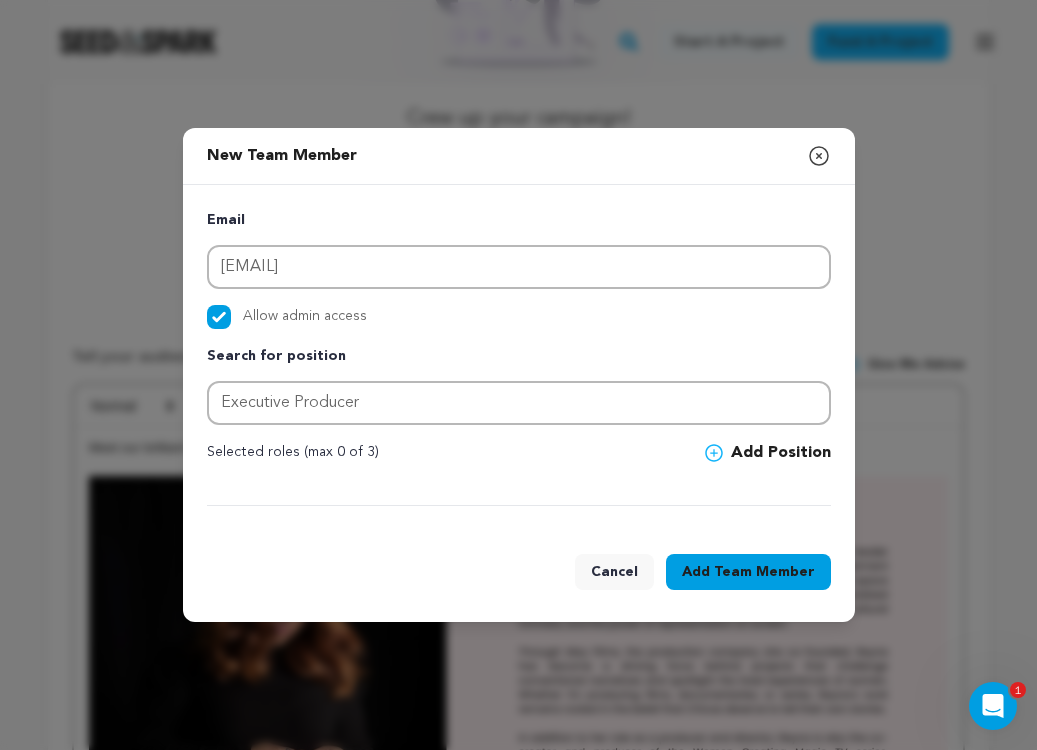 click on "Add Position" at bounding box center (768, 453) 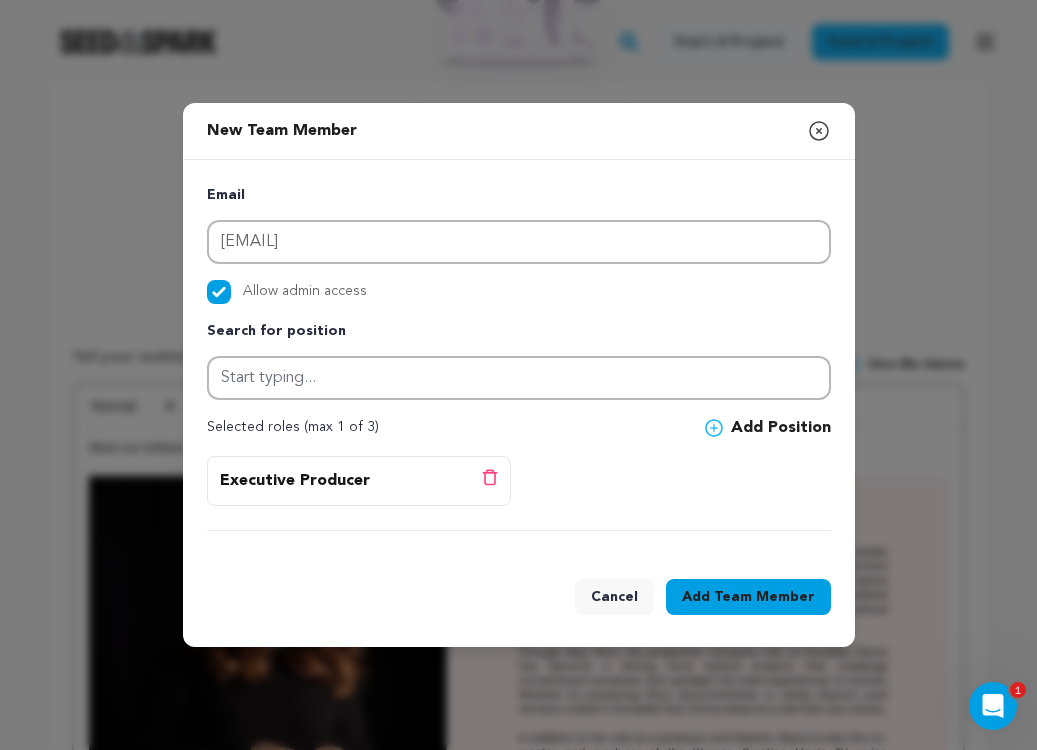 click on "Add  Team Member" at bounding box center [748, 597] 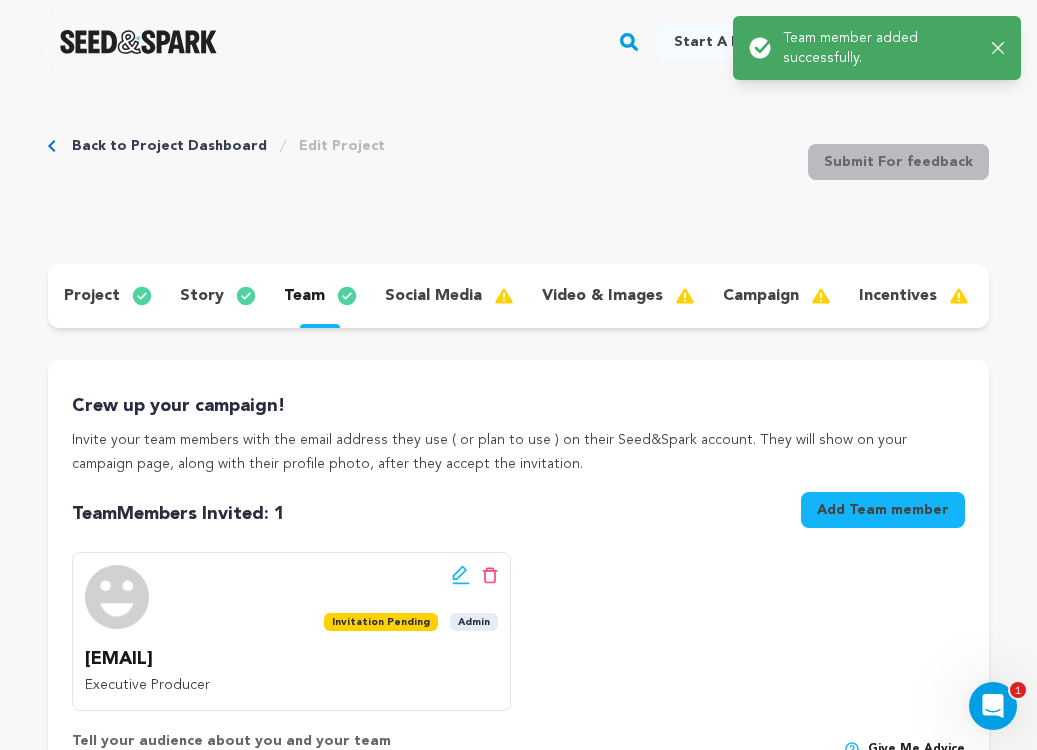 scroll, scrollTop: 221, scrollLeft: 0, axis: vertical 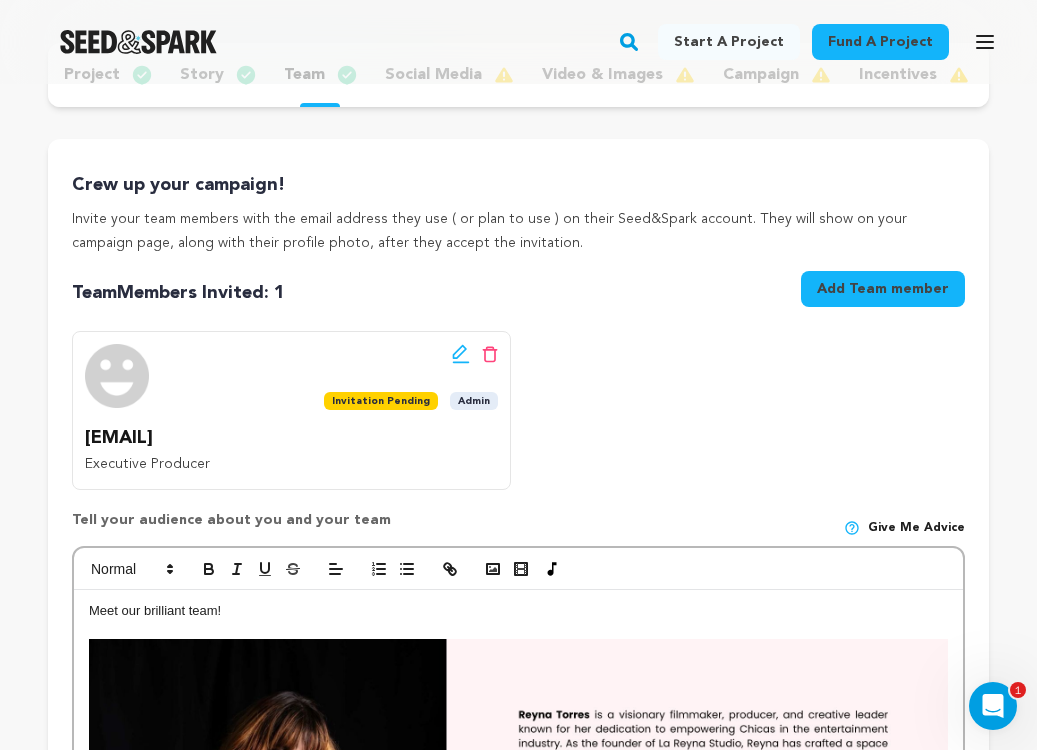 click on "Add Team member" at bounding box center [883, 289] 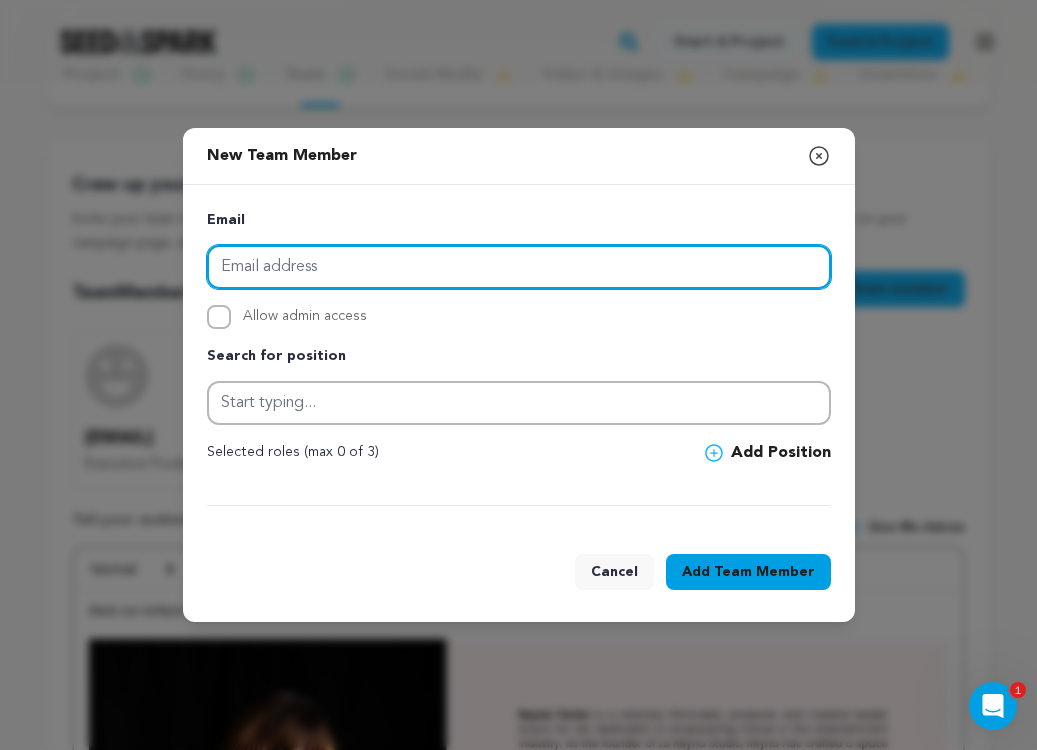 click at bounding box center (519, 267) 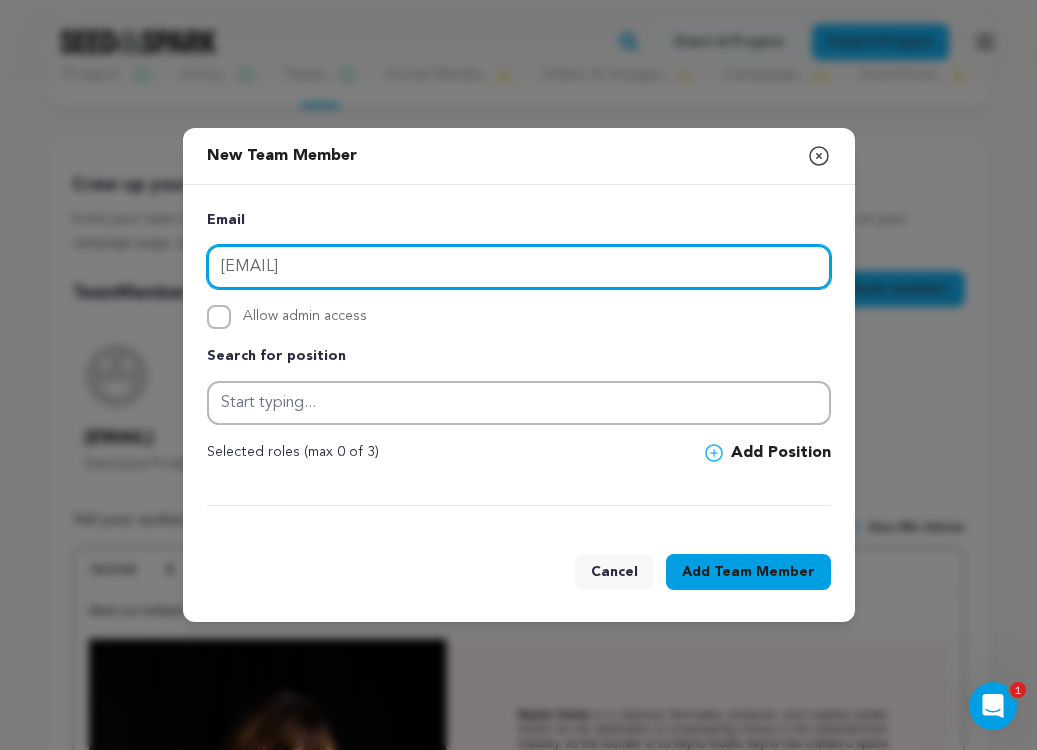 type on "josslyn.glenn@gmail.com" 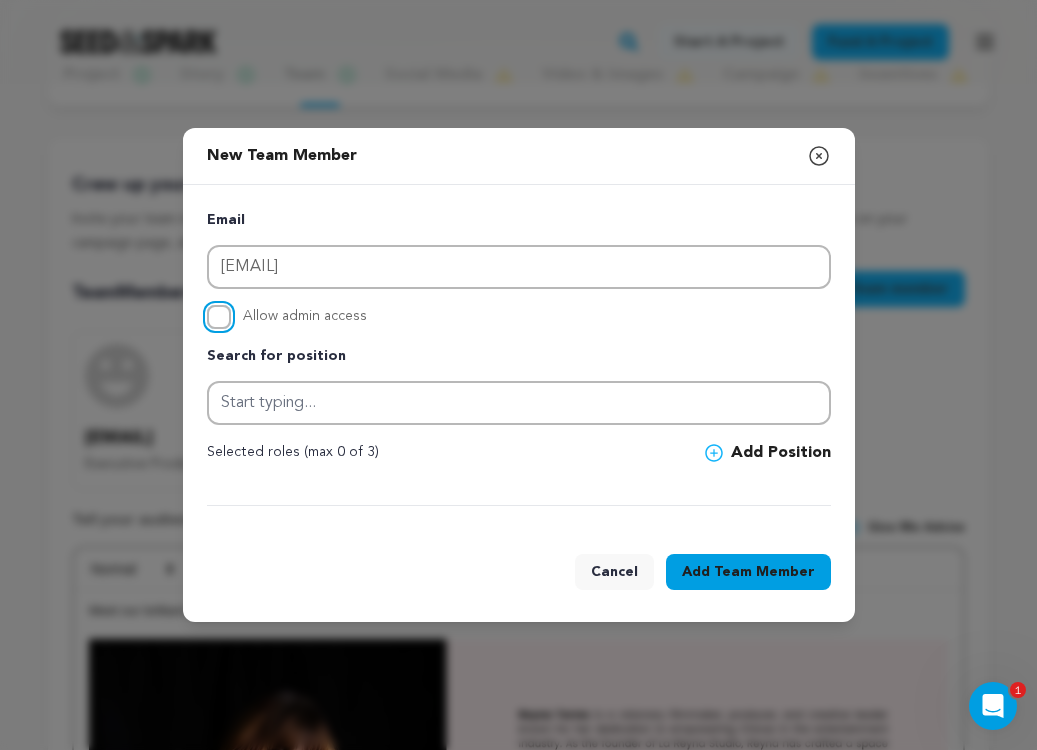 click on "Allow admin access" at bounding box center [219, 317] 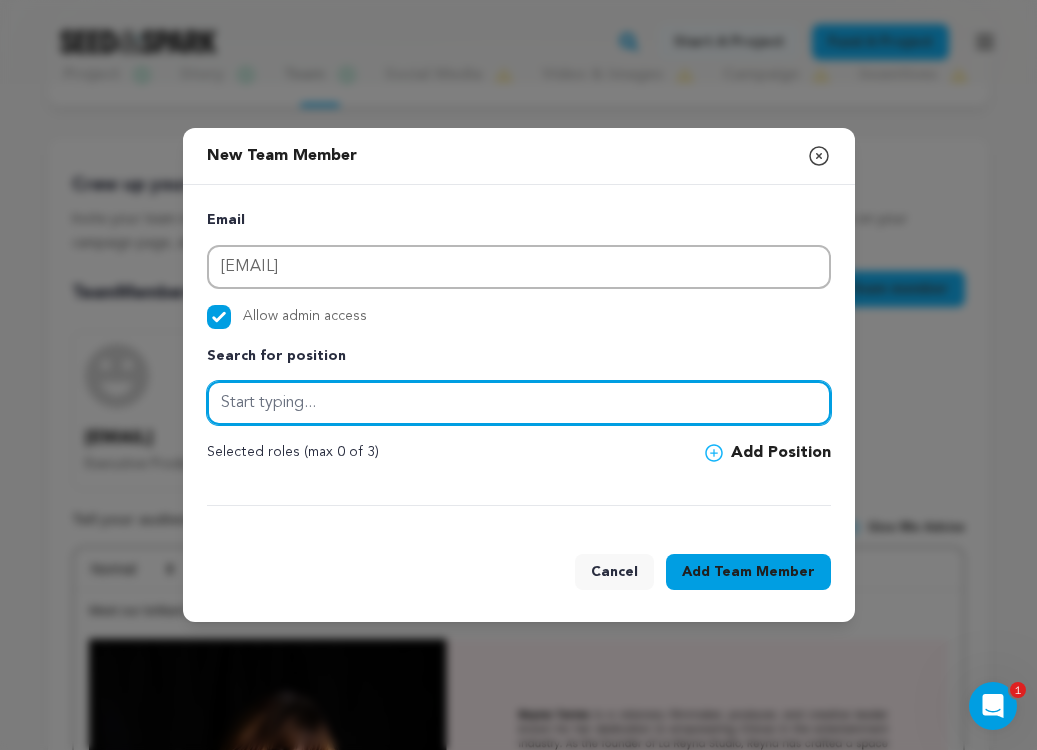 click at bounding box center (519, 403) 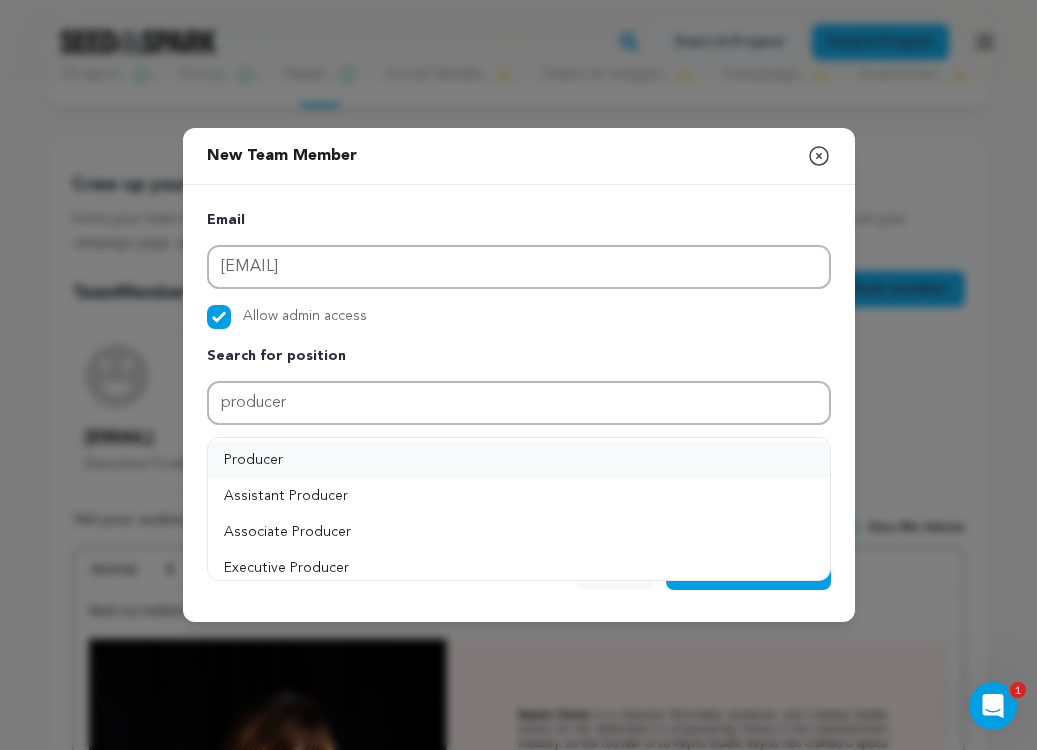 click on "Producer" at bounding box center (519, 460) 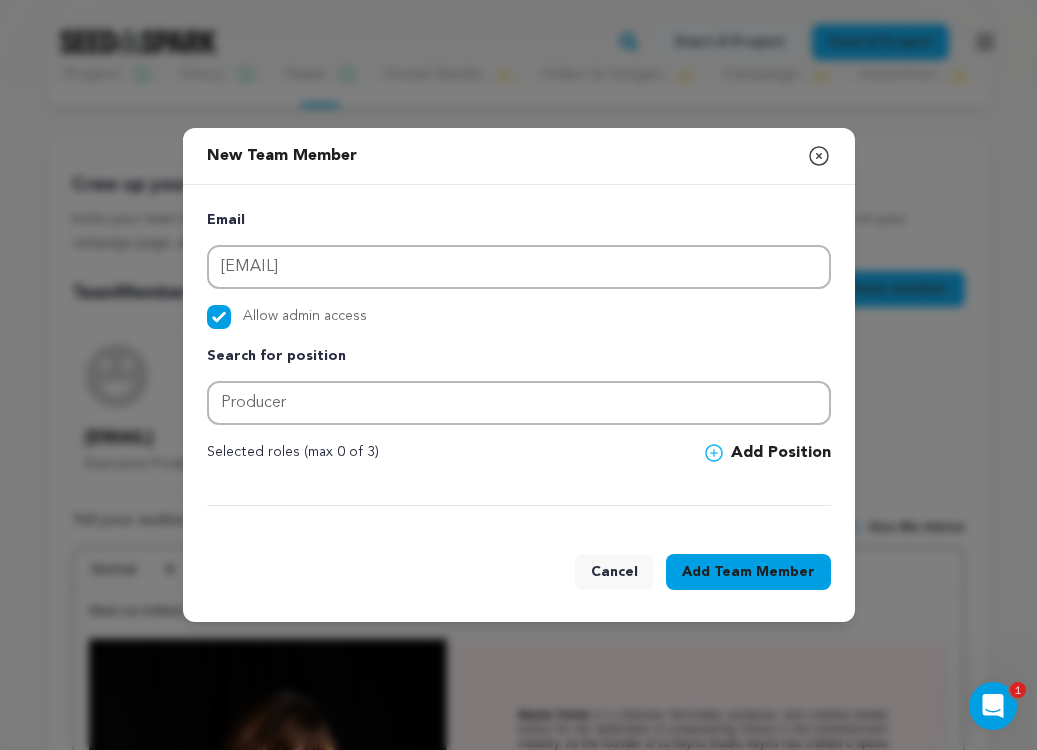 click on "Add Position" at bounding box center [768, 453] 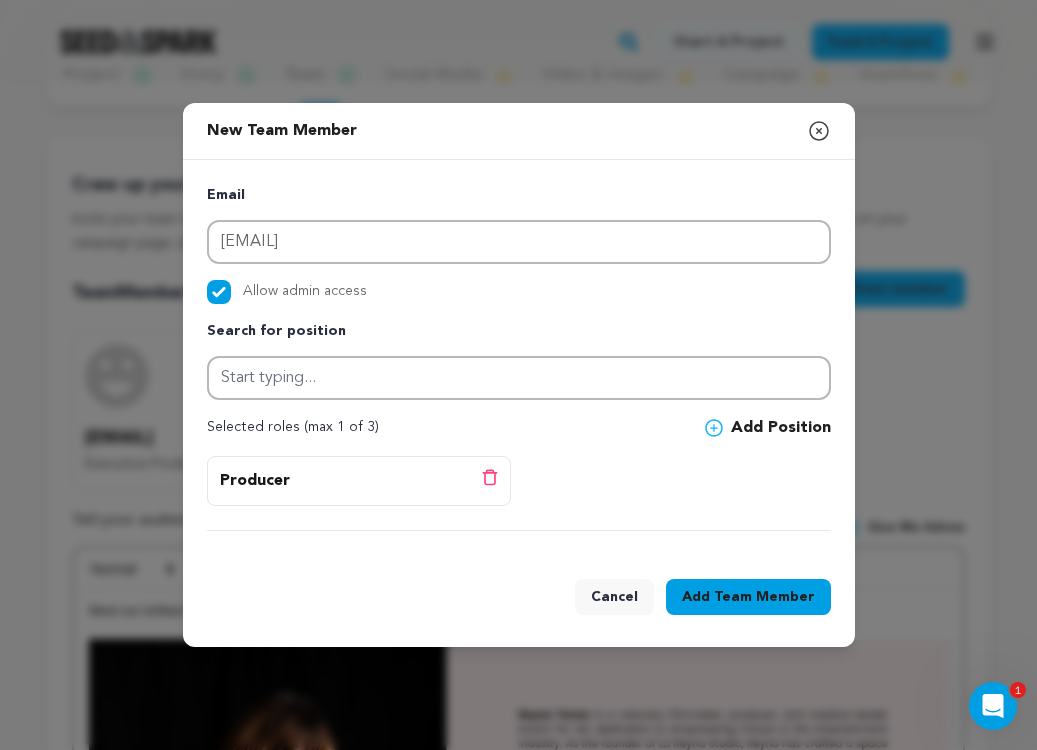 click on "Team Member" at bounding box center [764, 597] 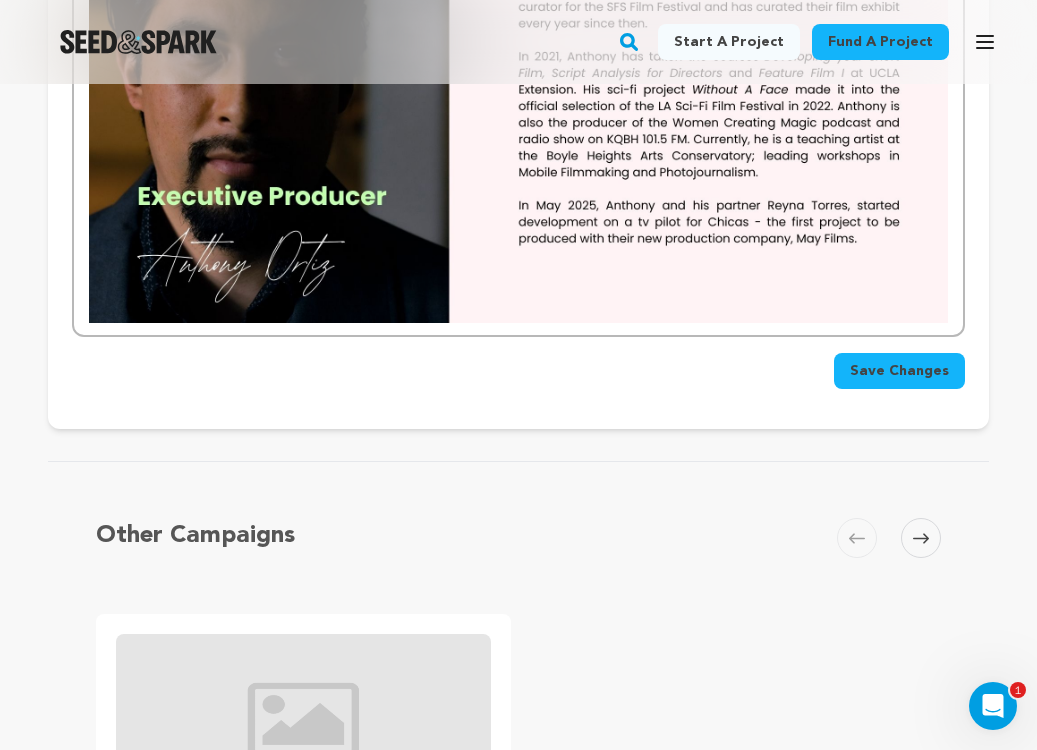 scroll, scrollTop: 2460, scrollLeft: 0, axis: vertical 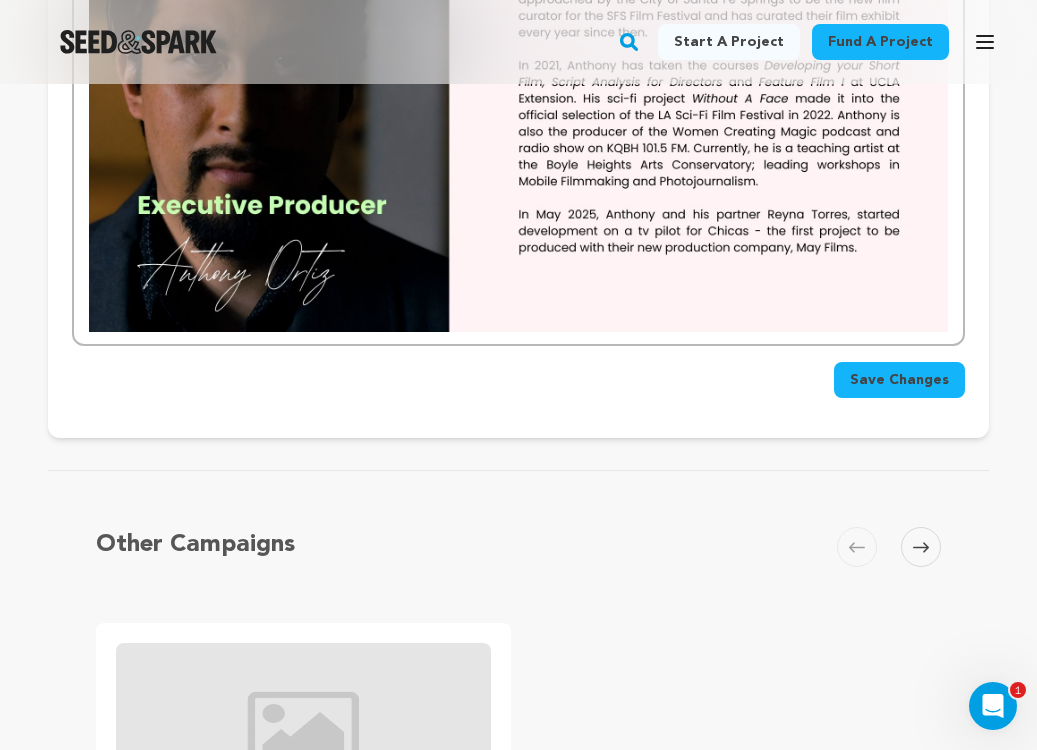 click on "Save Changes" at bounding box center [899, 380] 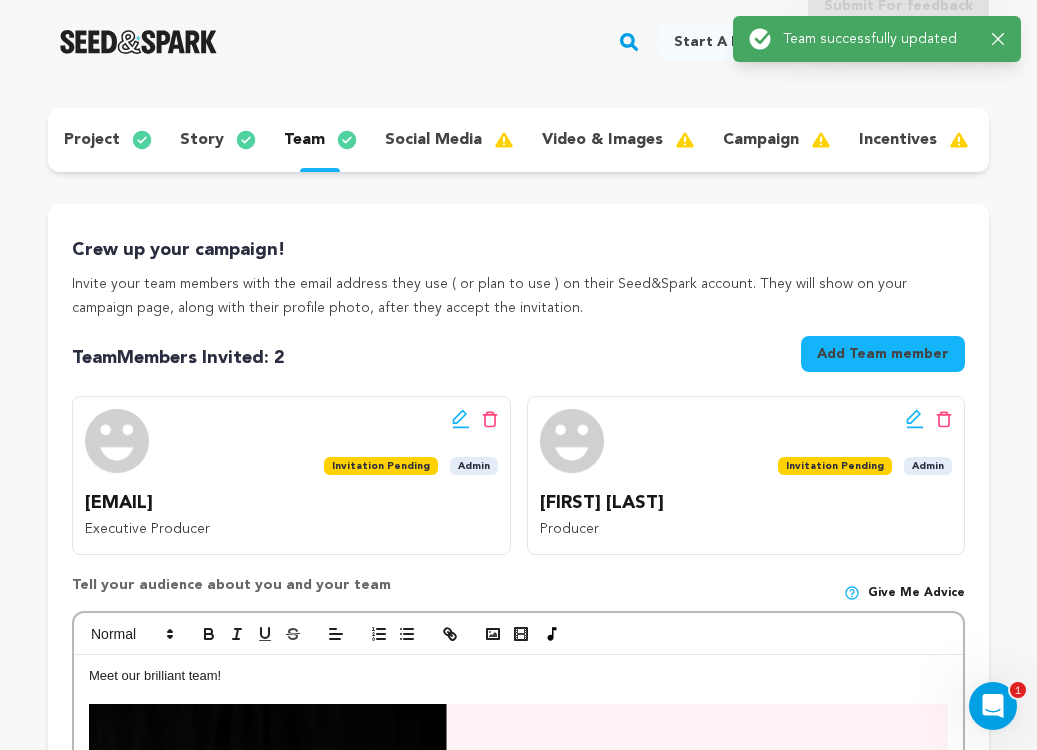 scroll, scrollTop: 0, scrollLeft: 0, axis: both 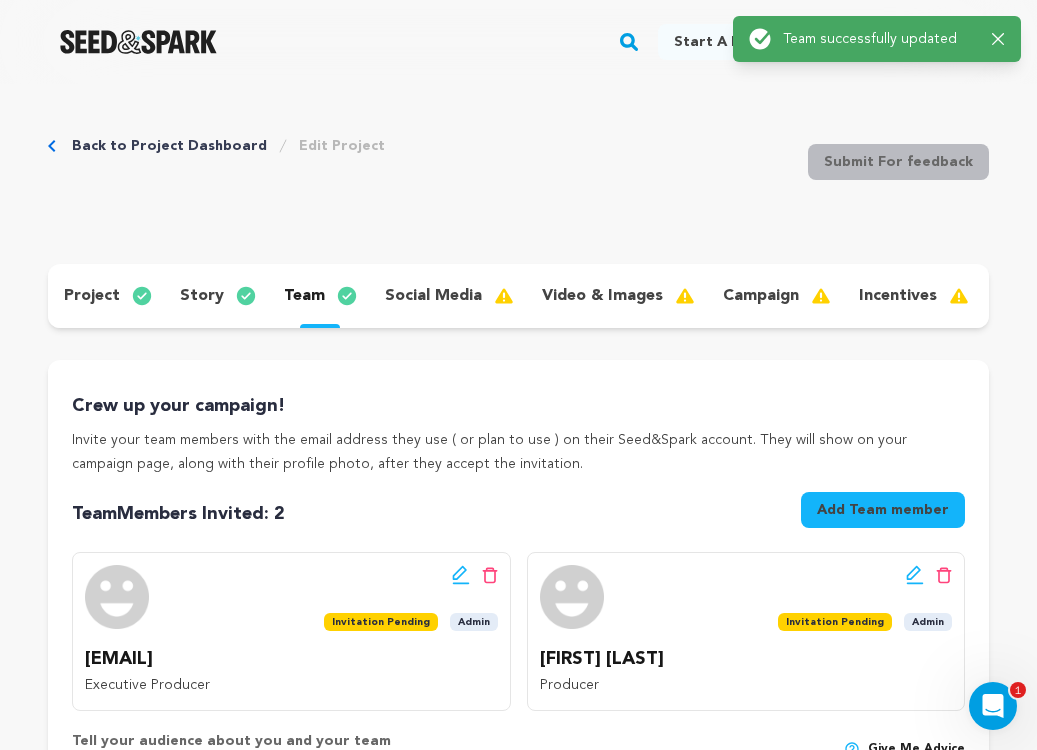 click on "social media" at bounding box center [433, 296] 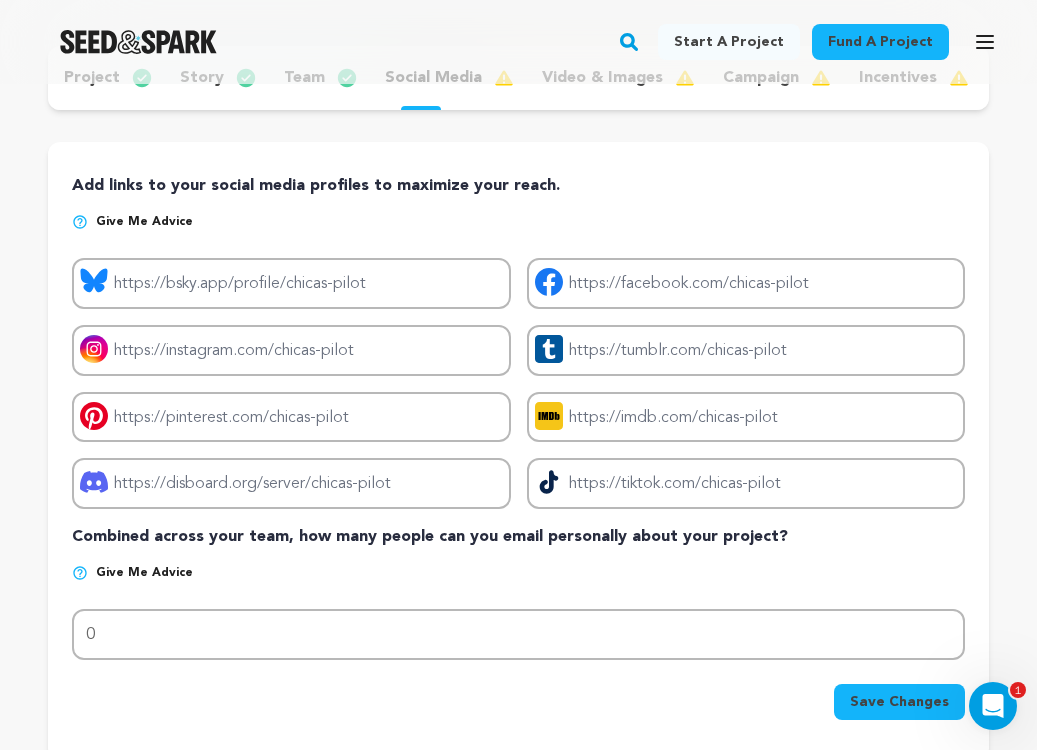 scroll, scrollTop: 219, scrollLeft: 0, axis: vertical 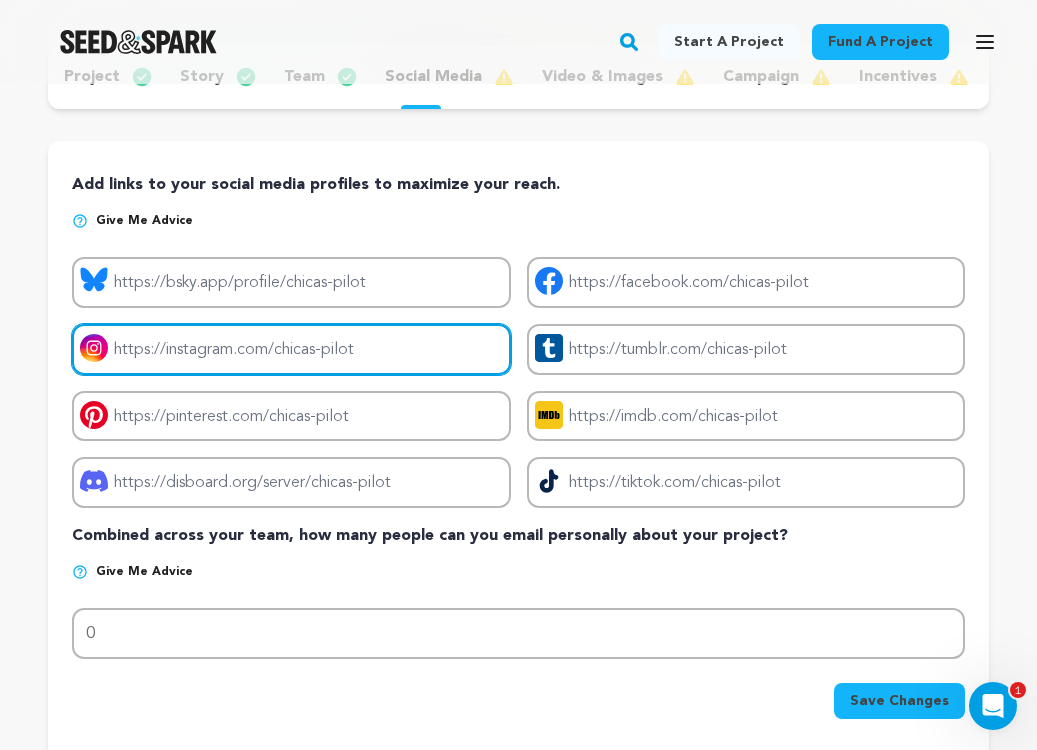 click on "Project instagram link" at bounding box center [291, 349] 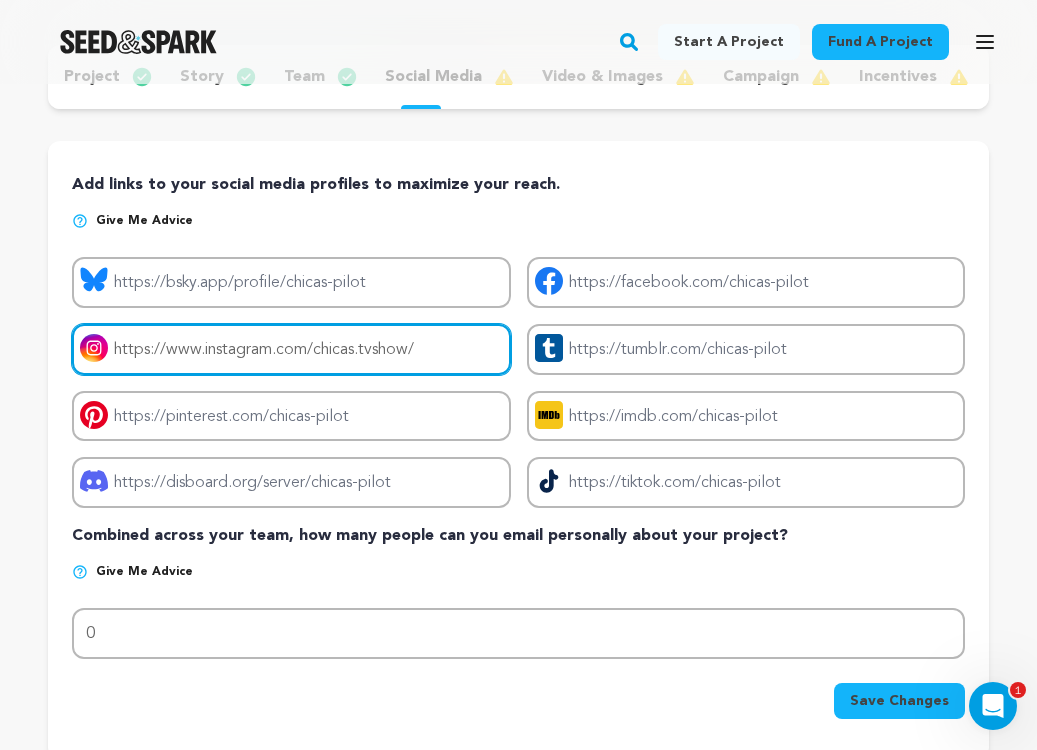 type on "https://www.instagram.com/chicas.tvshow/" 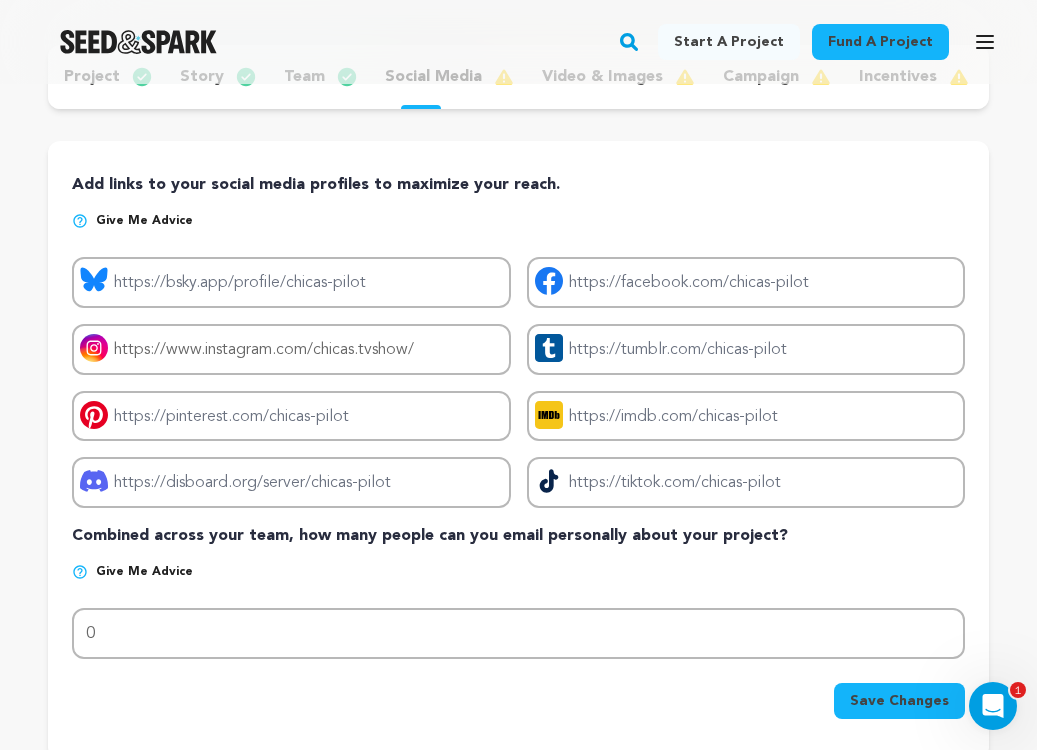 click on "Back to Project Dashboard
Edit Project
Submit For feedback
Submit For feedback
project
story" at bounding box center (518, 672) 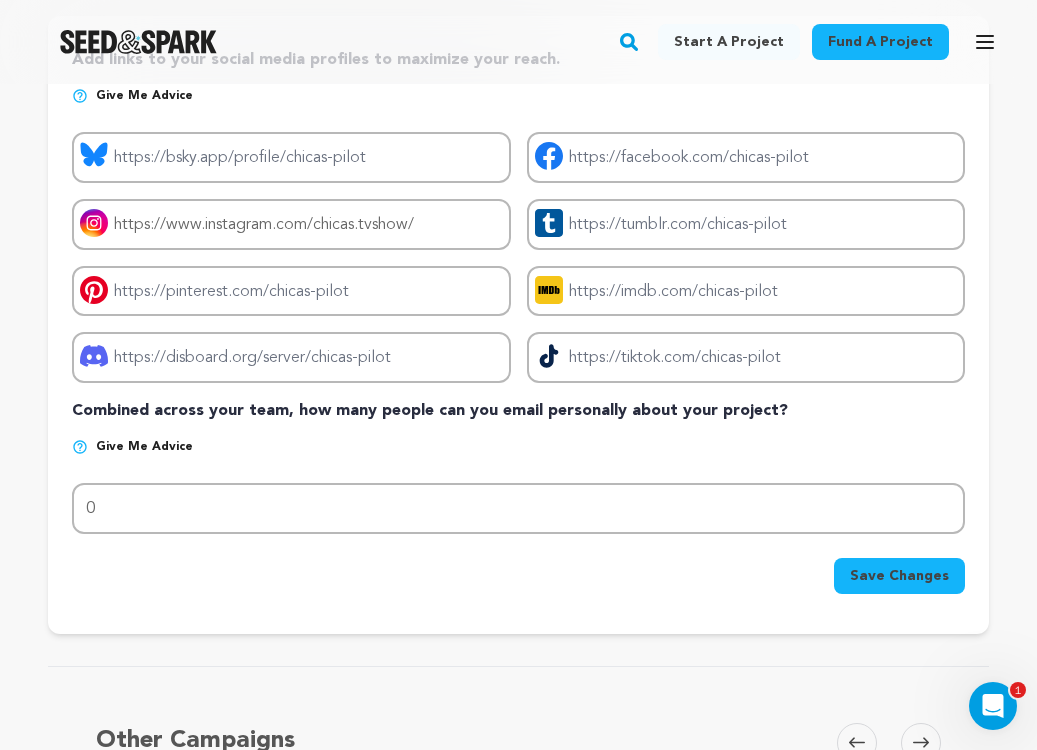 scroll, scrollTop: 345, scrollLeft: 0, axis: vertical 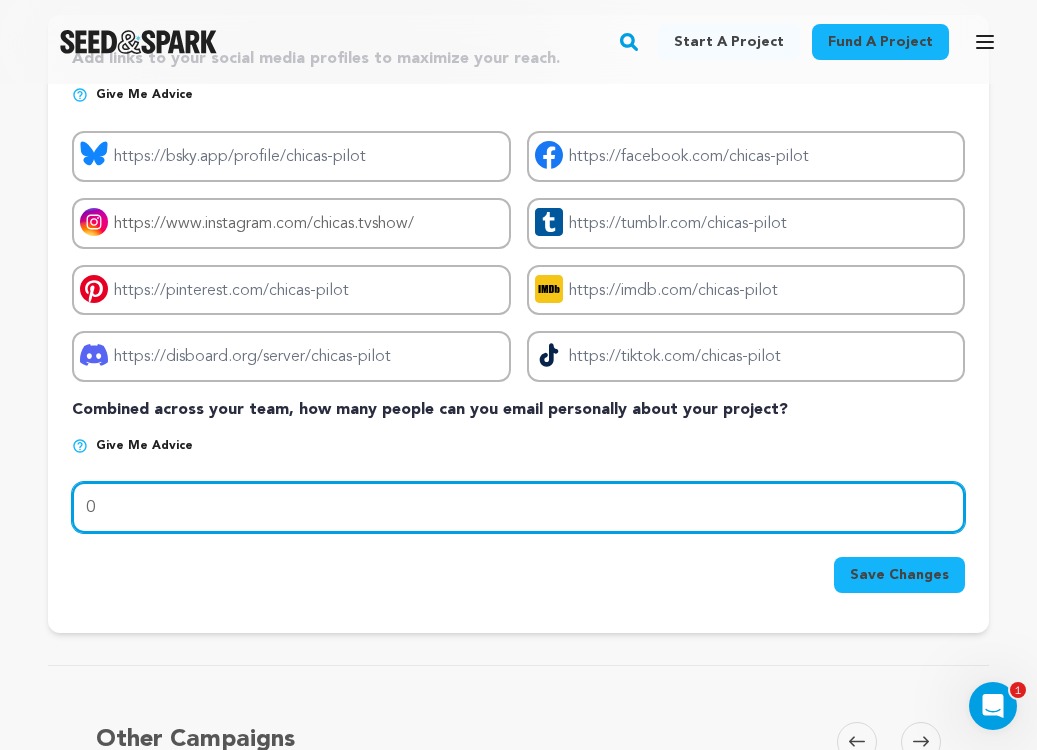 click on "0" at bounding box center (518, 507) 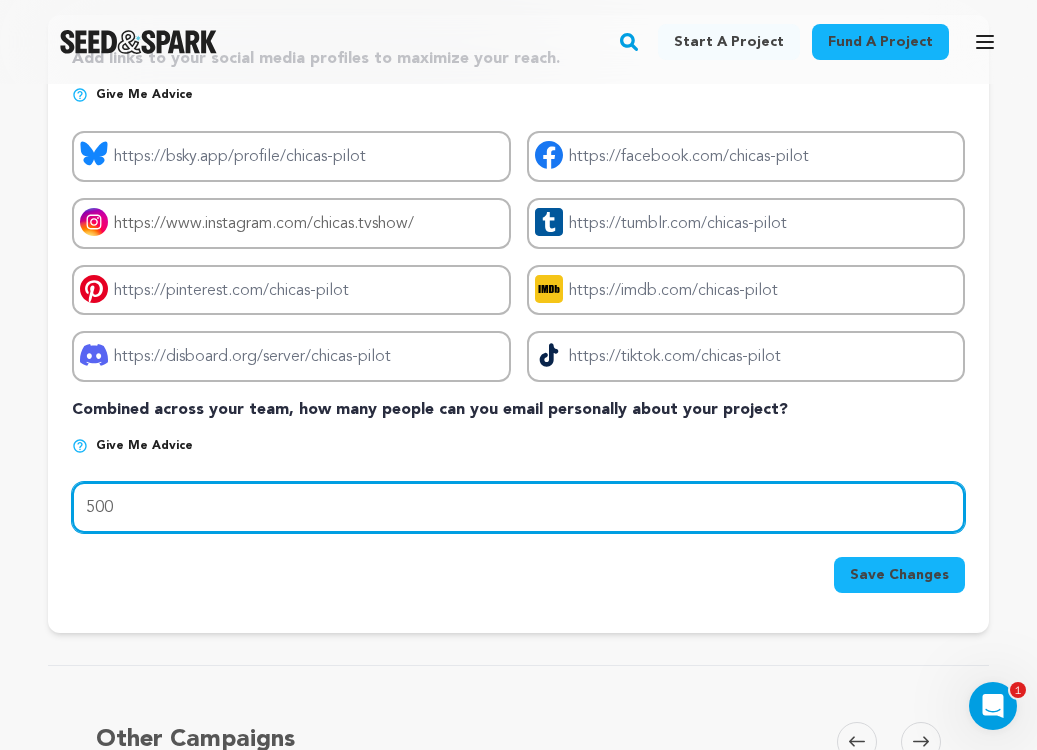 type on "500" 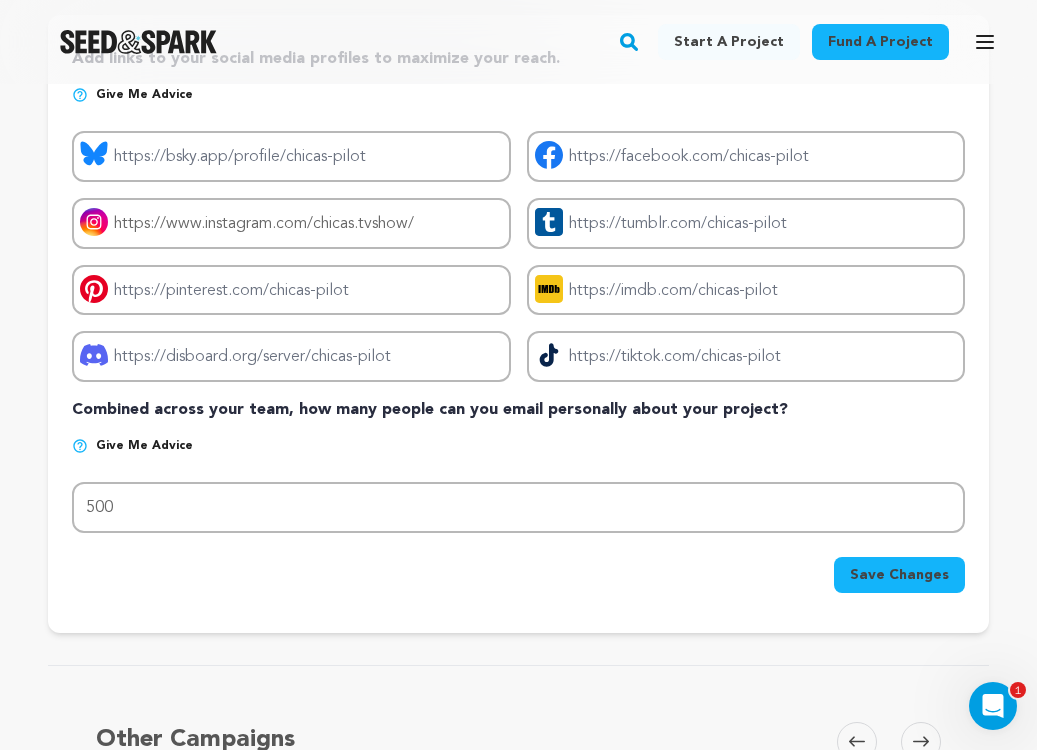 click on "Add links to your social media profiles to maximize your reach.
Give me advice
Project bluesky link
Project facebook link
Project instagram link
https://www.instagram.com/chicas.tvshow/" at bounding box center [518, 324] 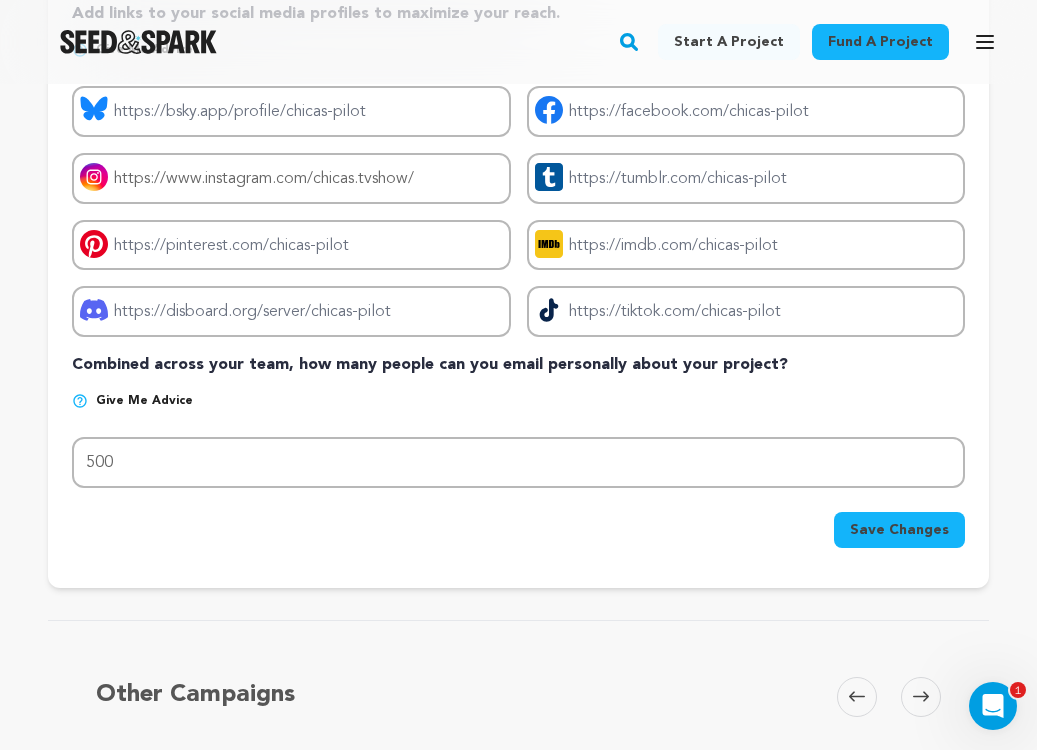 scroll, scrollTop: 394, scrollLeft: 0, axis: vertical 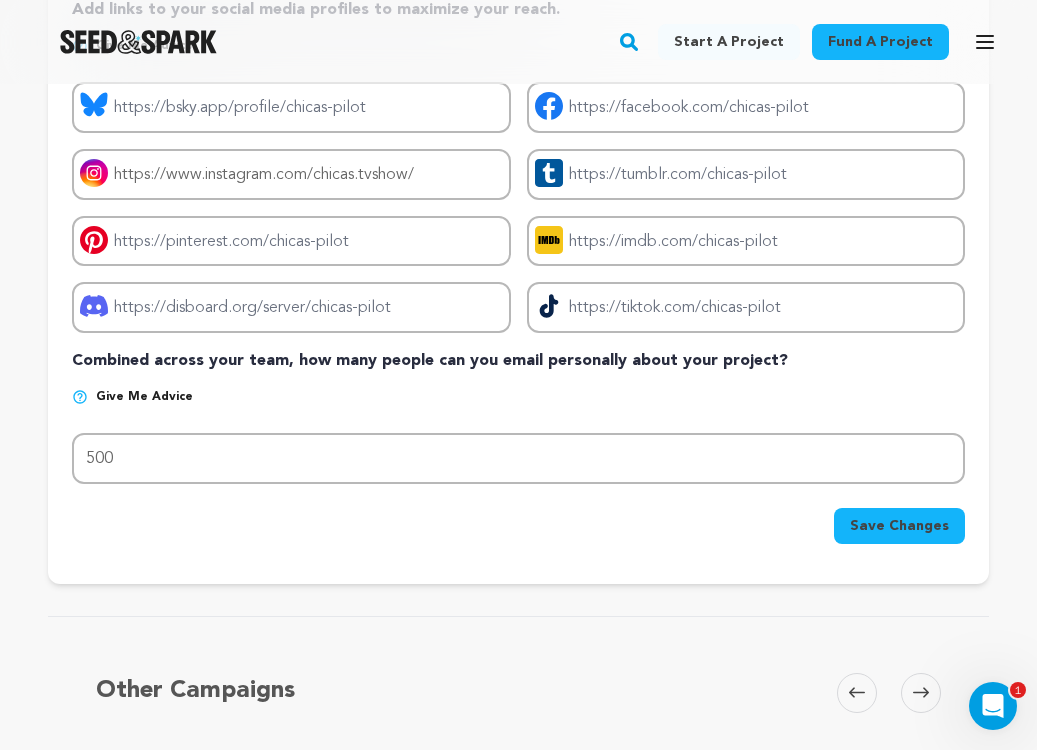 click on "Save Changes" at bounding box center [899, 526] 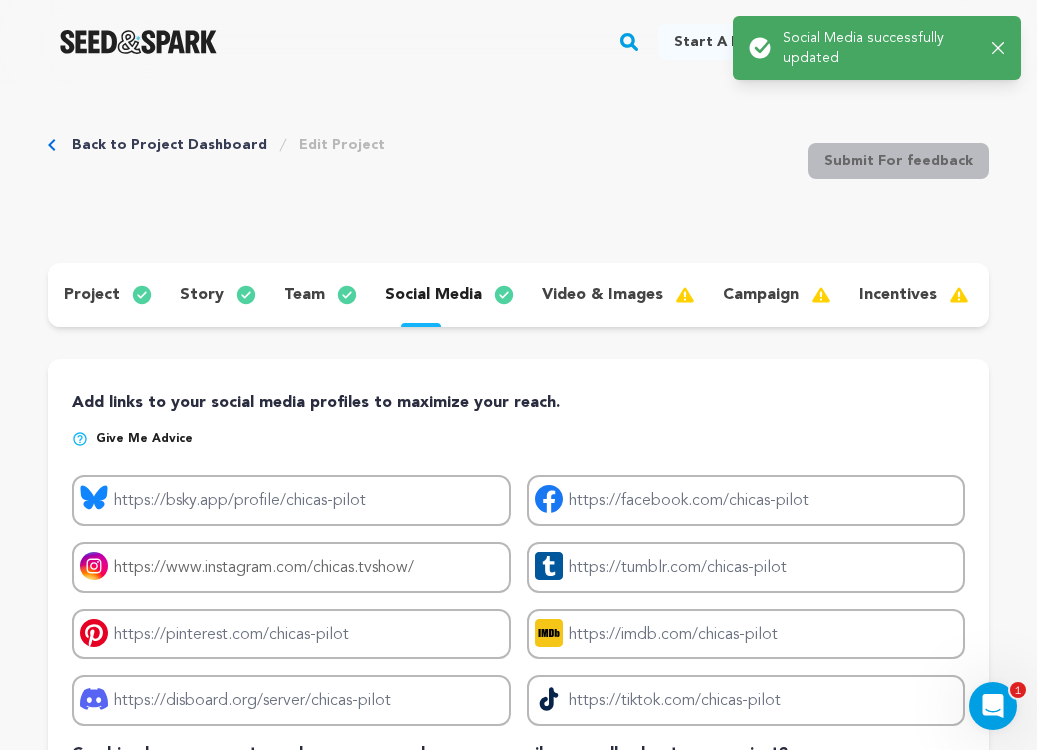 scroll, scrollTop: 0, scrollLeft: 0, axis: both 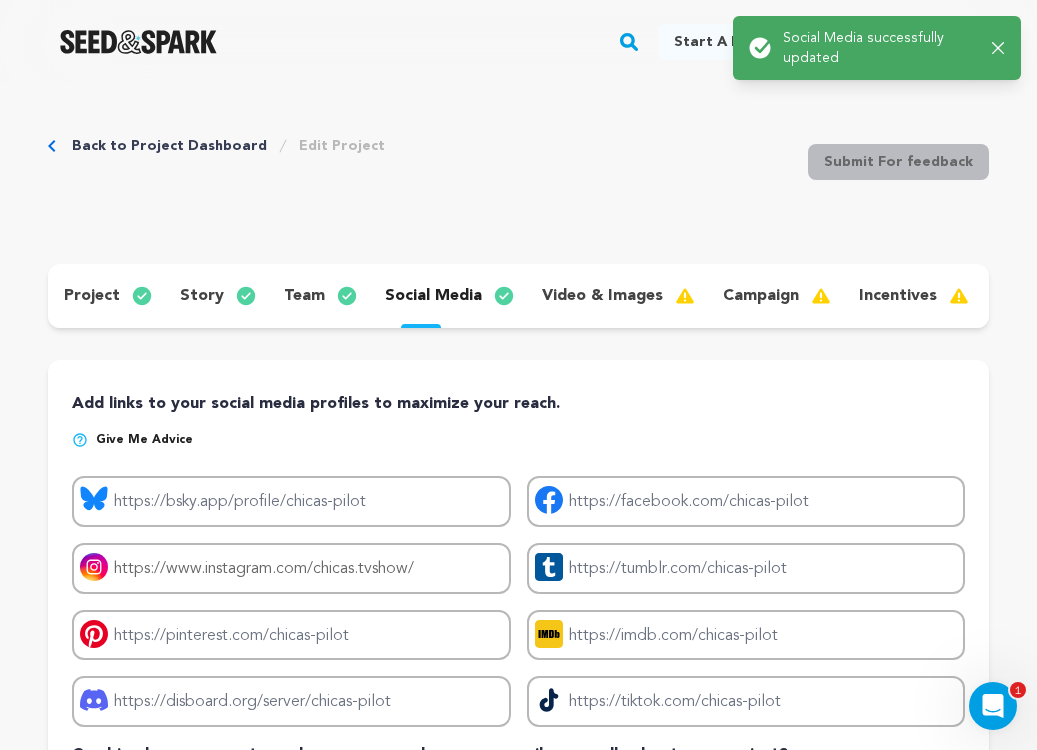 click on "video & images" at bounding box center [602, 296] 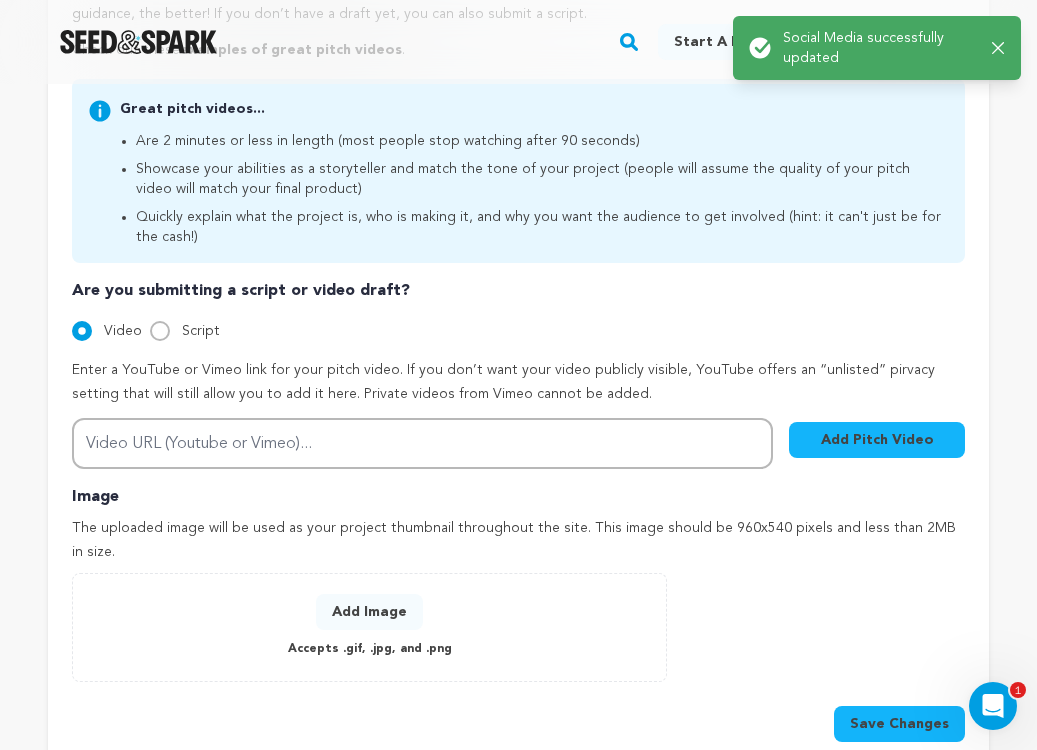 scroll, scrollTop: 575, scrollLeft: 0, axis: vertical 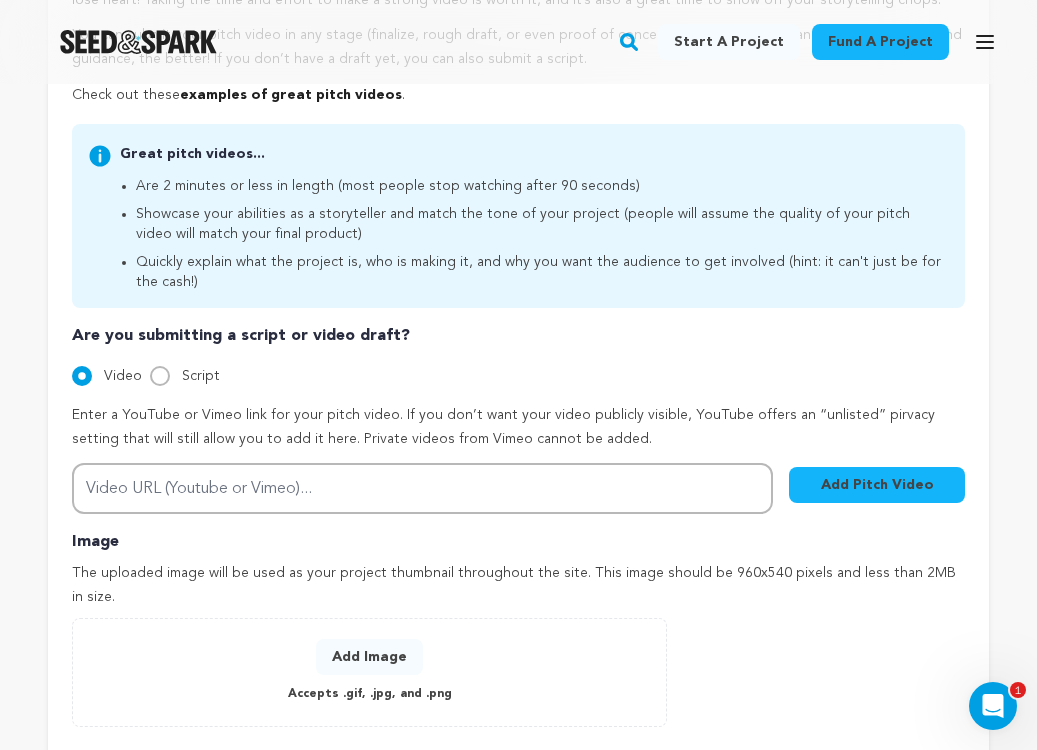 click on "Add Pitch Video" at bounding box center (877, 485) 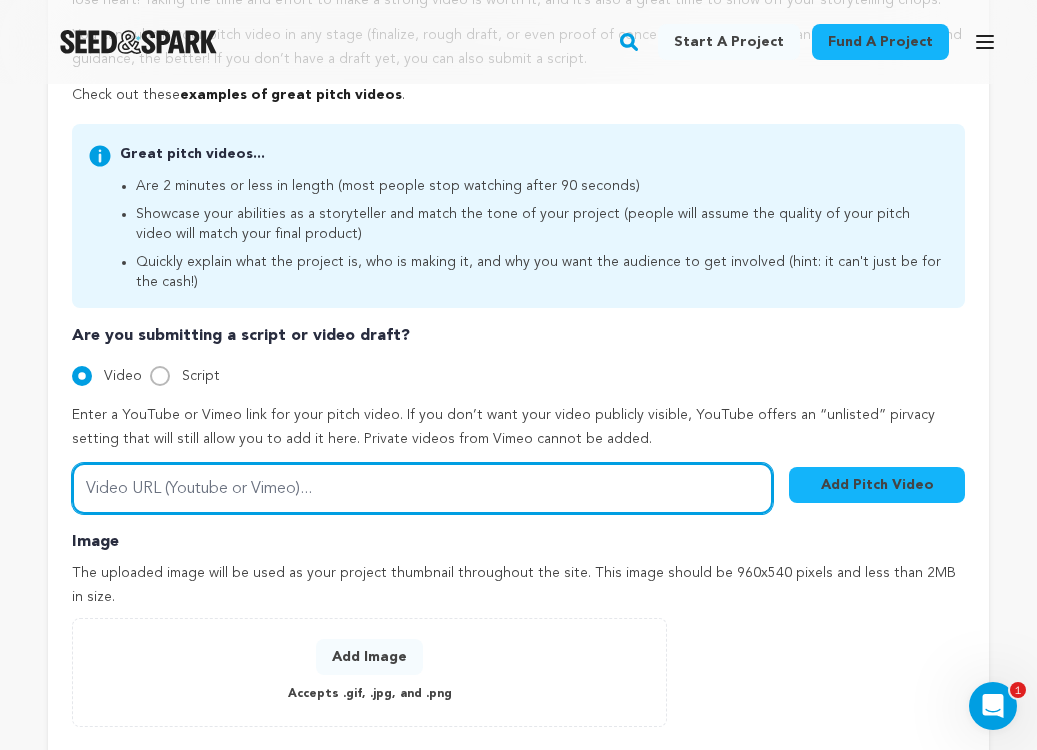 click on "Video URL (Youtube or Vimeo)..." at bounding box center [422, 488] 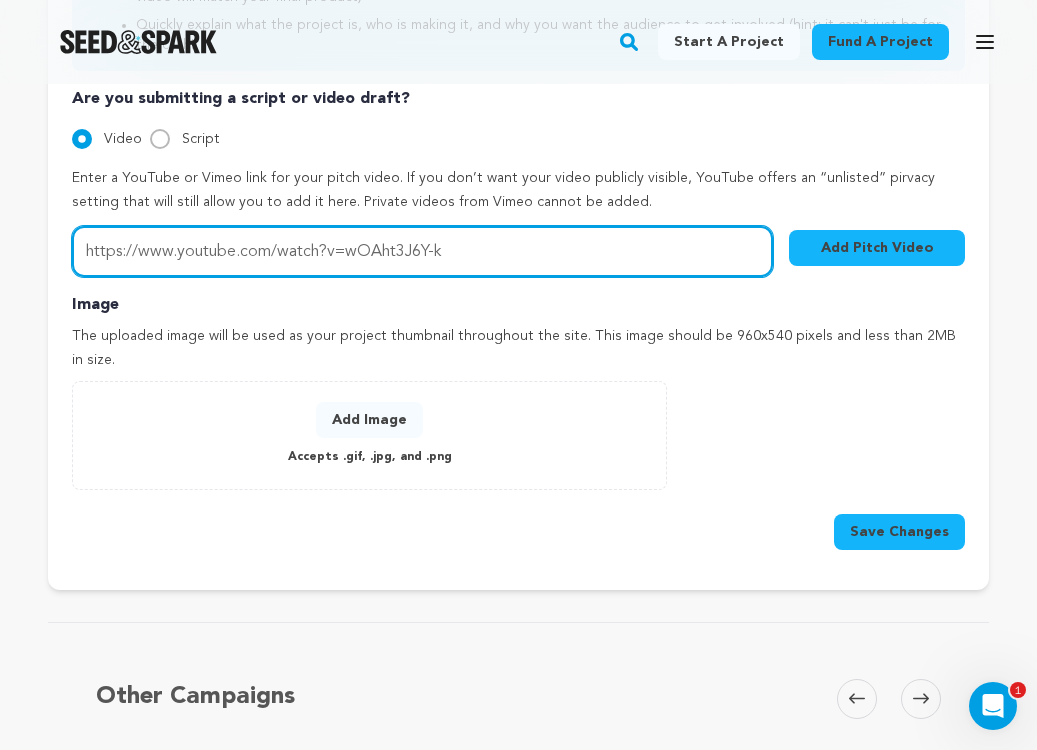 scroll, scrollTop: 737, scrollLeft: 0, axis: vertical 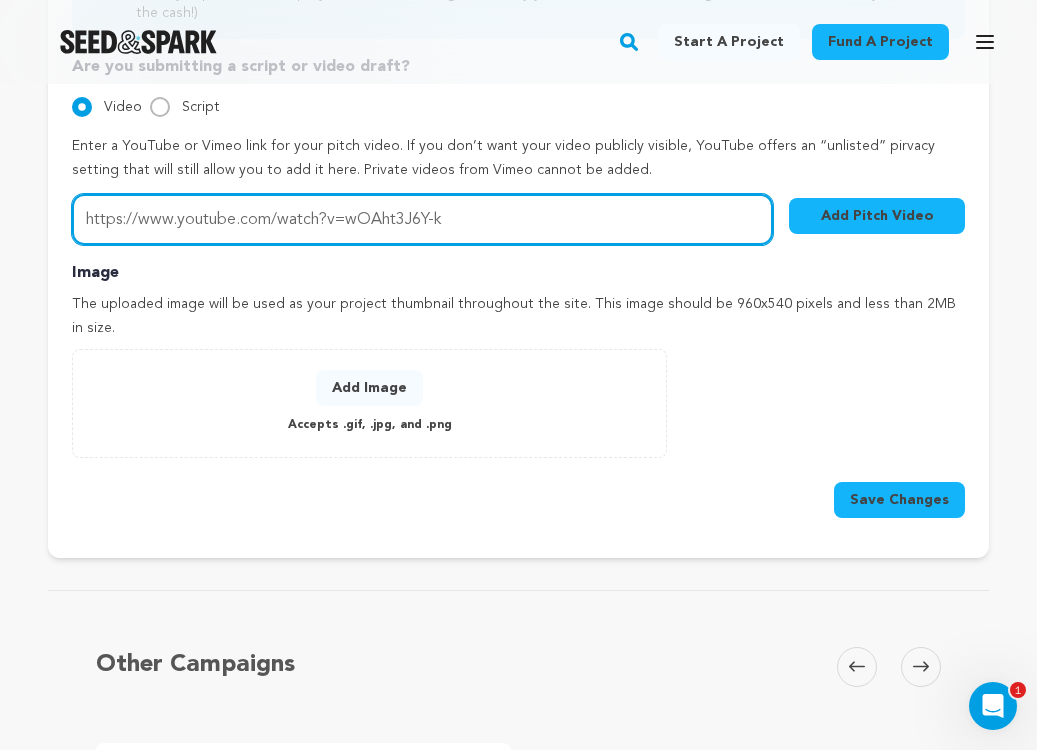 type on "https://www.youtube.com/watch?v=wOAht3J6Y-k" 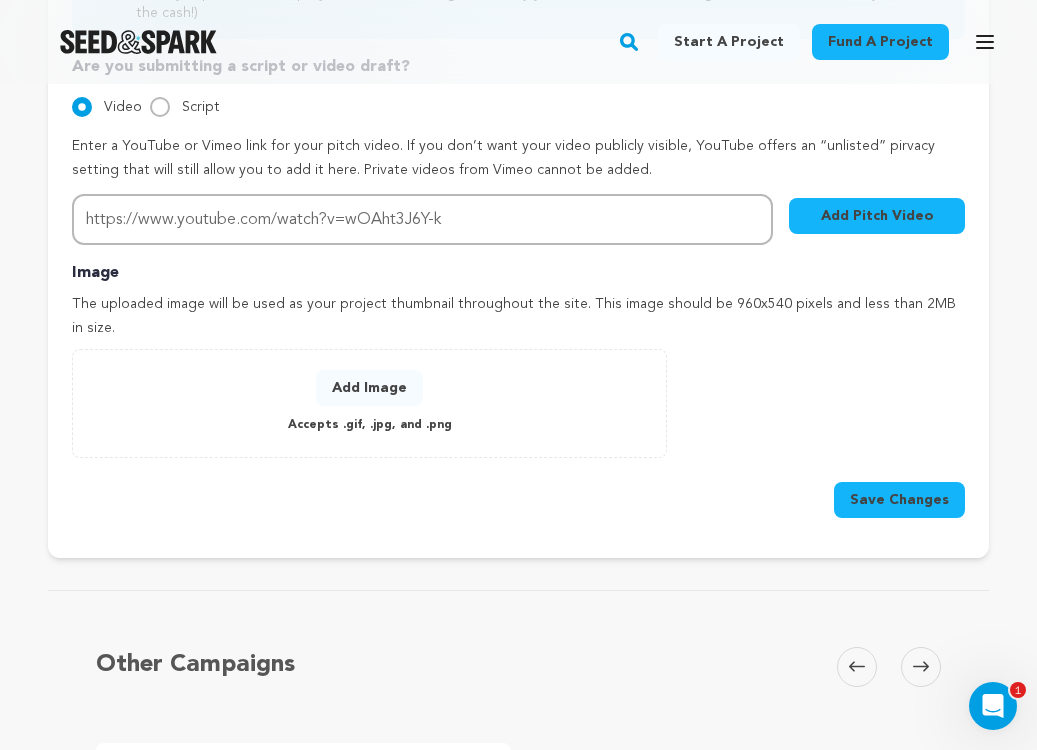 click on "Add Image" at bounding box center (369, 388) 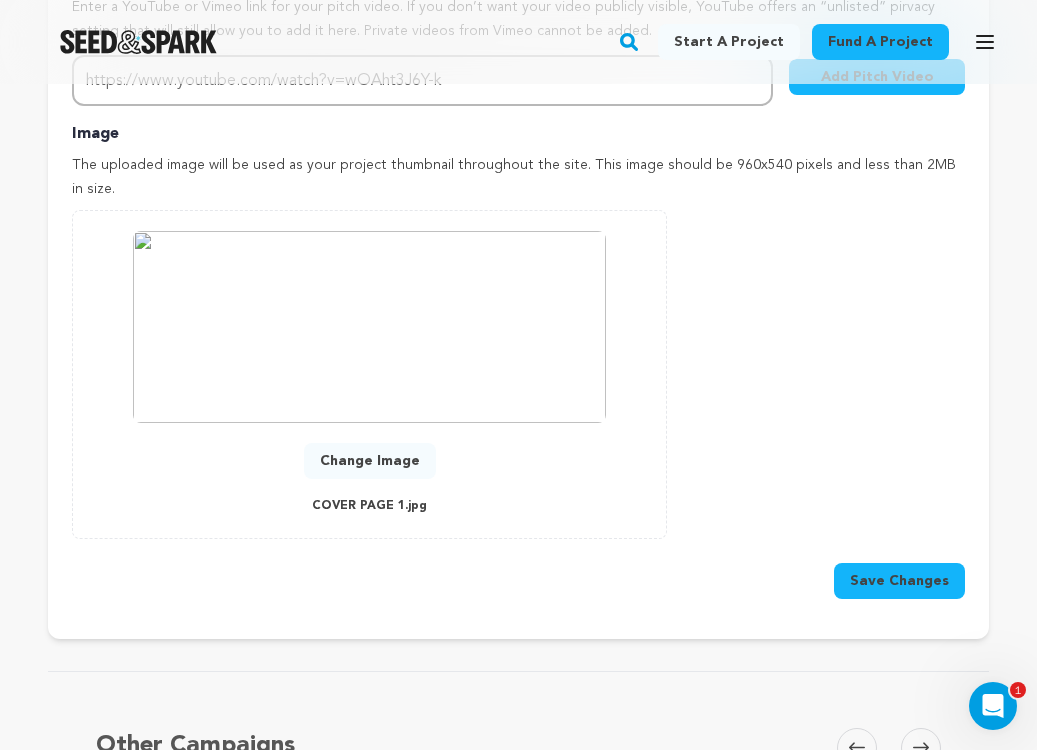 scroll, scrollTop: 863, scrollLeft: 0, axis: vertical 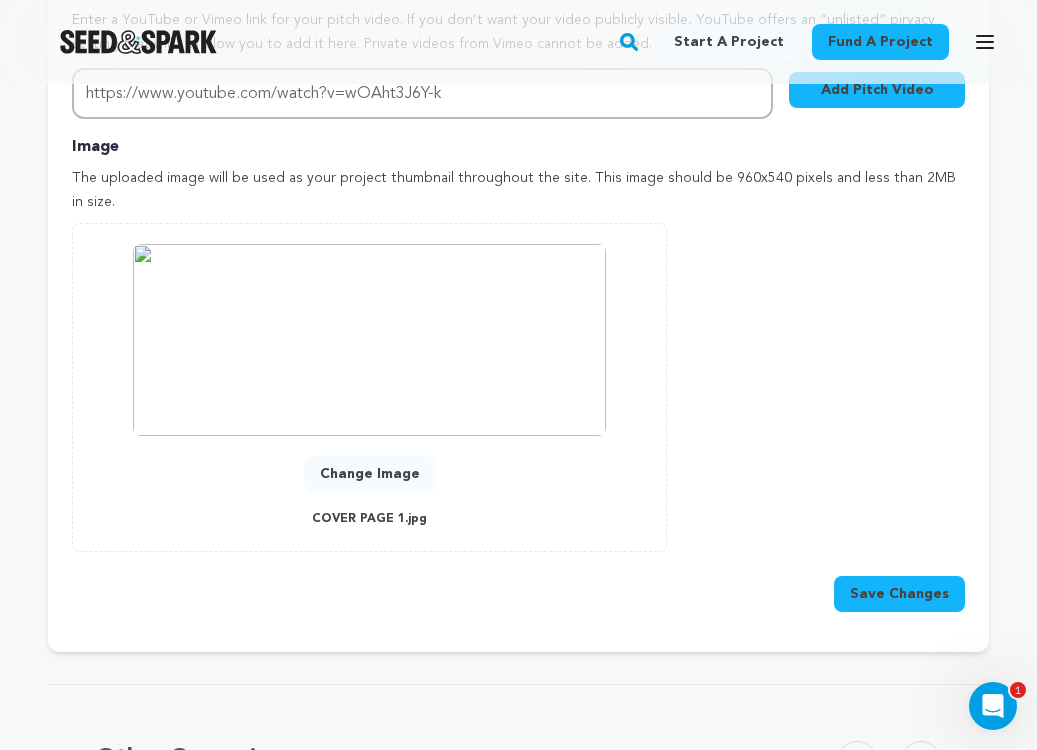 click on "Save Changes" at bounding box center (899, 594) 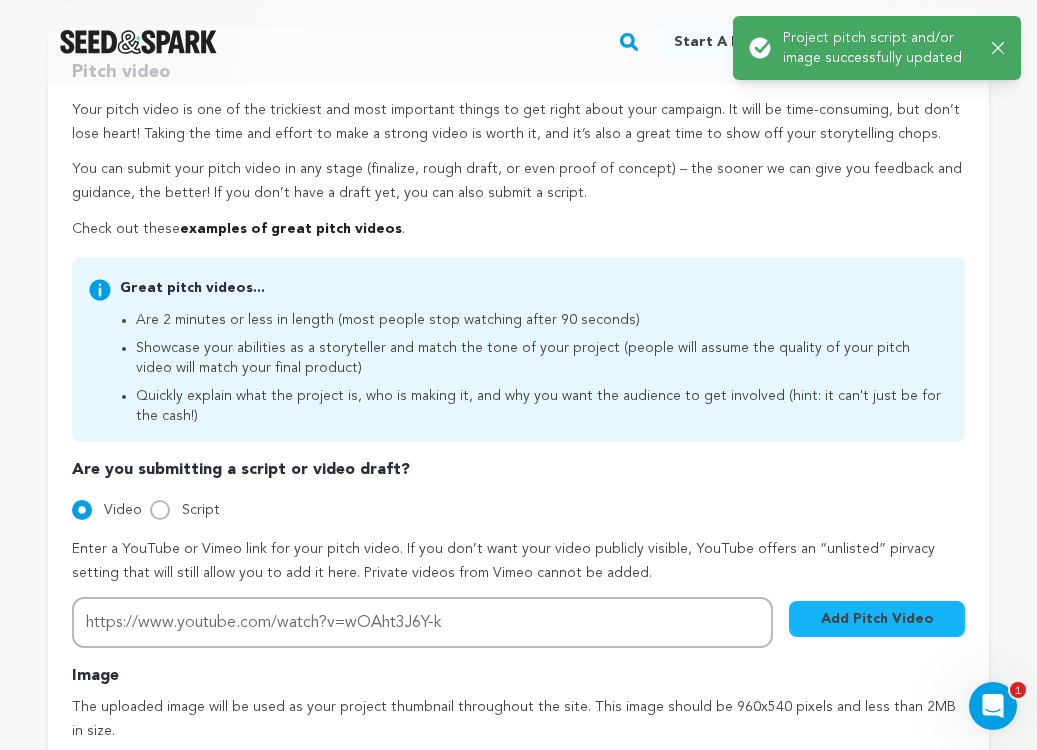 scroll, scrollTop: 519, scrollLeft: 0, axis: vertical 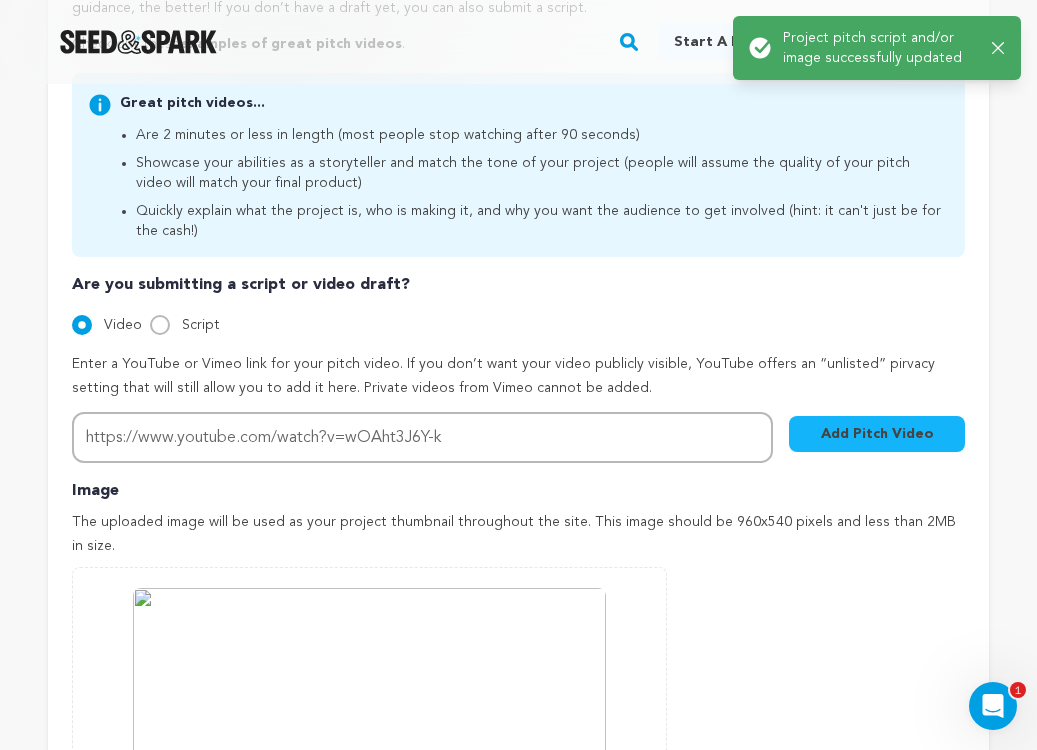 click on "Add Pitch Video" at bounding box center (877, 434) 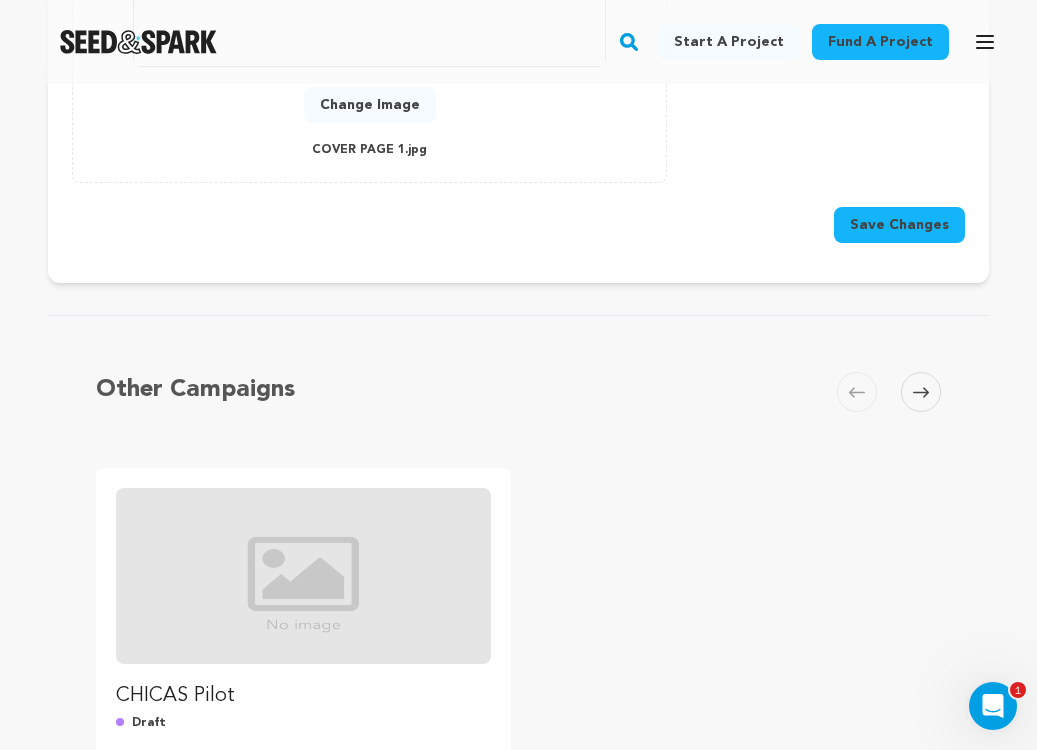 scroll, scrollTop: 1288, scrollLeft: 0, axis: vertical 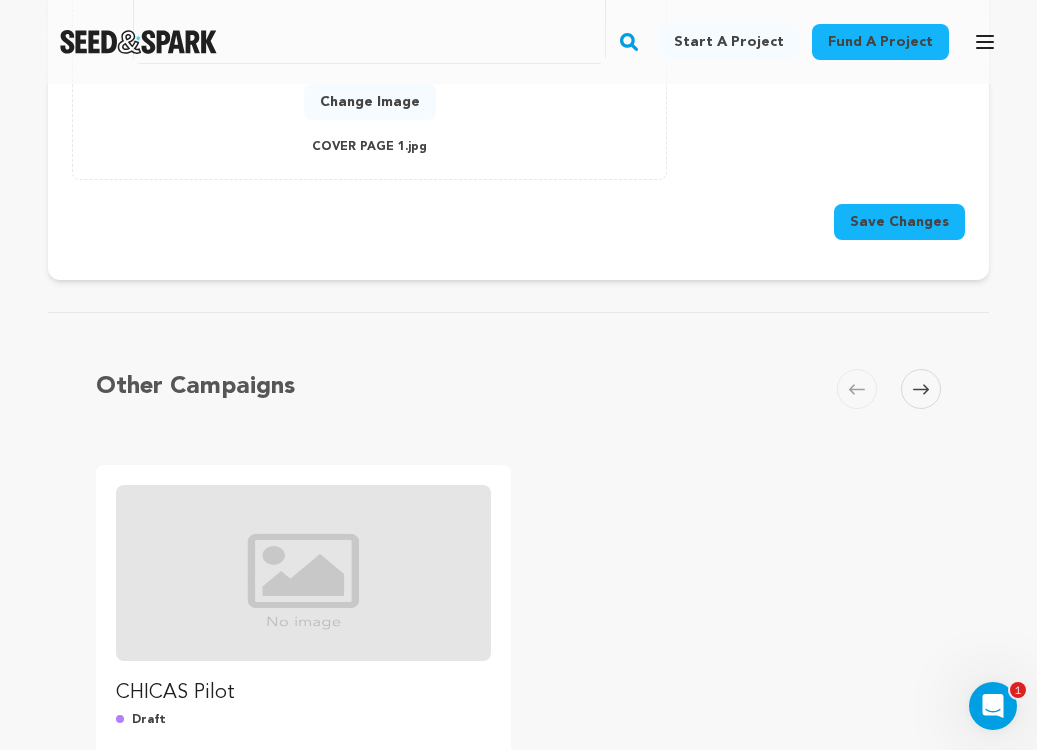 click on "Save Changes" at bounding box center (899, 222) 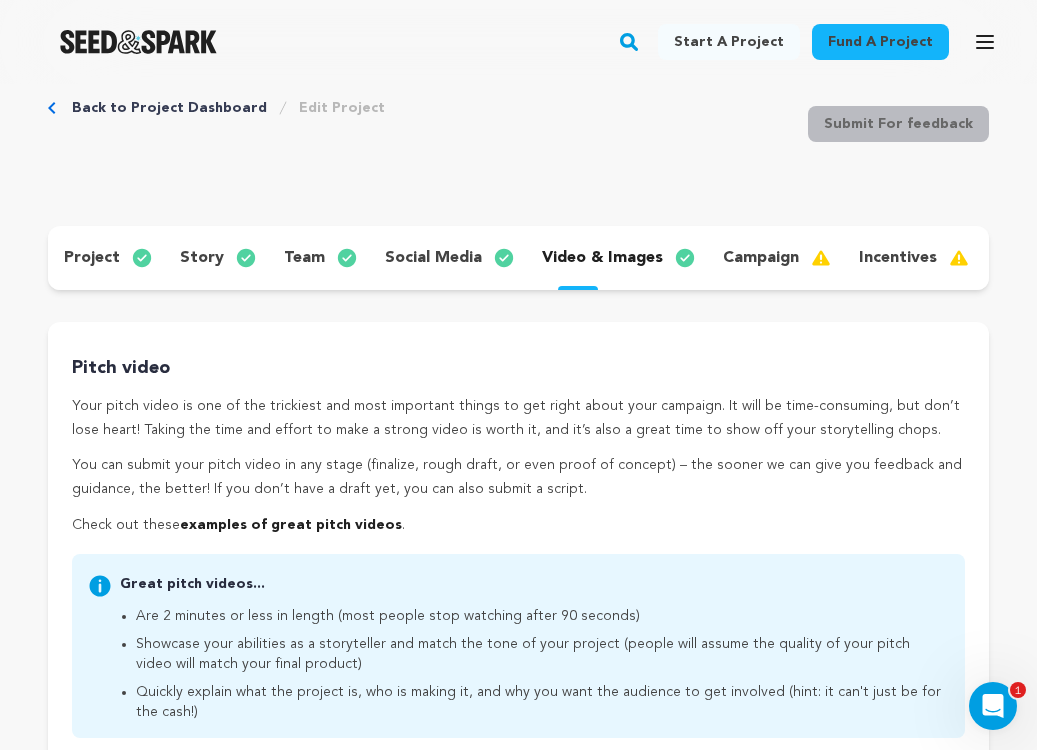 scroll, scrollTop: 29, scrollLeft: 0, axis: vertical 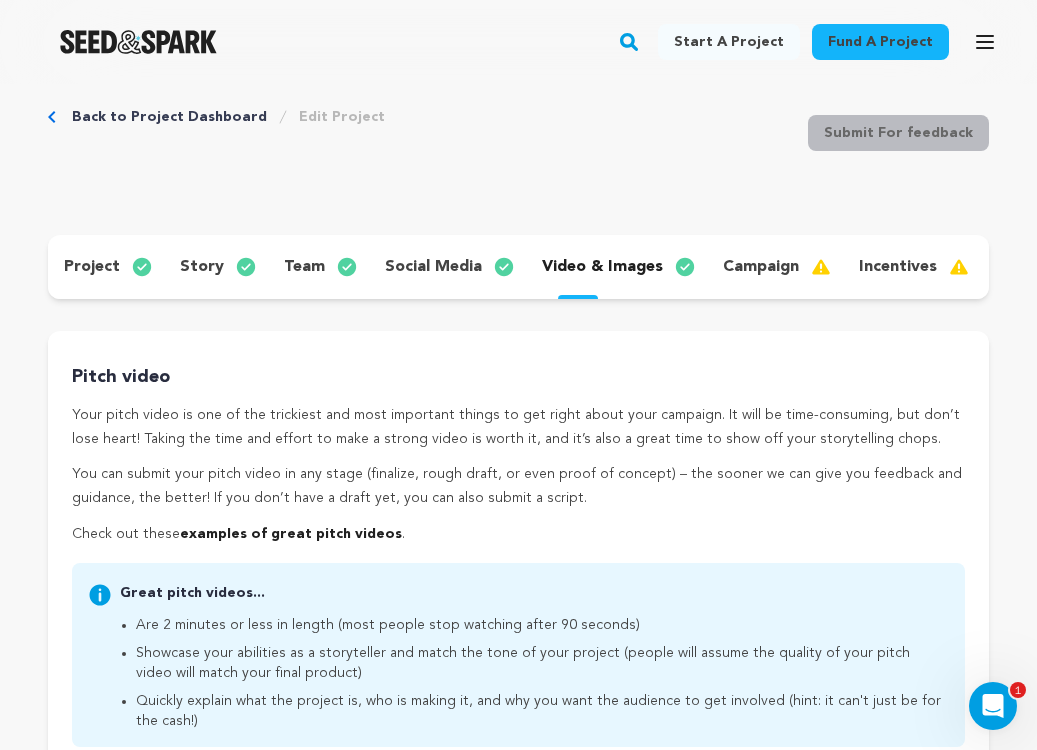 click on "campaign" at bounding box center (761, 267) 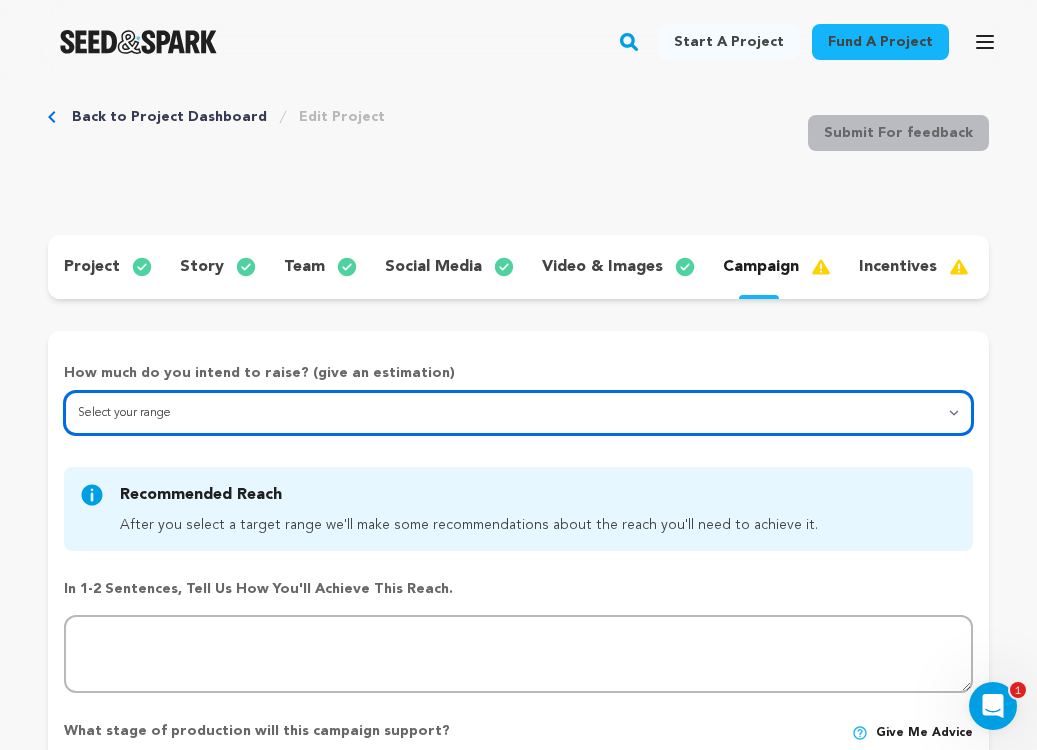 click on "Select your range
Less than $10k 10k - $14k 15k - $24k 25k - $49k 50k or more" at bounding box center [518, 413] 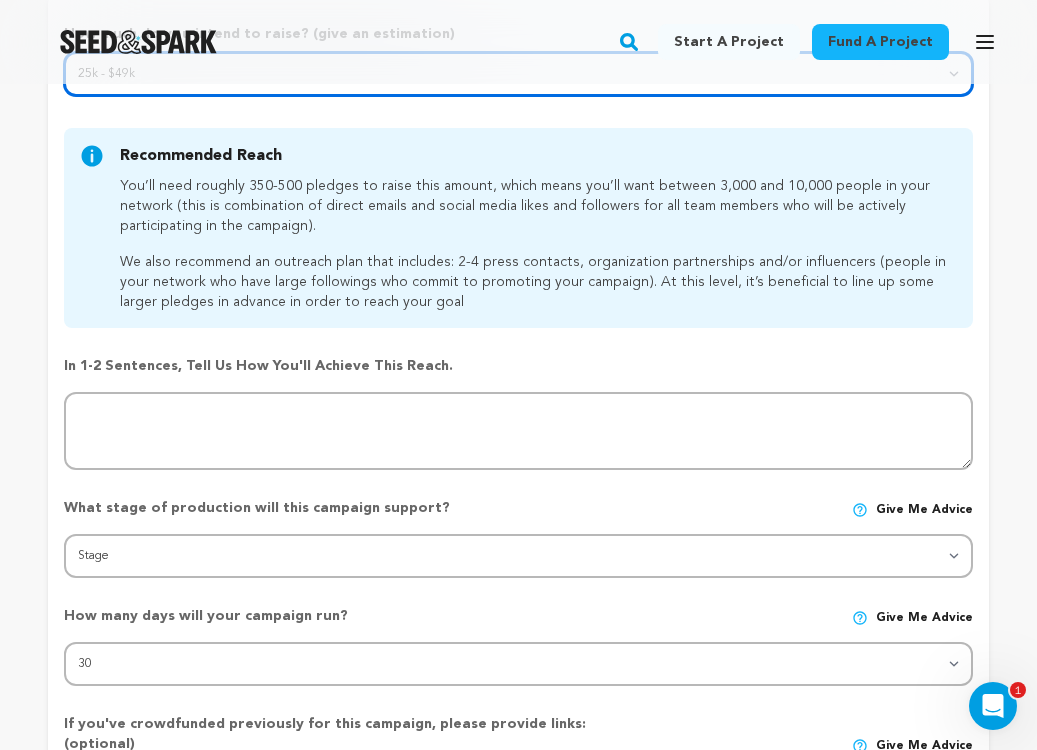 scroll, scrollTop: 394, scrollLeft: 0, axis: vertical 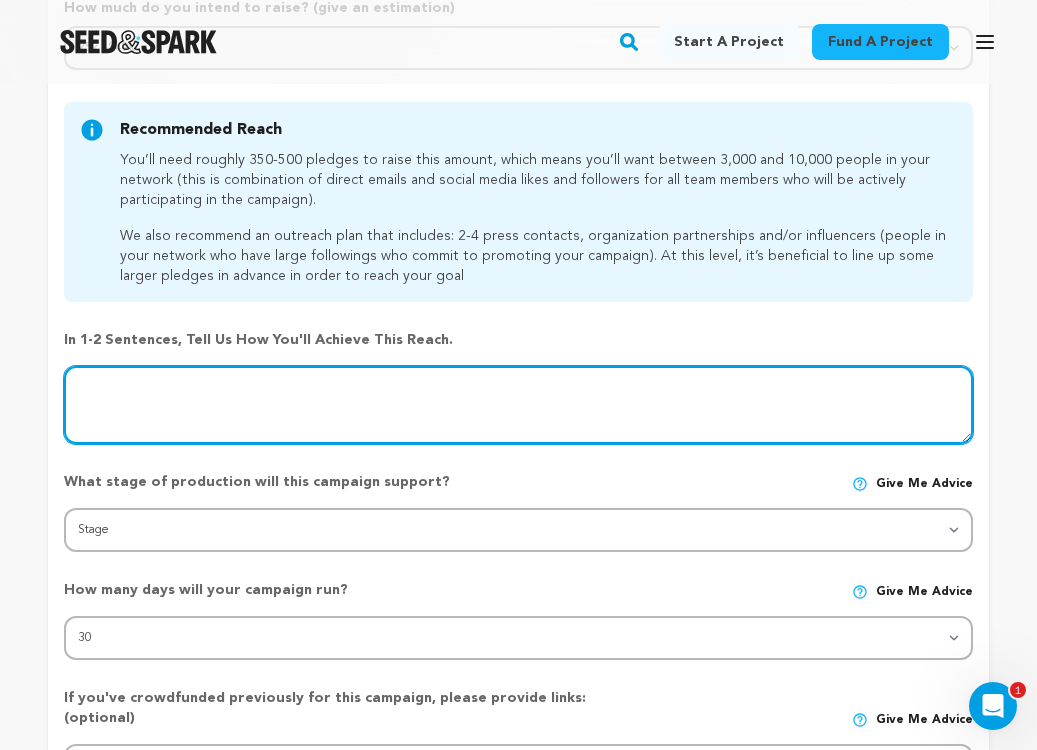 click at bounding box center (518, 405) 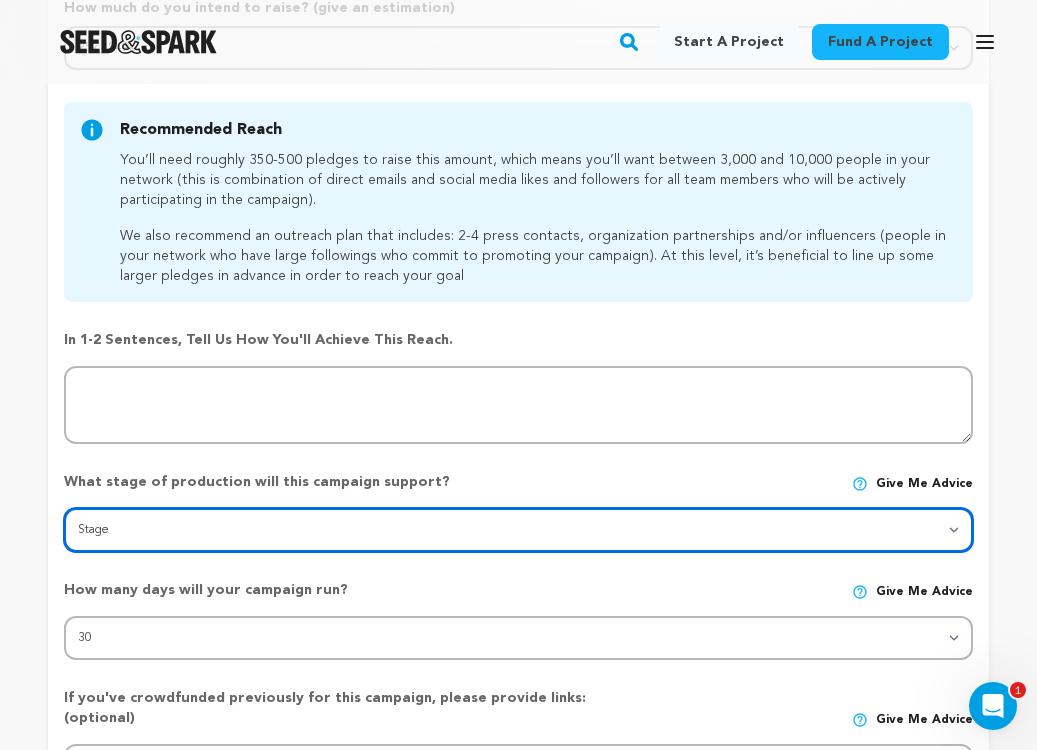 click on "Stage
DEVELOPMENT
PRODUCTION
POST-PRODUCTION
DISTRIBUTION
PRE-PRODUCTION
ENHANCEMENT
PRODUCTION PHASE 2
FESTIVALS
PR/MARKETING
TOUR
IMPACT CAMPAIGN" at bounding box center [518, 530] 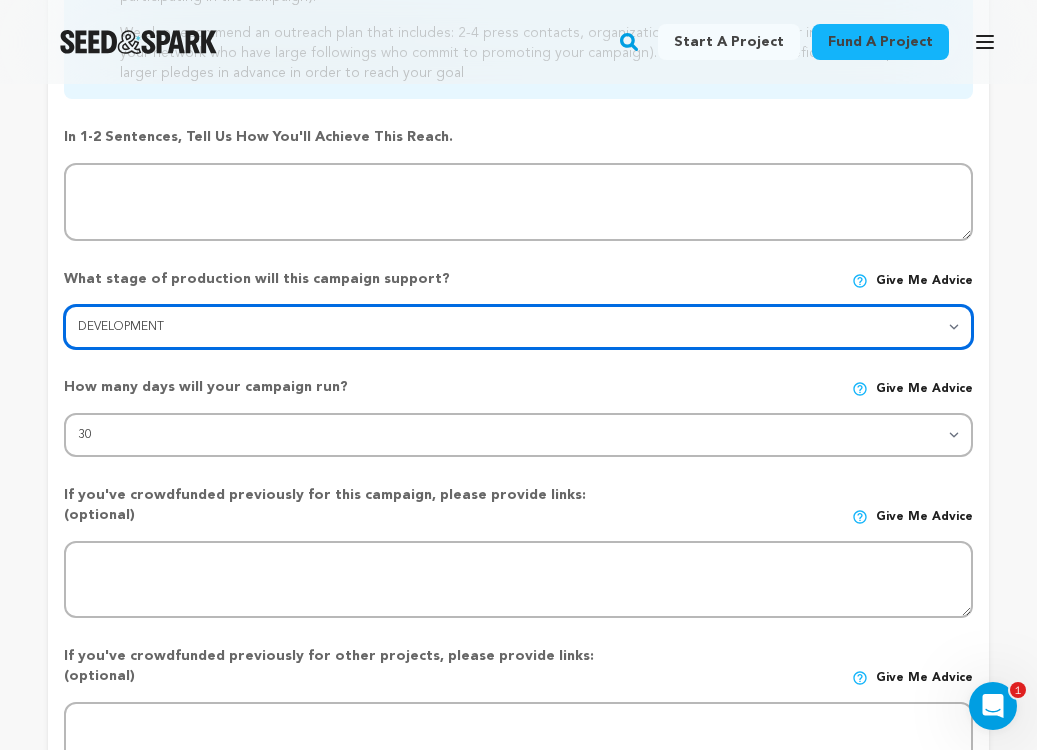 scroll, scrollTop: 600, scrollLeft: 0, axis: vertical 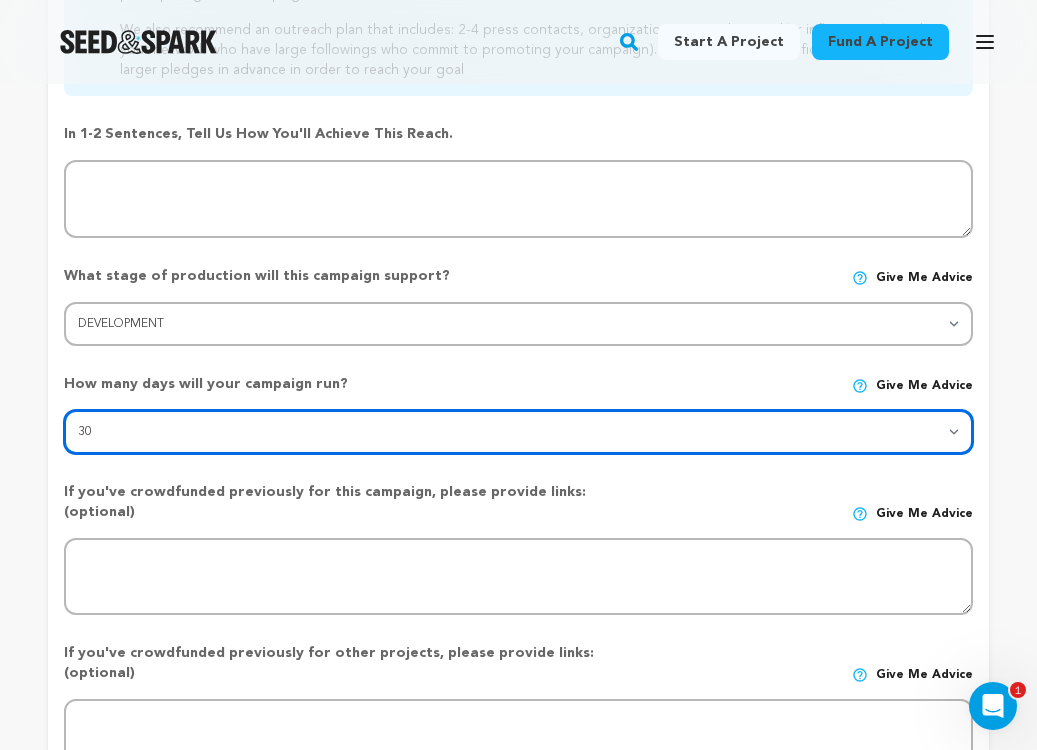 click on "30
45
60" at bounding box center (518, 432) 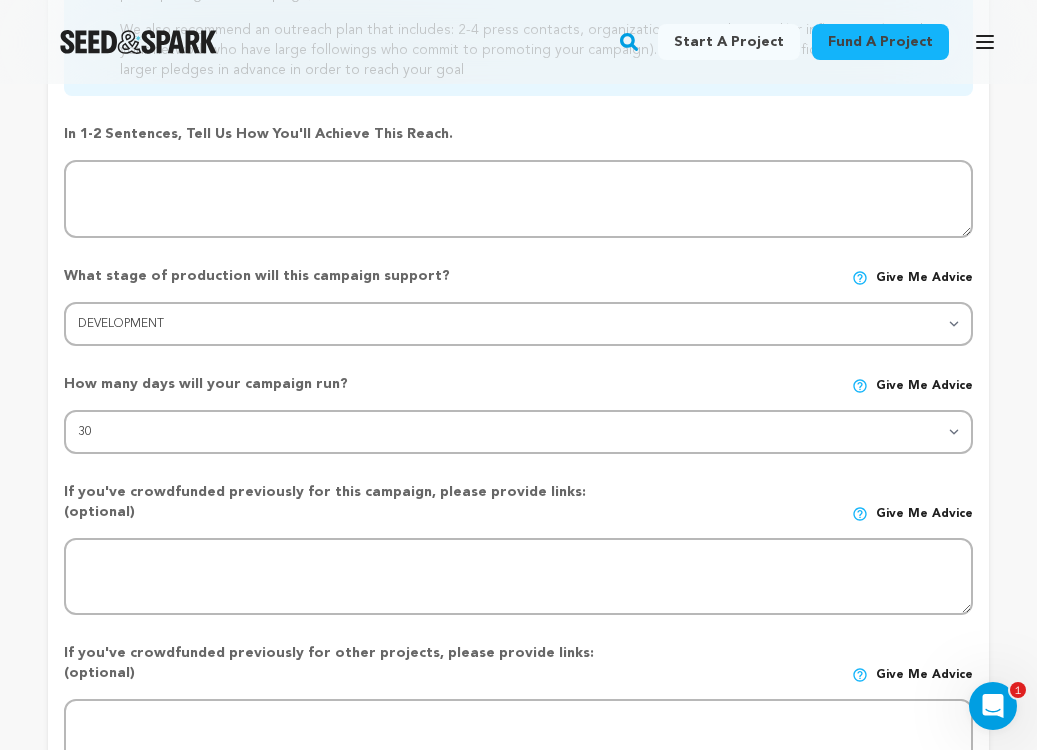 click on "Back to Project Dashboard
Edit Project
Submit For feedback
Submit For feedback
project
story" at bounding box center (518, 536) 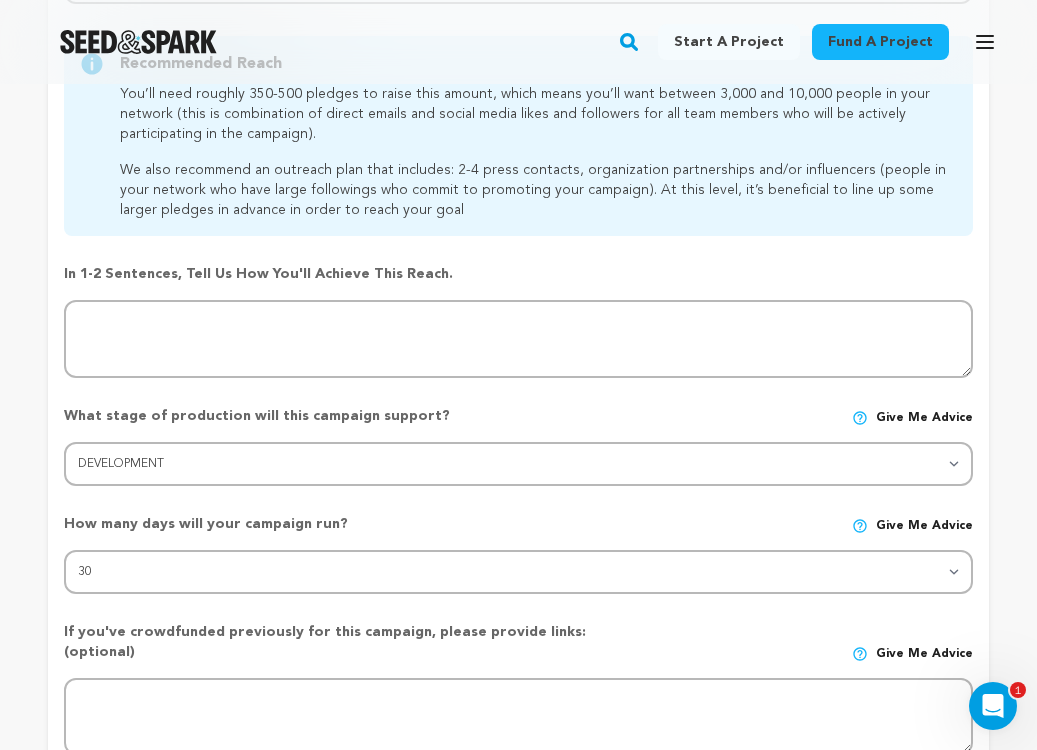 scroll, scrollTop: 458, scrollLeft: 0, axis: vertical 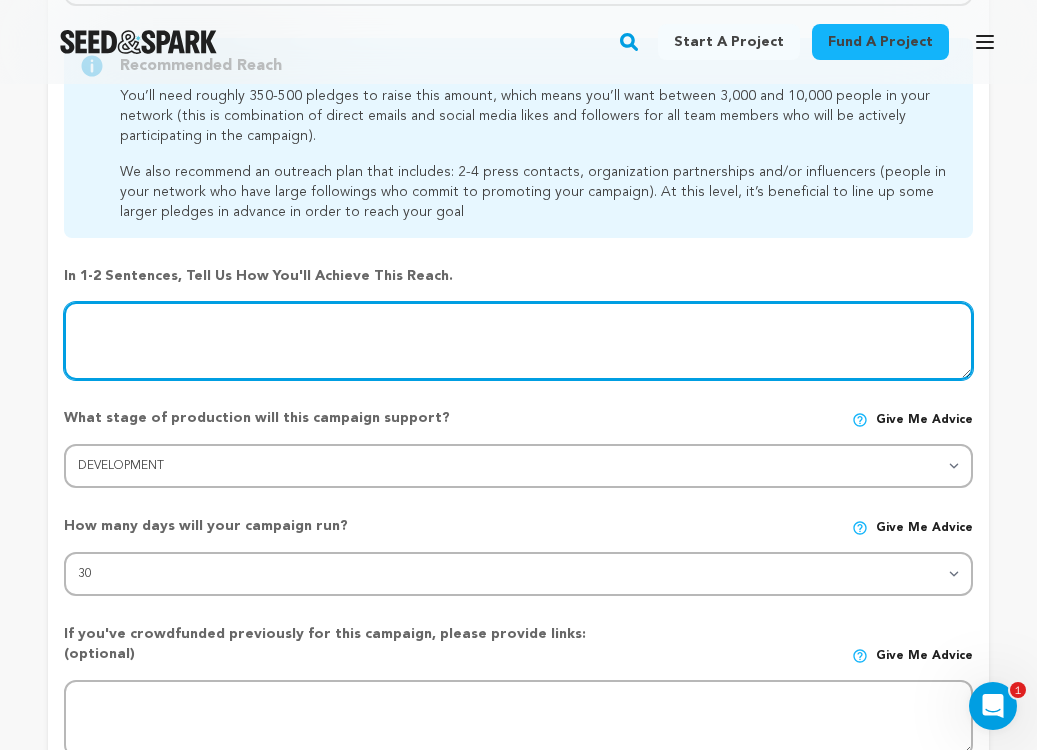 click at bounding box center (518, 341) 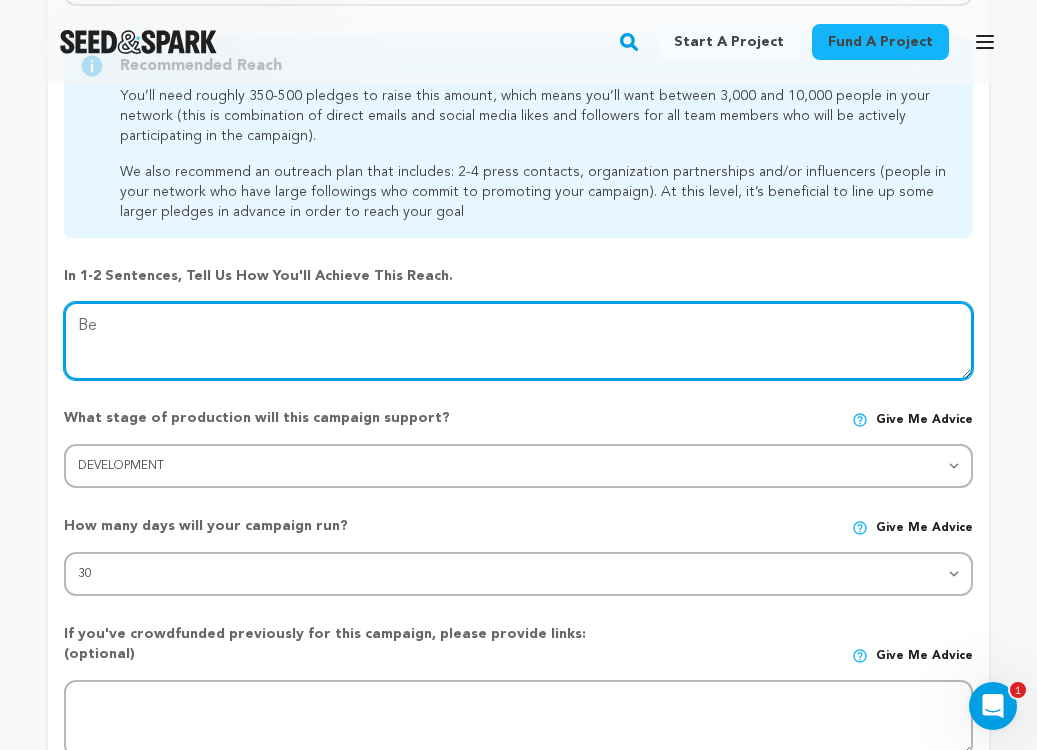 type on "B" 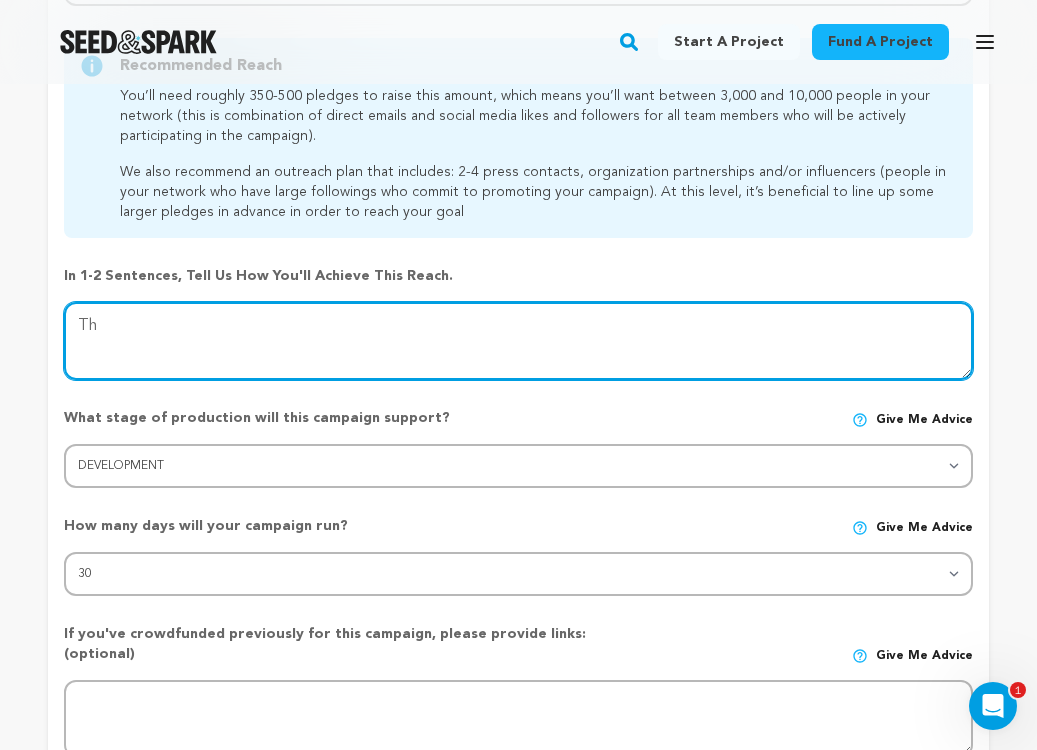 type on "T" 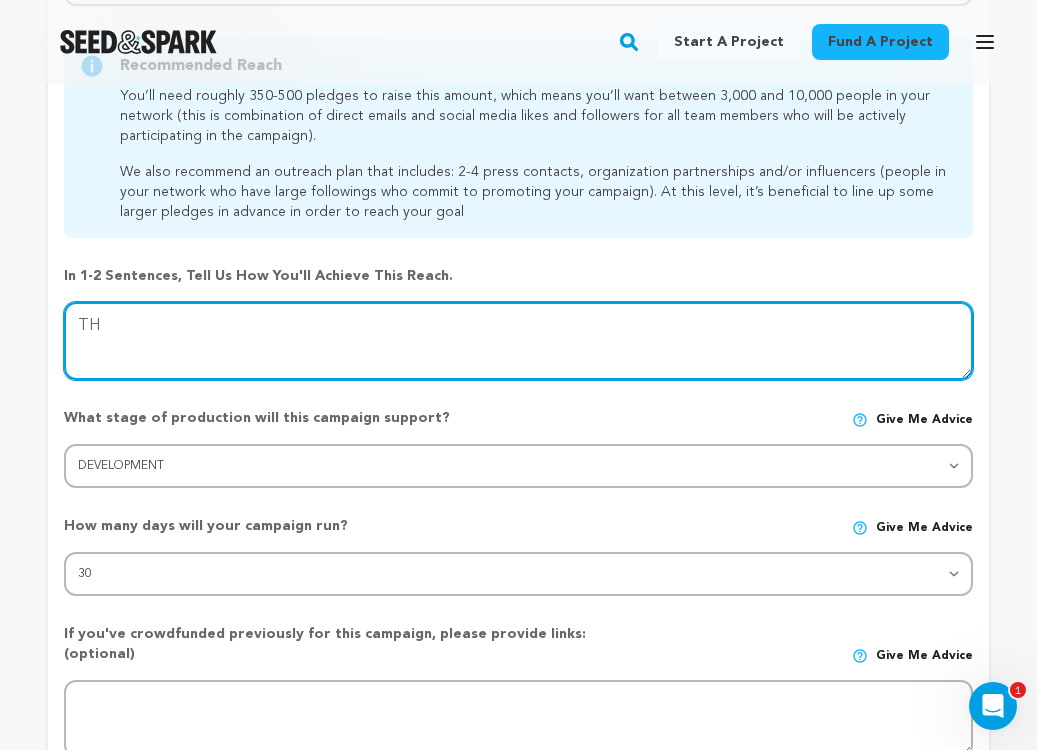 type on "T" 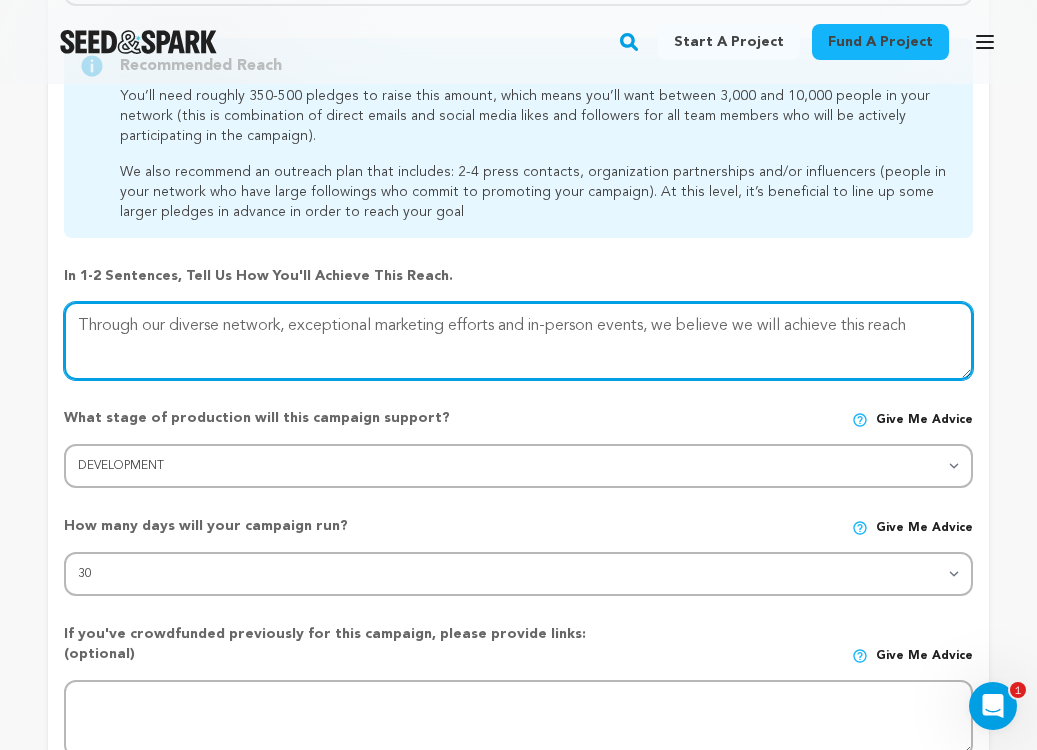click at bounding box center [518, 341] 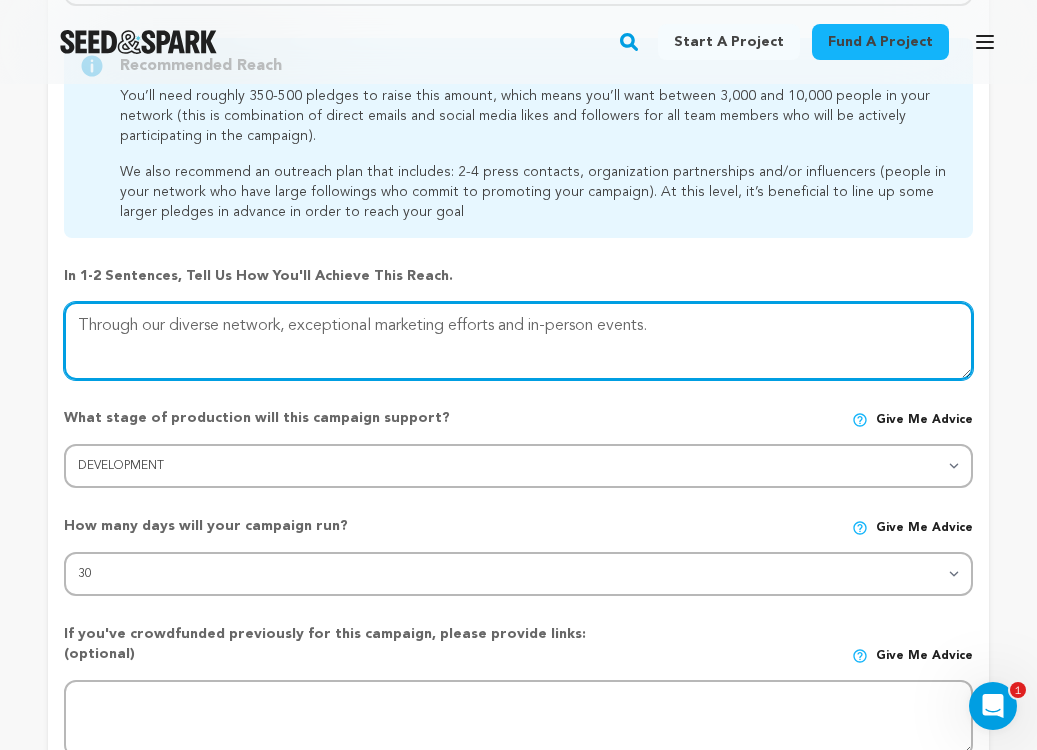 click at bounding box center (518, 341) 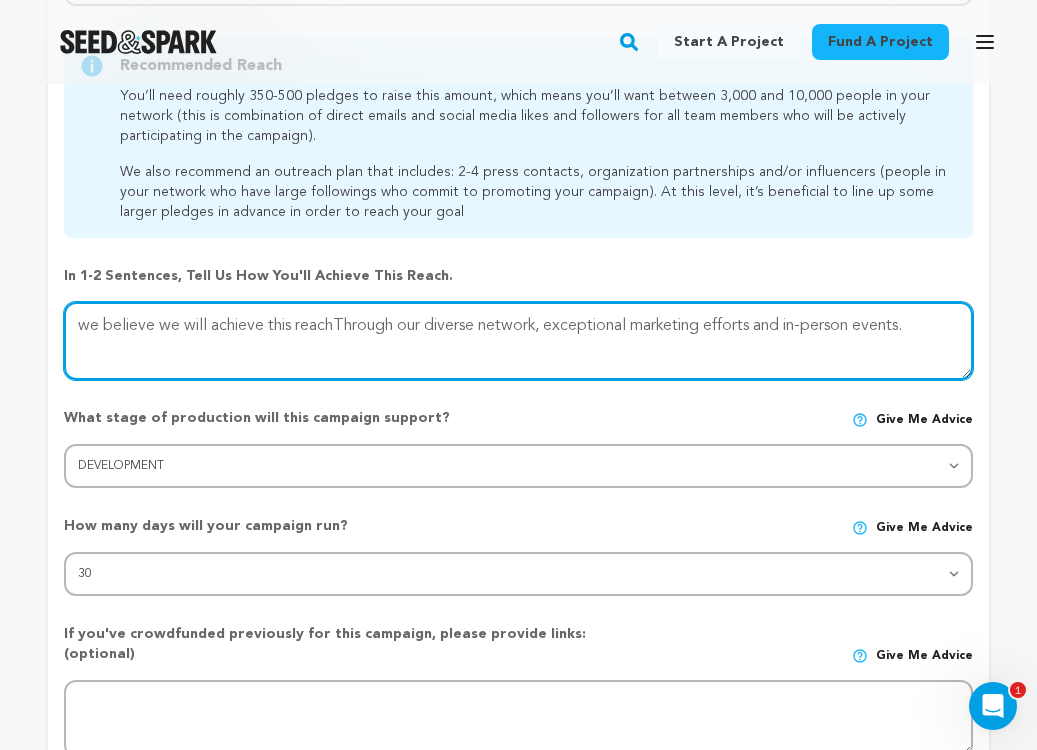 click at bounding box center (518, 341) 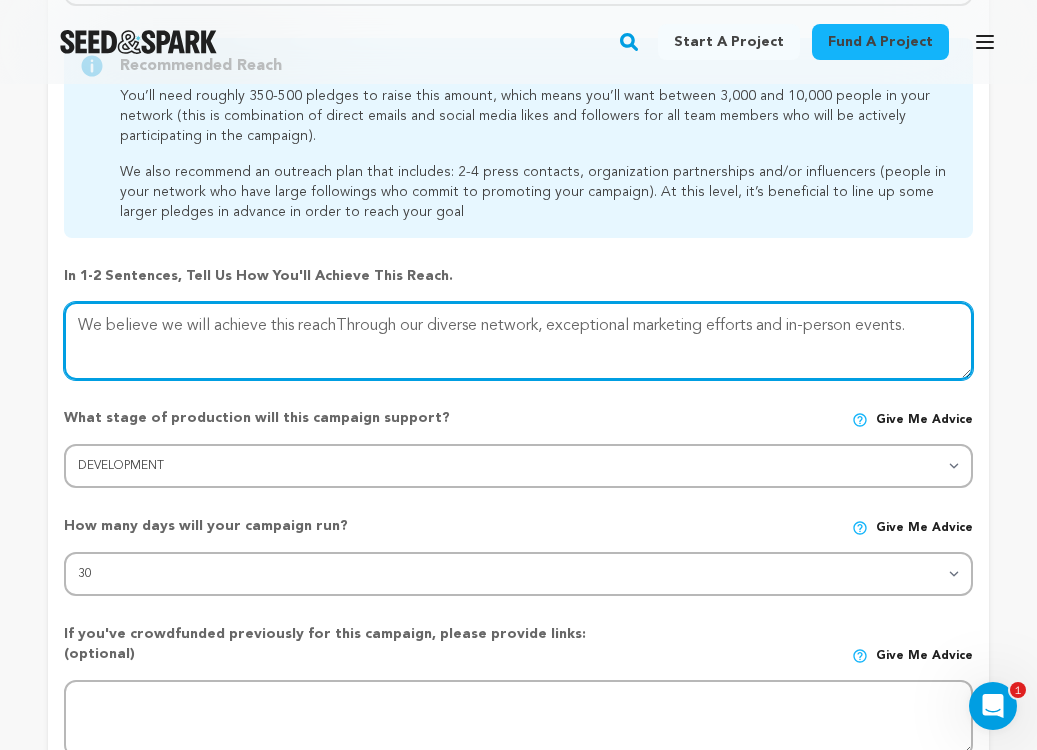 click at bounding box center [518, 341] 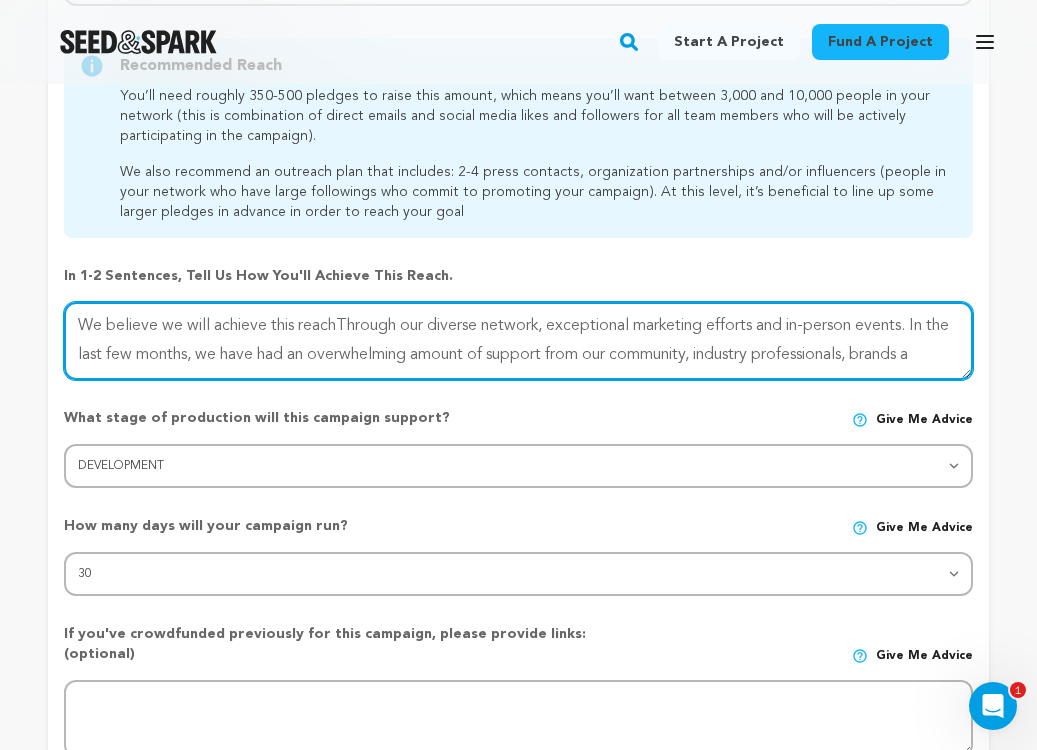 scroll, scrollTop: 14, scrollLeft: 0, axis: vertical 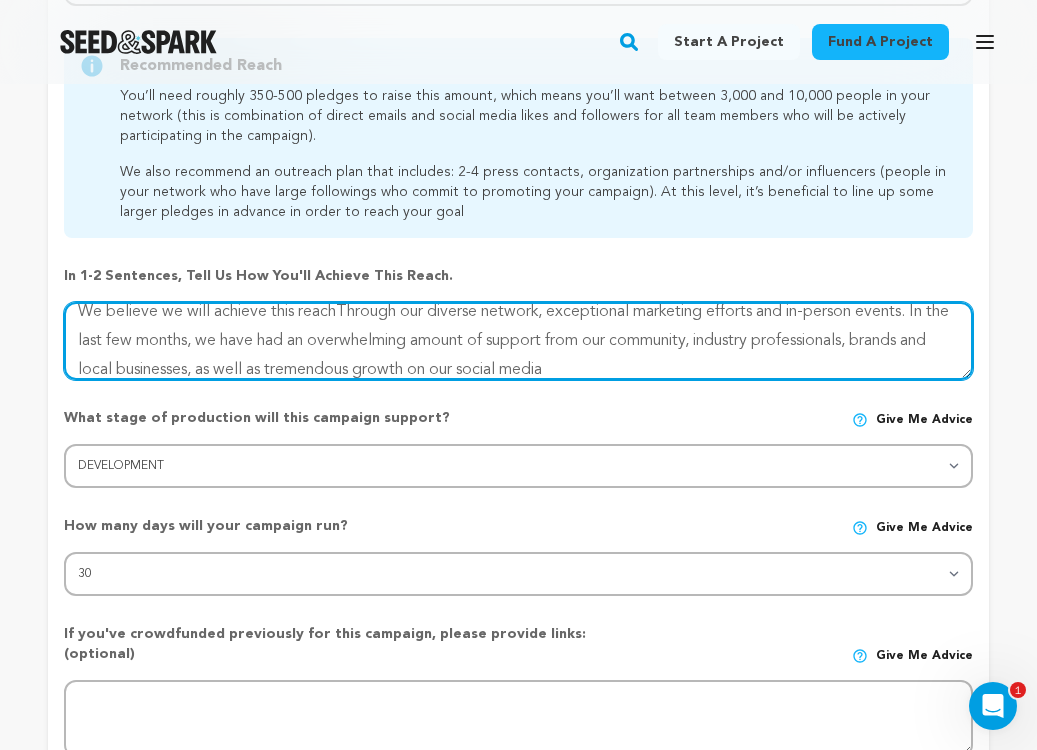 click at bounding box center [518, 341] 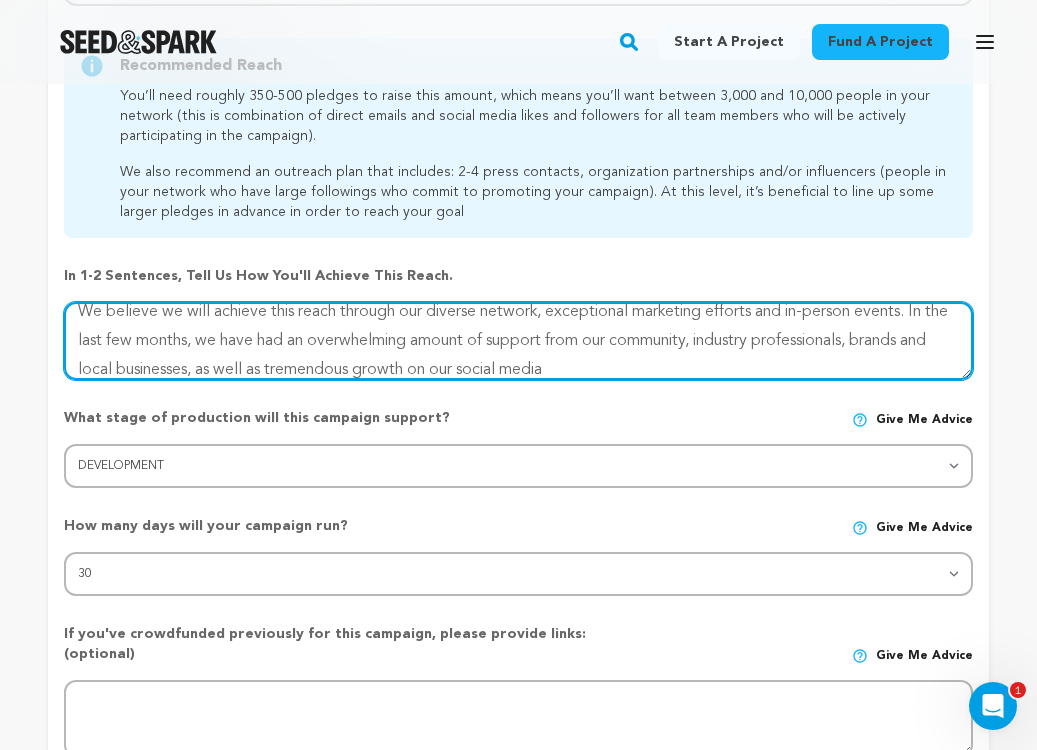 click at bounding box center (518, 341) 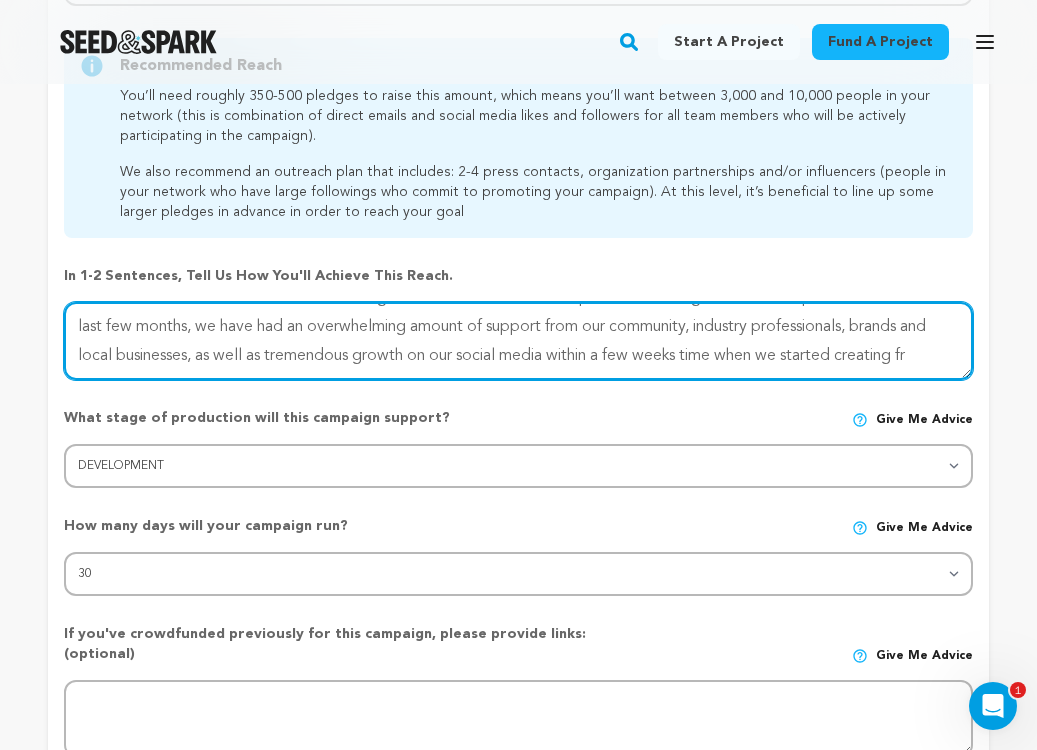scroll, scrollTop: 43, scrollLeft: 0, axis: vertical 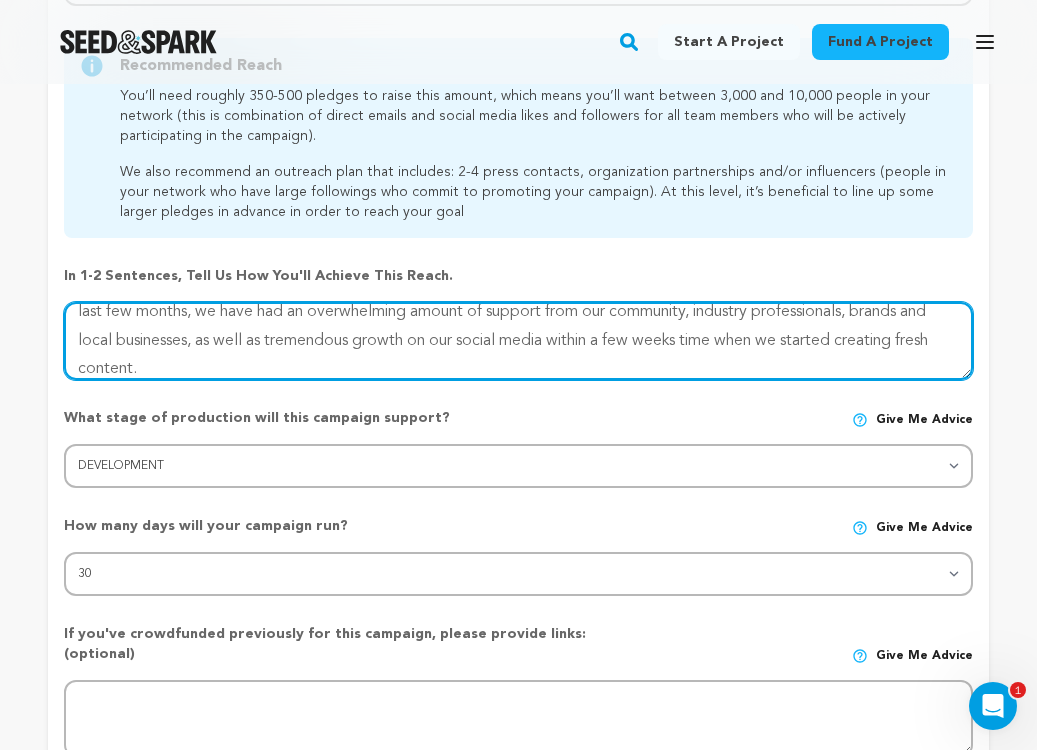click at bounding box center (518, 341) 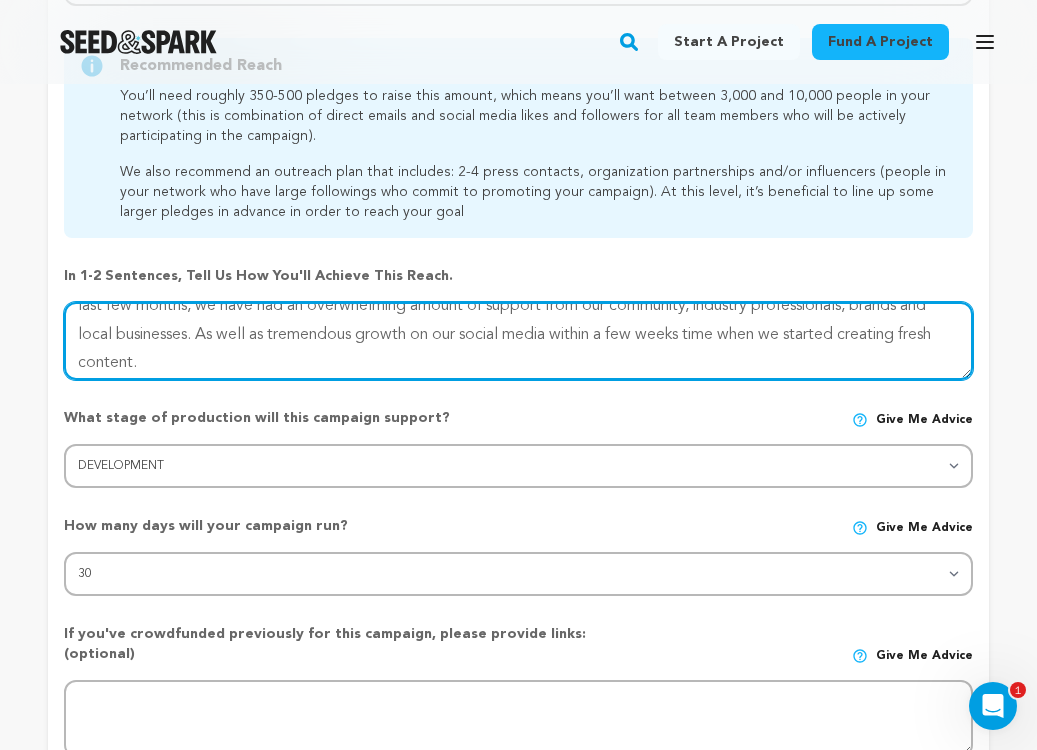scroll, scrollTop: 54, scrollLeft: 0, axis: vertical 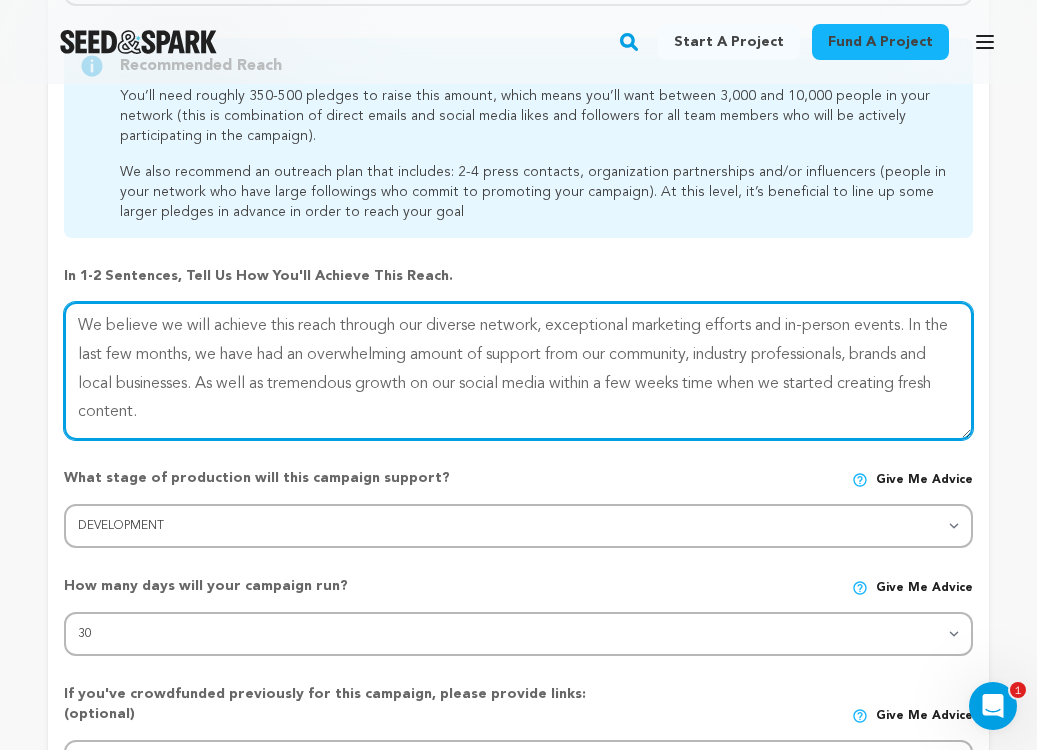 drag, startPoint x: 969, startPoint y: 376, endPoint x: 971, endPoint y: 435, distance: 59.03389 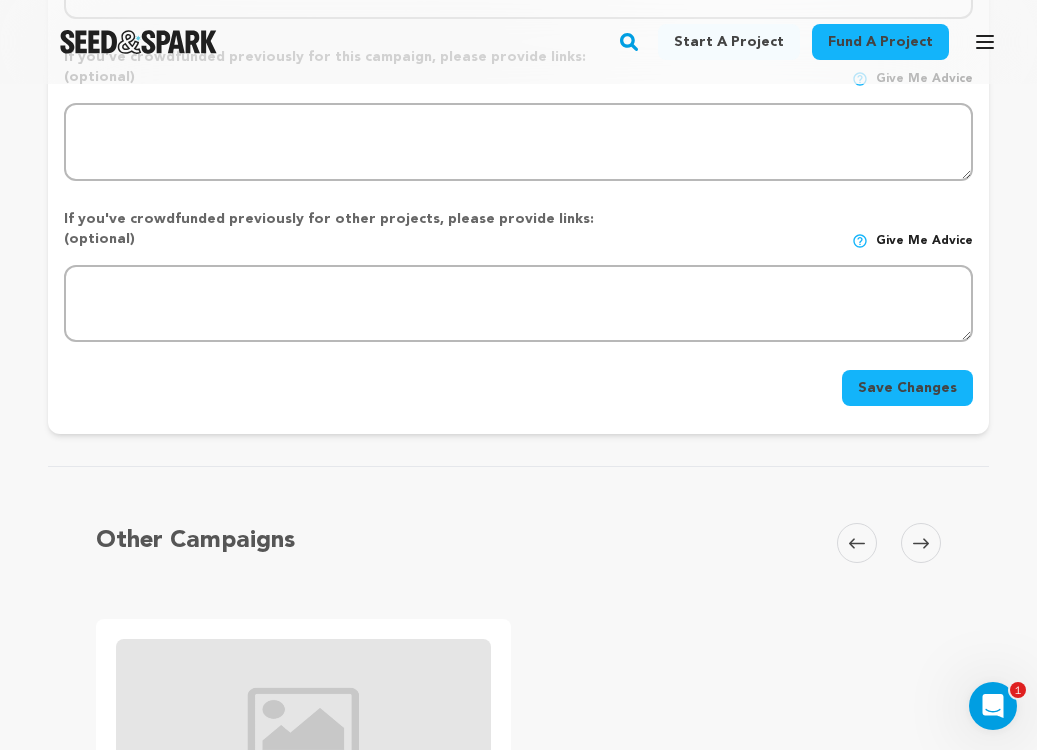 scroll, scrollTop: 1101, scrollLeft: 0, axis: vertical 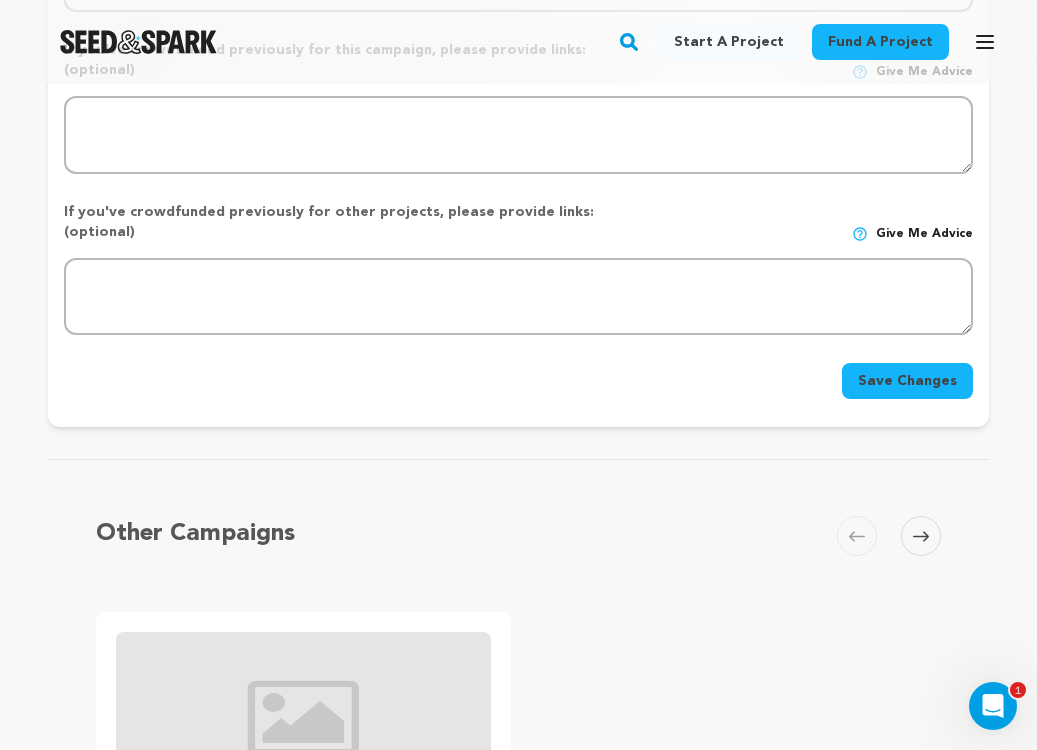 type on "We believe we will achieve this reach through our diverse network, exceptional marketing efforts and in-person events. In the last few months, we have had an overwhelming amount of support from our community, industry professionals, brands and local businesses. As well as tremendous growth on our social media within a few weeks time when we started creating fresh content." 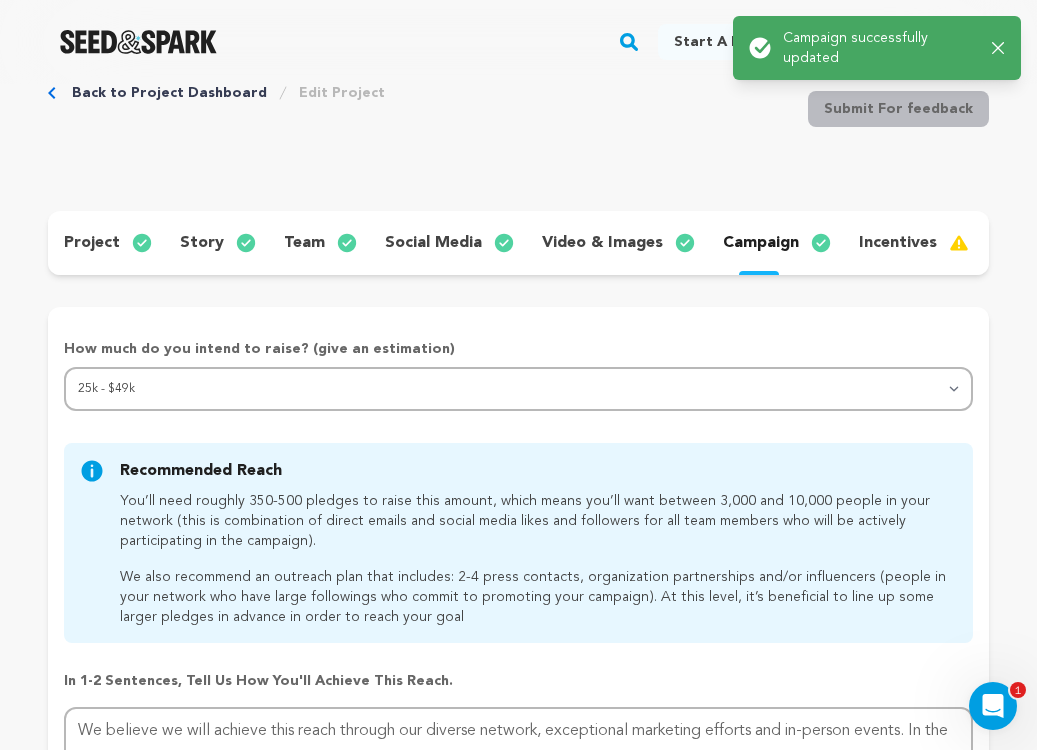 scroll, scrollTop: 0, scrollLeft: 0, axis: both 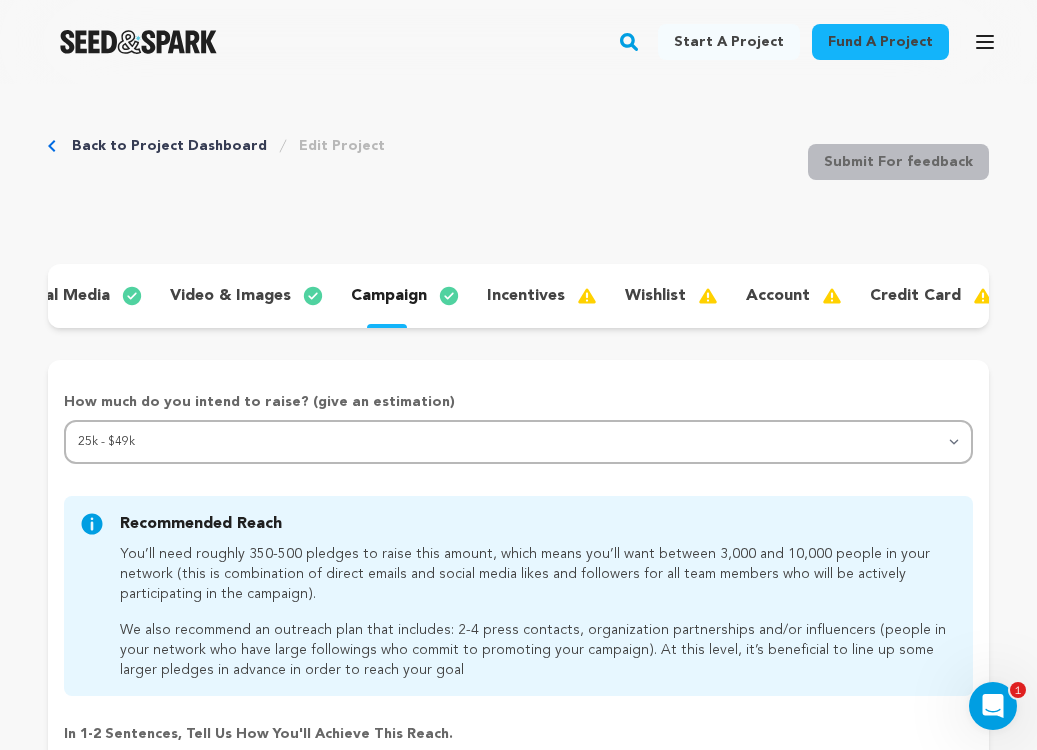 click on "incentives" at bounding box center (526, 296) 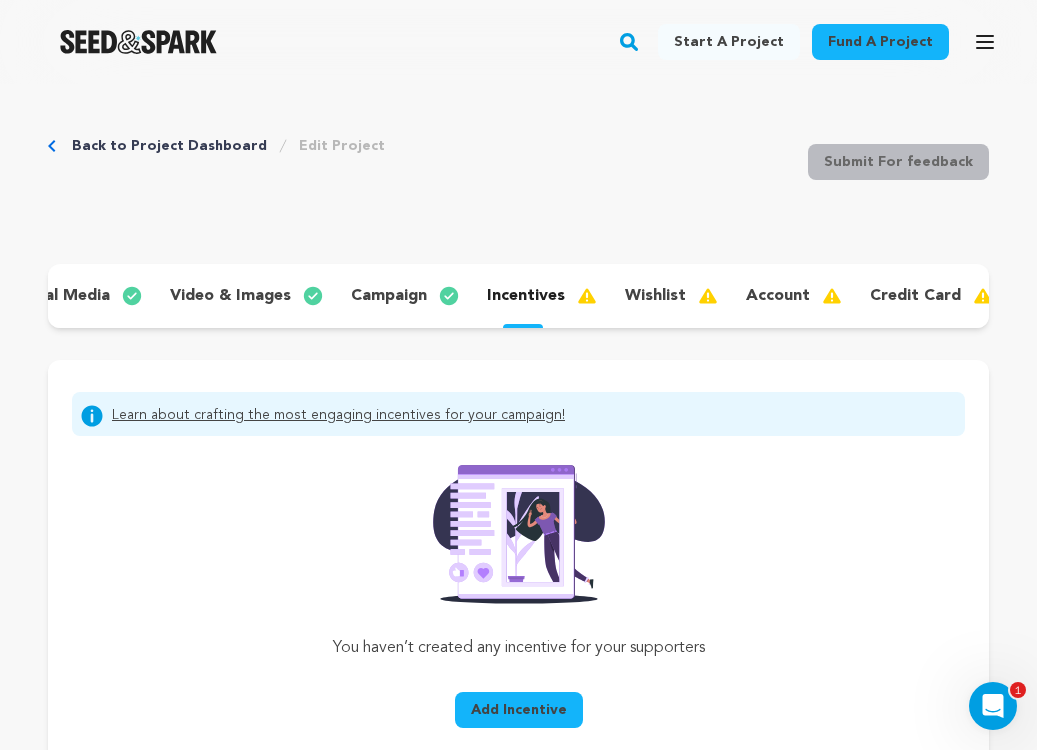 click on "credit card" at bounding box center [915, 296] 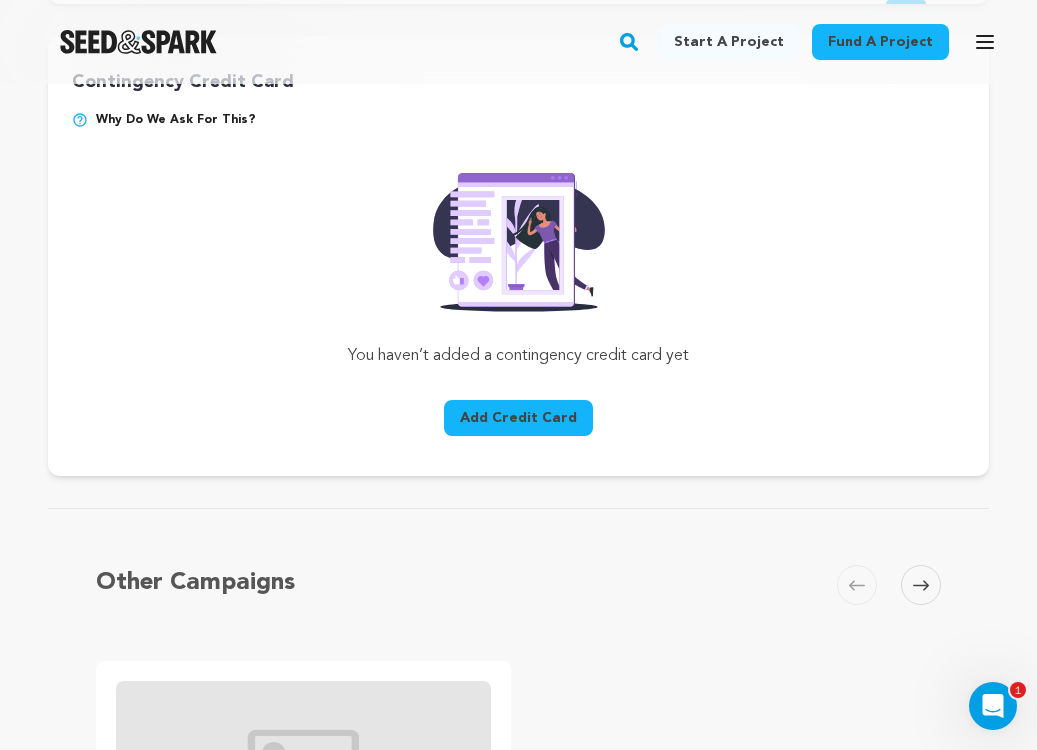 scroll, scrollTop: 333, scrollLeft: 0, axis: vertical 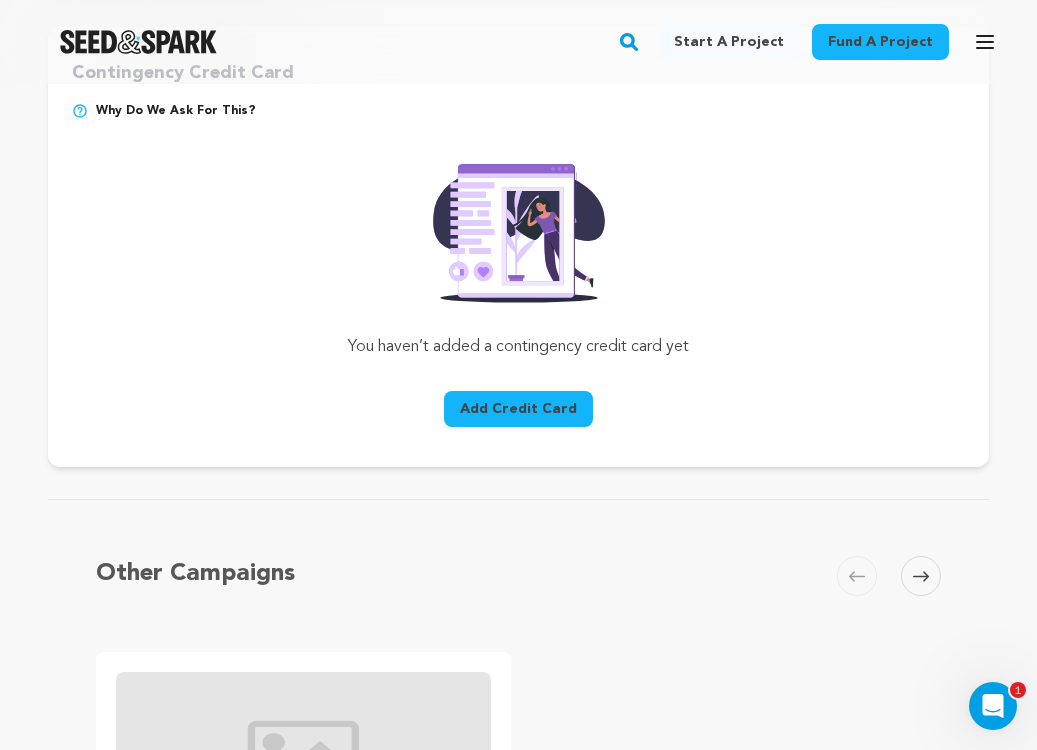 click on "Add Credit Card" at bounding box center [518, 409] 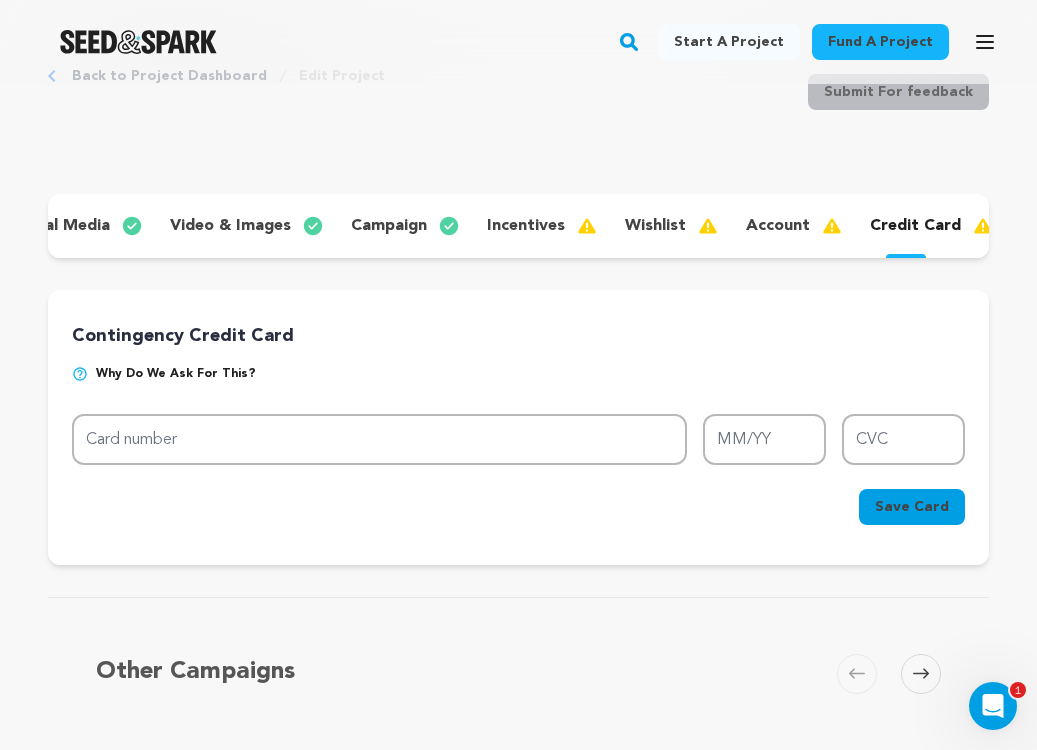 scroll, scrollTop: 63, scrollLeft: 0, axis: vertical 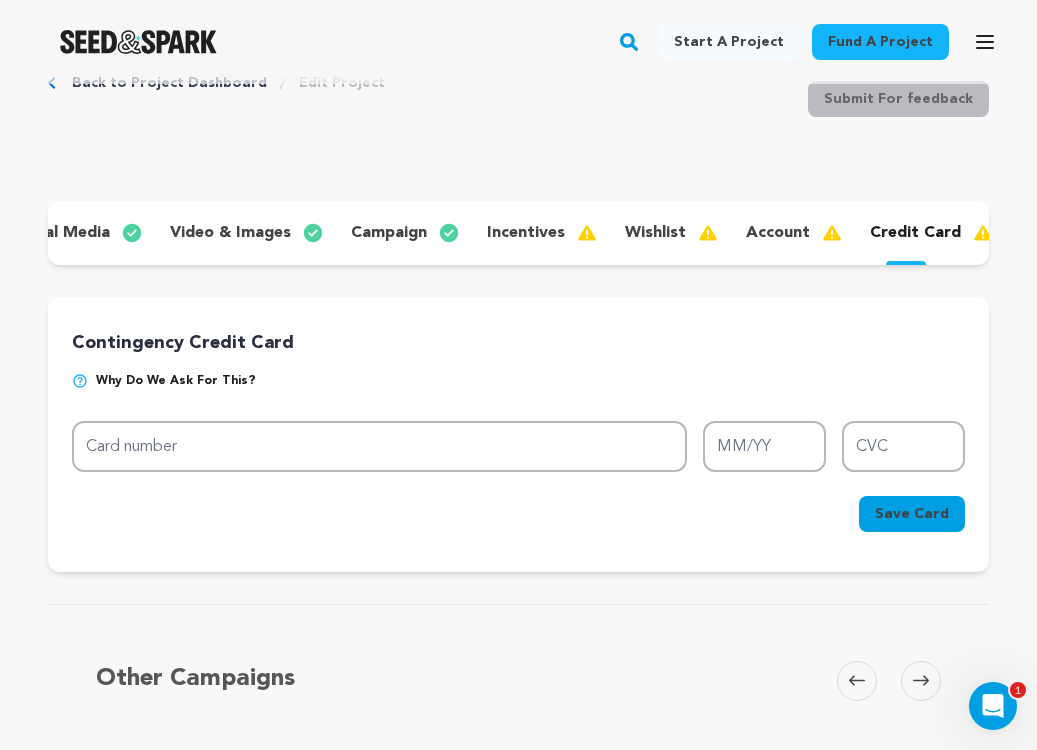 click on "account" at bounding box center [792, 233] 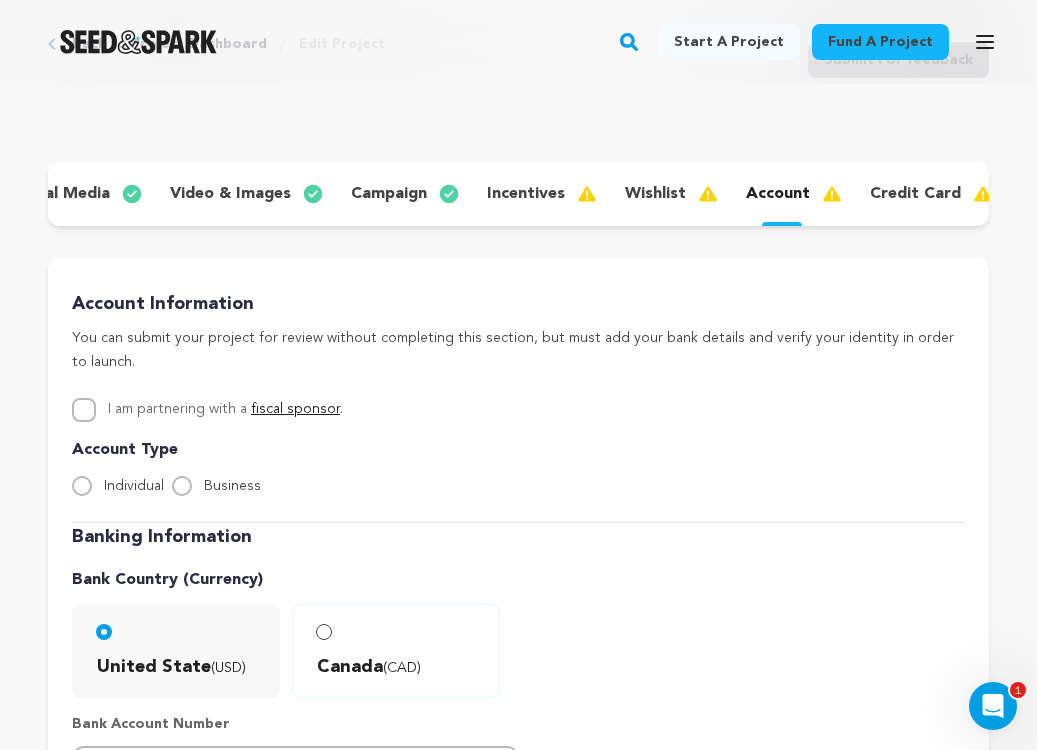 scroll, scrollTop: 0, scrollLeft: 0, axis: both 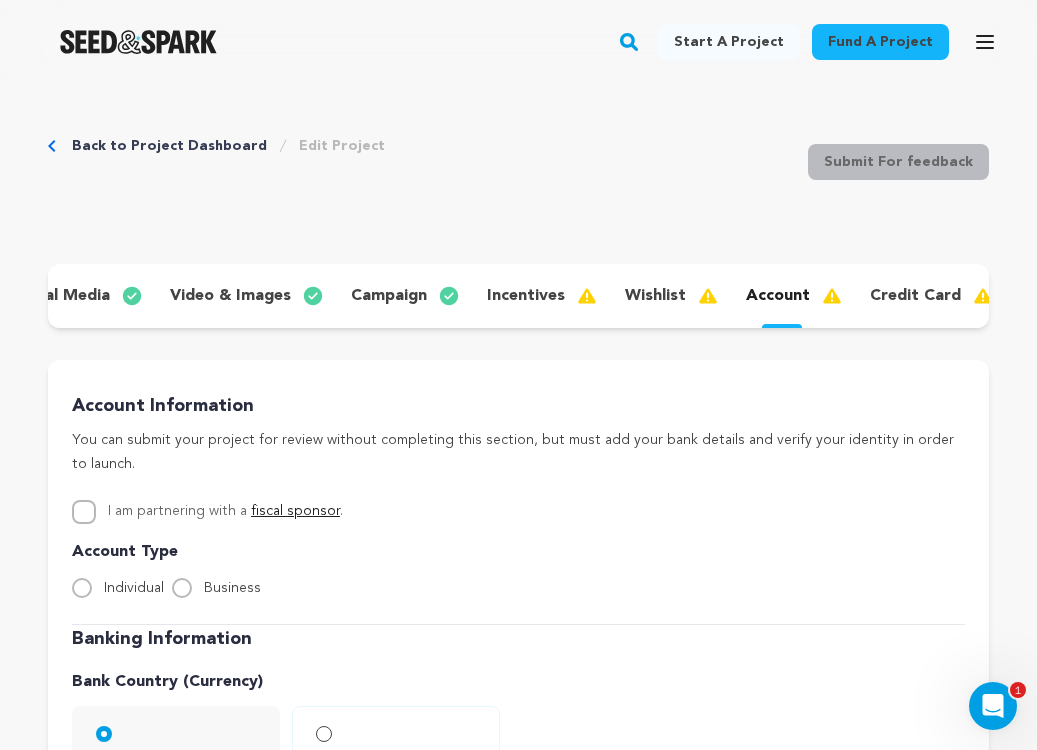 click on "incentives" at bounding box center (540, 296) 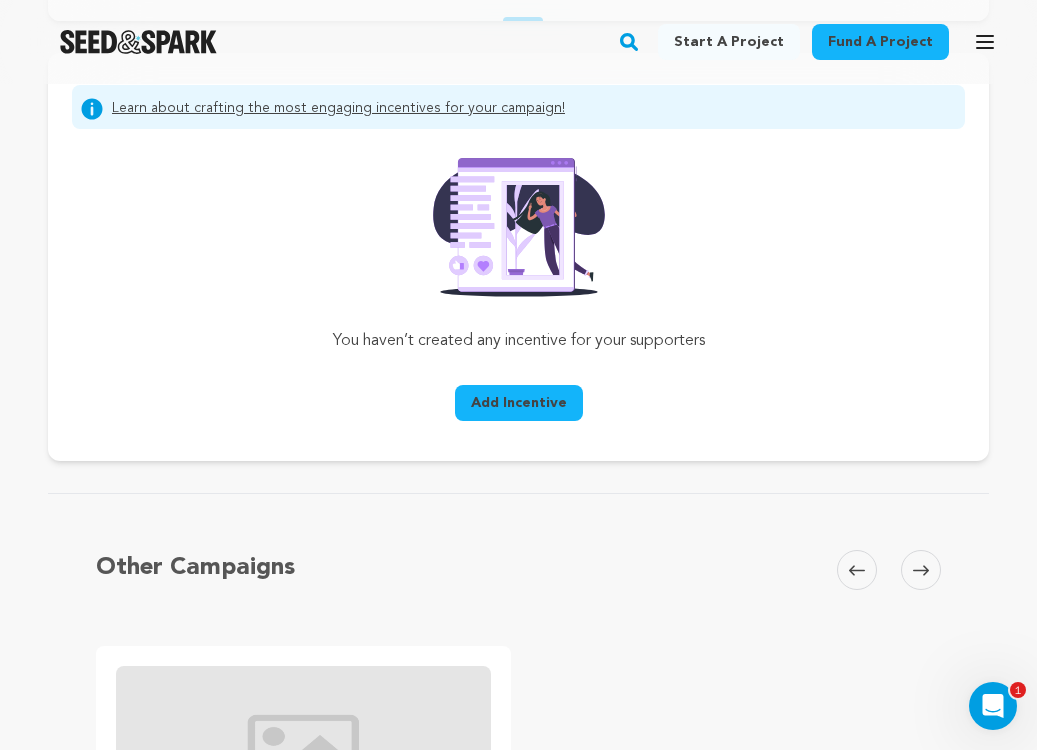 scroll, scrollTop: 374, scrollLeft: 0, axis: vertical 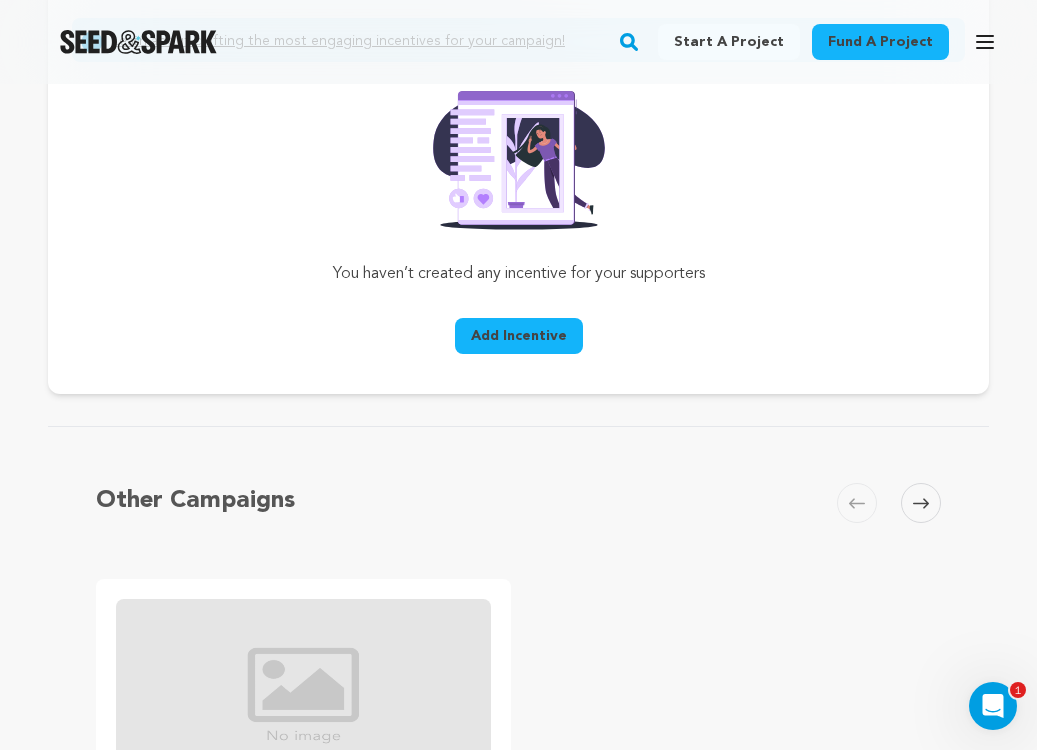 click on "Add Incentive" at bounding box center [519, 336] 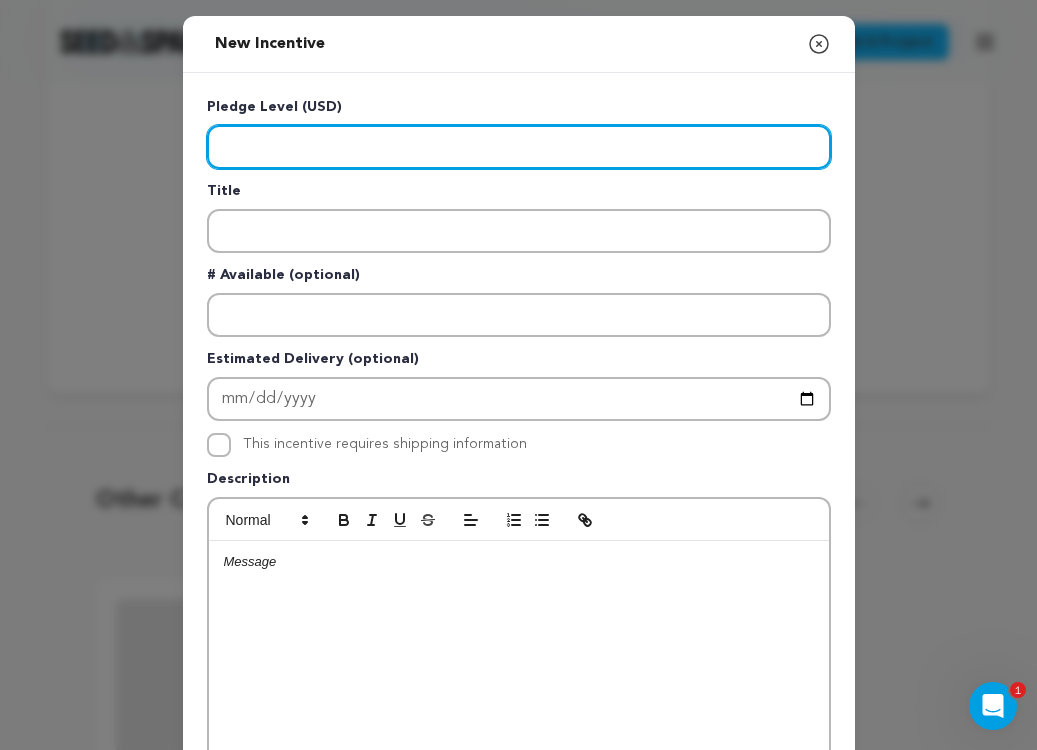click at bounding box center (519, 147) 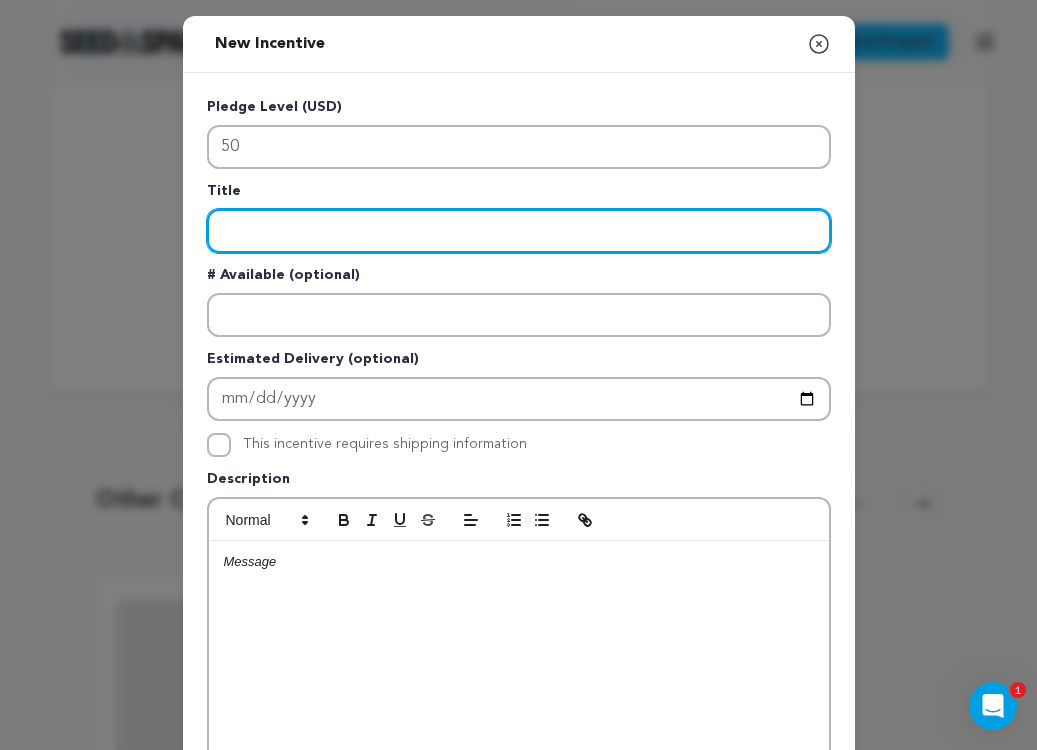 click at bounding box center (519, 231) 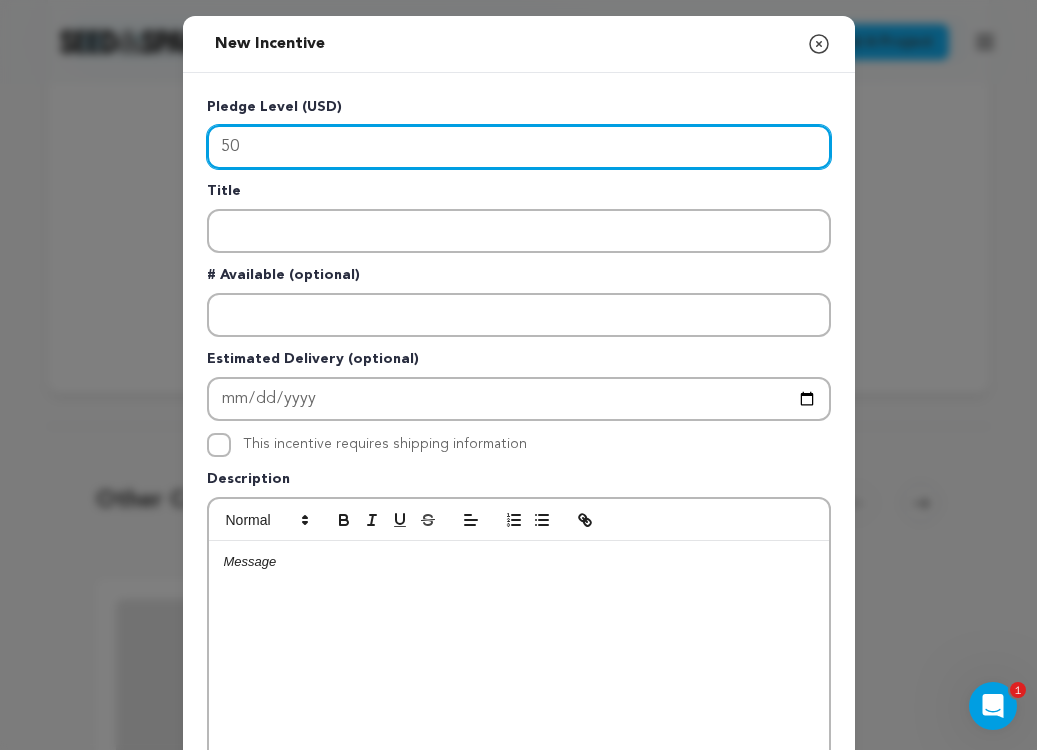 click on "50" at bounding box center [519, 147] 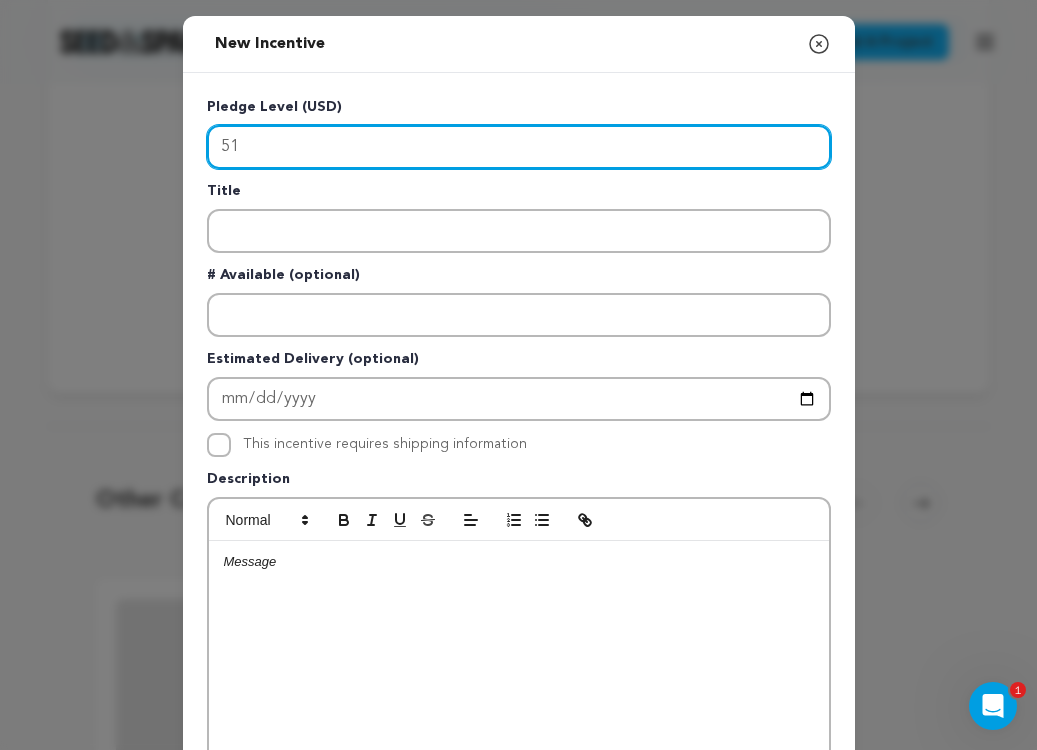 type on "50" 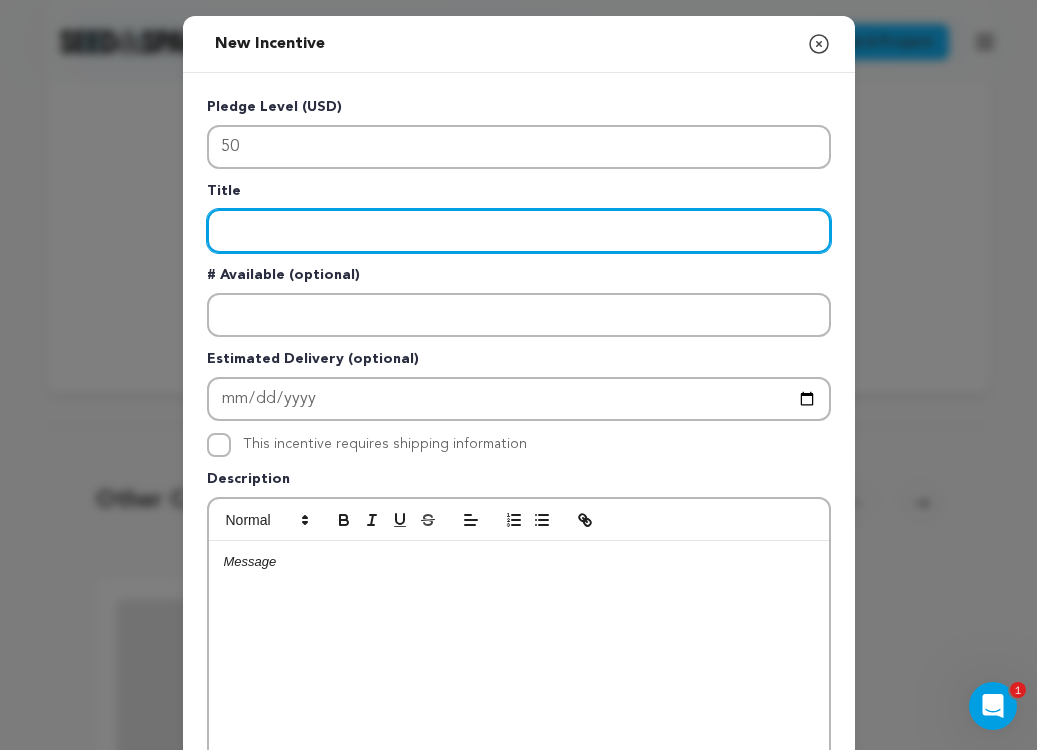 click at bounding box center (519, 231) 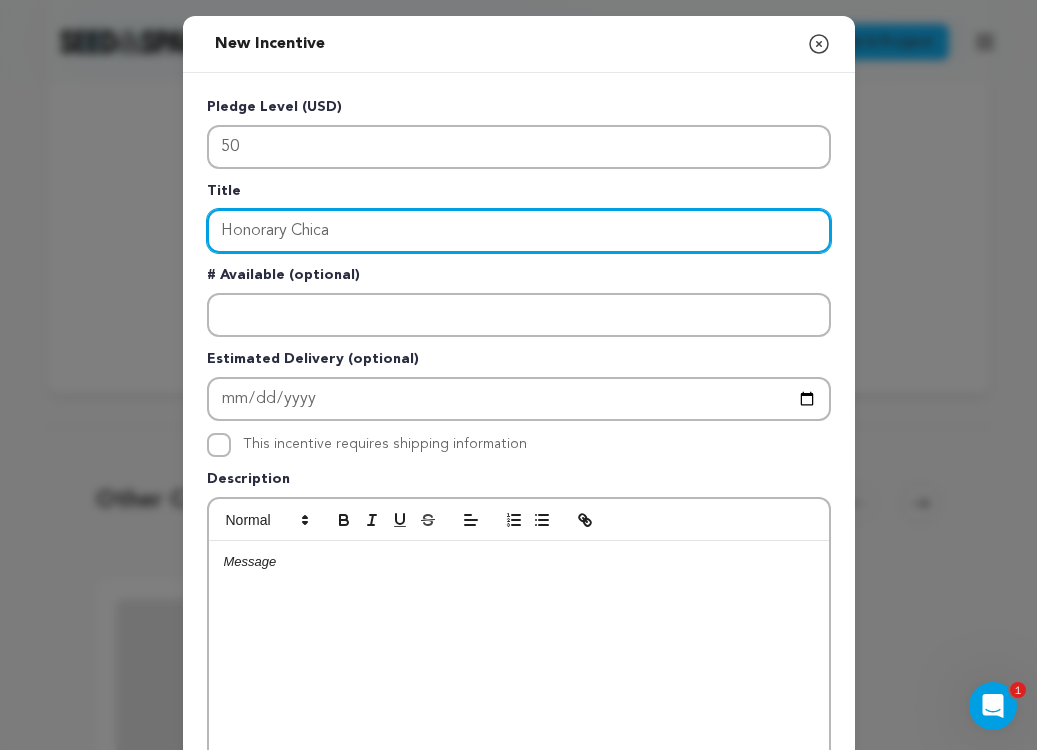 type on "Honorary Chica" 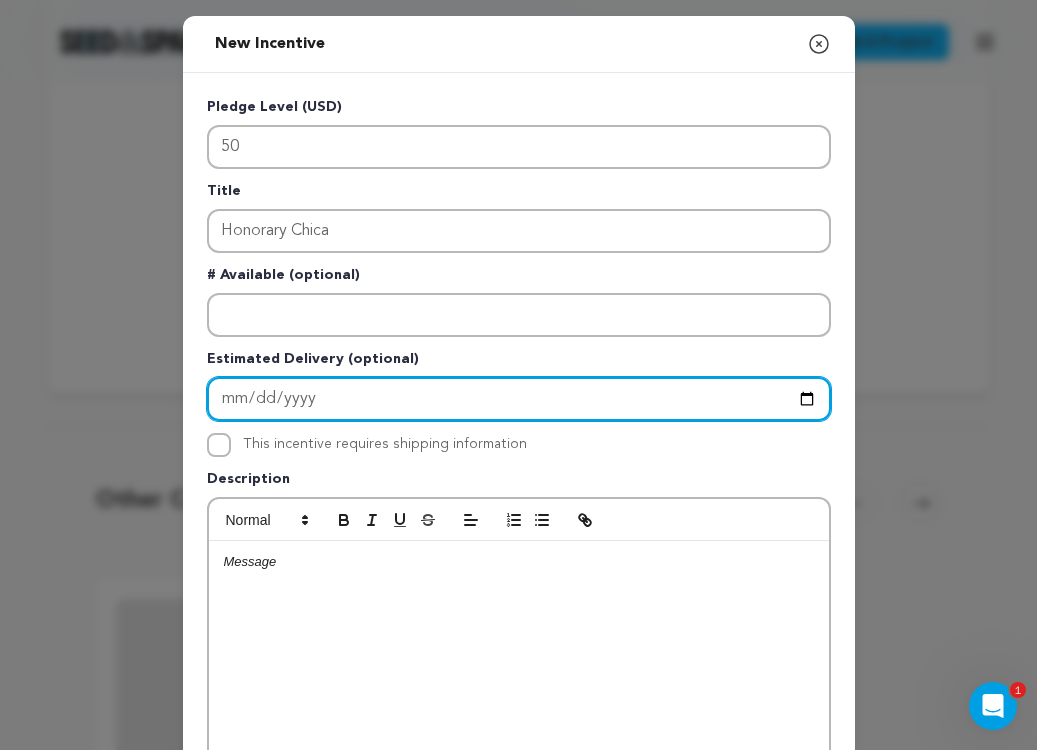 click at bounding box center [519, 399] 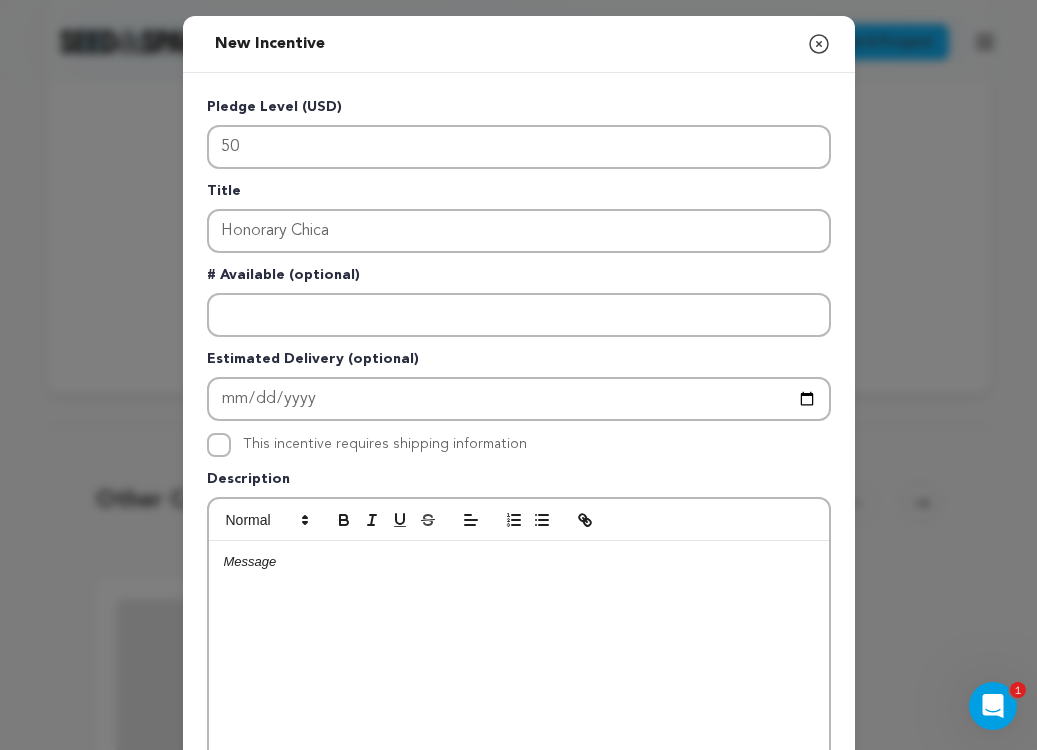 click on "This incentive requires shipping information" at bounding box center [519, 445] 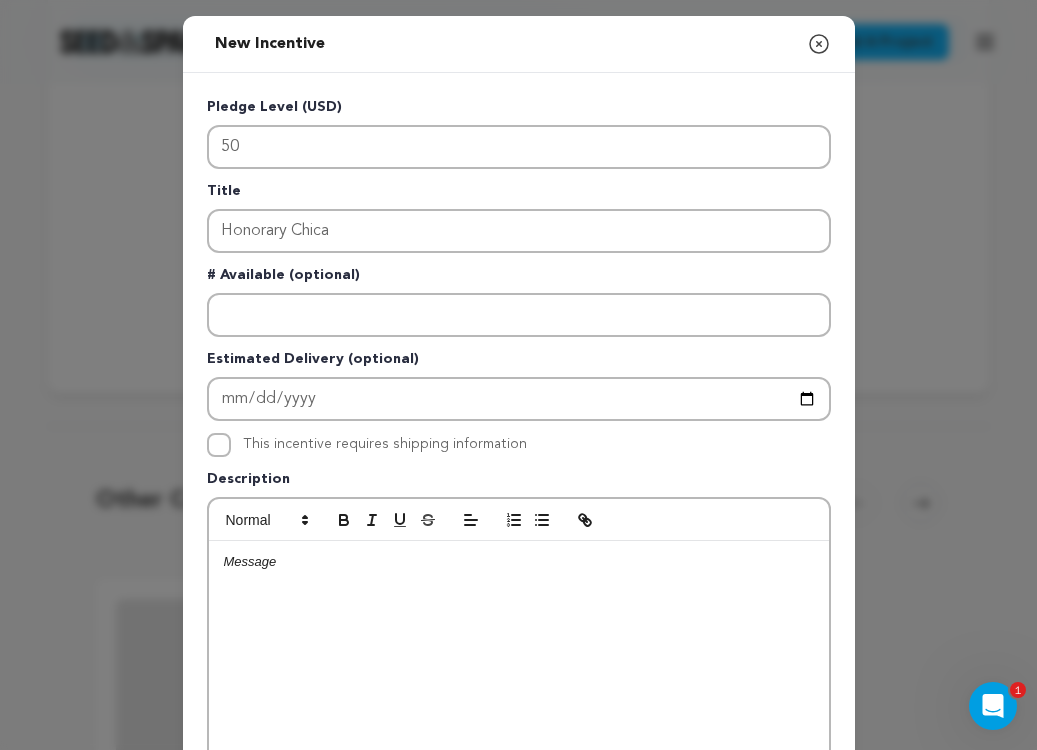 scroll, scrollTop: 175, scrollLeft: 0, axis: vertical 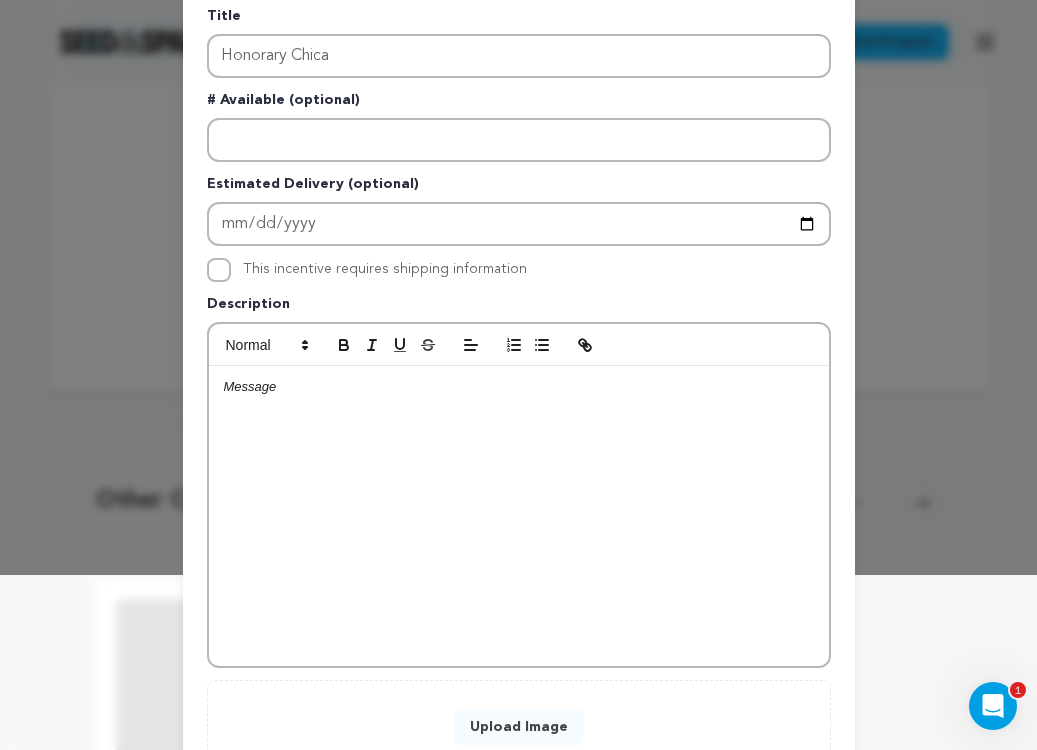 click at bounding box center [519, 516] 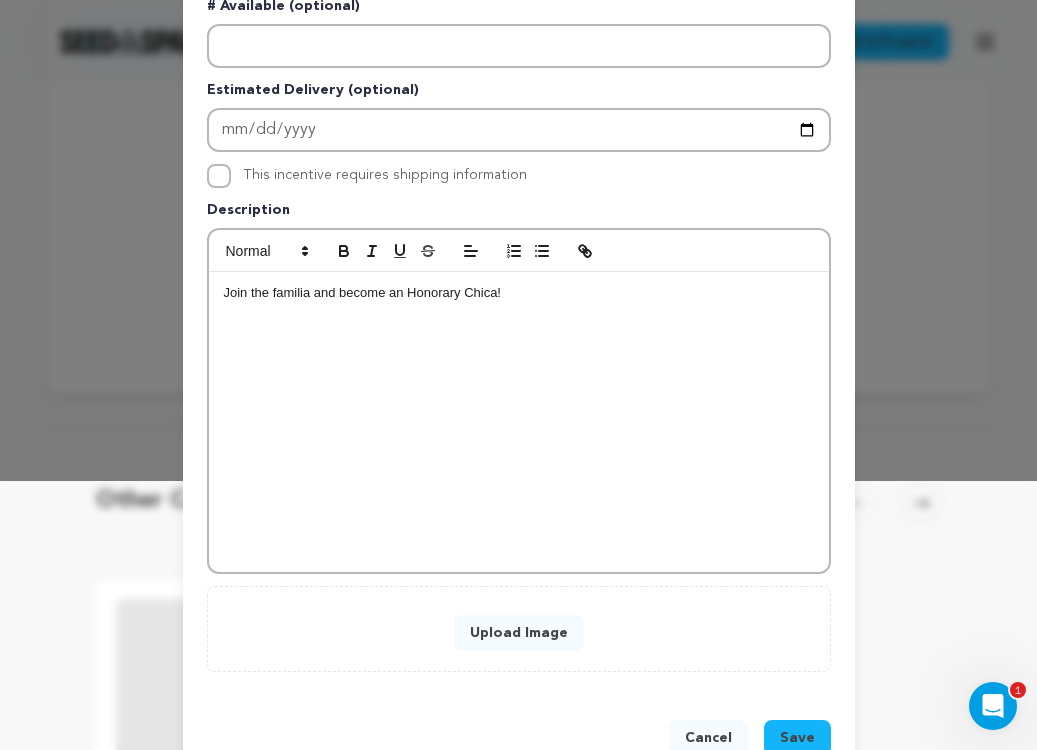 scroll, scrollTop: 291, scrollLeft: 0, axis: vertical 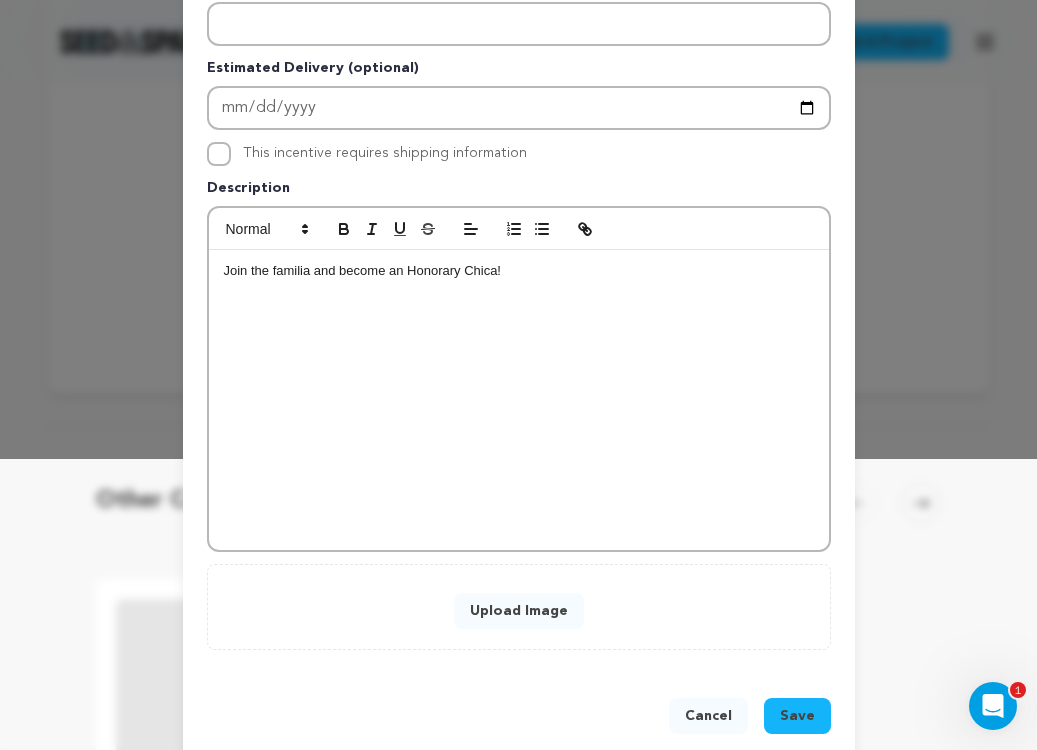 click on "Save" at bounding box center [797, 716] 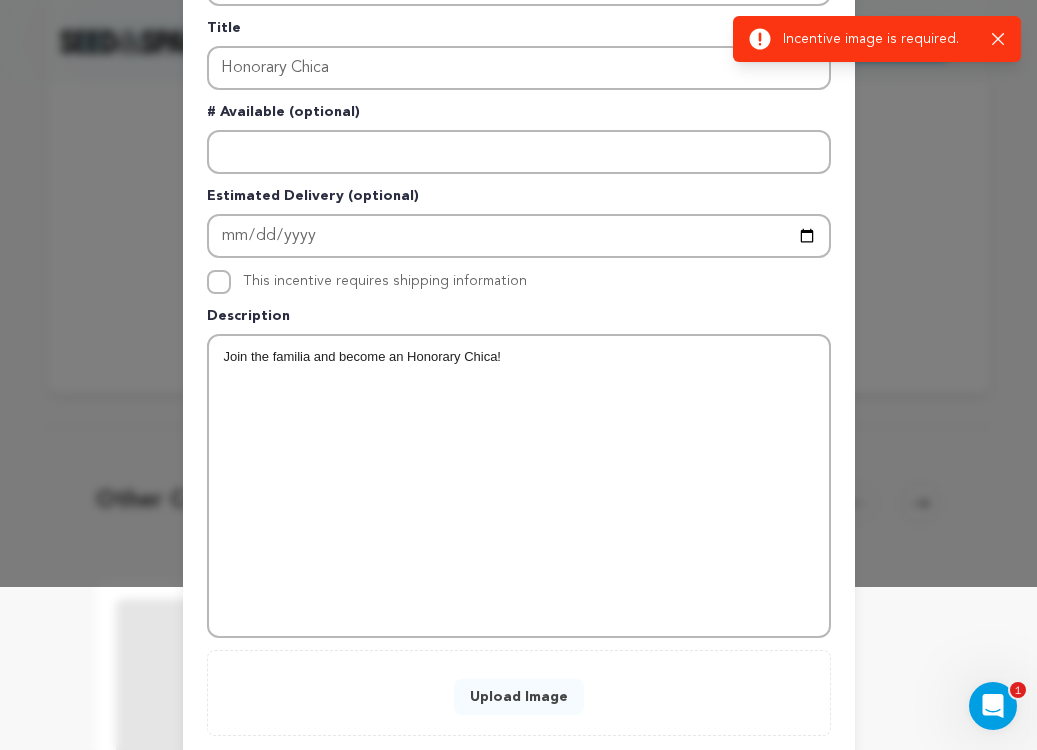 scroll, scrollTop: 281, scrollLeft: 0, axis: vertical 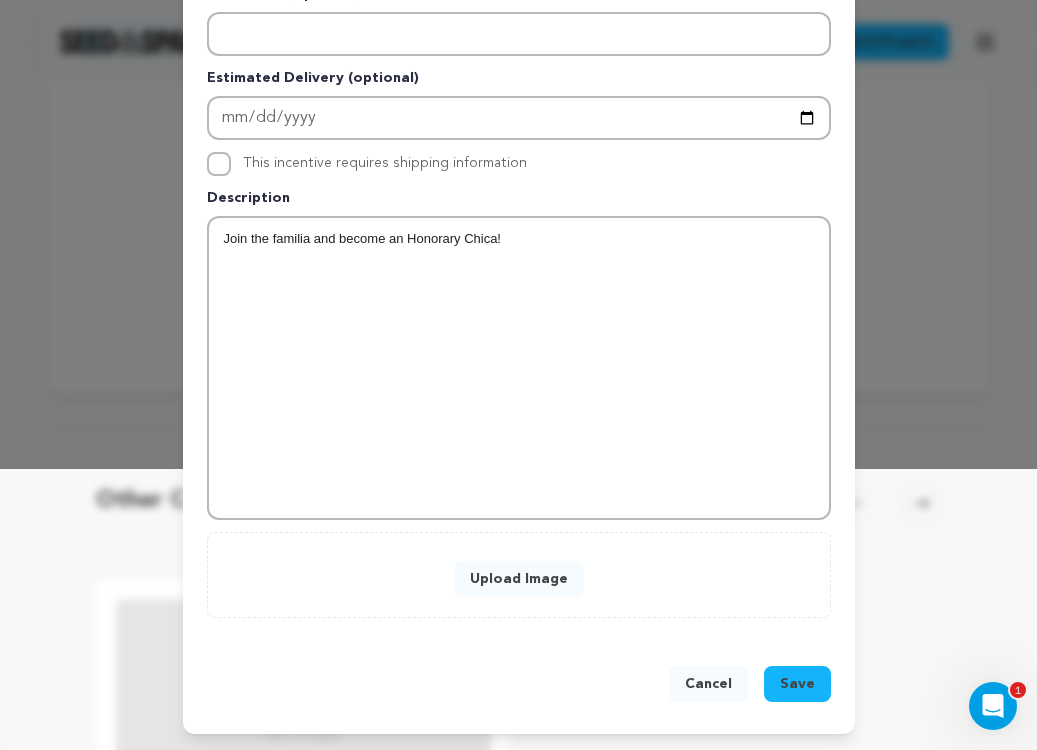 click on "Upload Image" at bounding box center [519, 579] 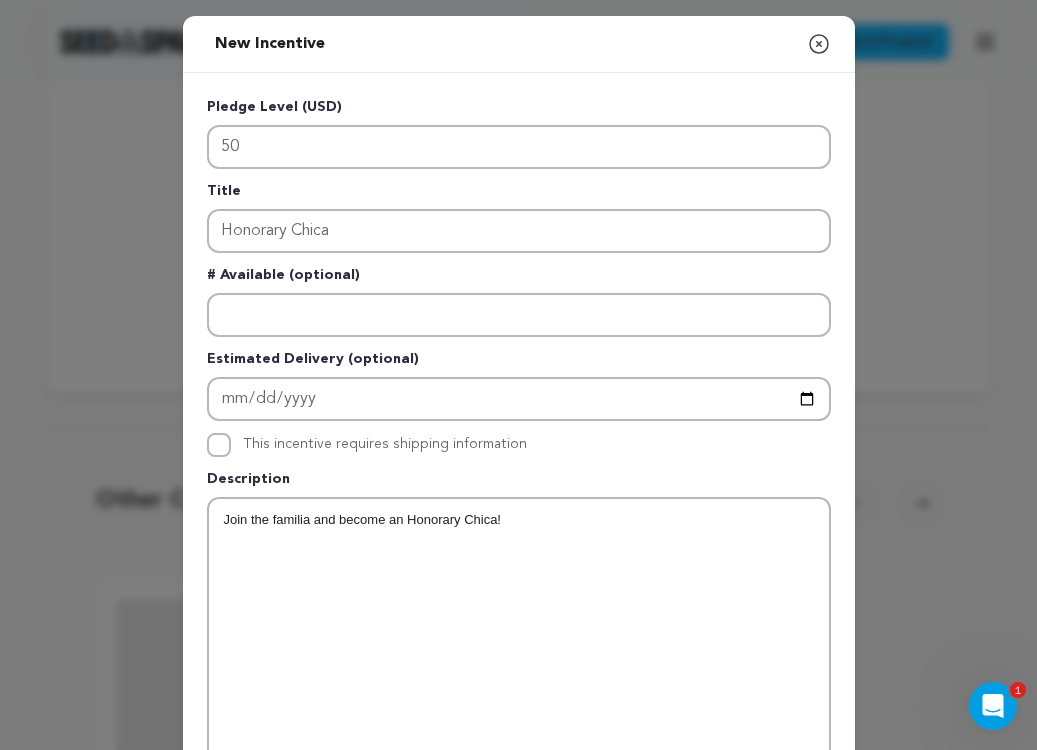 scroll, scrollTop: 281, scrollLeft: 0, axis: vertical 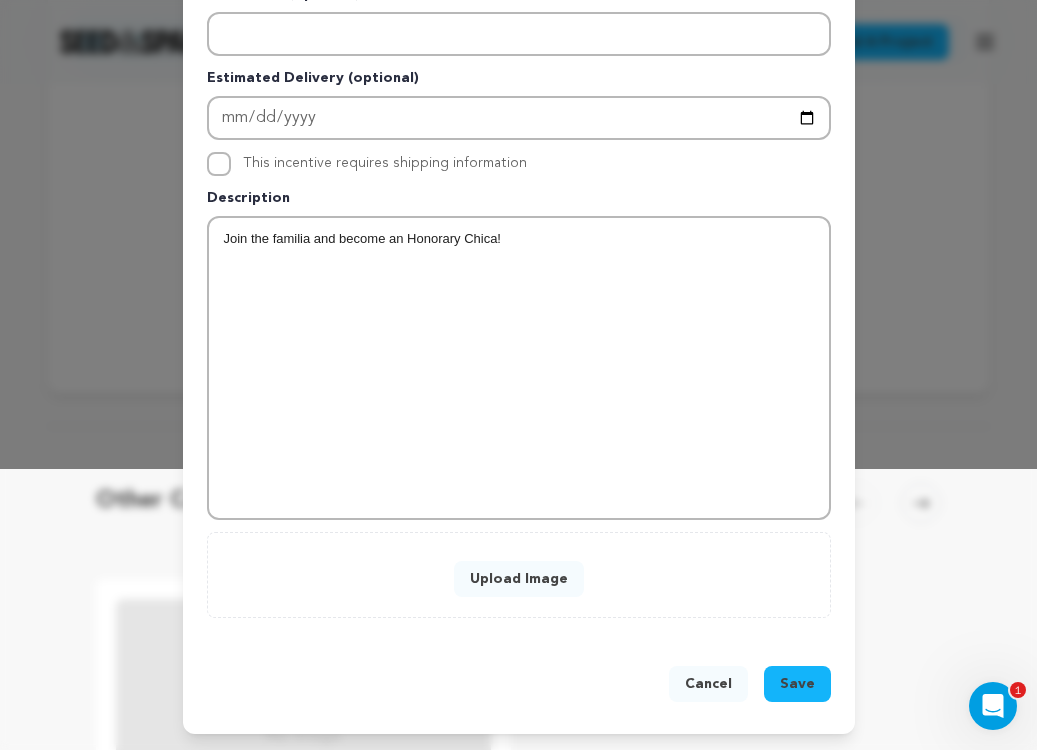 click on "Upload Image" at bounding box center [519, 579] 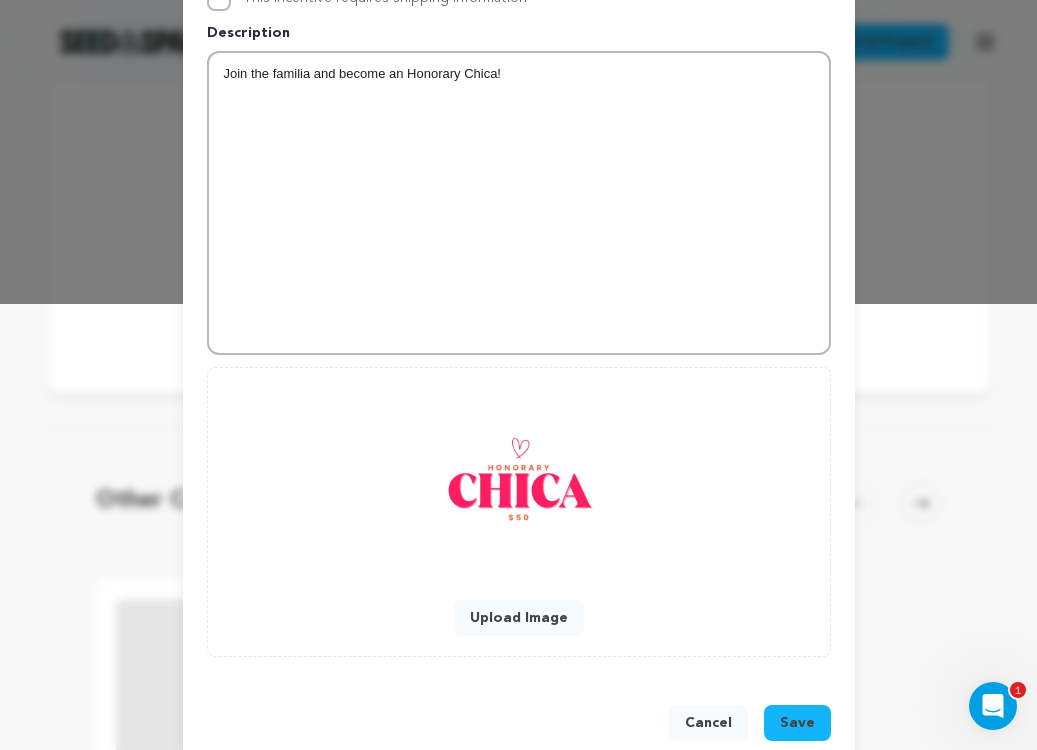 scroll, scrollTop: 485, scrollLeft: 0, axis: vertical 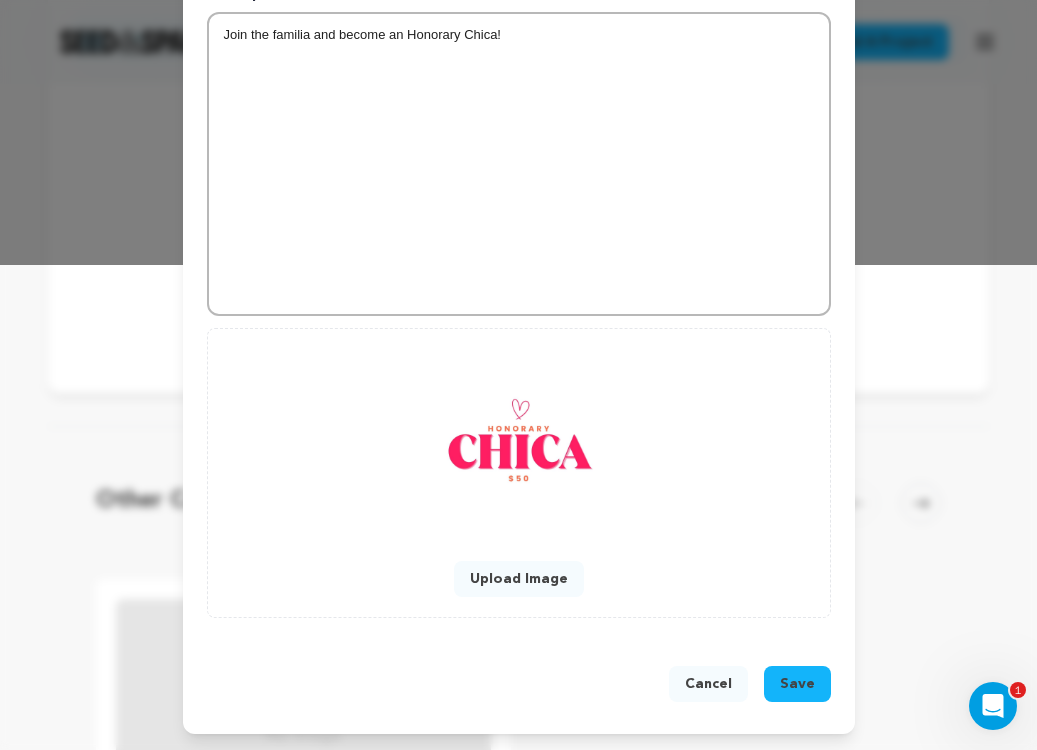 click on "Save" at bounding box center (797, 684) 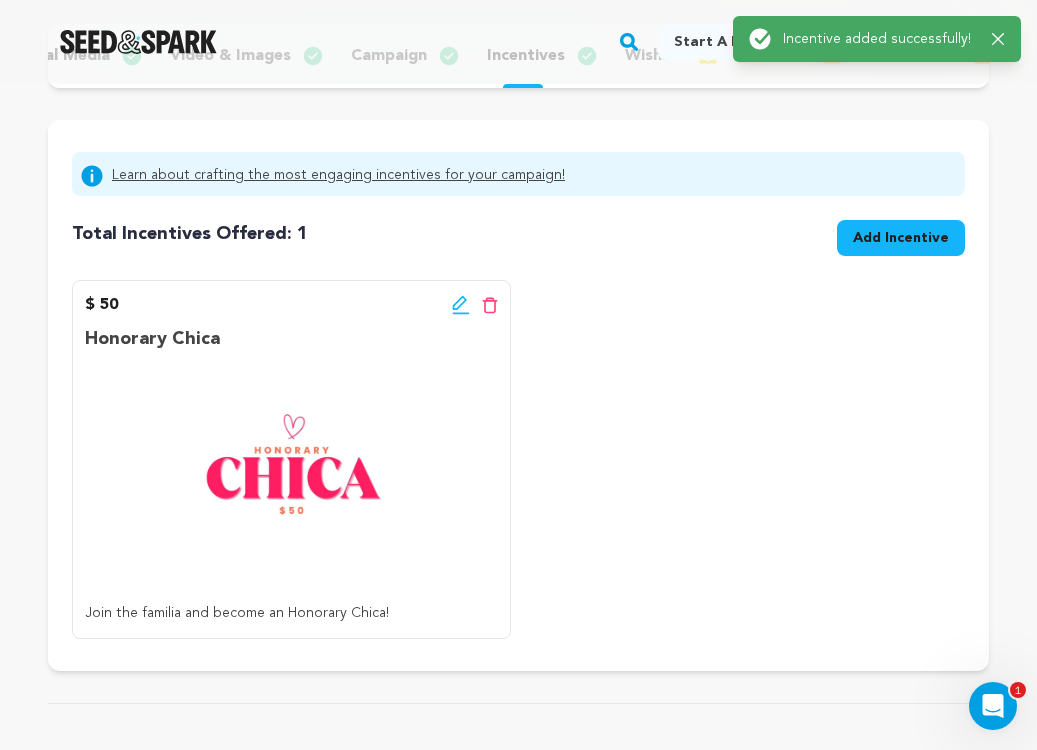 scroll, scrollTop: 0, scrollLeft: 0, axis: both 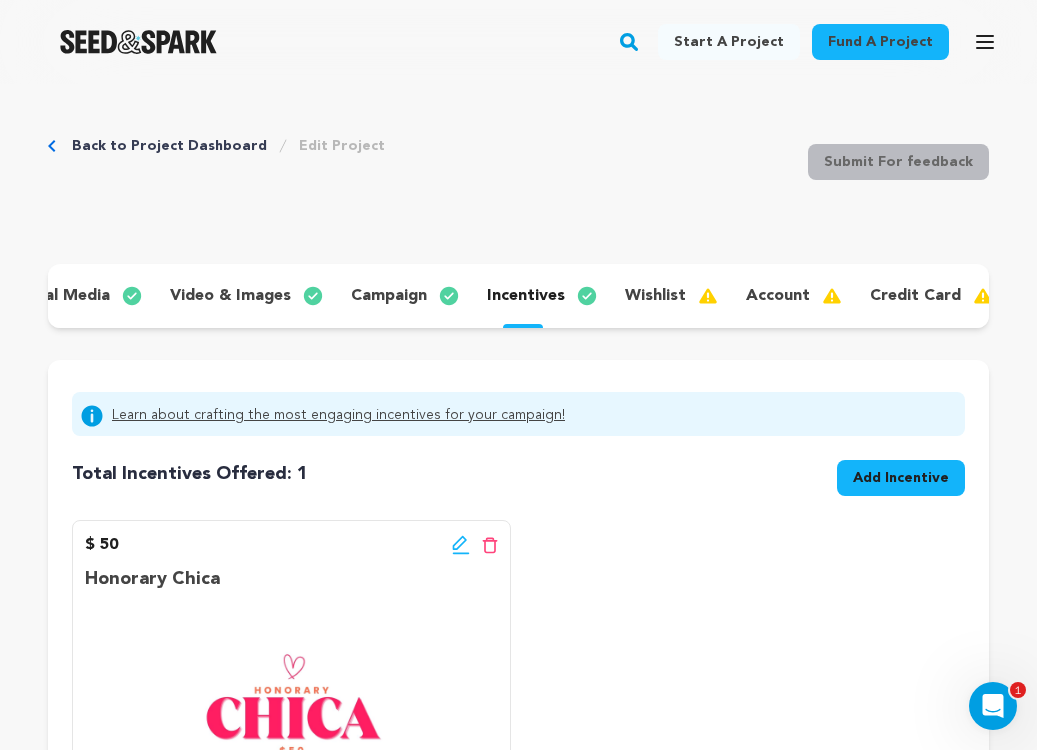 click on "Add Incentive" at bounding box center [901, 478] 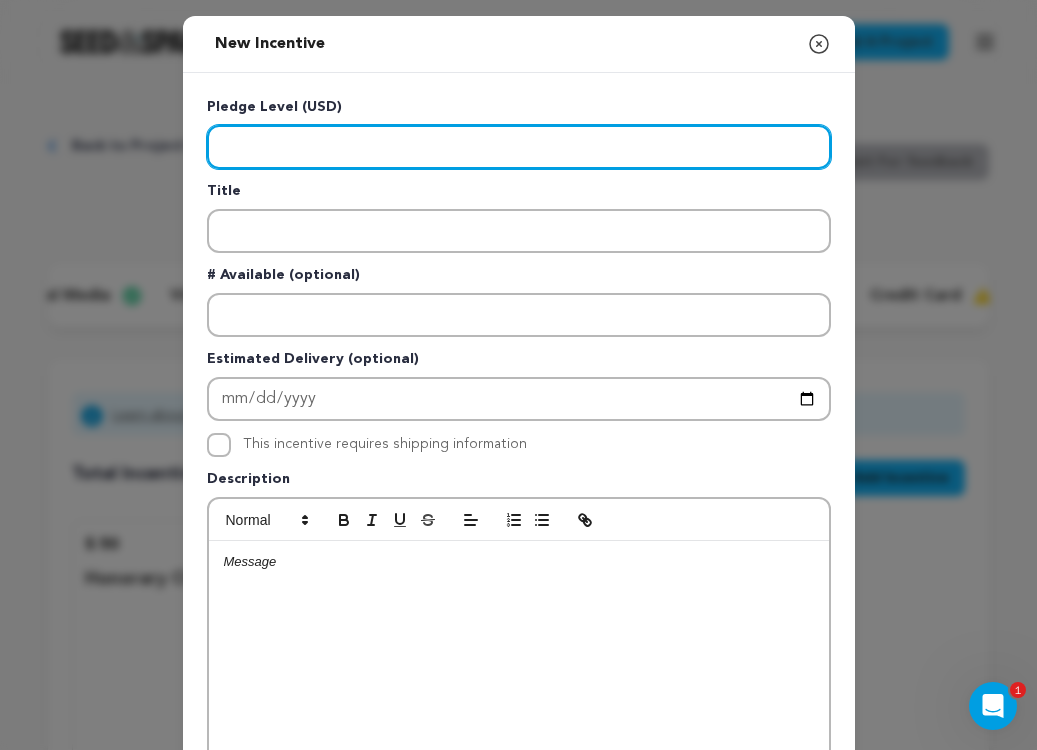 click at bounding box center (519, 147) 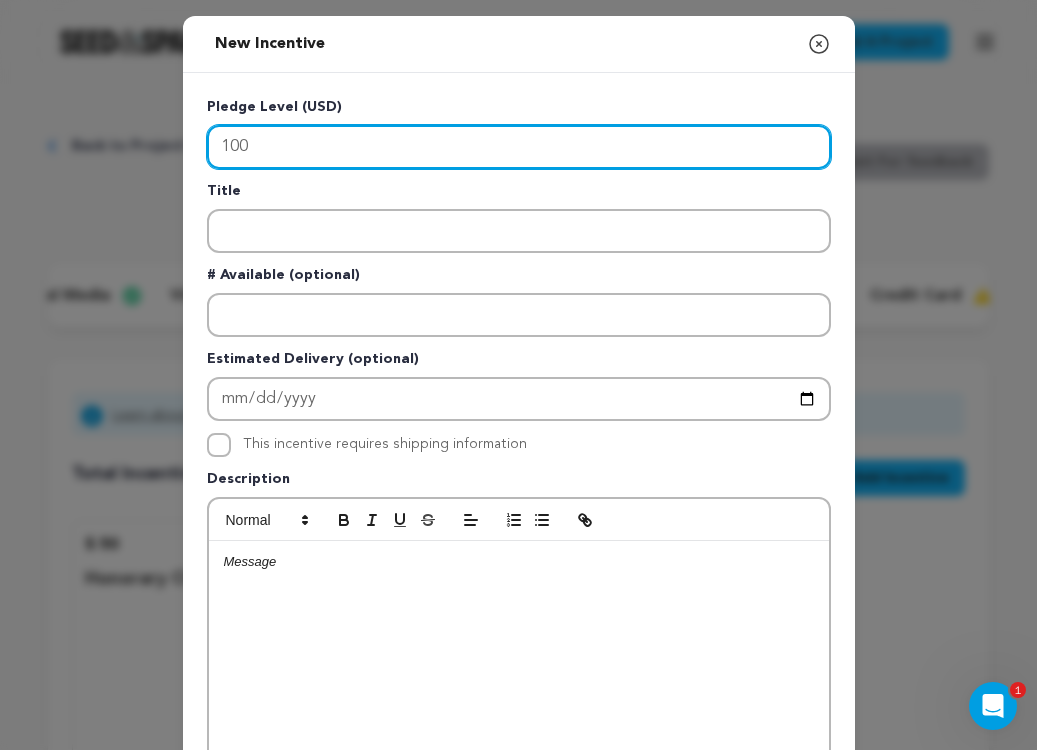 type on "100" 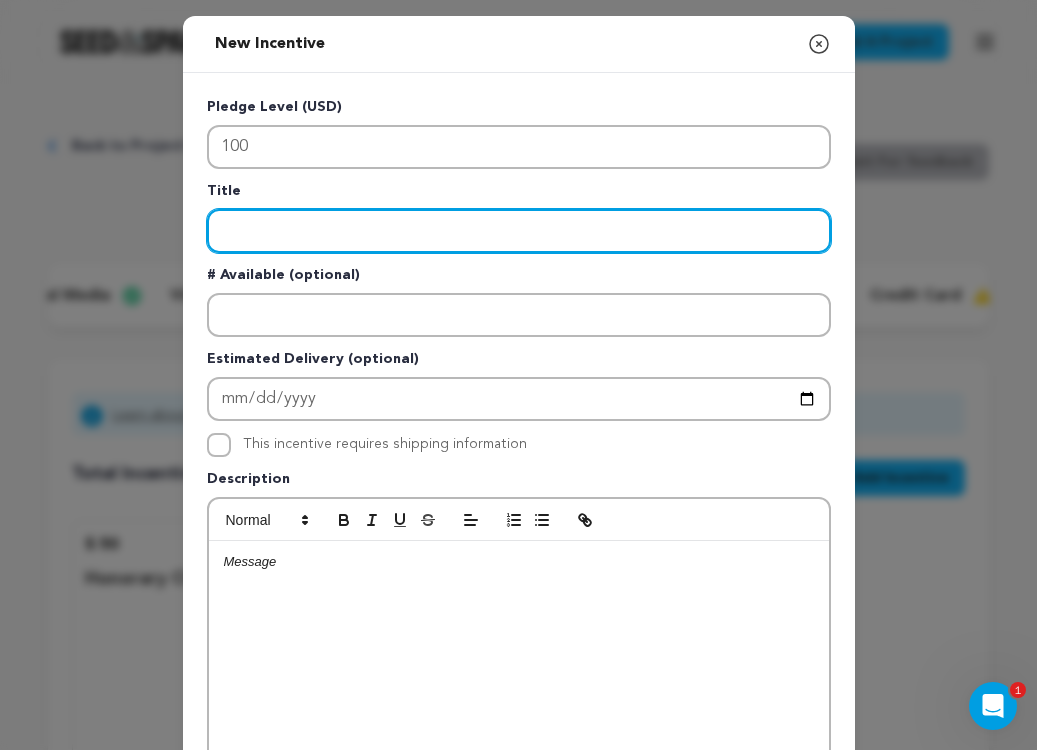 click at bounding box center (519, 231) 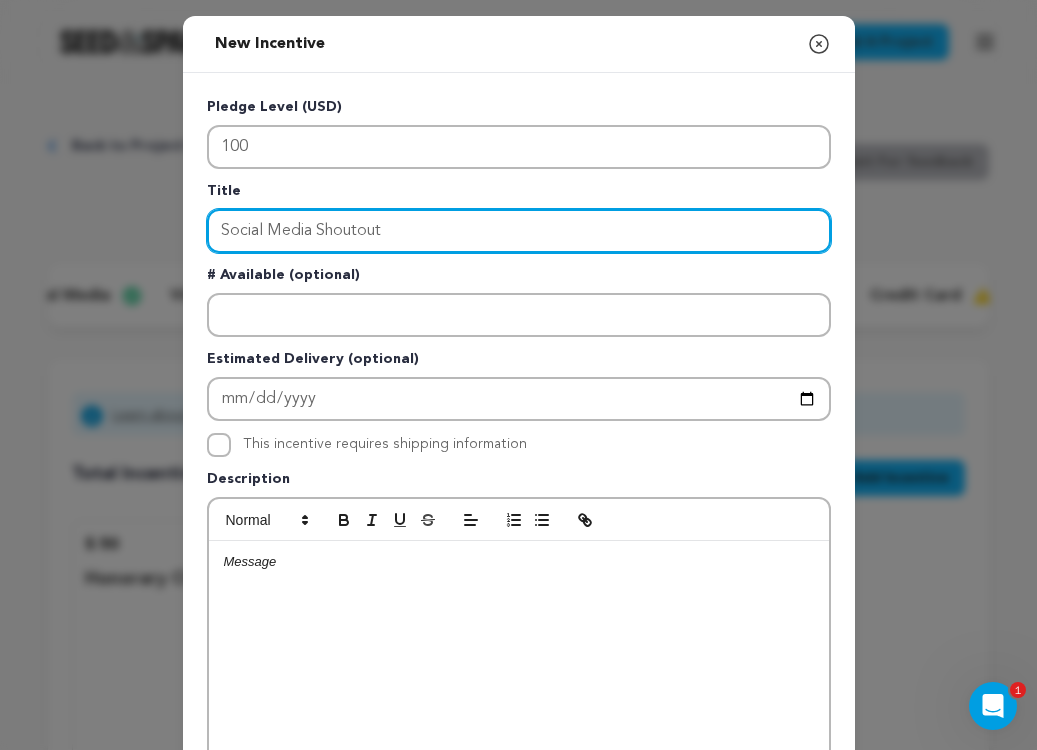 type on "Social Media Shoutout" 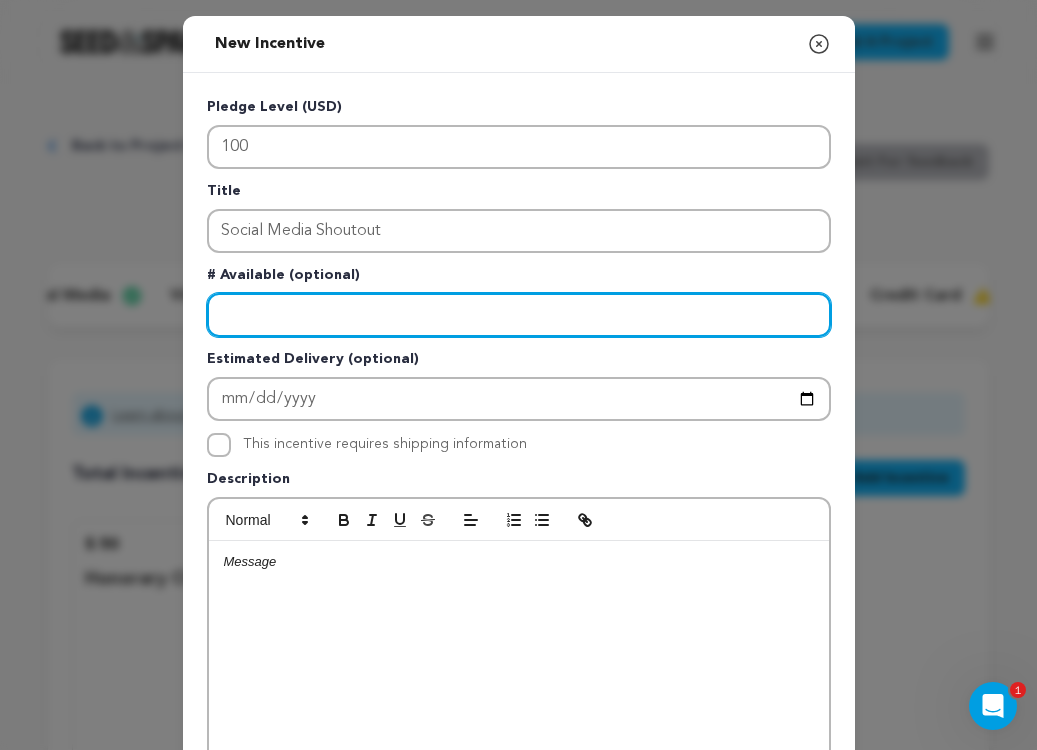 scroll, scrollTop: 156, scrollLeft: 0, axis: vertical 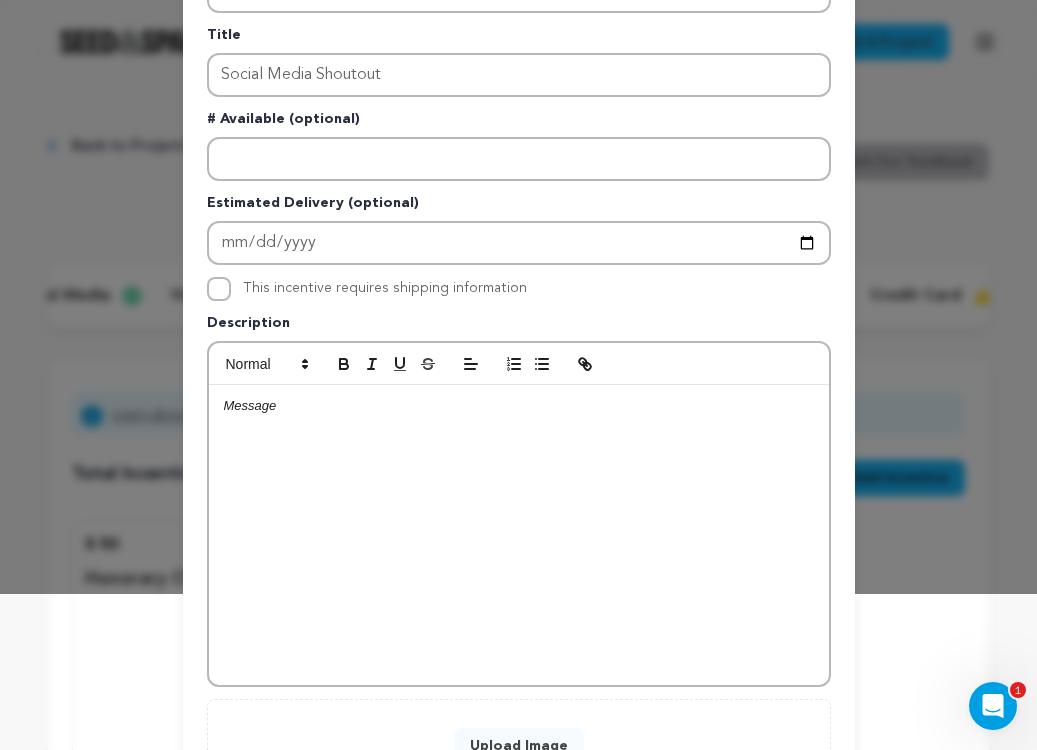 click at bounding box center [519, 535] 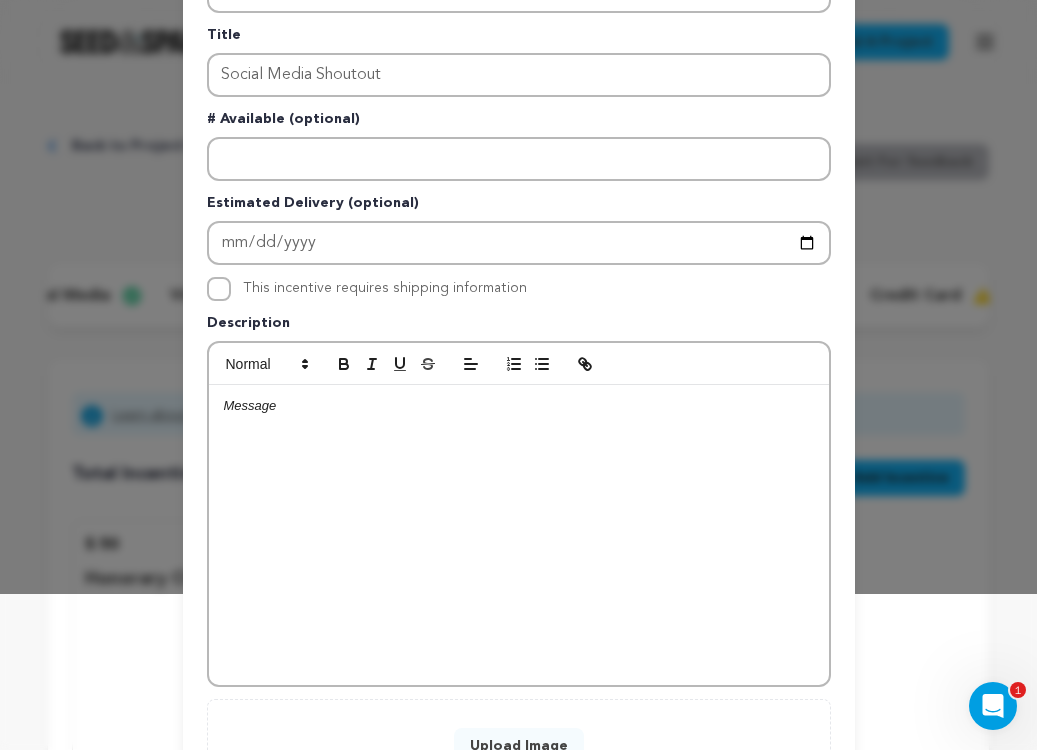 type 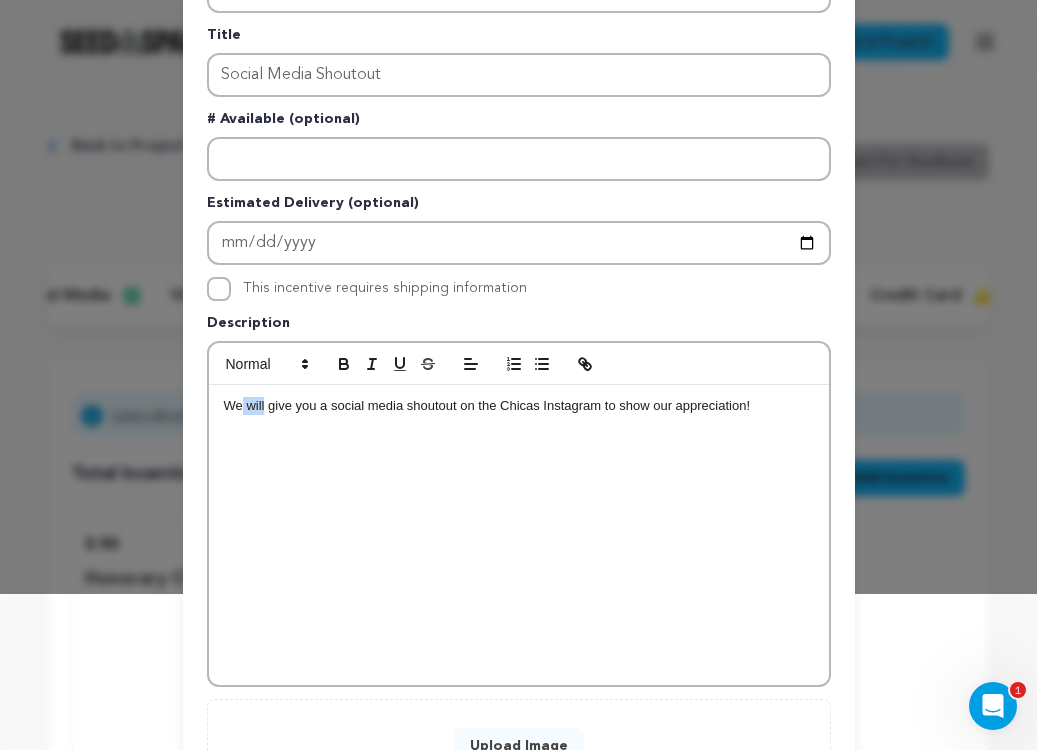 drag, startPoint x: 266, startPoint y: 408, endPoint x: 242, endPoint y: 408, distance: 24 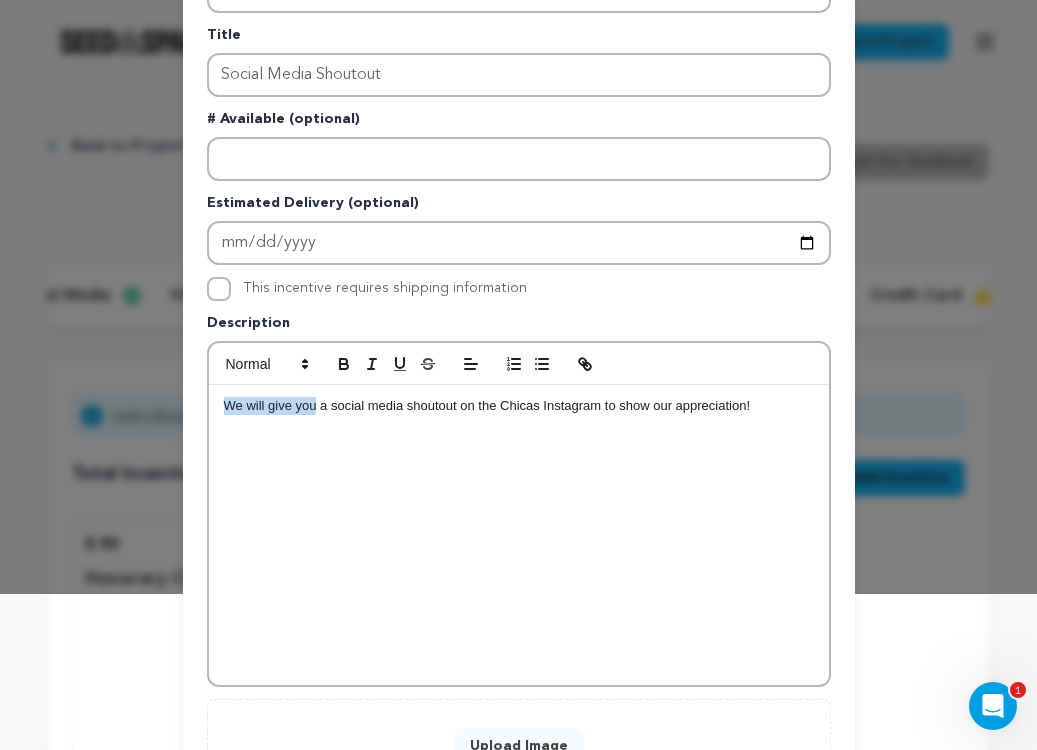 drag, startPoint x: 317, startPoint y: 412, endPoint x: 221, endPoint y: 411, distance: 96.00521 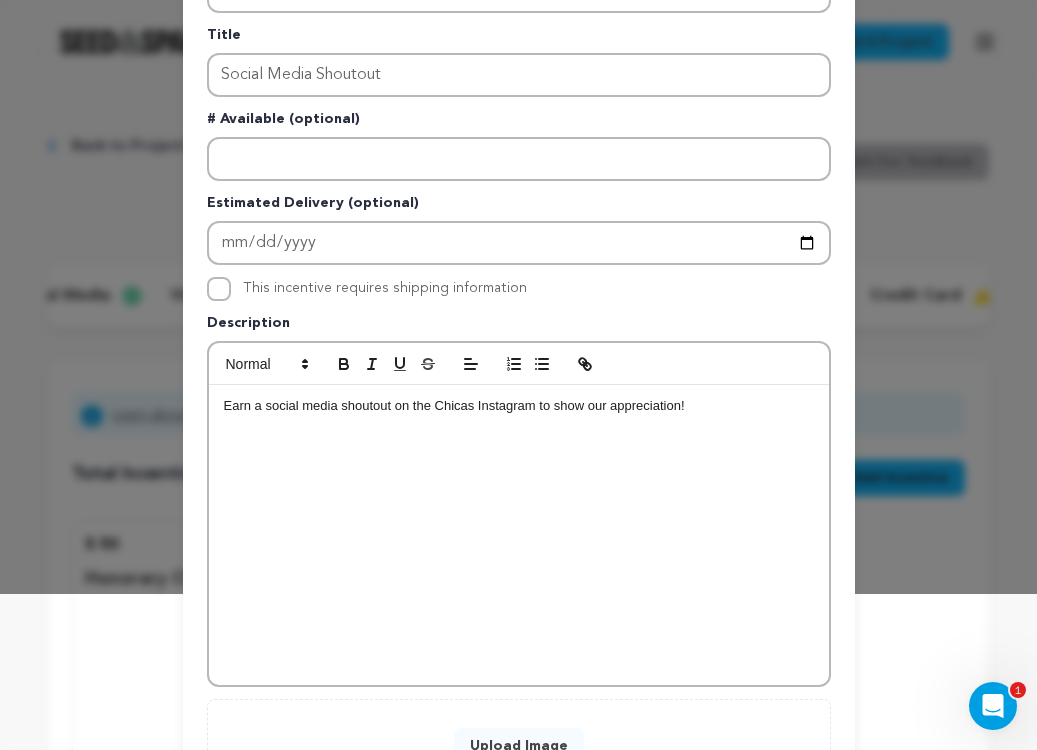 scroll, scrollTop: 256, scrollLeft: 0, axis: vertical 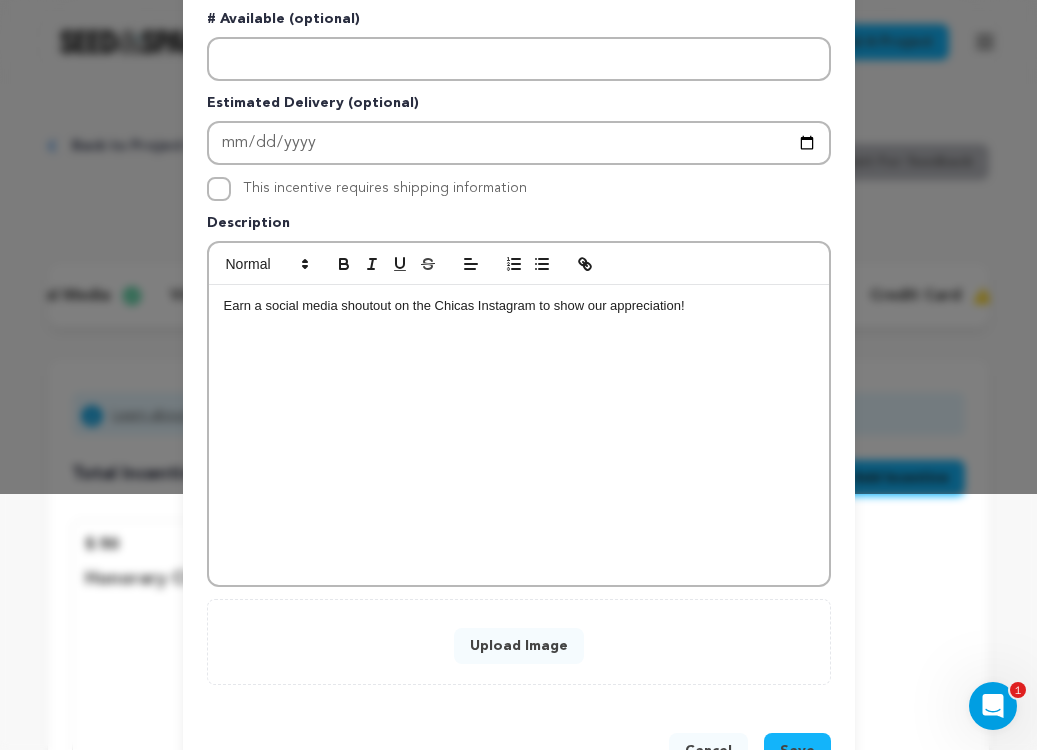 click on "Upload Image" at bounding box center [519, 646] 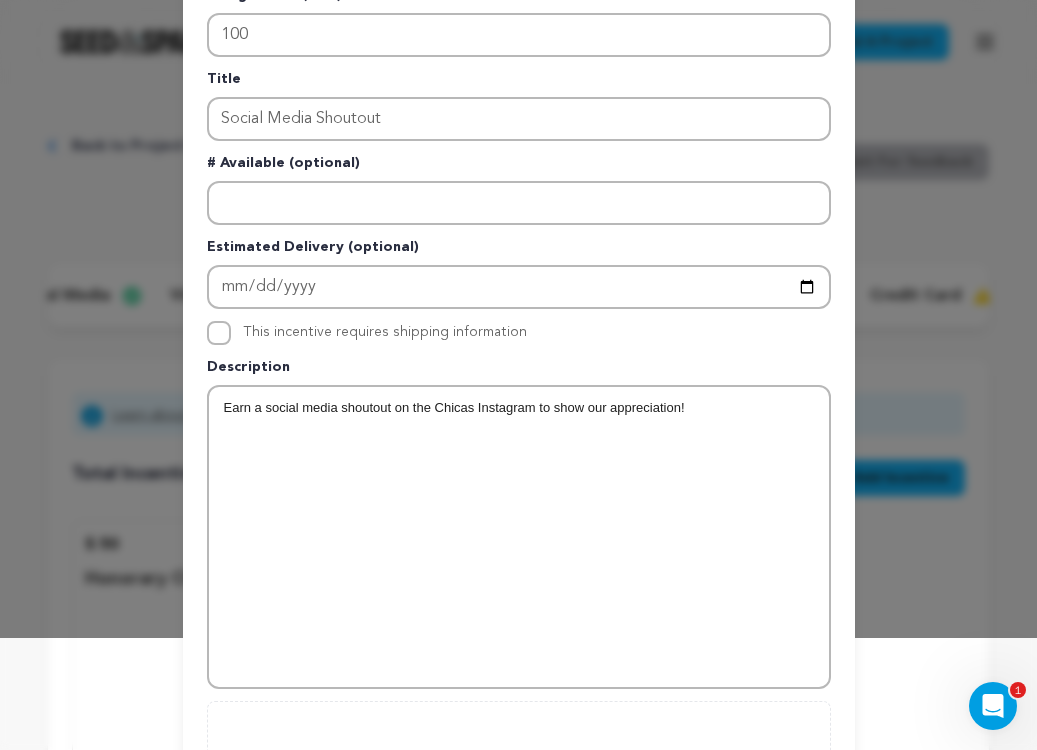 scroll, scrollTop: 0, scrollLeft: 0, axis: both 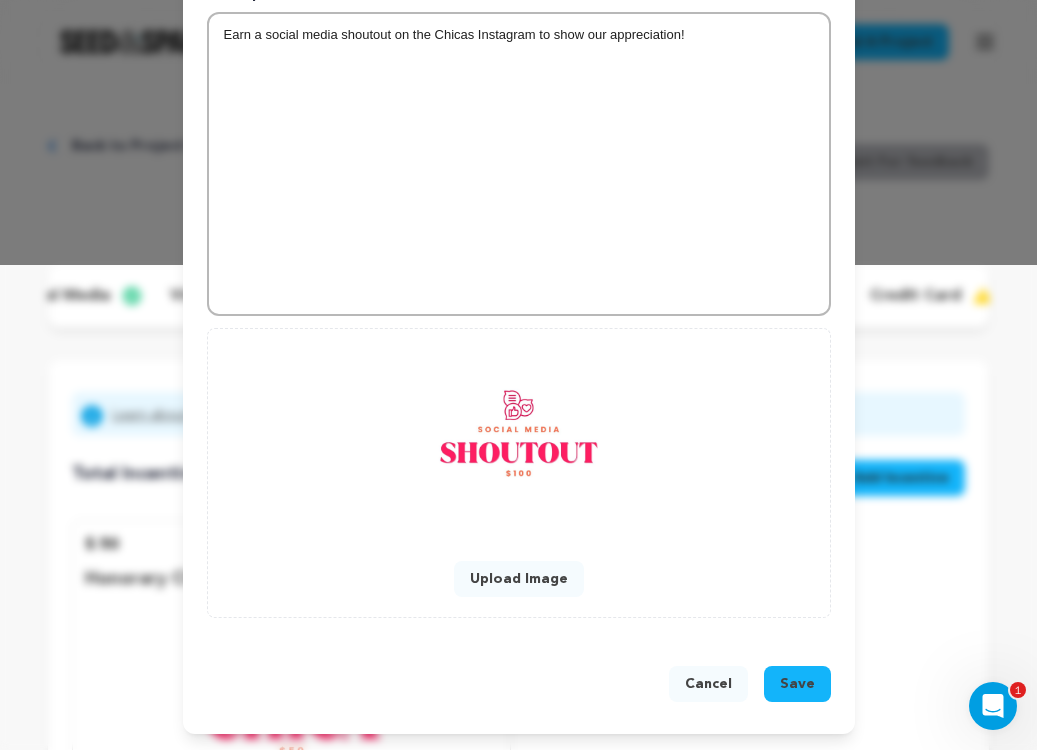 click on "Save" at bounding box center (797, 684) 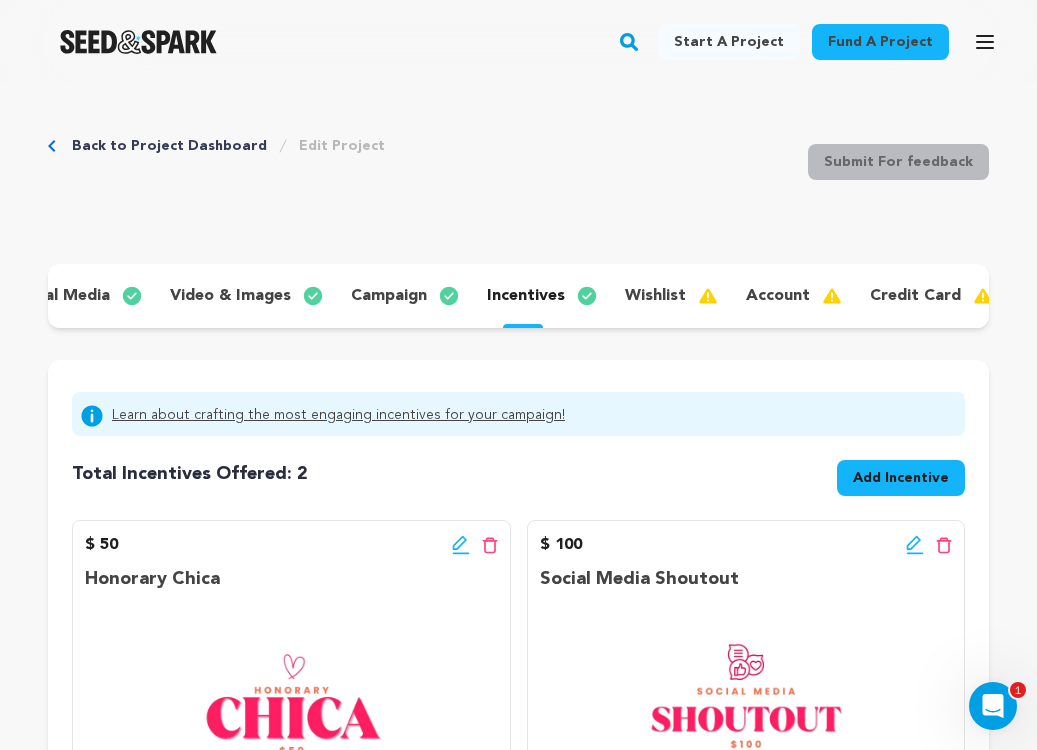 click on "Add Incentive" at bounding box center (901, 478) 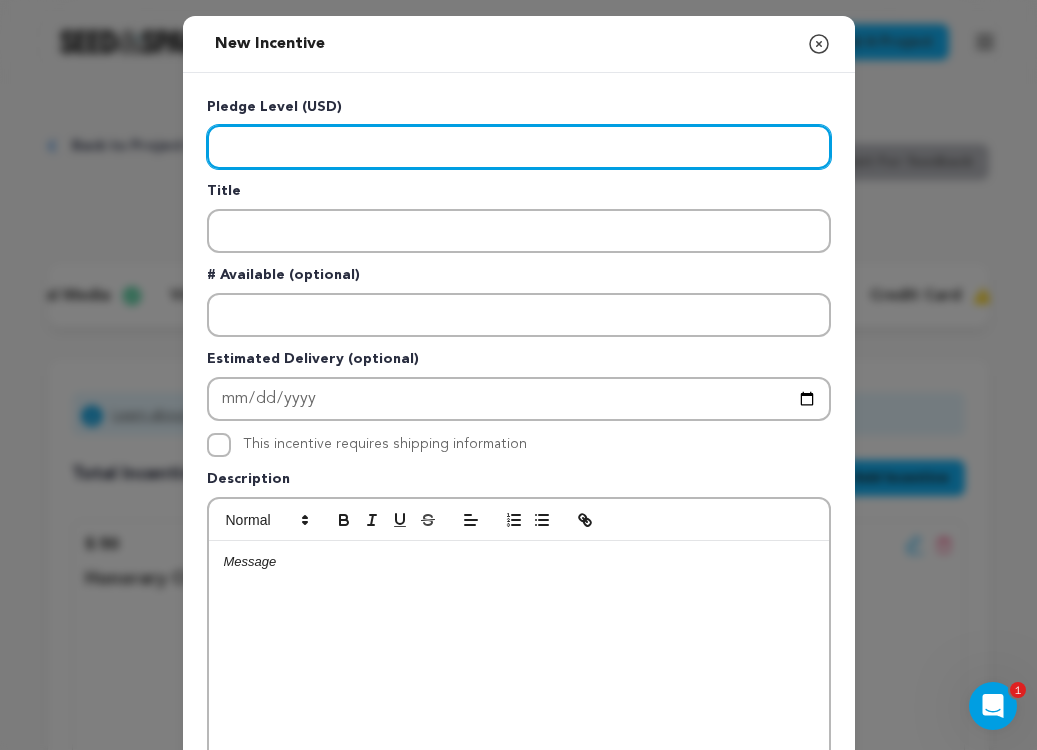 click at bounding box center (519, 147) 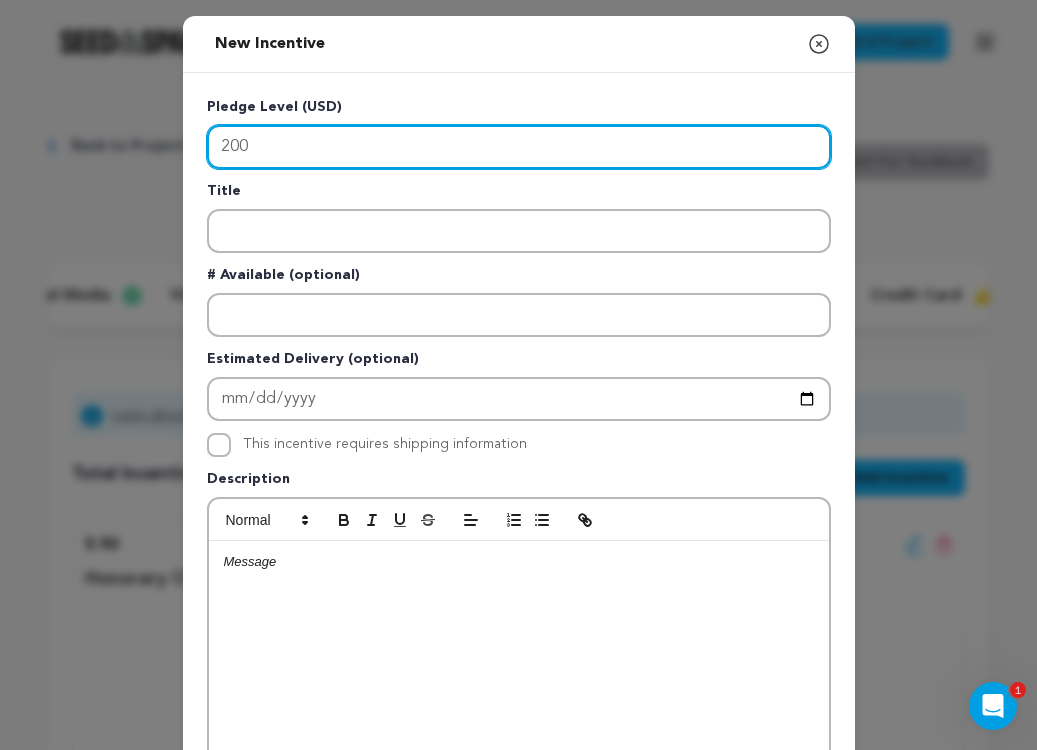 type on "200" 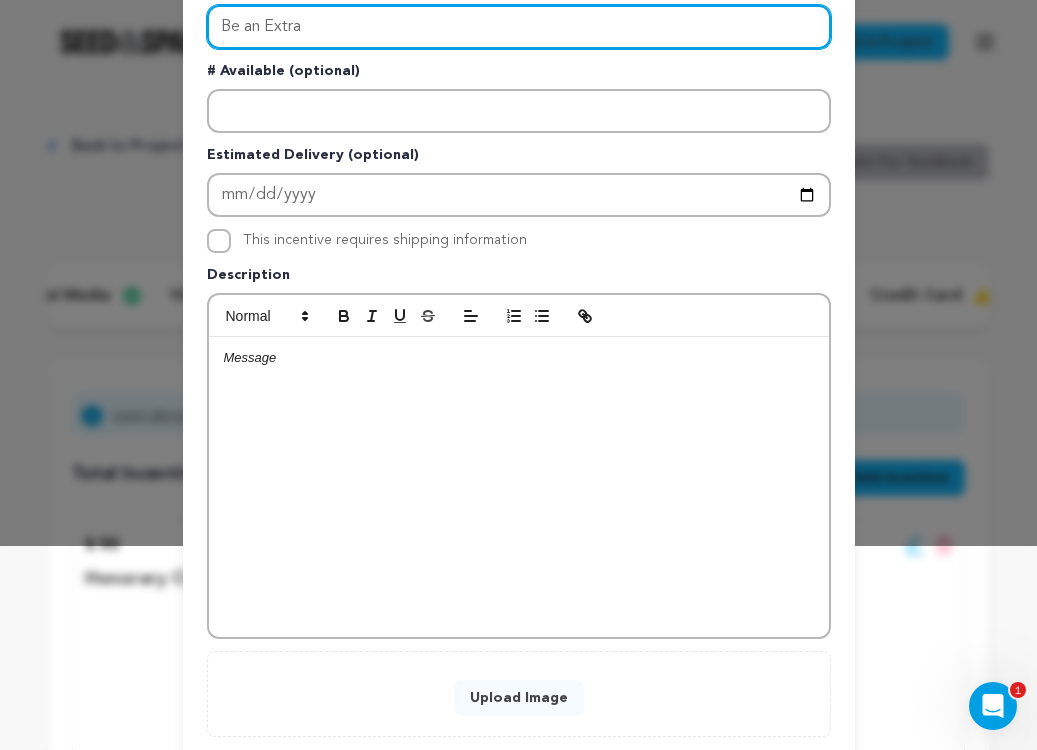 scroll, scrollTop: 212, scrollLeft: 0, axis: vertical 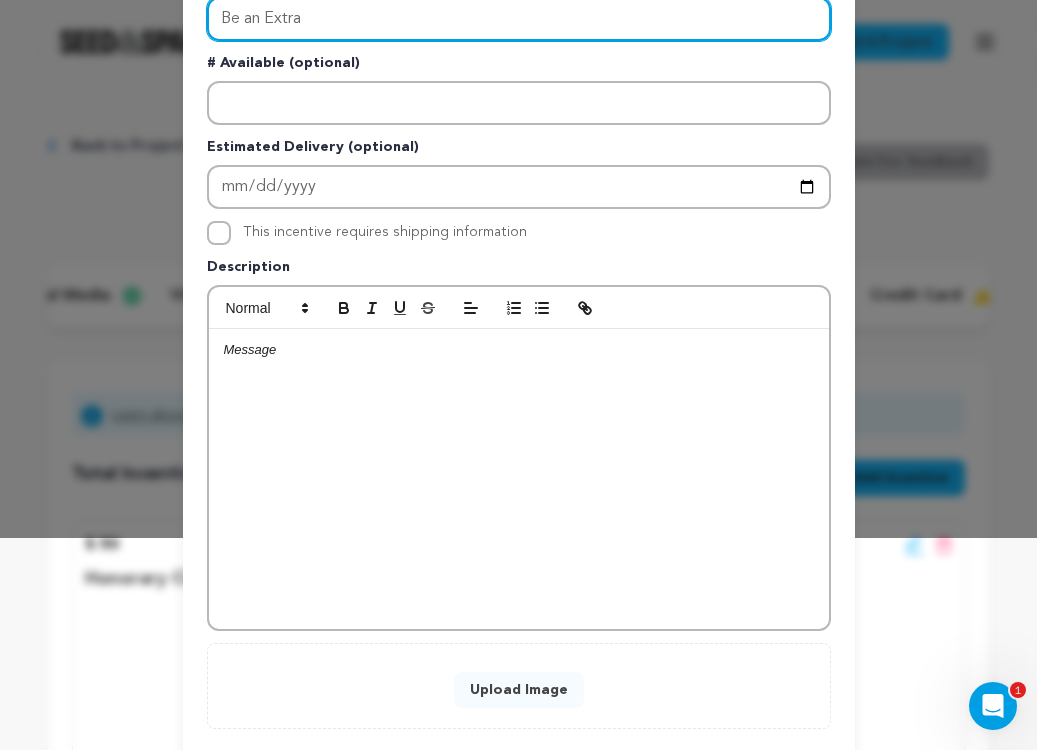 type on "Be an Extra" 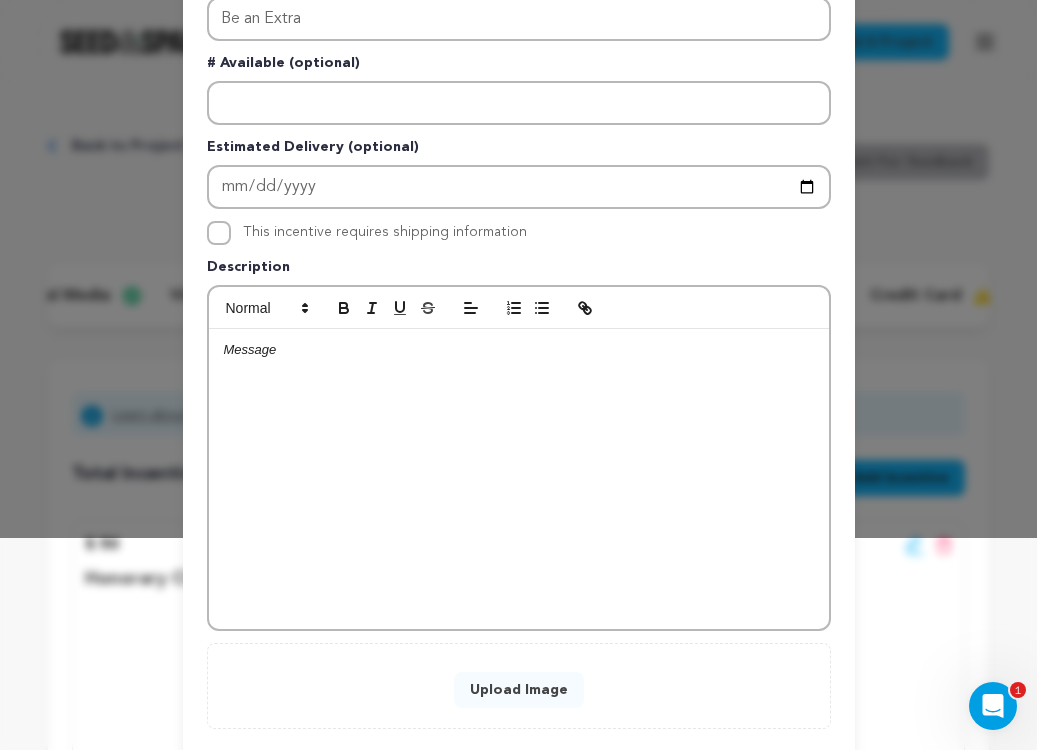click at bounding box center [519, 479] 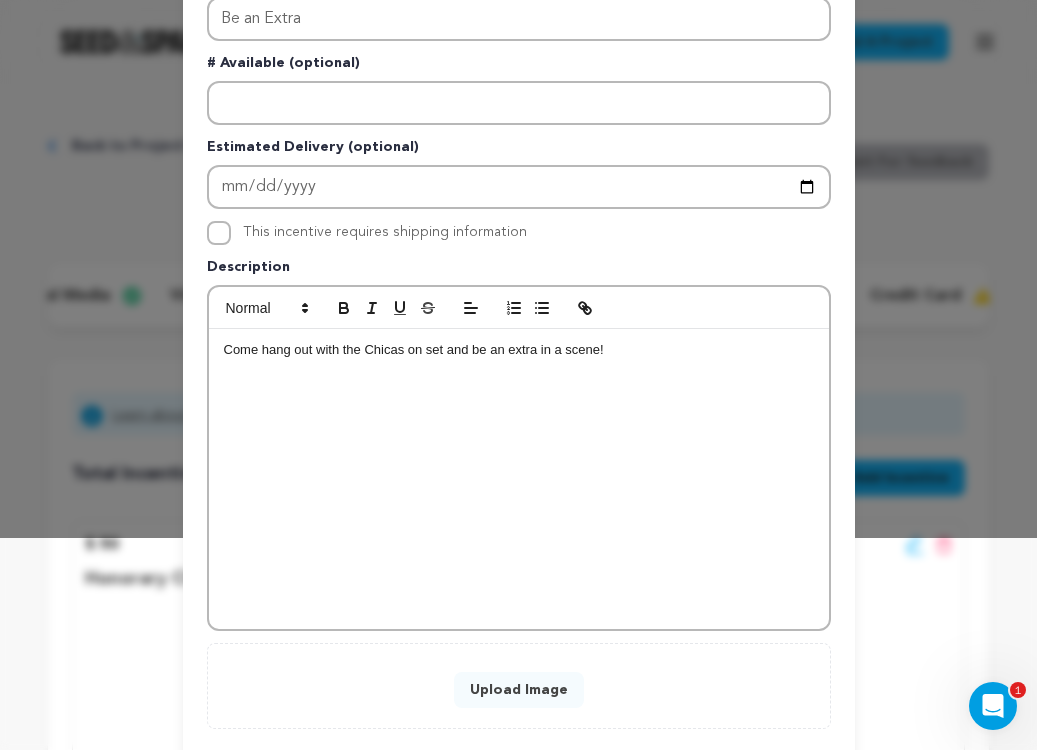 scroll, scrollTop: 324, scrollLeft: 0, axis: vertical 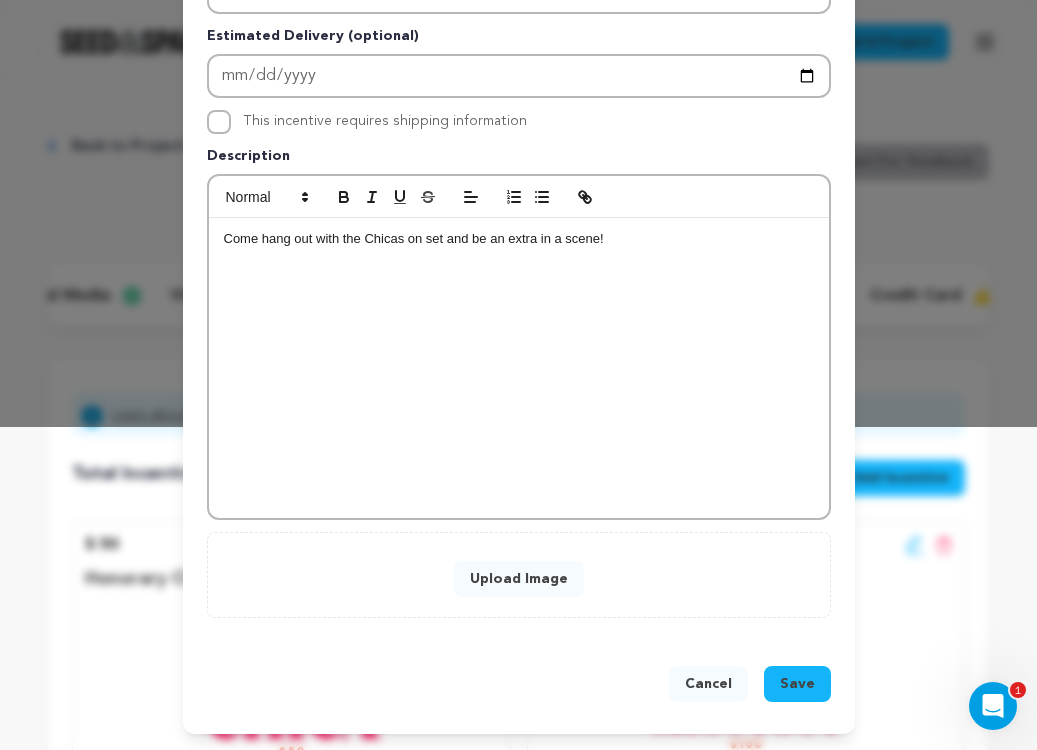 click on "Upload Image" at bounding box center [519, 579] 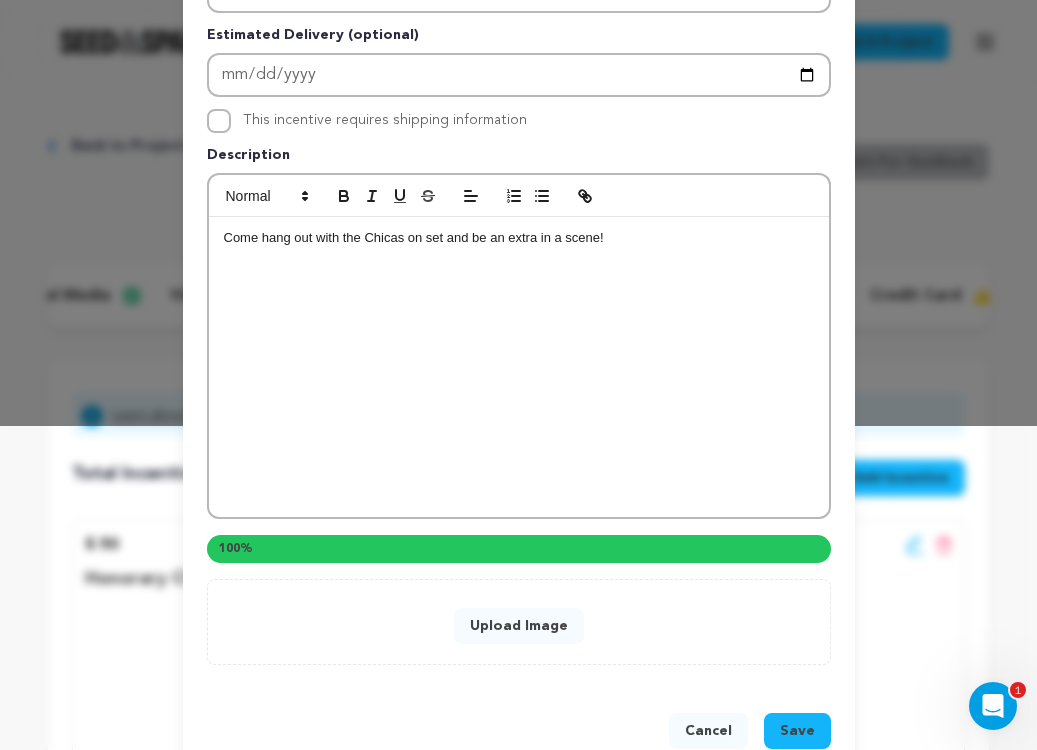 click on "Come hang out with the Chicas on set and be an extra in a scene!" at bounding box center [519, 238] 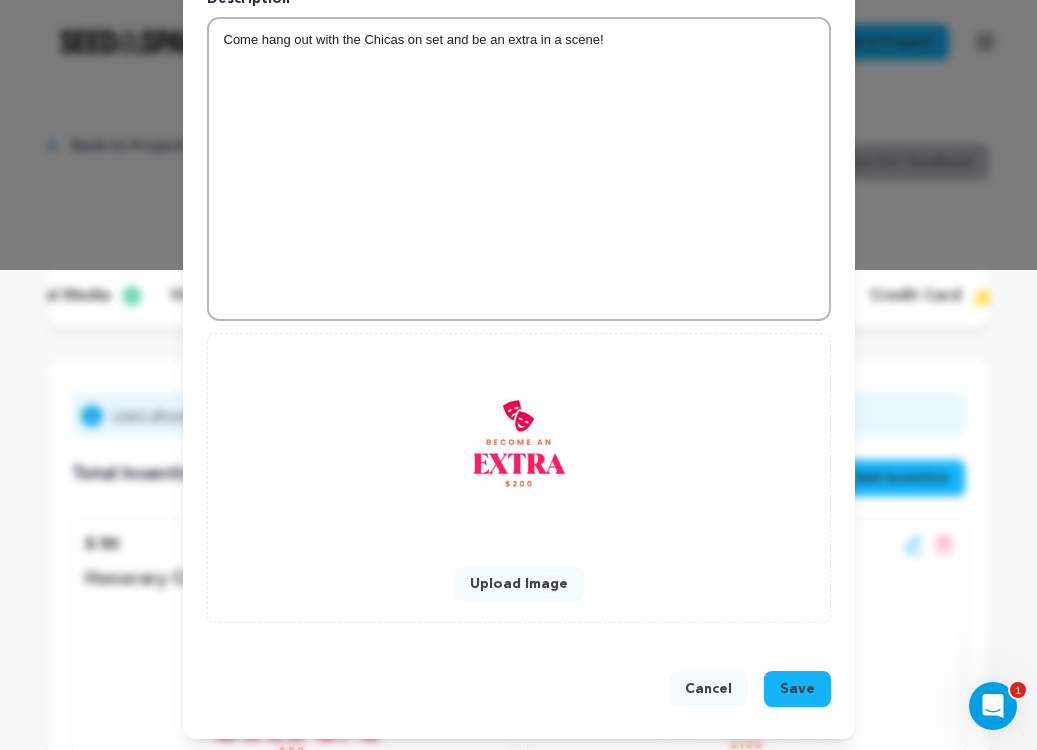 scroll, scrollTop: 485, scrollLeft: 0, axis: vertical 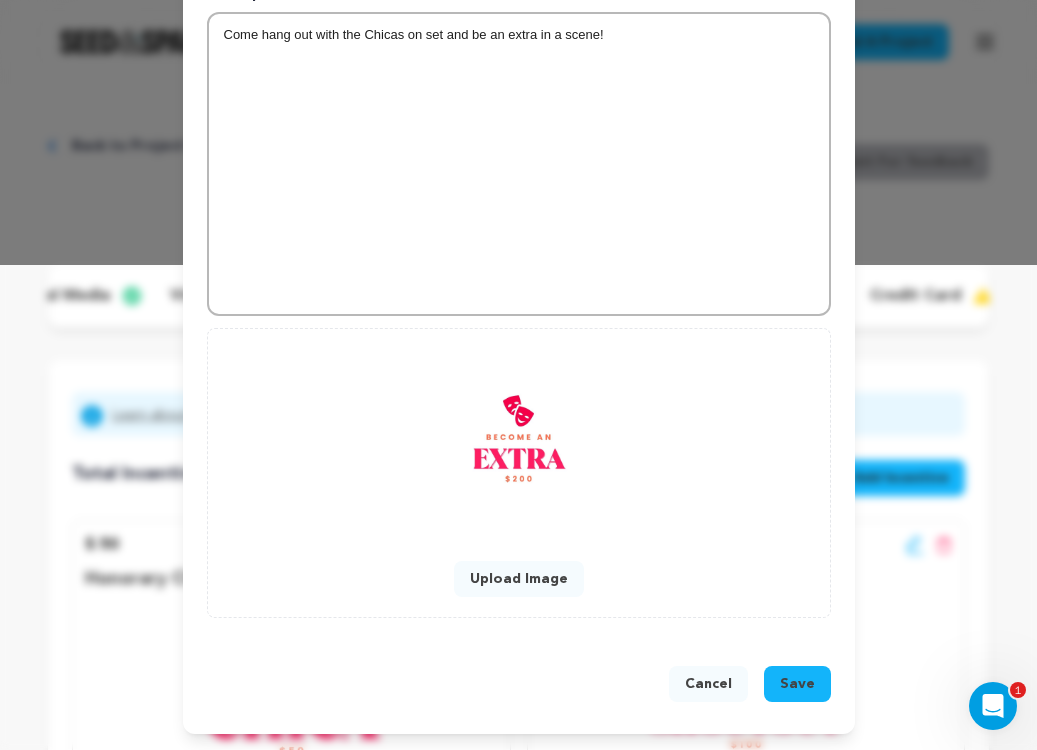 click on "Come hang out with the Chicas on set and be an extra in a scene!" at bounding box center (519, 164) 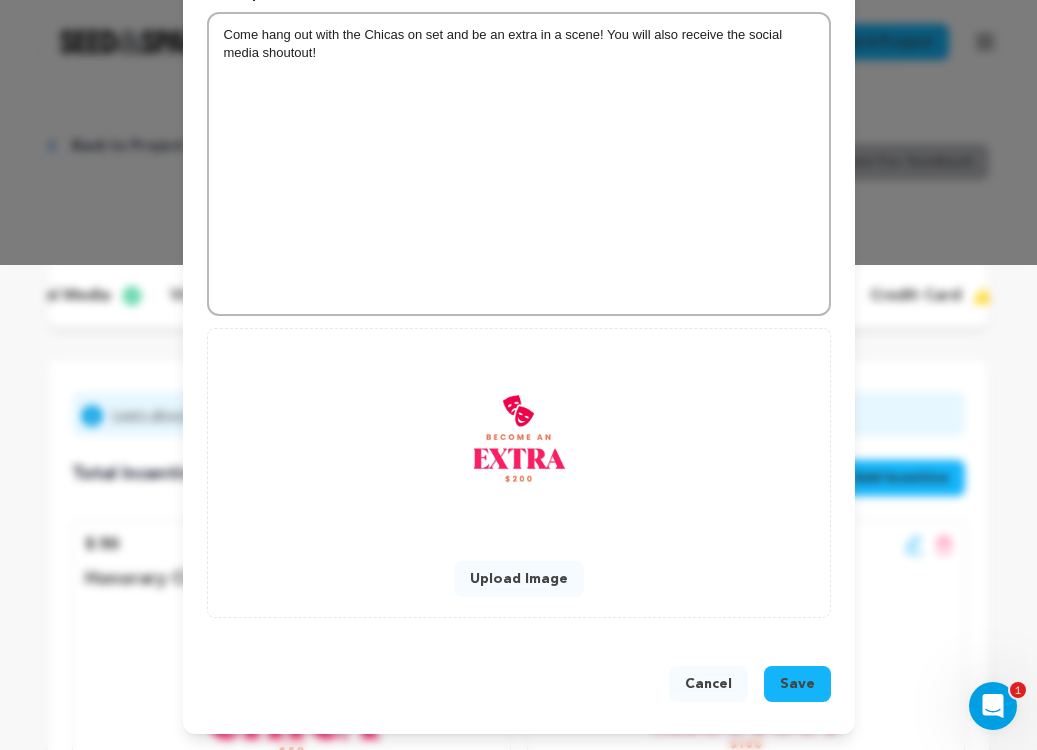 click on "Save" at bounding box center [797, 684] 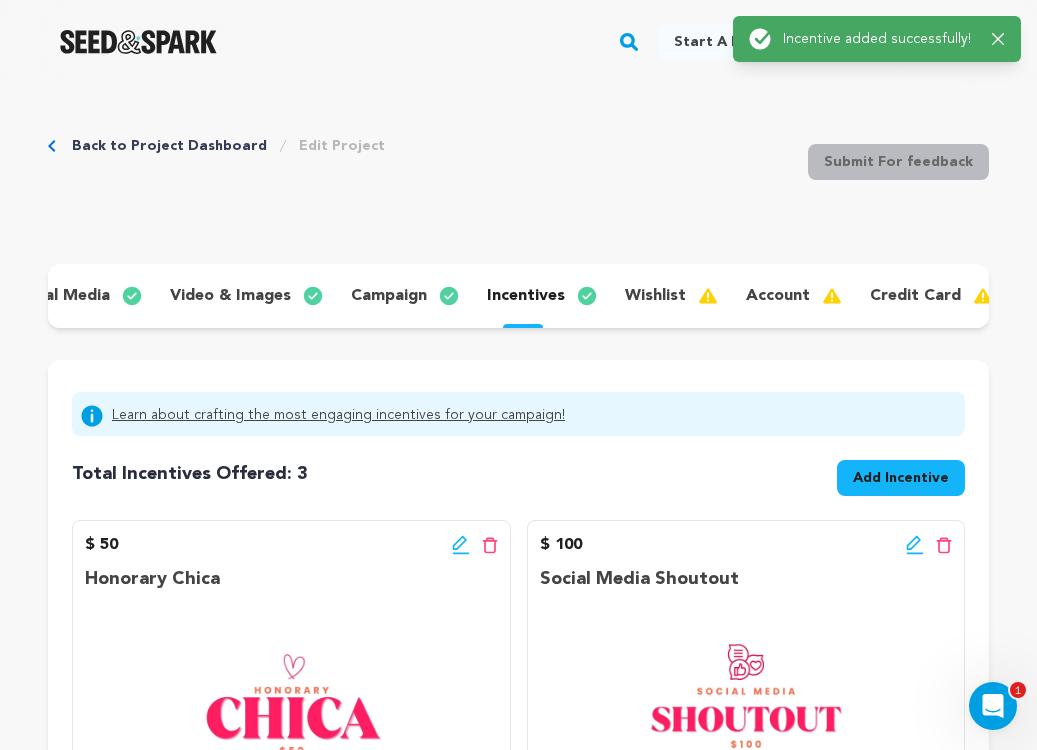 click on "Add Incentive" at bounding box center [901, 478] 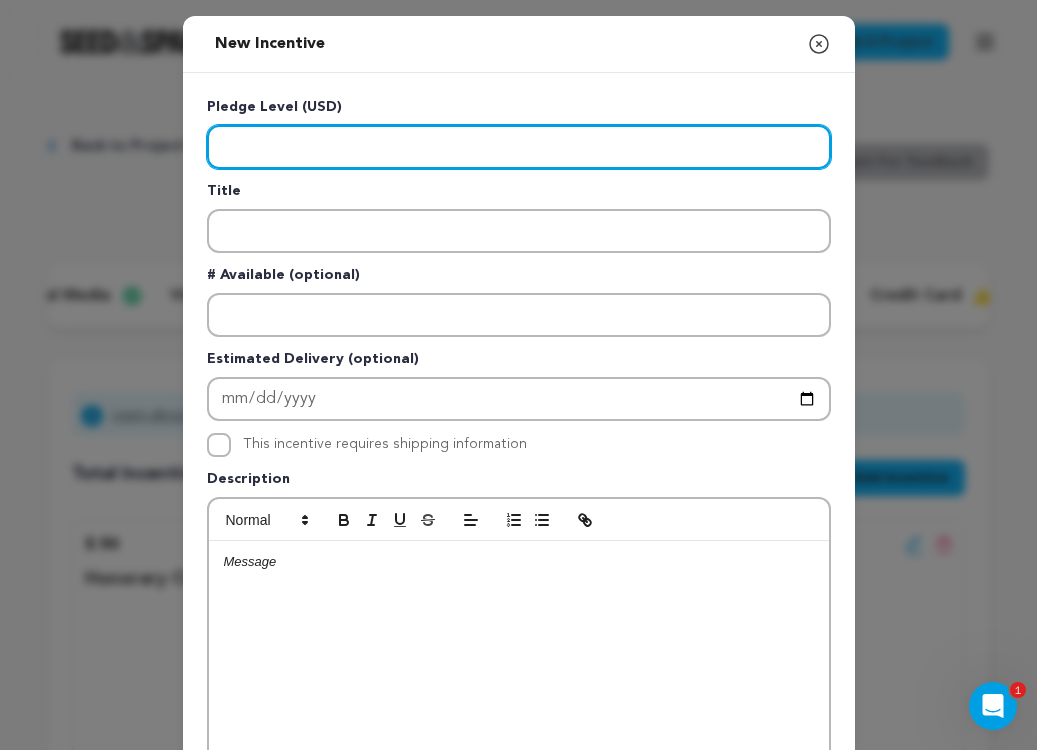 click at bounding box center [519, 147] 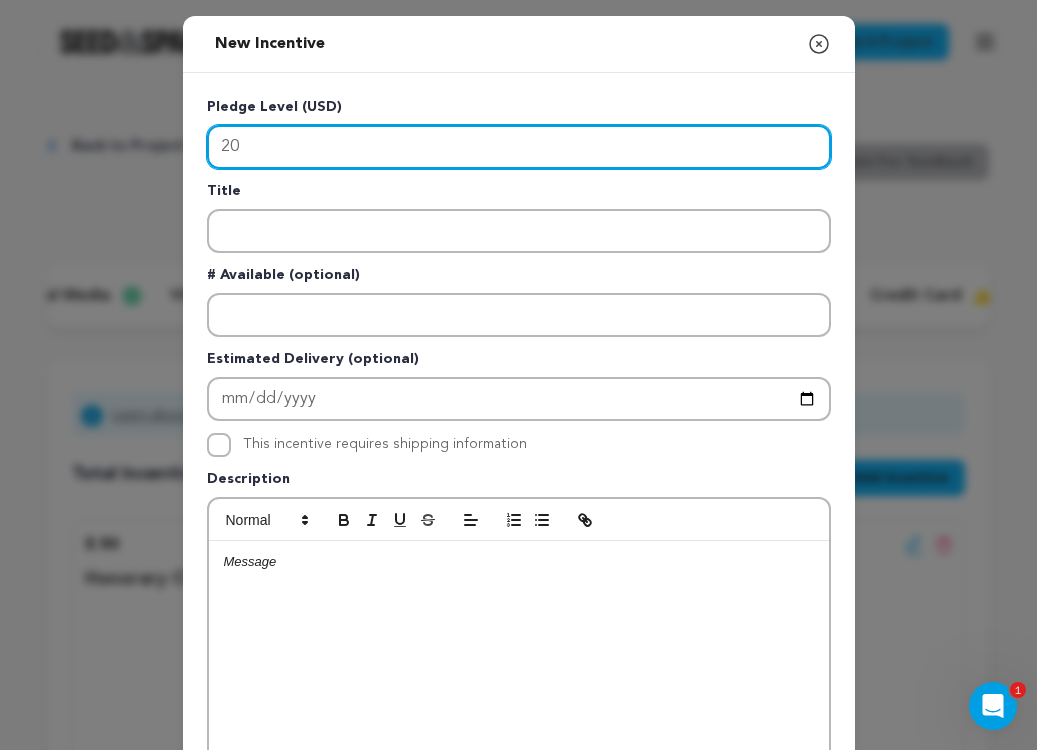type on "2" 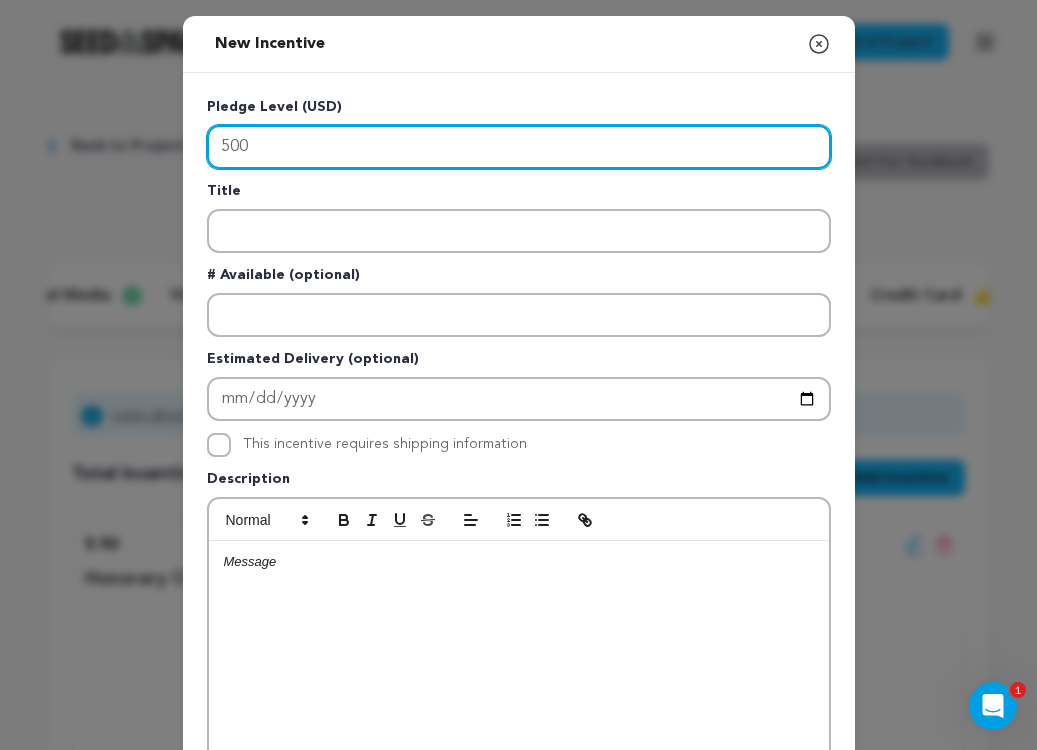 type on "500" 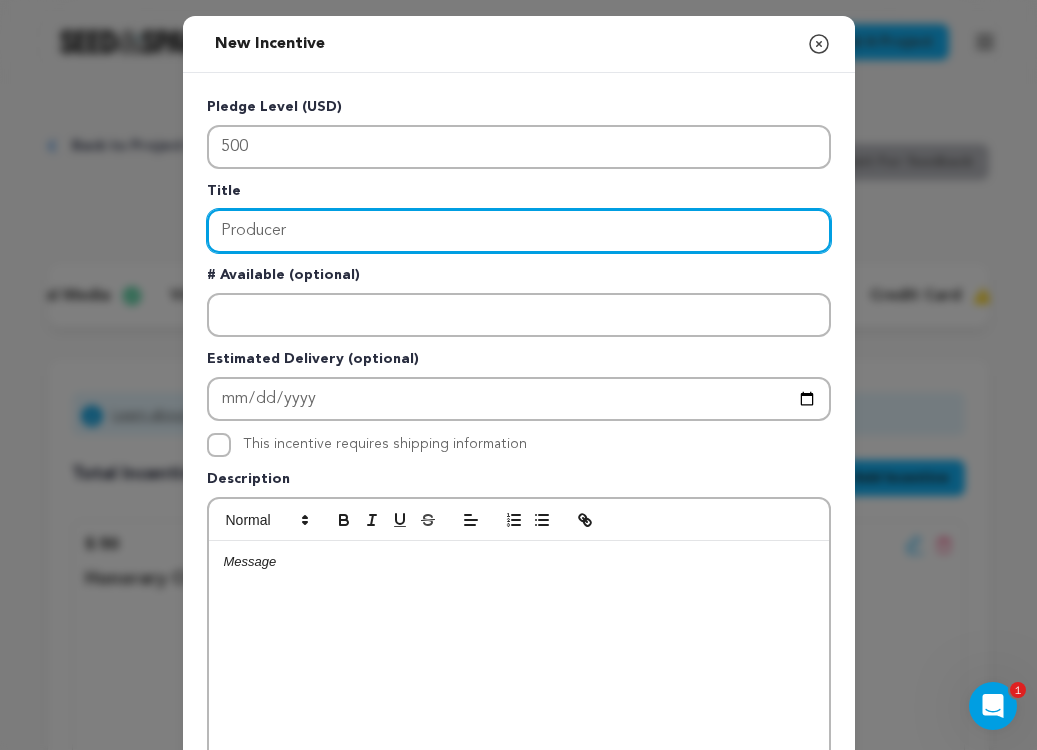 type on "Producer" 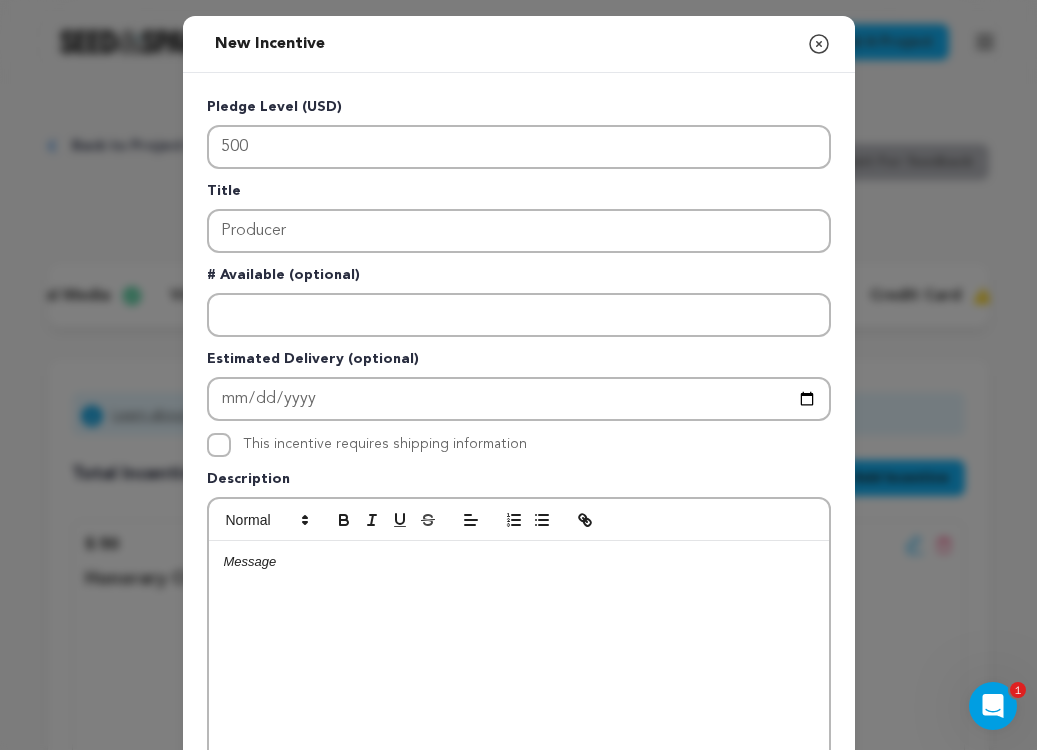 click at bounding box center [519, 562] 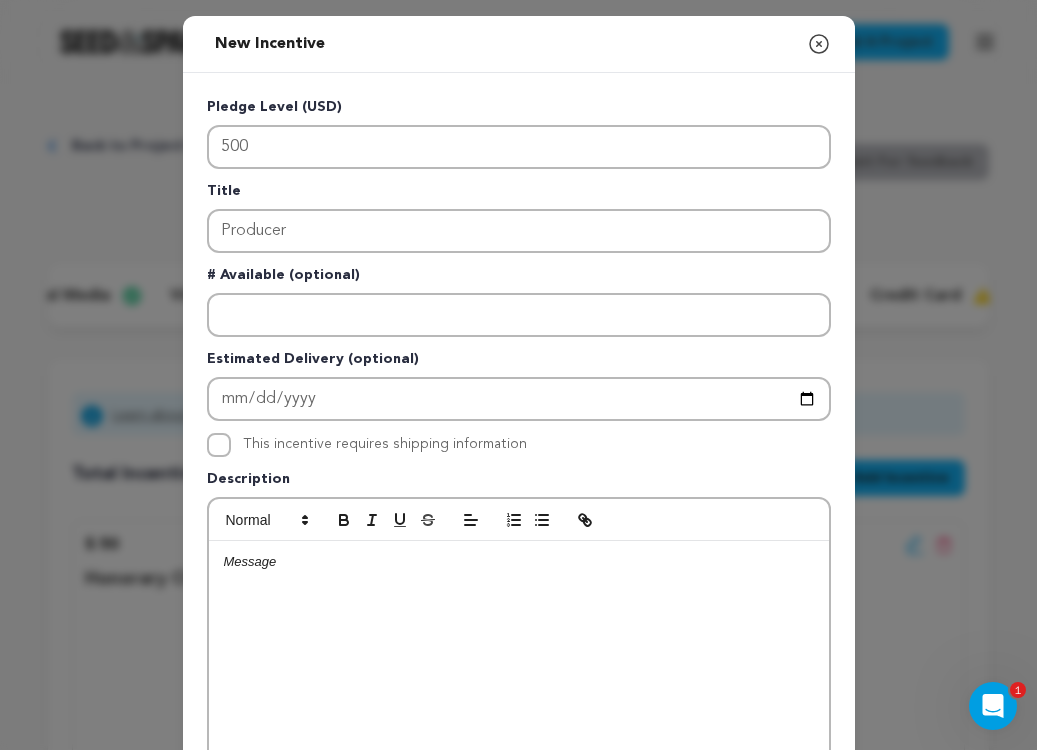 type 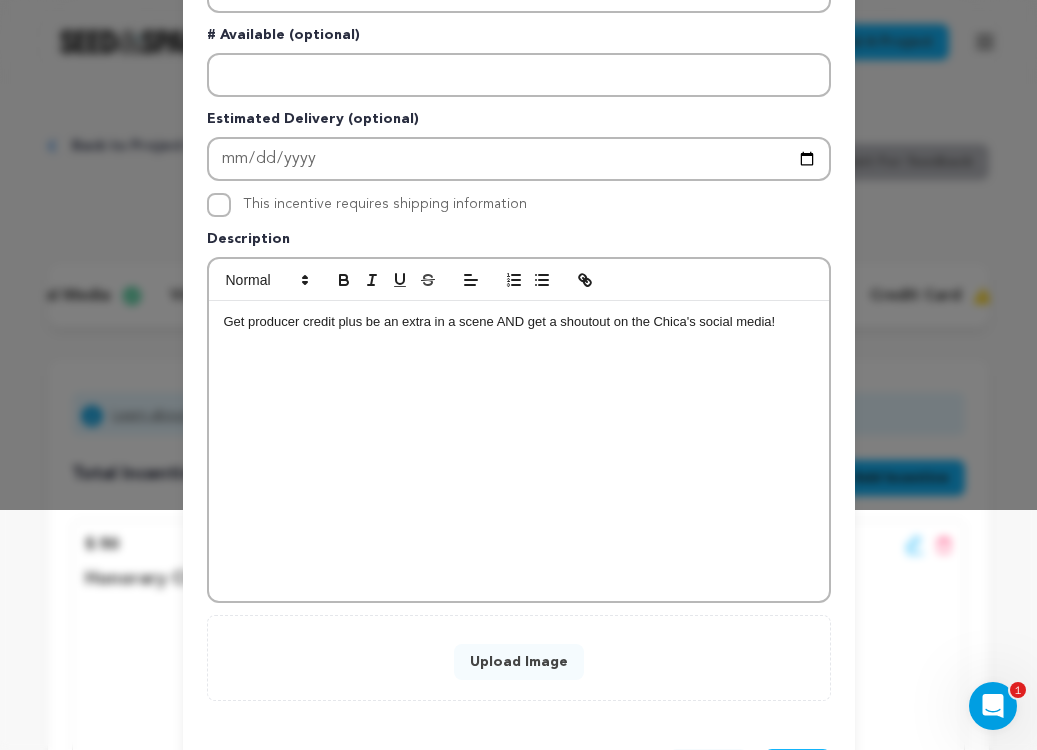 scroll, scrollTop: 324, scrollLeft: 0, axis: vertical 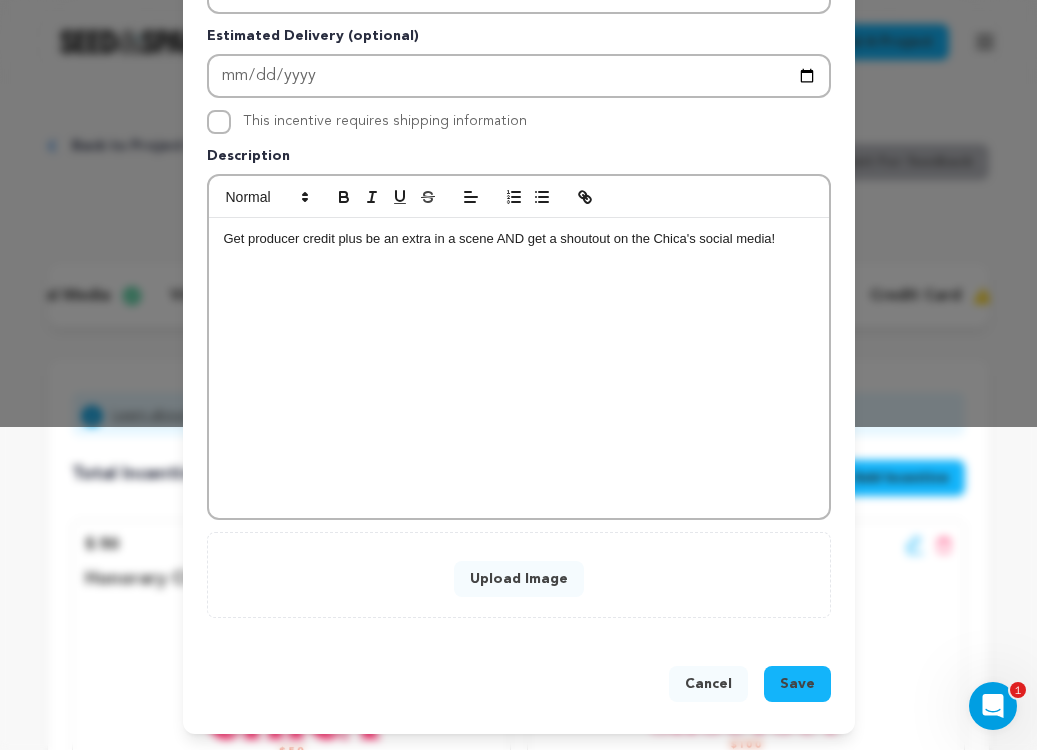 click on "Upload Image" at bounding box center (519, 579) 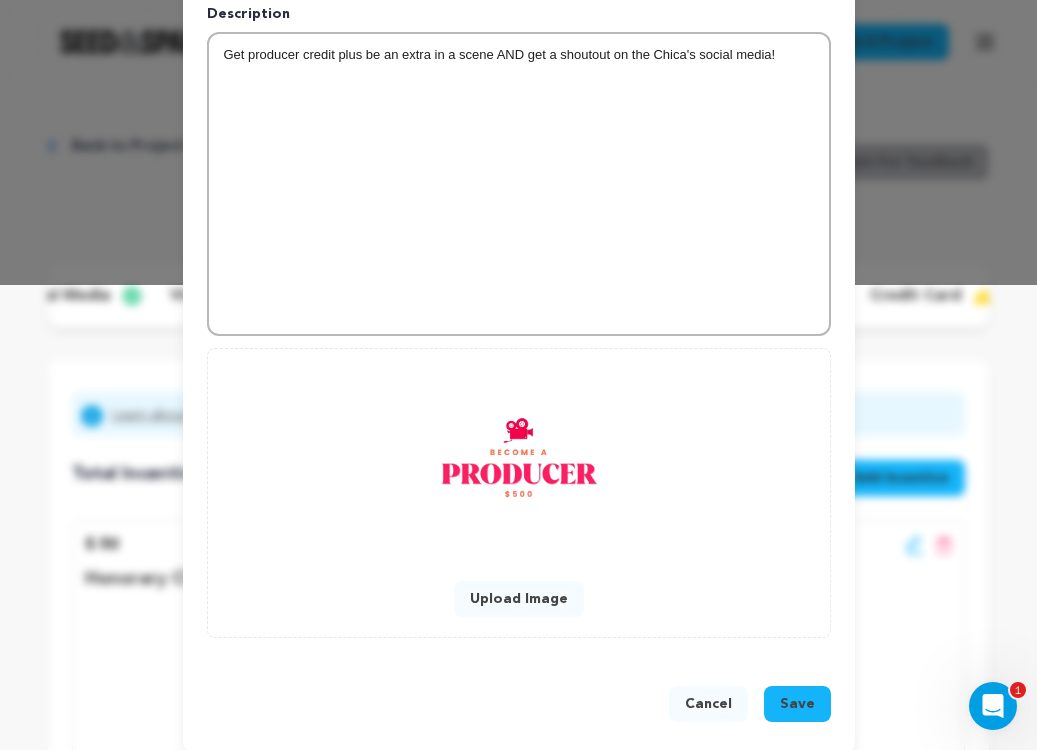 scroll, scrollTop: 485, scrollLeft: 0, axis: vertical 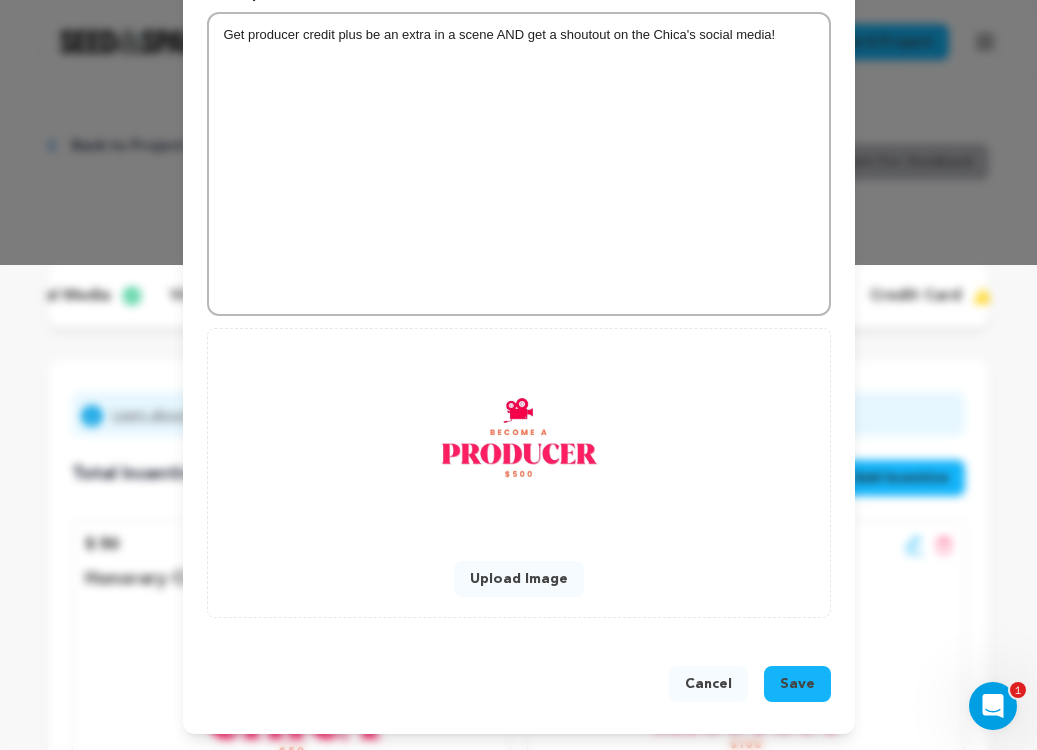 click on "Save" at bounding box center (797, 684) 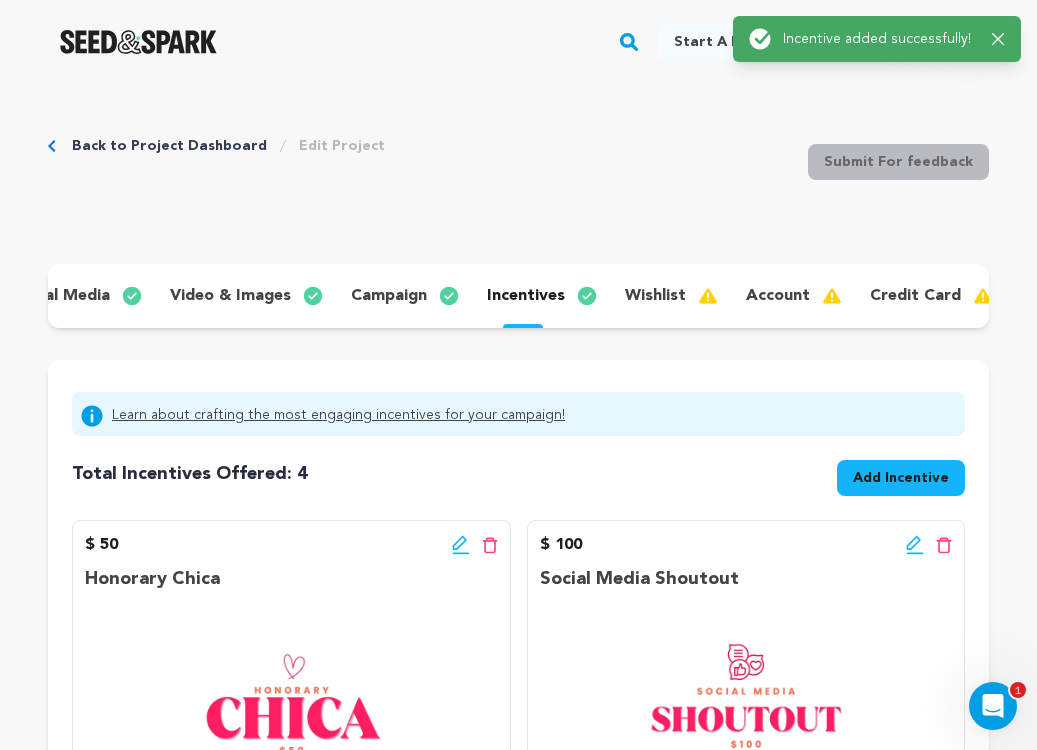 click on "Add Incentive" at bounding box center [901, 478] 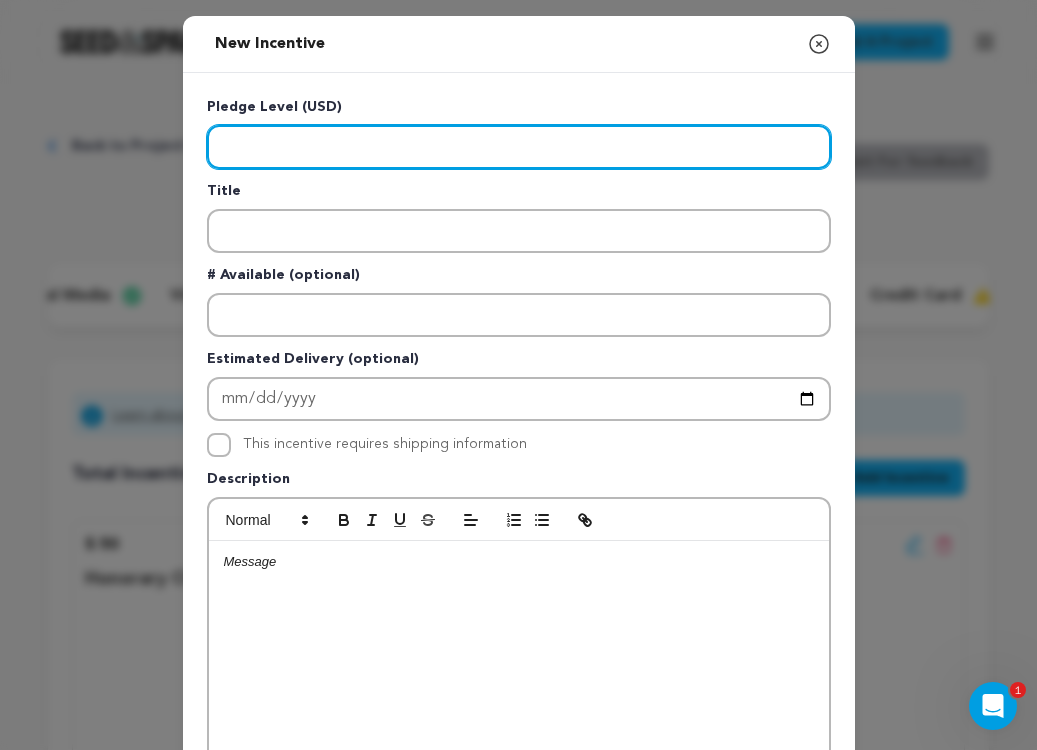 click at bounding box center [519, 147] 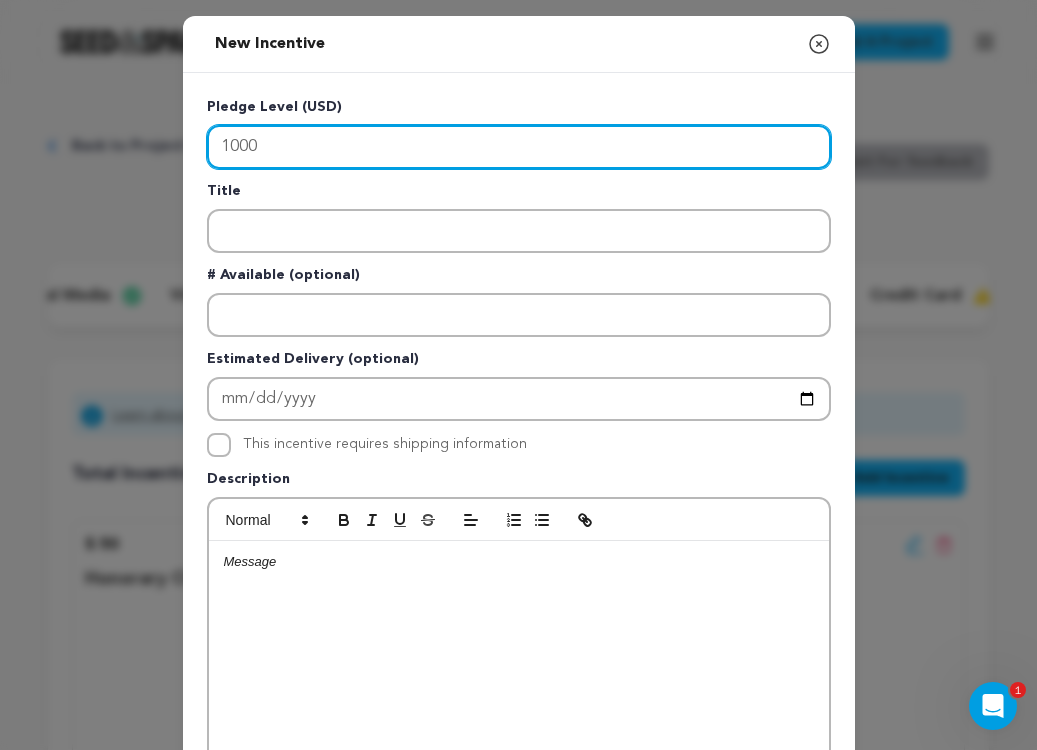 type on "1000" 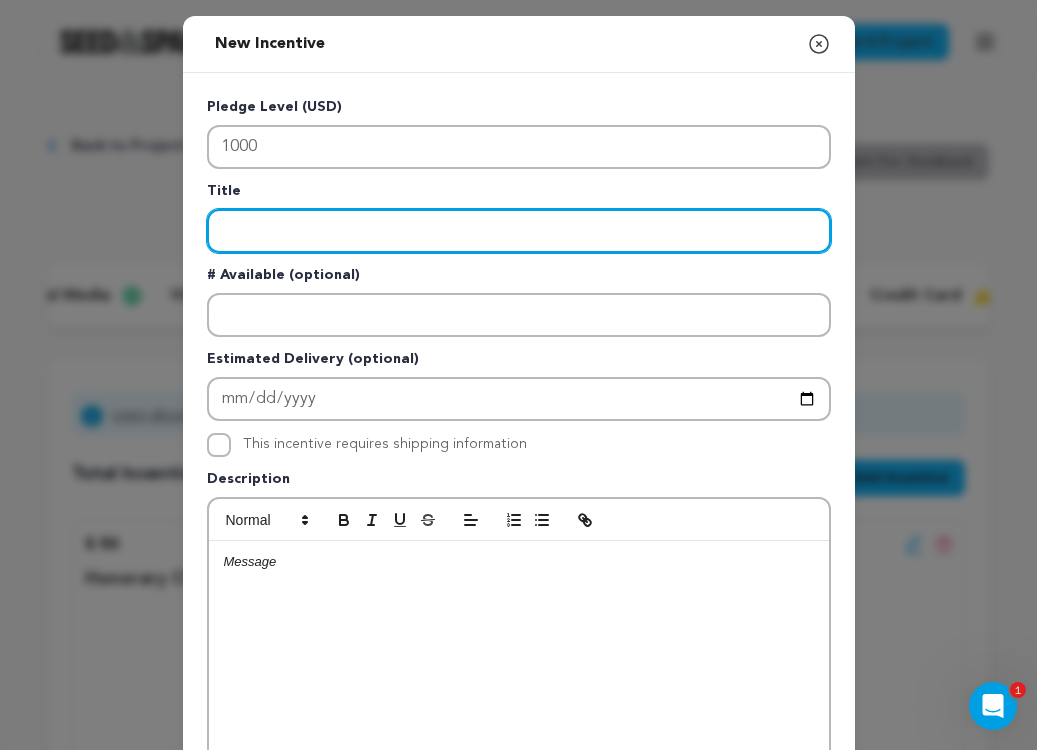click at bounding box center (519, 231) 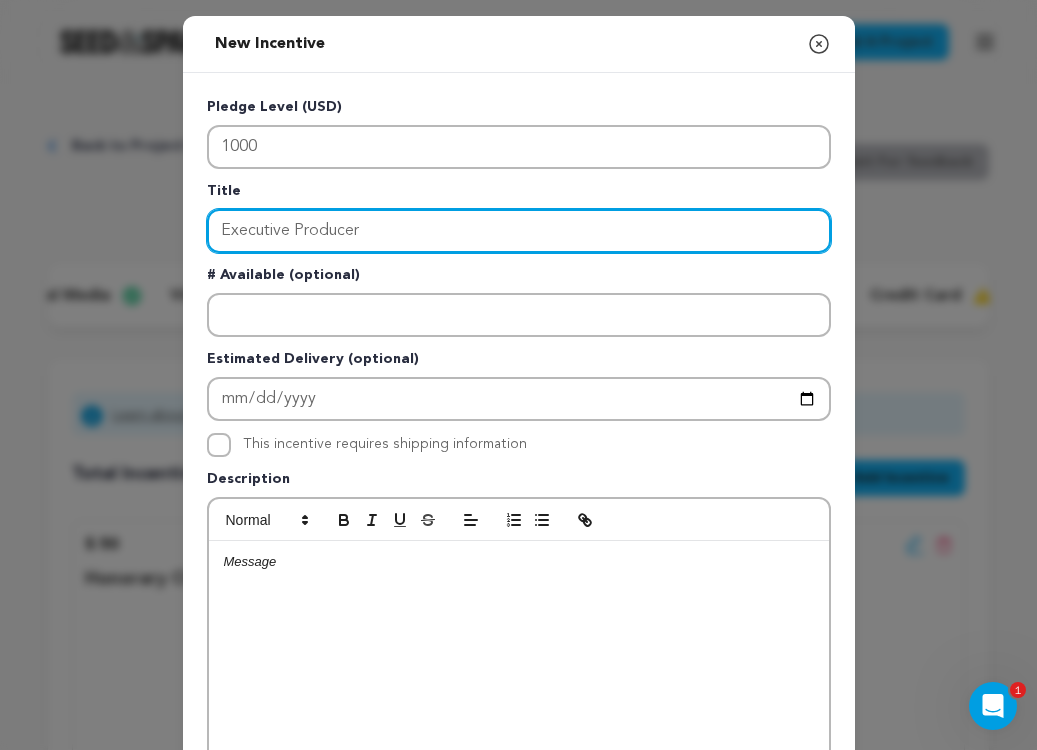 scroll, scrollTop: 185, scrollLeft: 0, axis: vertical 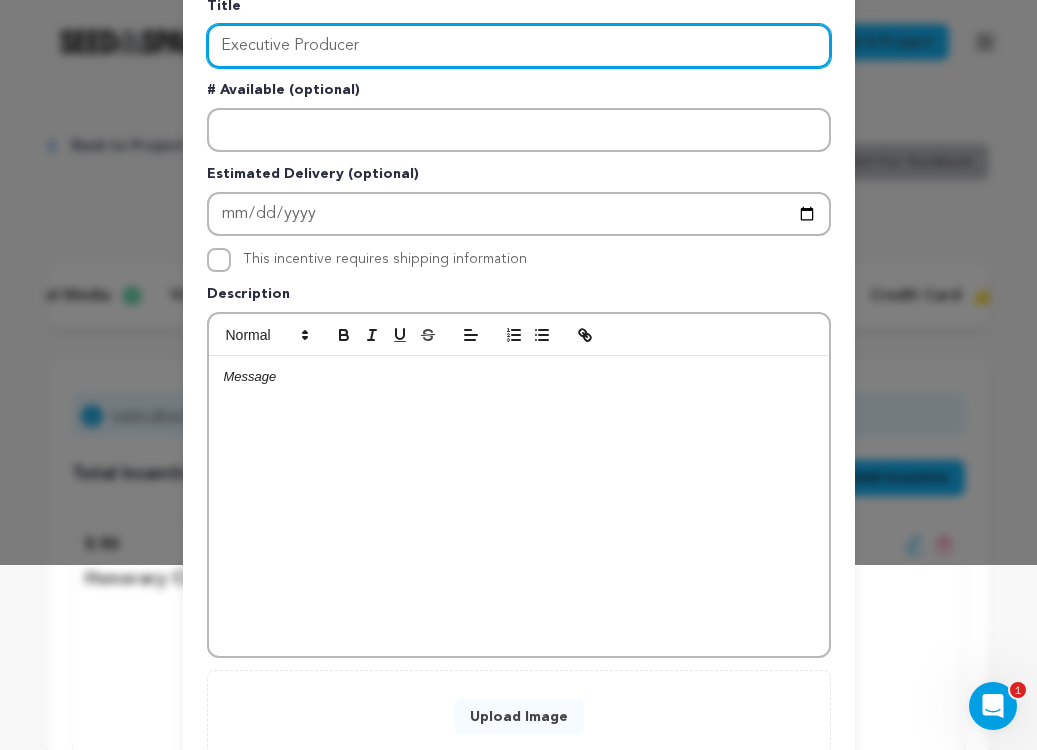 type on "Executive Producer" 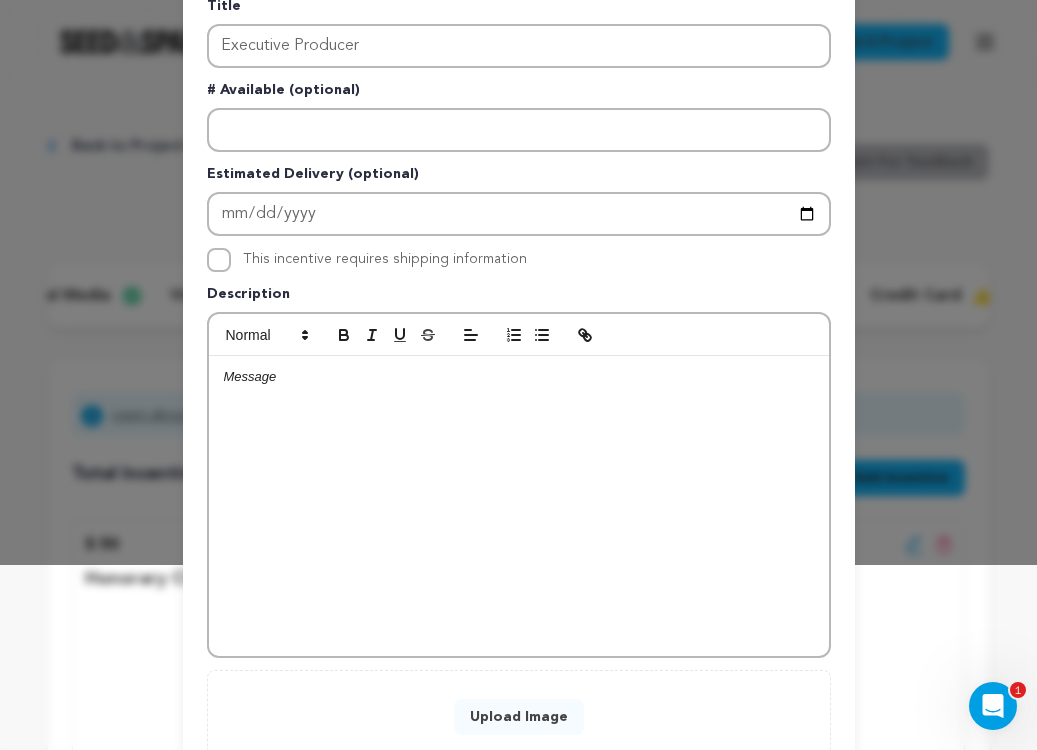 click at bounding box center [519, 506] 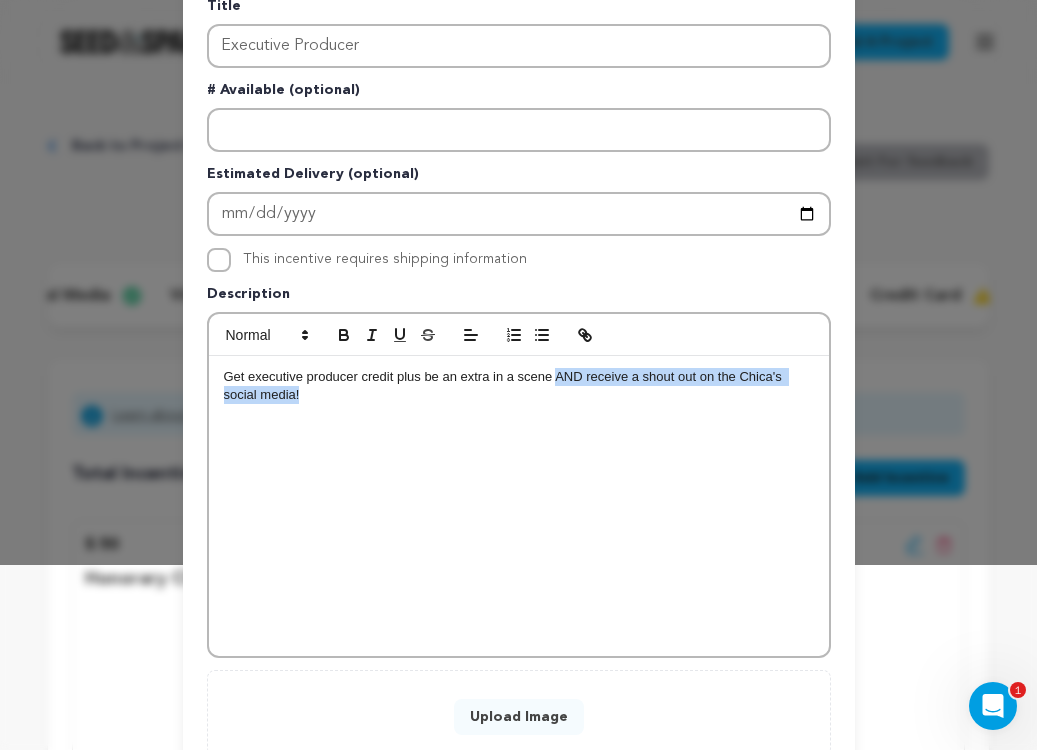 click on "Get executive producer credit plus be an extra in a scene AND receive a shout out on the Chica's social media!" at bounding box center [519, 386] 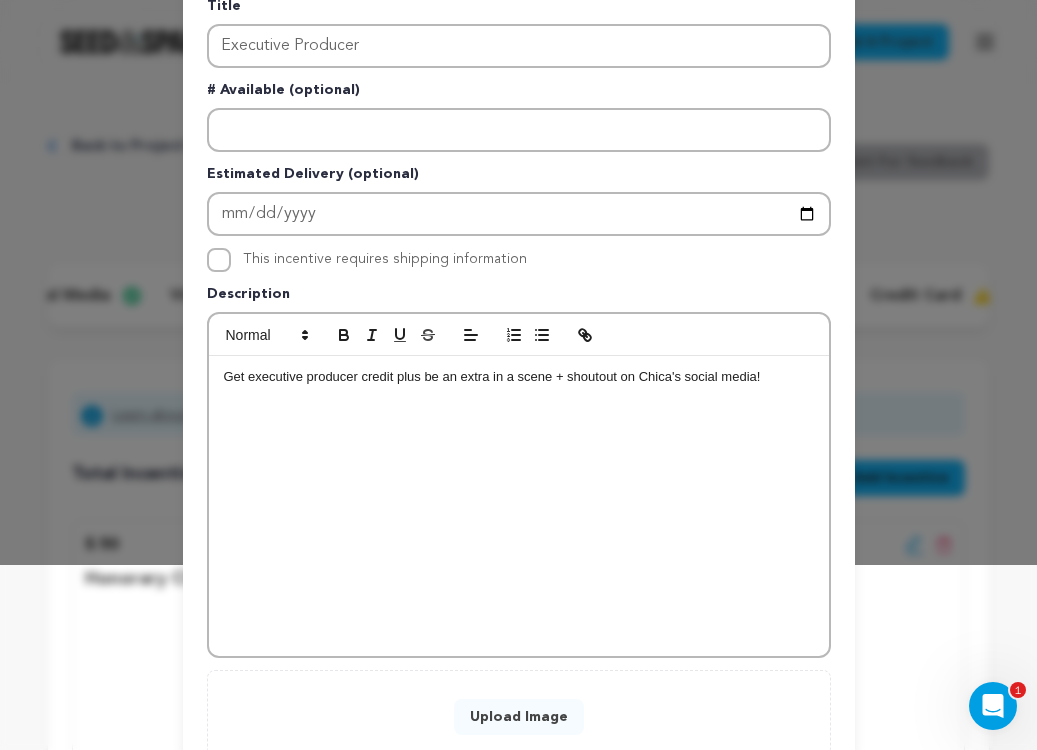 click on "Get executive producer credit plus be an extra in a scene + shoutout on Chica's social media!" at bounding box center [519, 377] 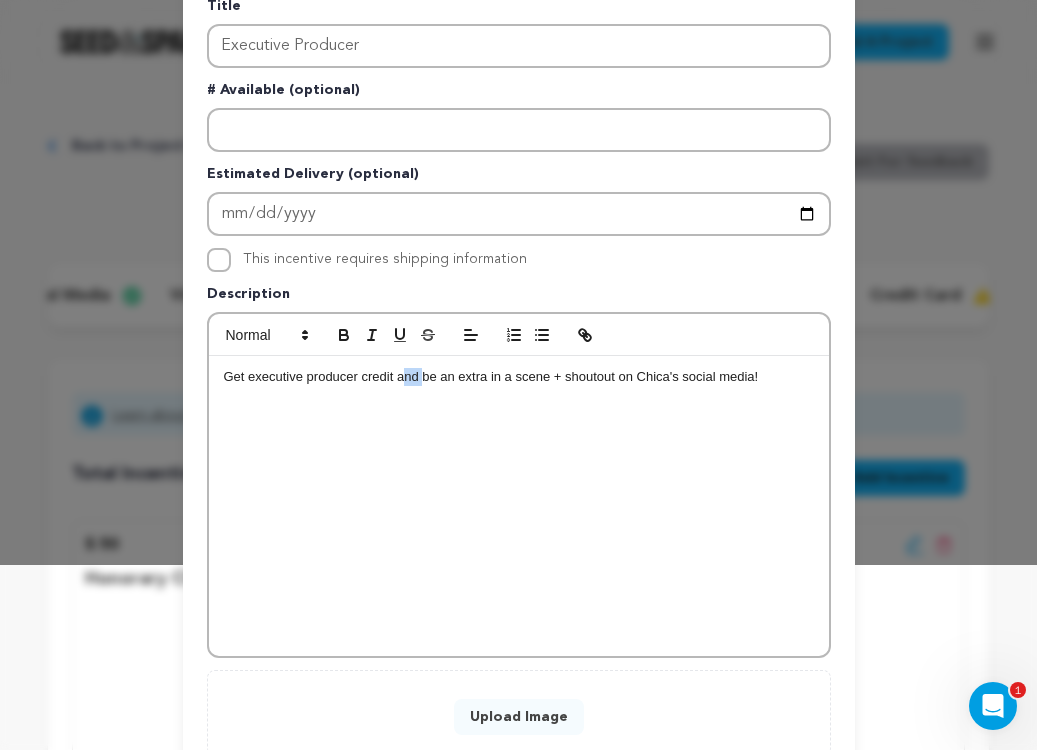 drag, startPoint x: 423, startPoint y: 382, endPoint x: 401, endPoint y: 382, distance: 22 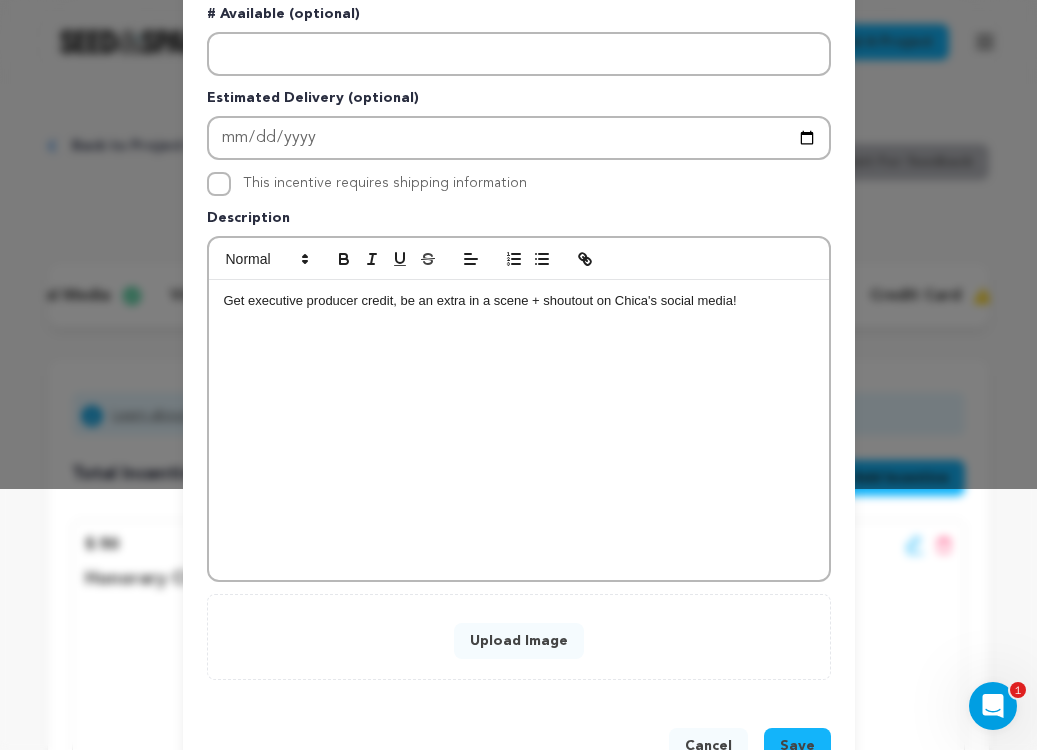 scroll, scrollTop: 272, scrollLeft: 0, axis: vertical 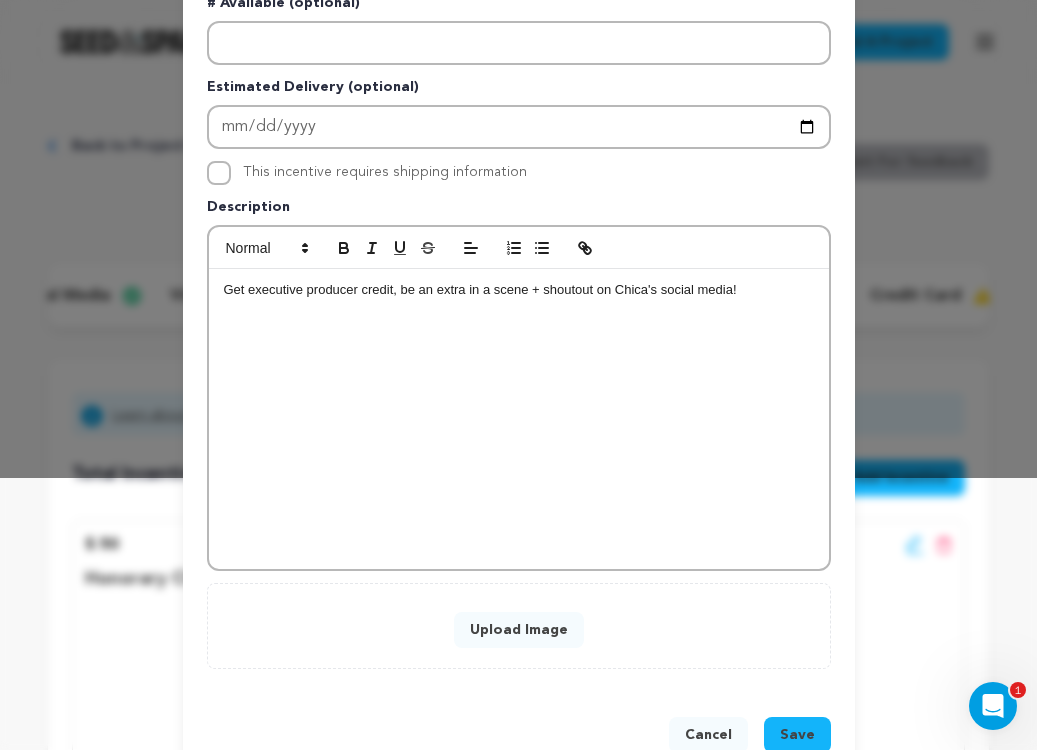 click on "Upload Image" at bounding box center (519, 630) 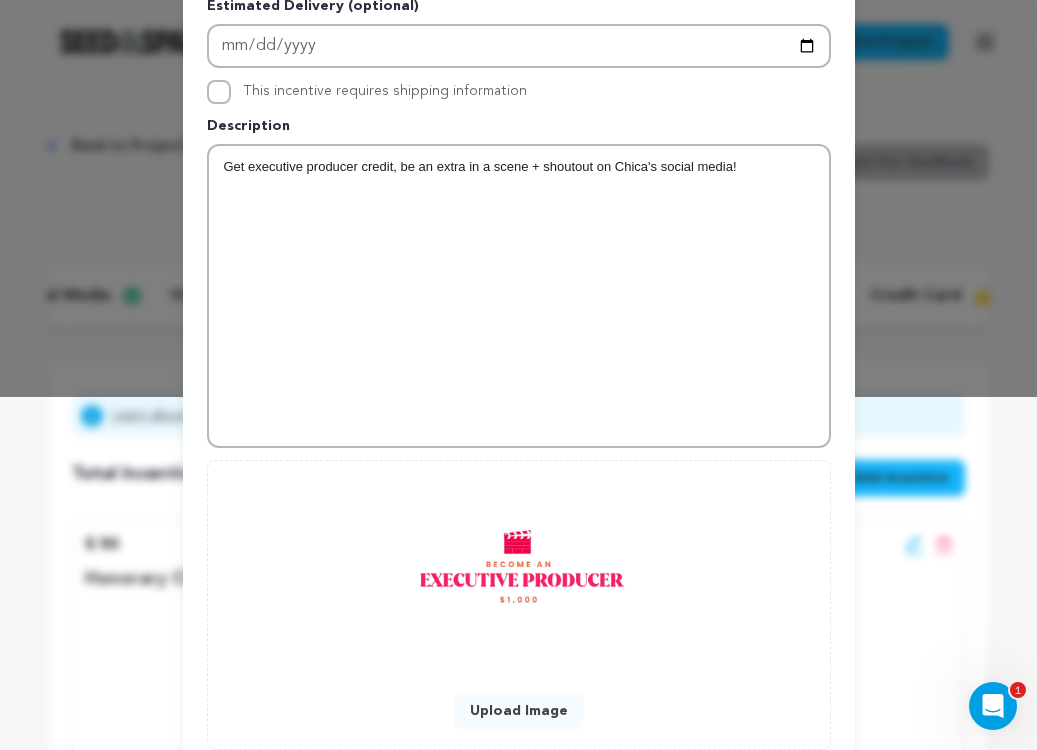 scroll, scrollTop: 485, scrollLeft: 0, axis: vertical 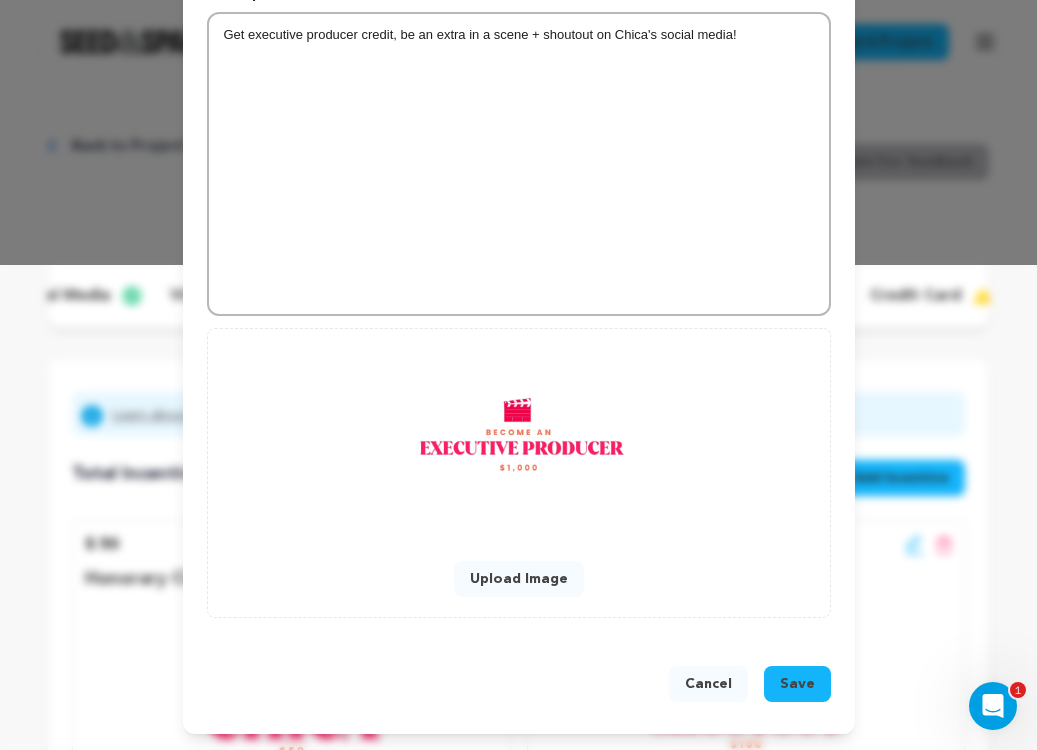 click on "Save" at bounding box center [797, 684] 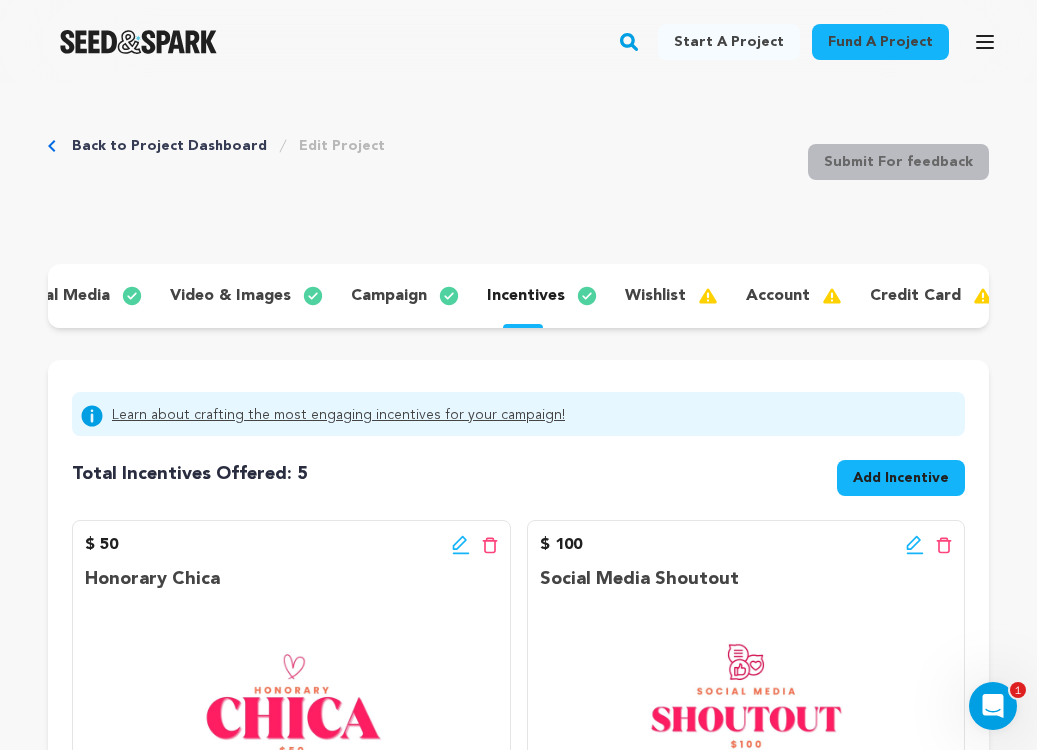 drag, startPoint x: 1033, startPoint y: 542, endPoint x: 1026, endPoint y: 489, distance: 53.460266 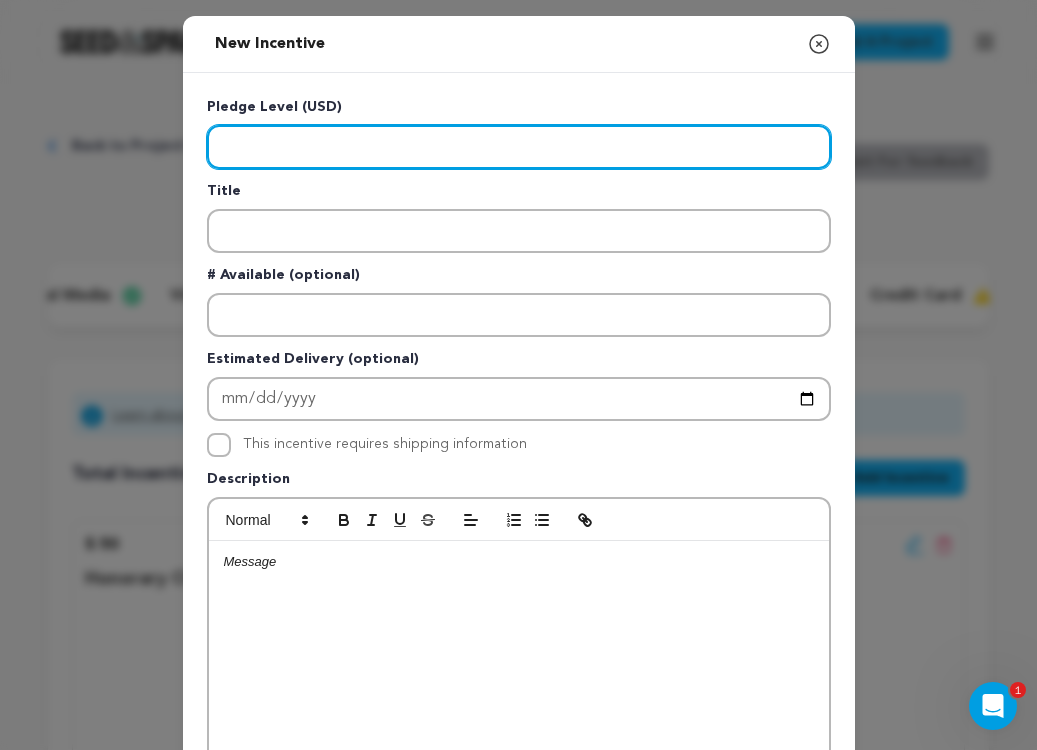 click at bounding box center (519, 147) 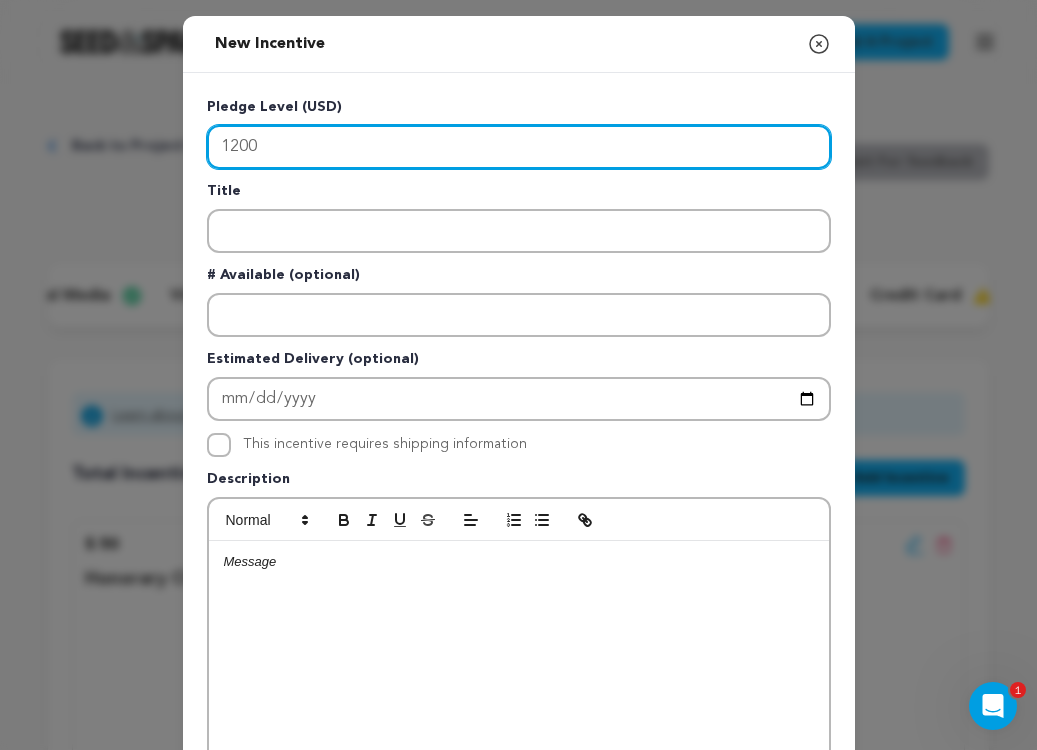 type on "1200" 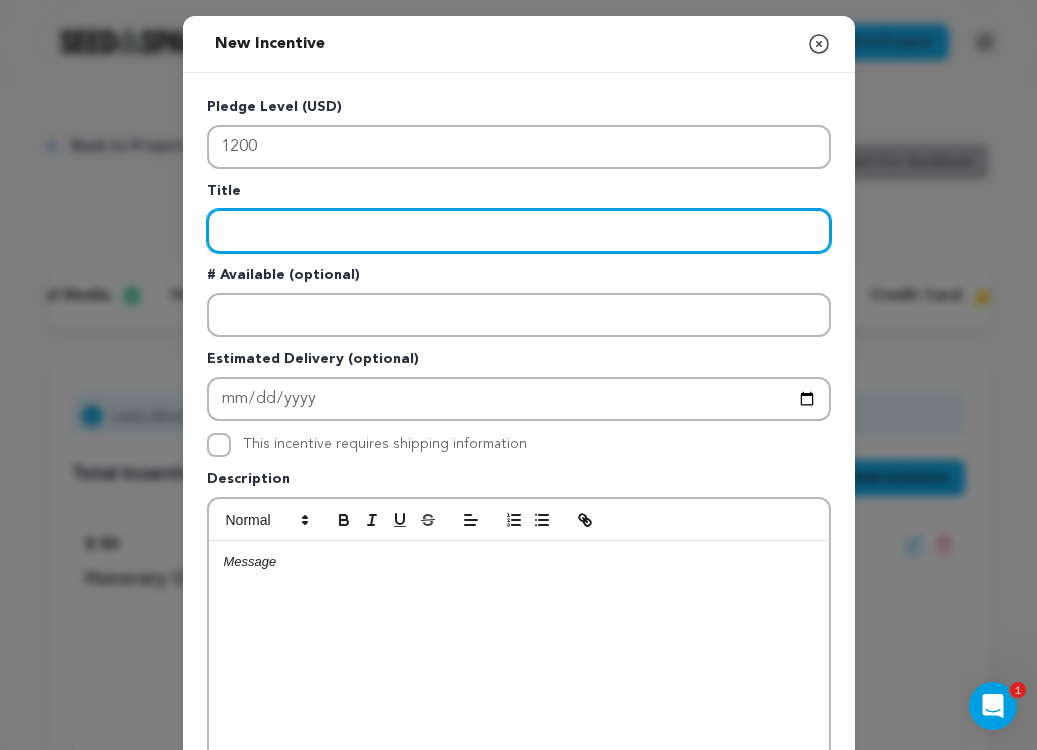 click at bounding box center (519, 231) 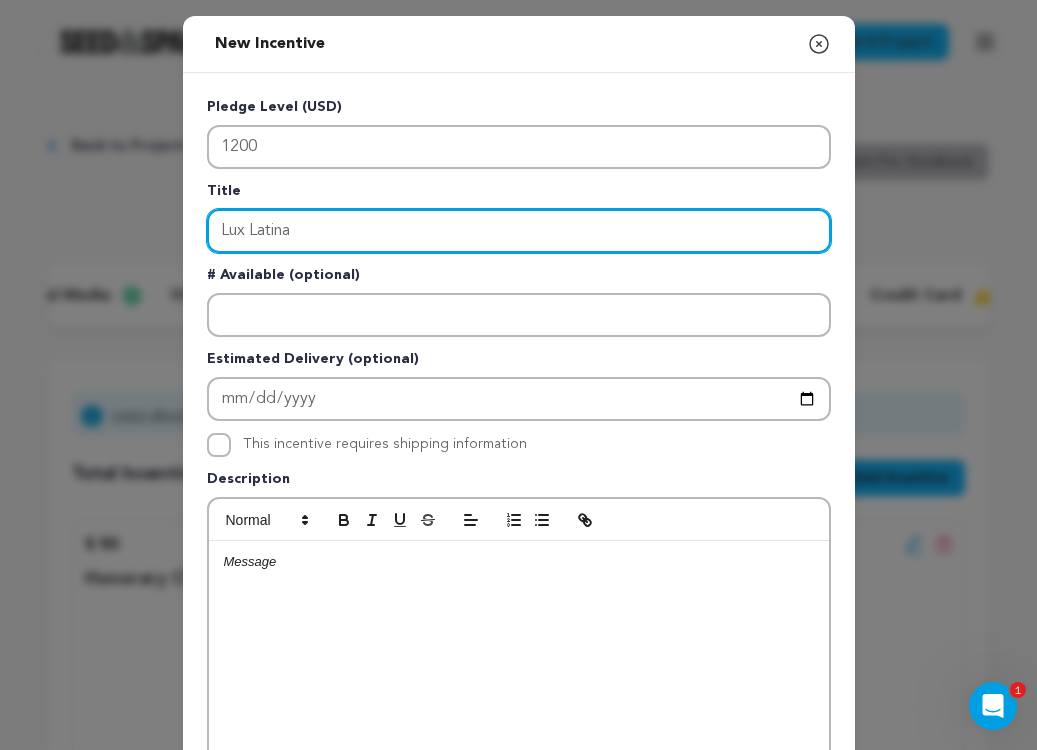 scroll, scrollTop: 149, scrollLeft: 0, axis: vertical 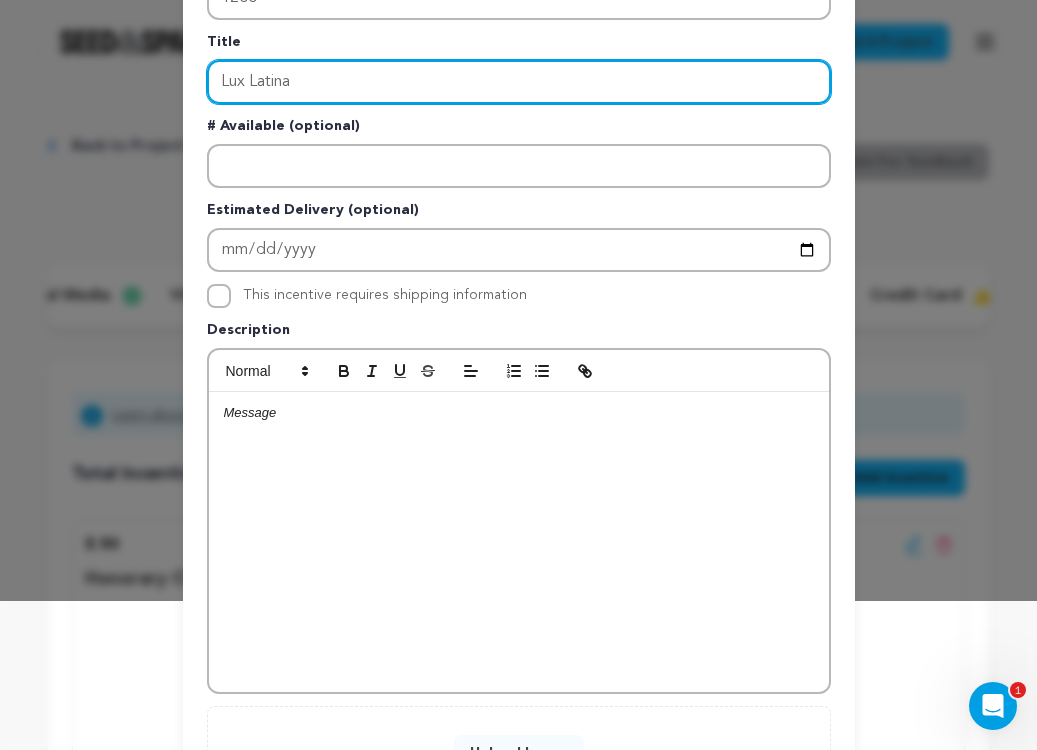 type on "Lux Latina" 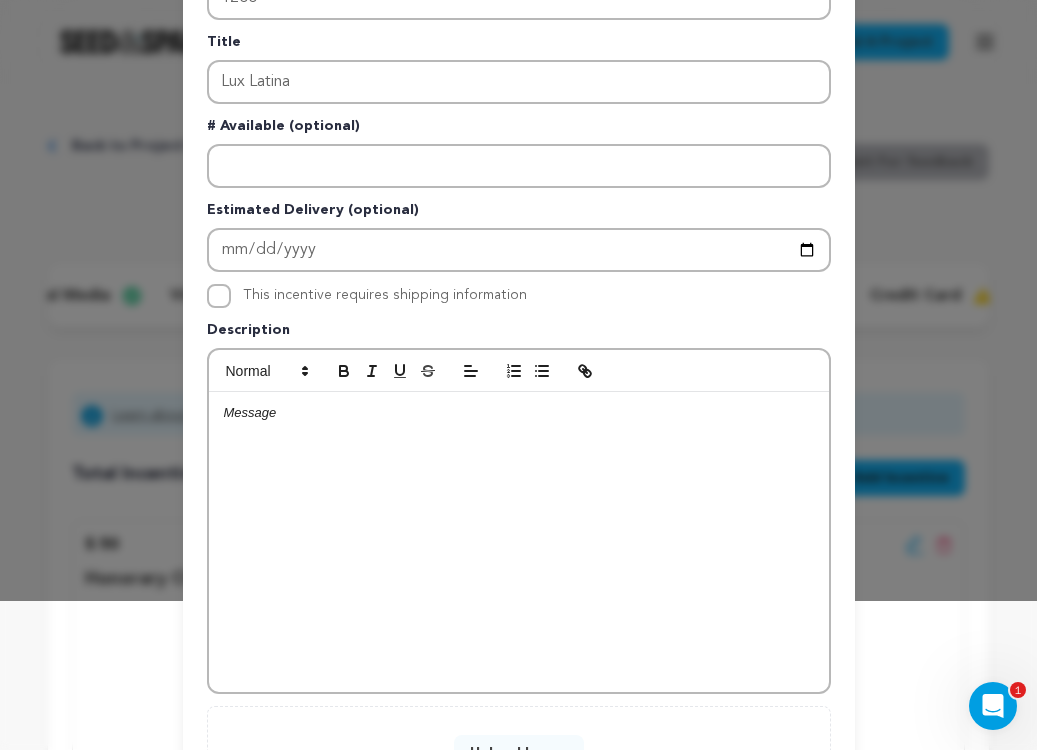 click at bounding box center (519, 542) 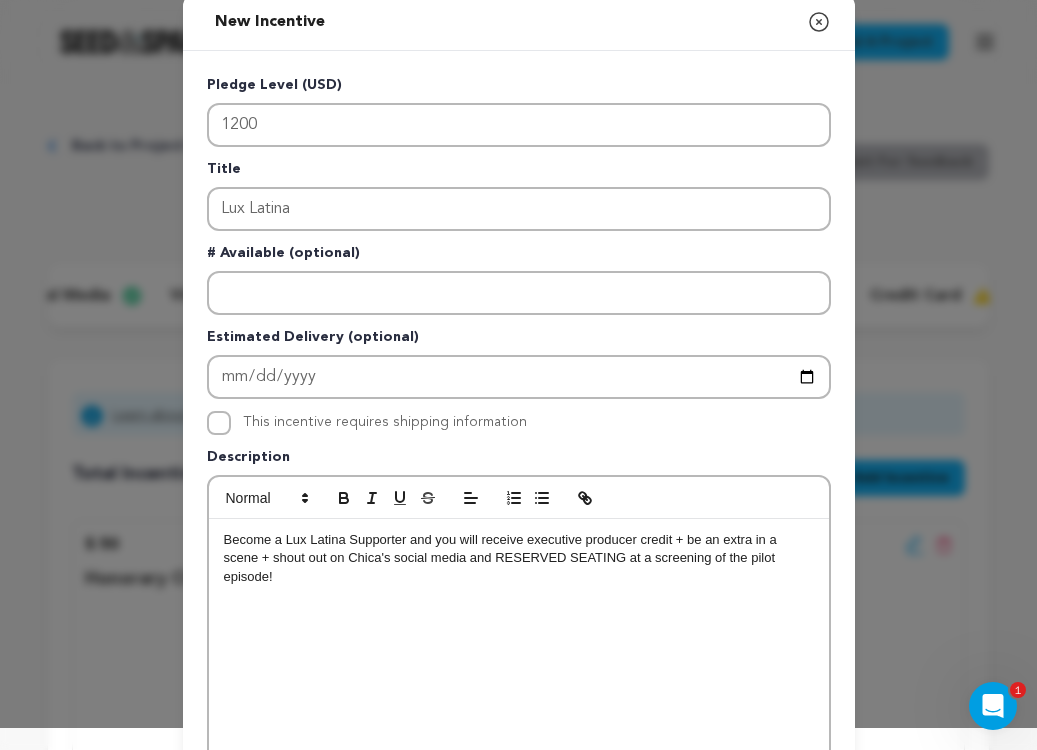 scroll, scrollTop: 0, scrollLeft: 0, axis: both 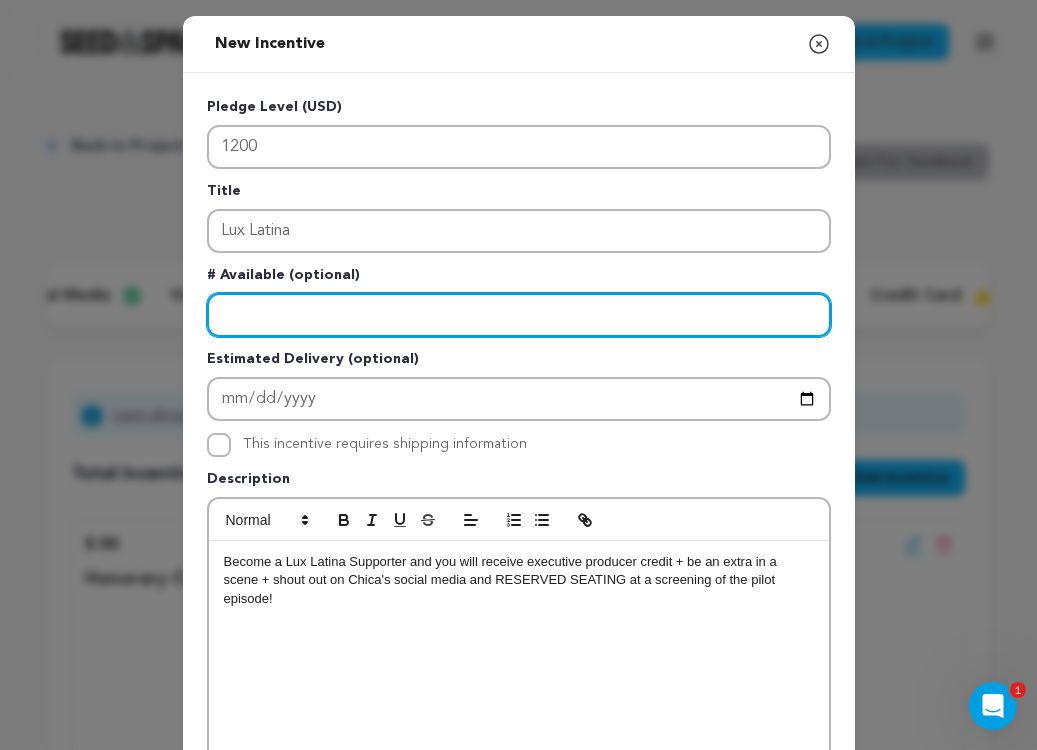 click at bounding box center (519, 315) 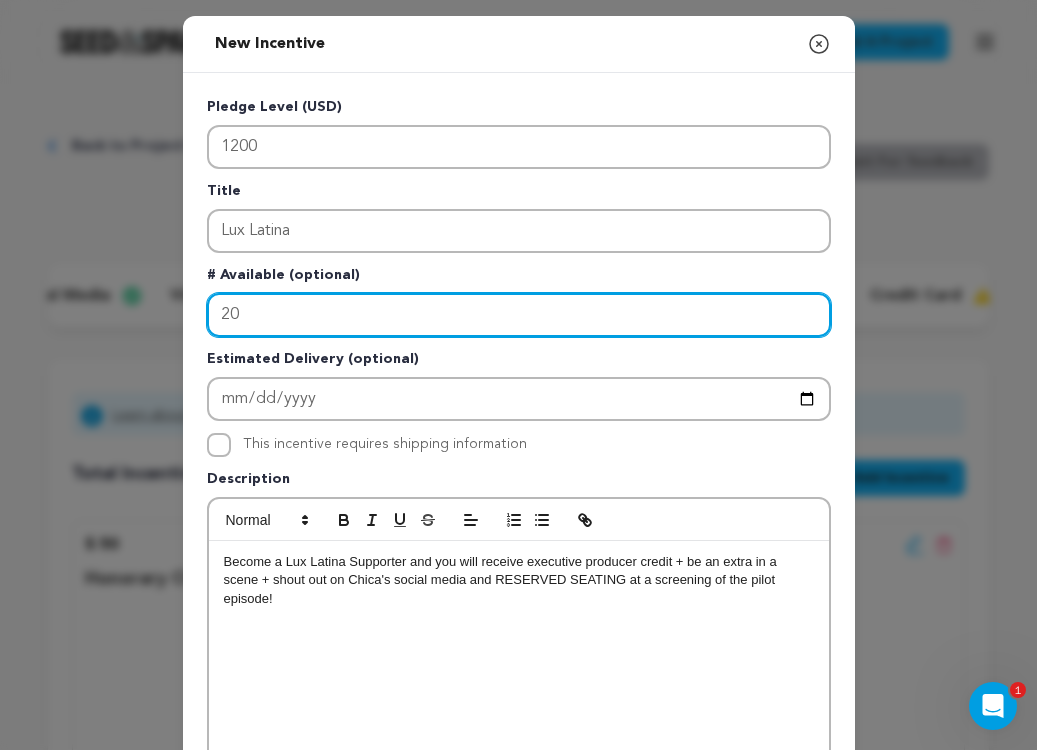 type on "2" 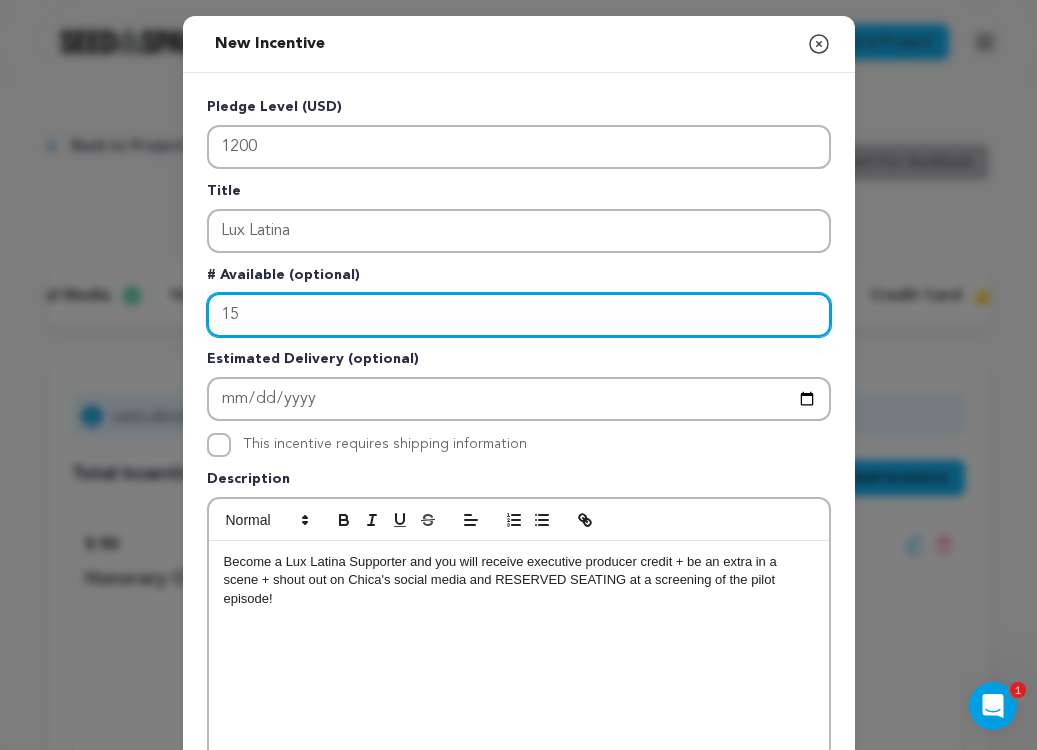 type on "1" 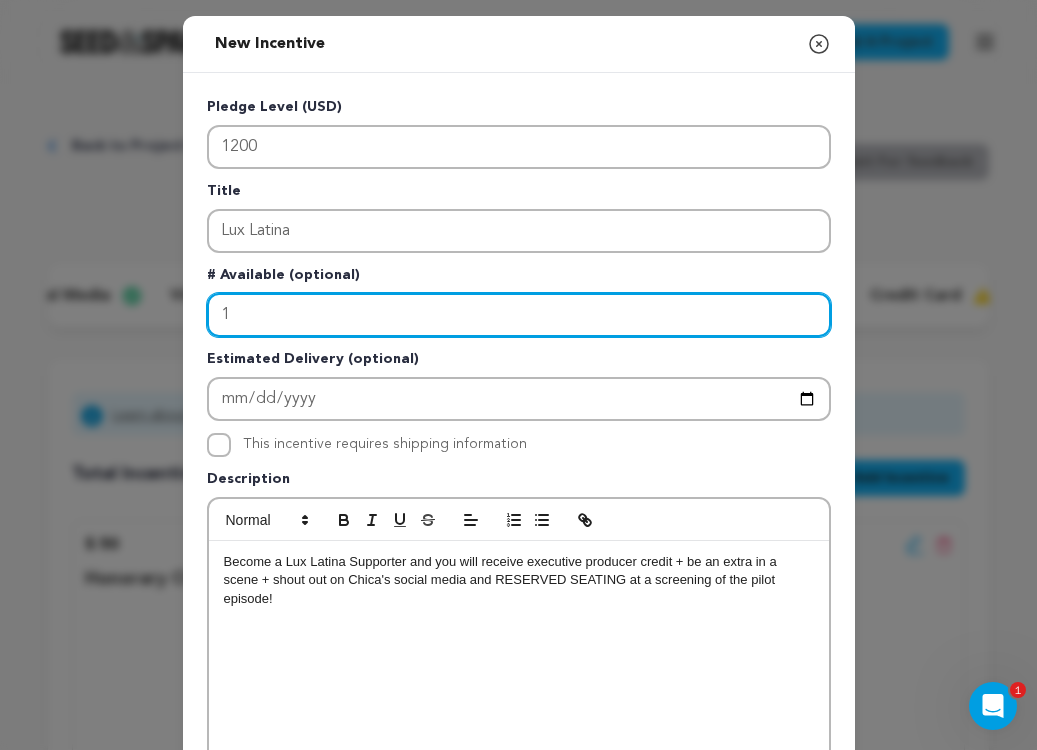 type 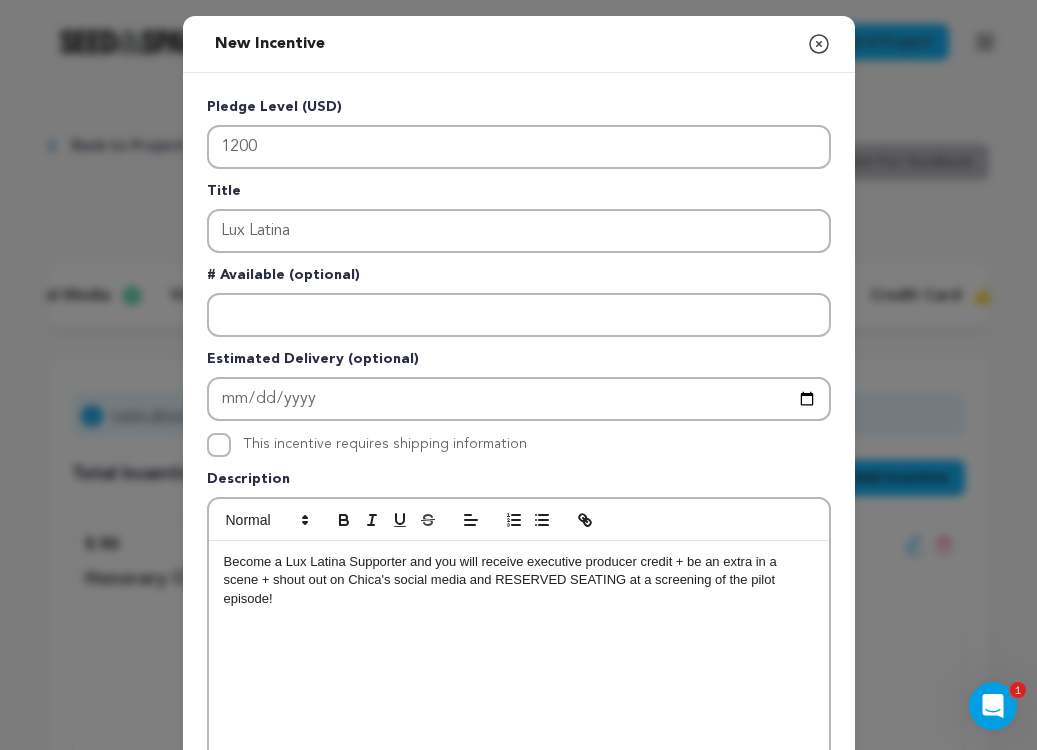 click on "Pledge Level (USD)
1200
Title
Lux Latina
# Available (optional)
Estimated Delivery (optional)
This incentive requires shipping information" at bounding box center (519, 519) 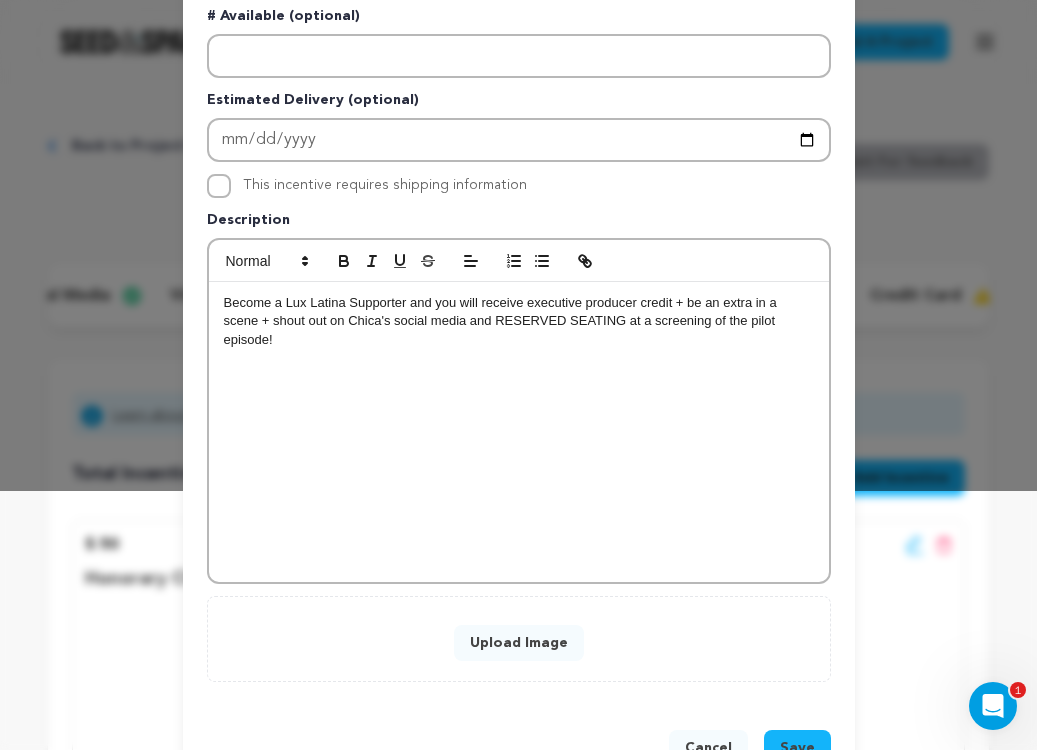 scroll, scrollTop: 324, scrollLeft: 0, axis: vertical 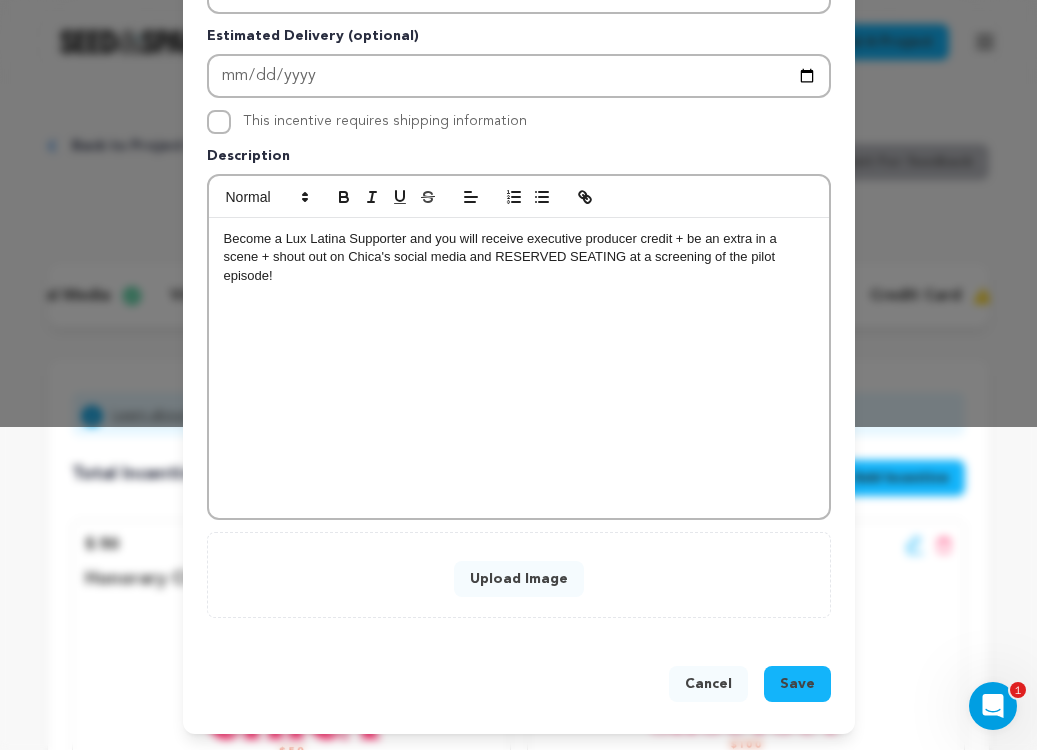 click on "Upload Image" at bounding box center [519, 579] 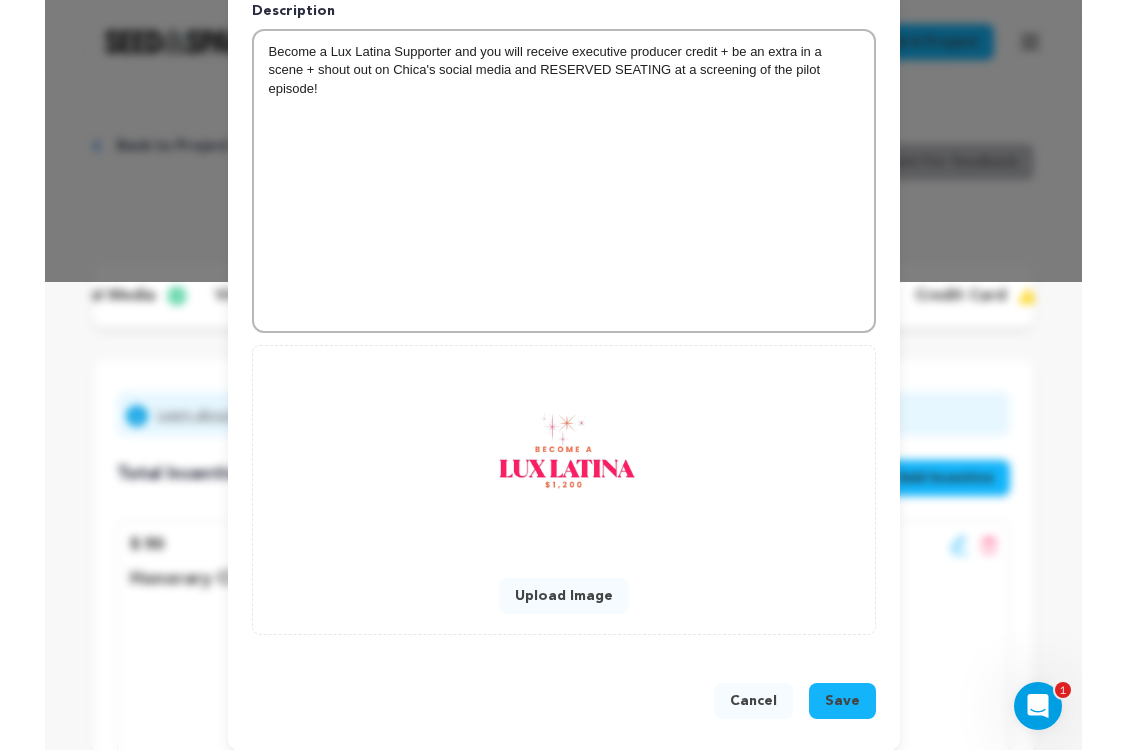scroll, scrollTop: 485, scrollLeft: 0, axis: vertical 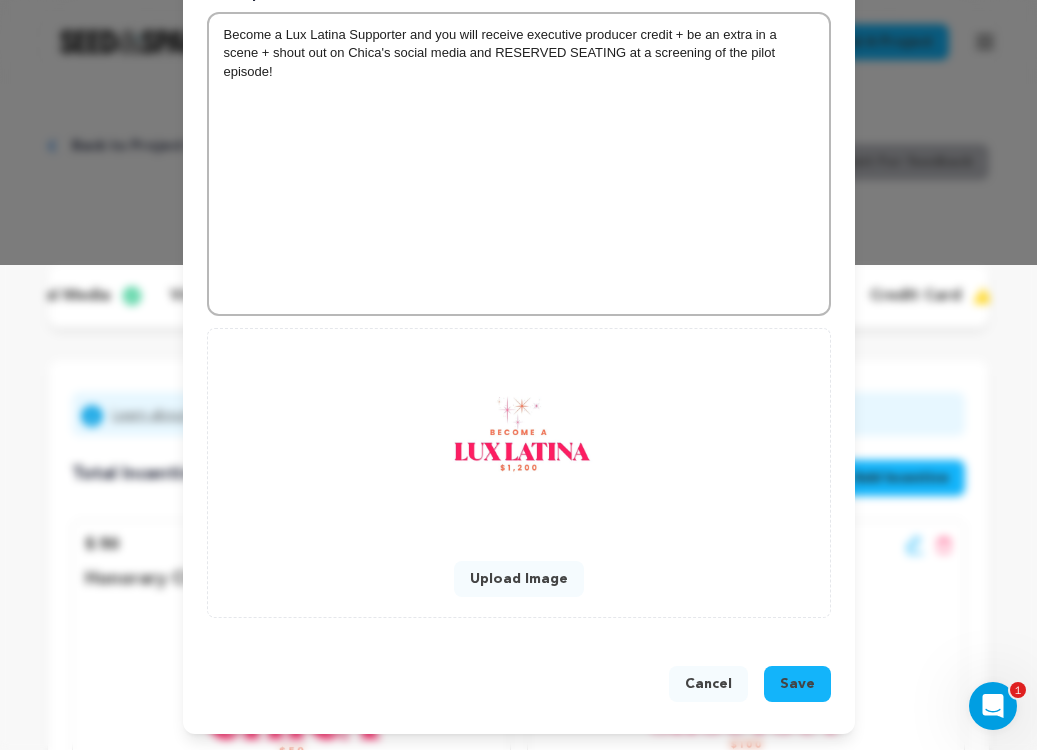 click on "Save" at bounding box center (797, 684) 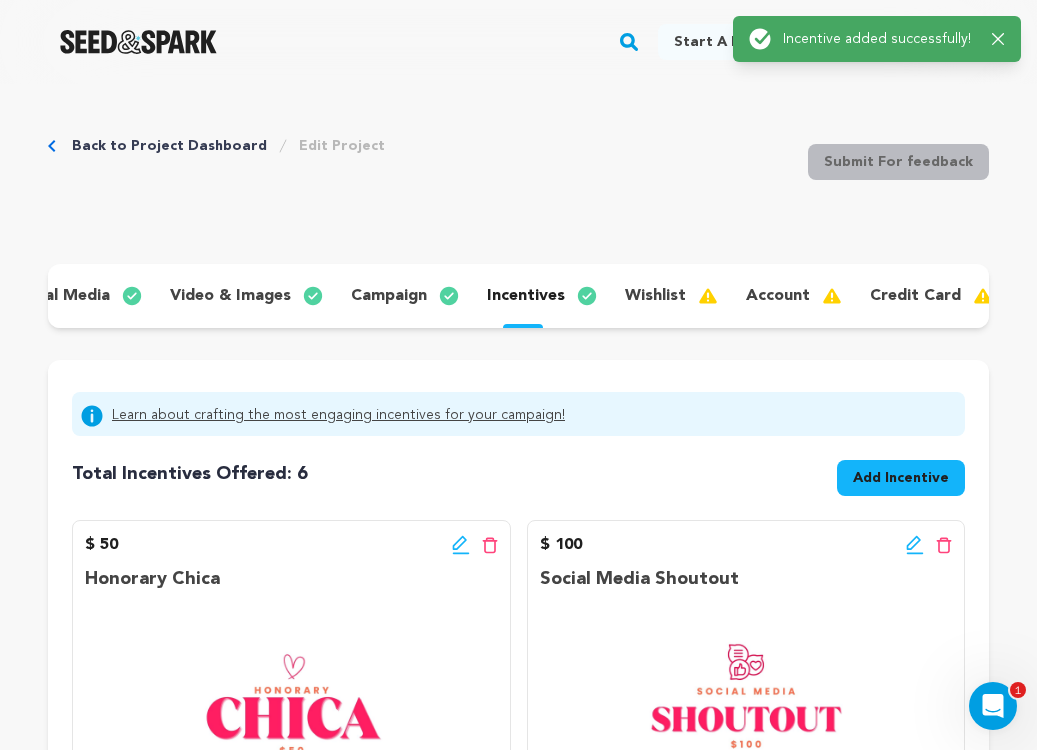 click on "wishlist" at bounding box center [655, 296] 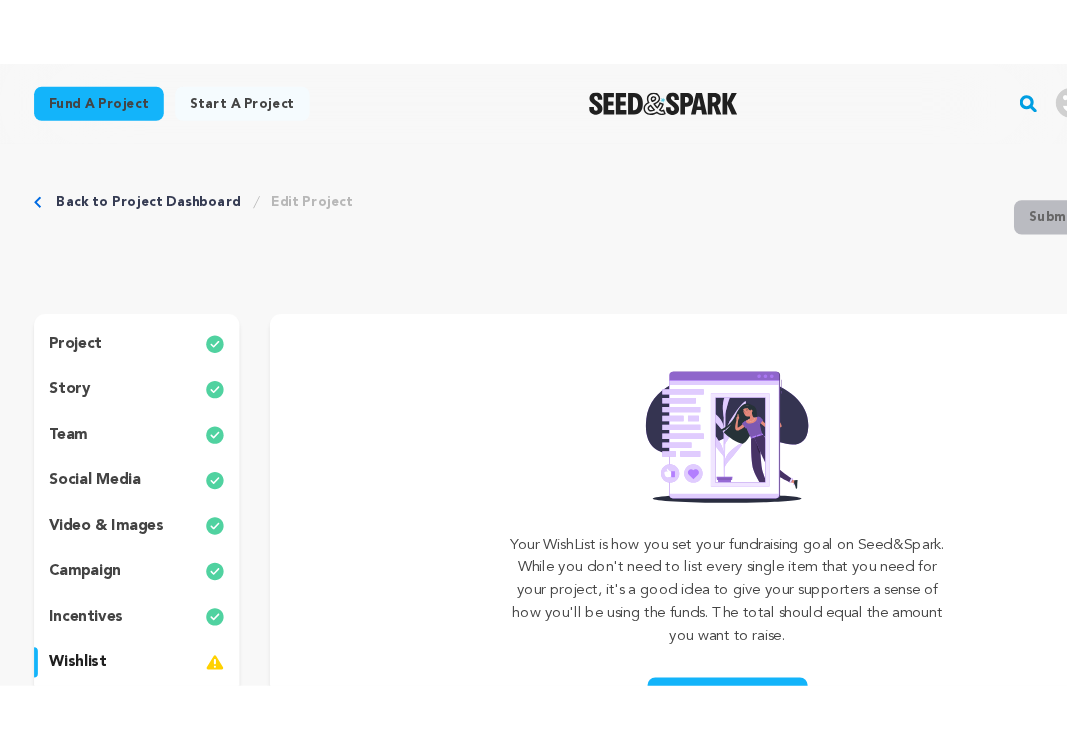 scroll, scrollTop: 0, scrollLeft: 0, axis: both 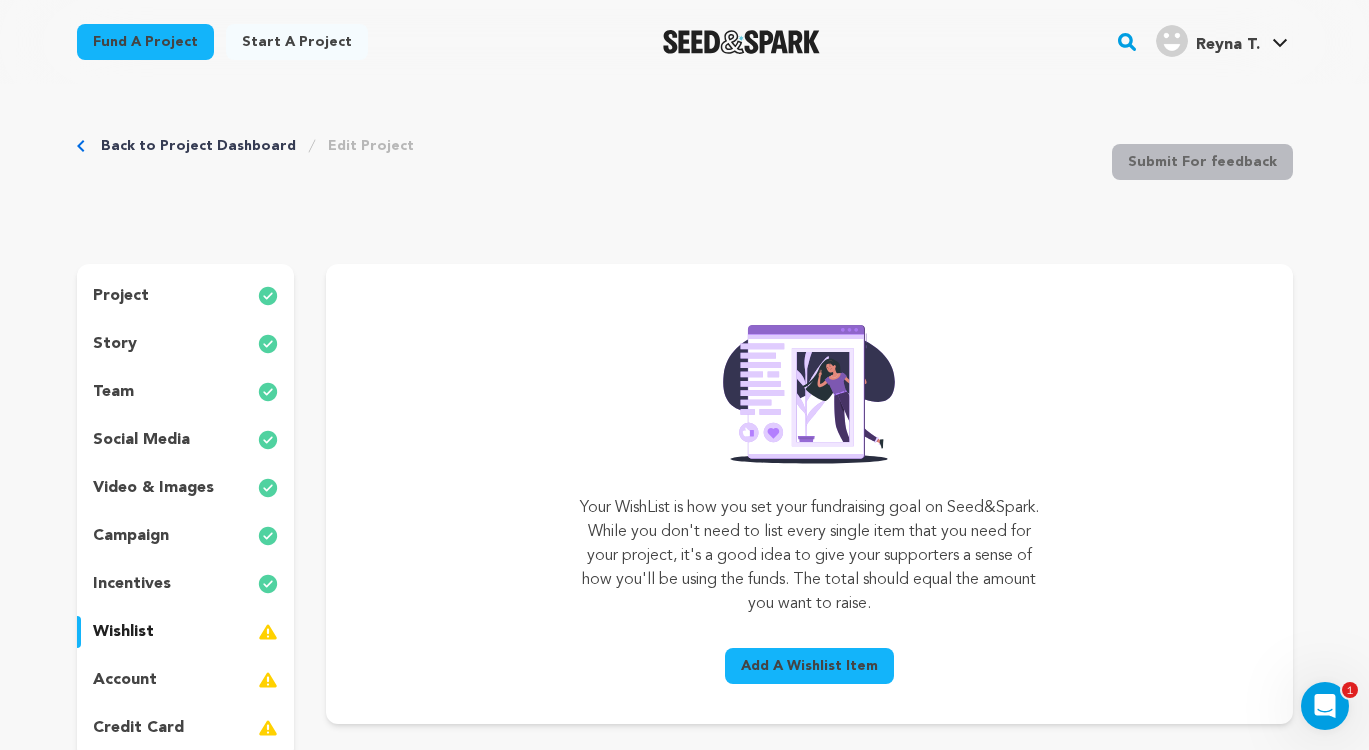 click on "Your WishList is how you set your fundraising goal on Seed&Spark. While you don't need to list every single item
that you need for your project, it's a good idea to give your supporters a sense of how you'll be using the
funds. The total should equal the amount you want to raise.
Add A Wishlist Item" at bounding box center (809, 494) 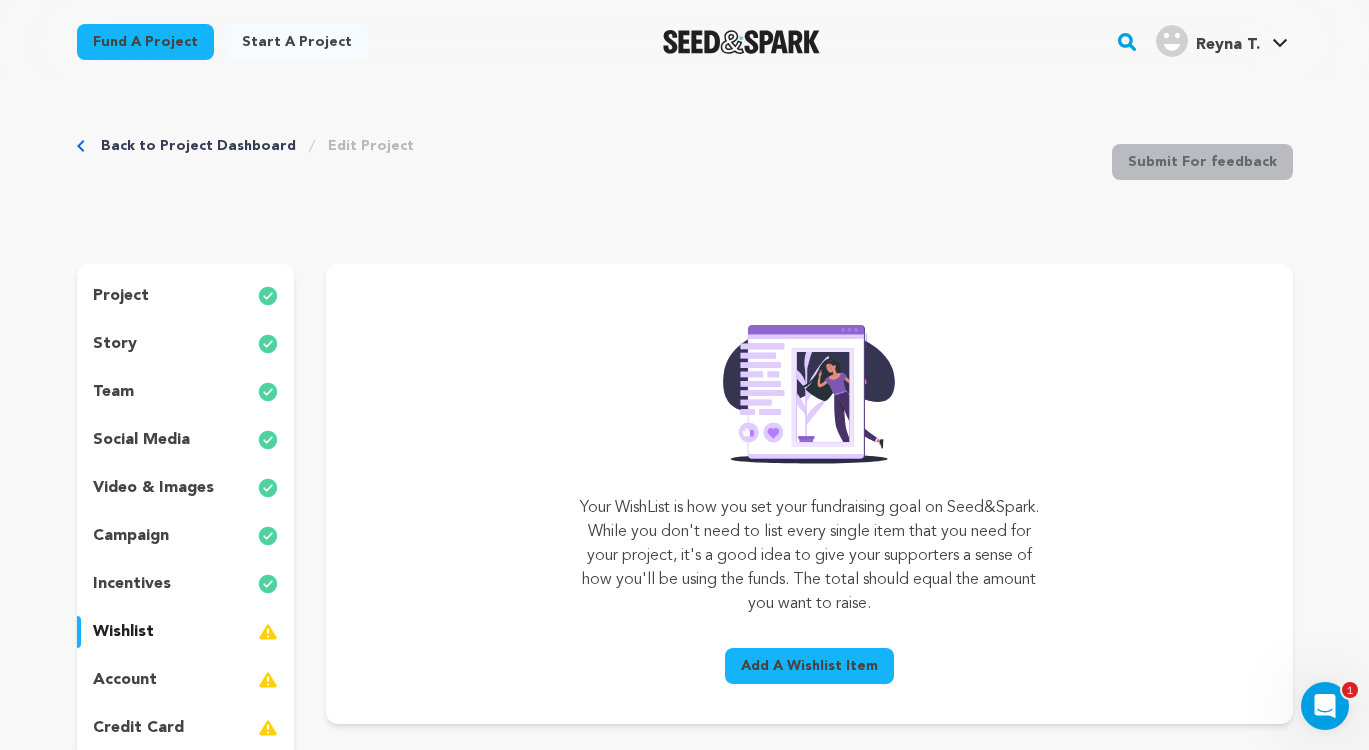 click on "Add A Wishlist Item" at bounding box center [809, 666] 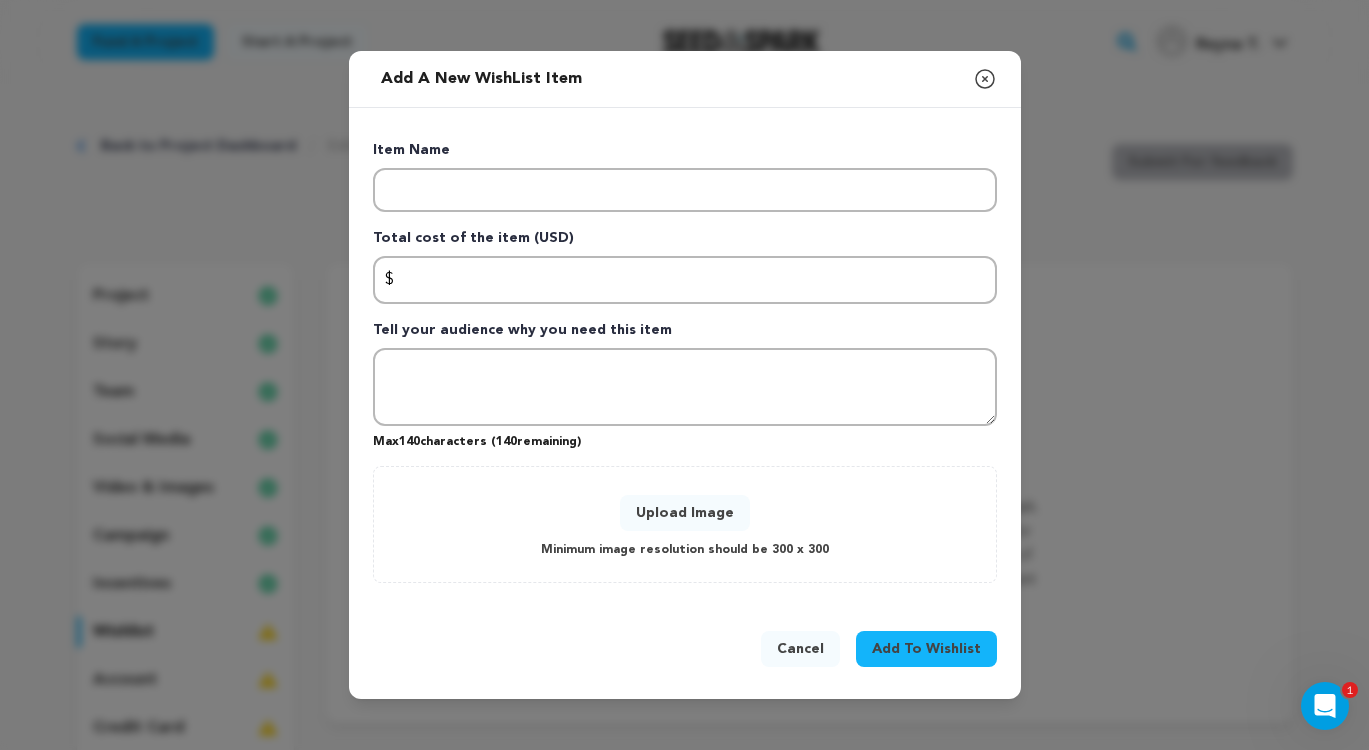 click on "Cancel" at bounding box center (800, 649) 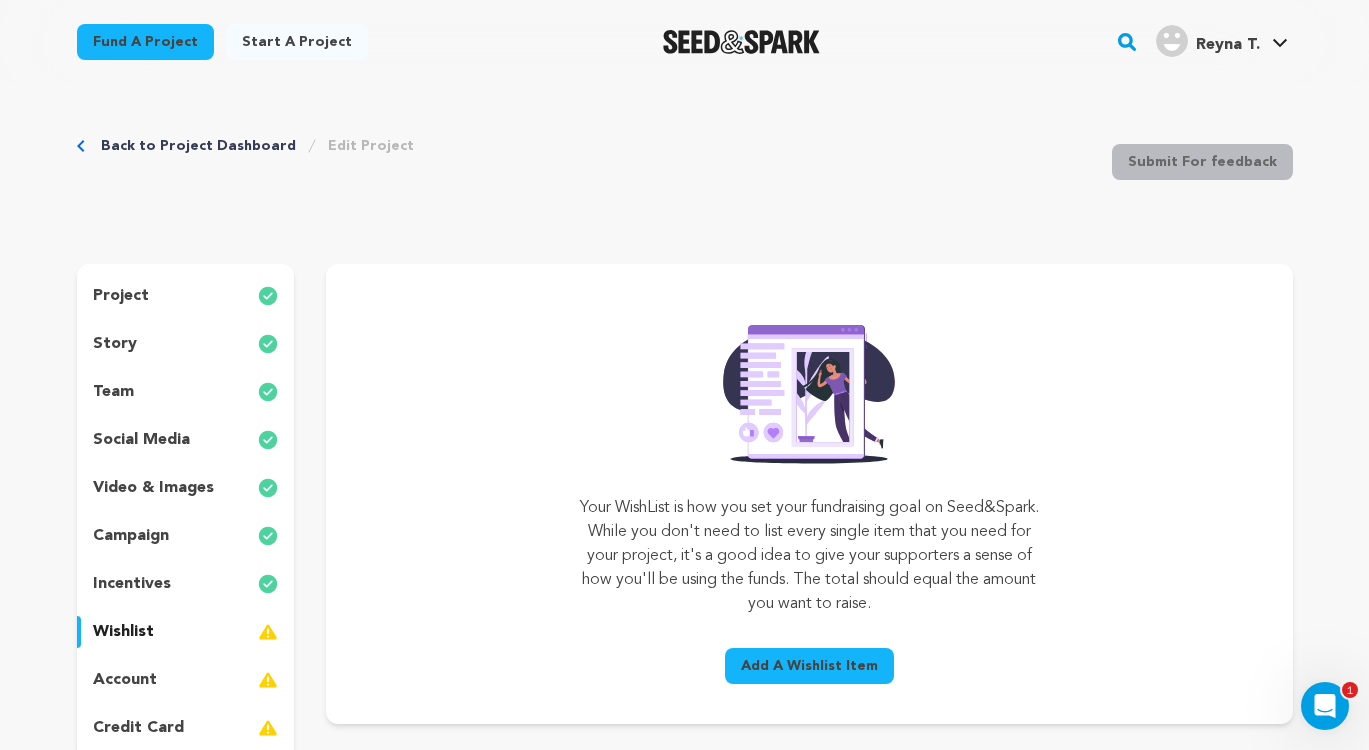 click on "Add A Wishlist Item" at bounding box center (809, 666) 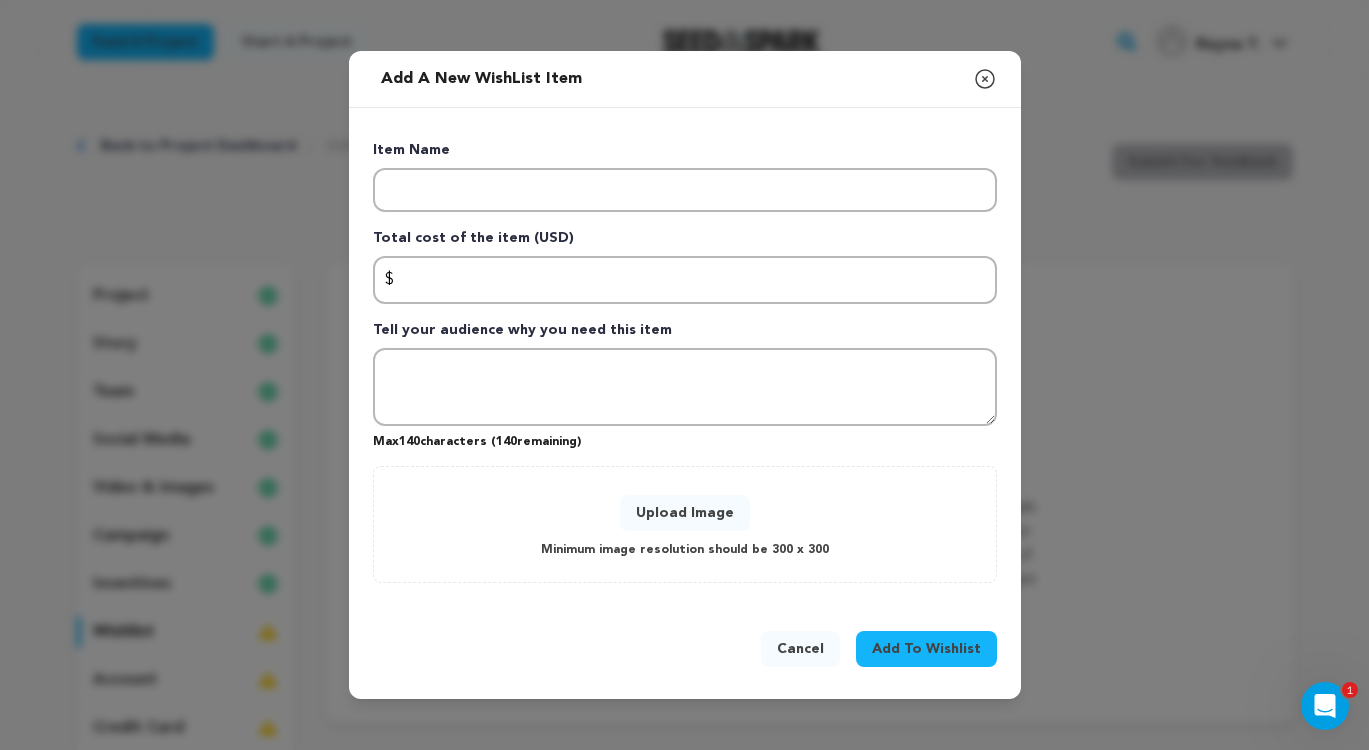 click on "Cancel" at bounding box center [800, 649] 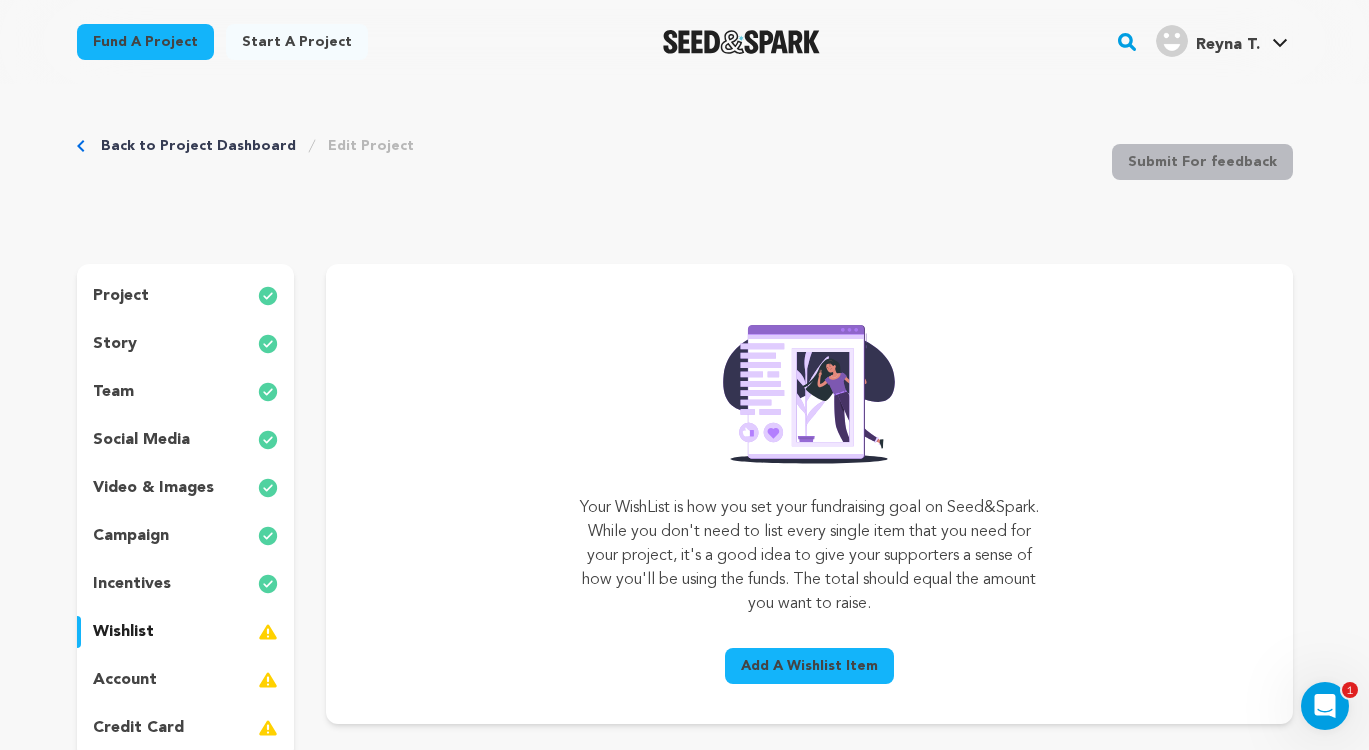 click on "Add A Wishlist Item" at bounding box center (809, 666) 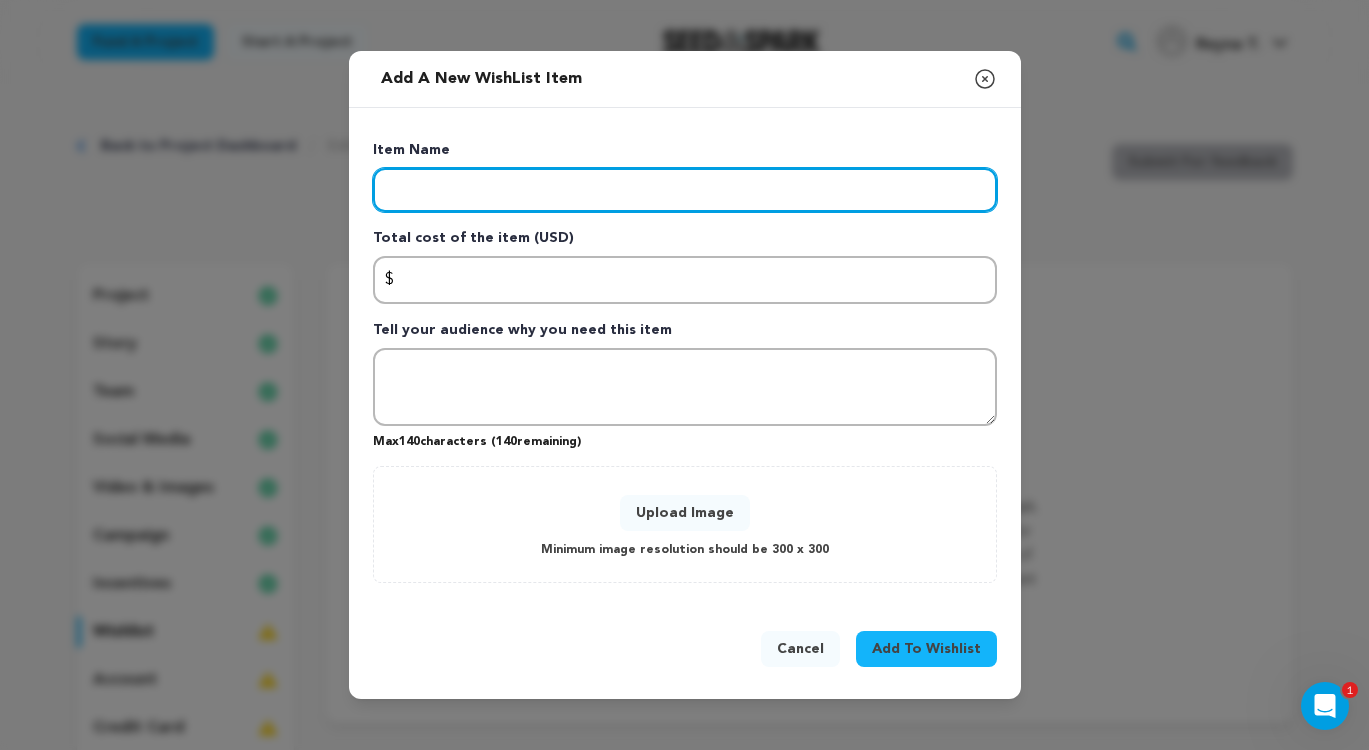click at bounding box center (685, 190) 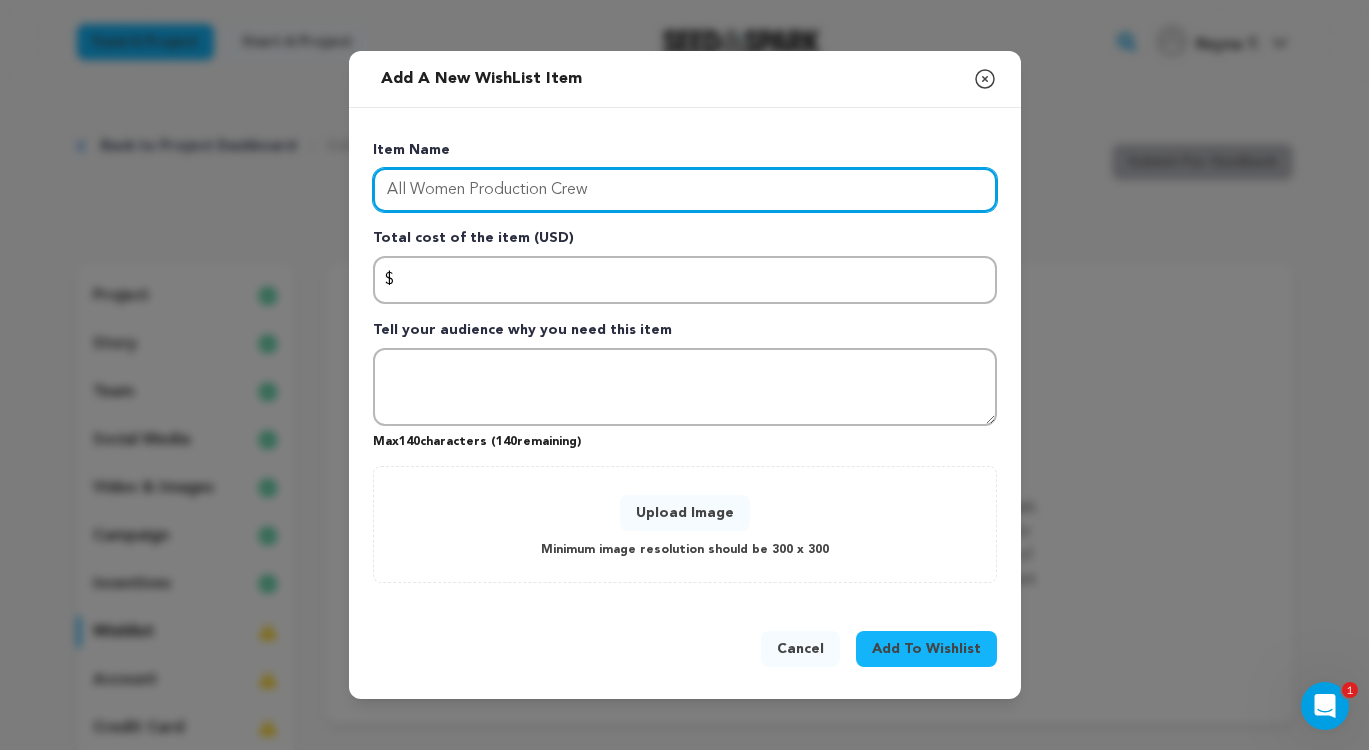 drag, startPoint x: 600, startPoint y: 197, endPoint x: 366, endPoint y: 197, distance: 234 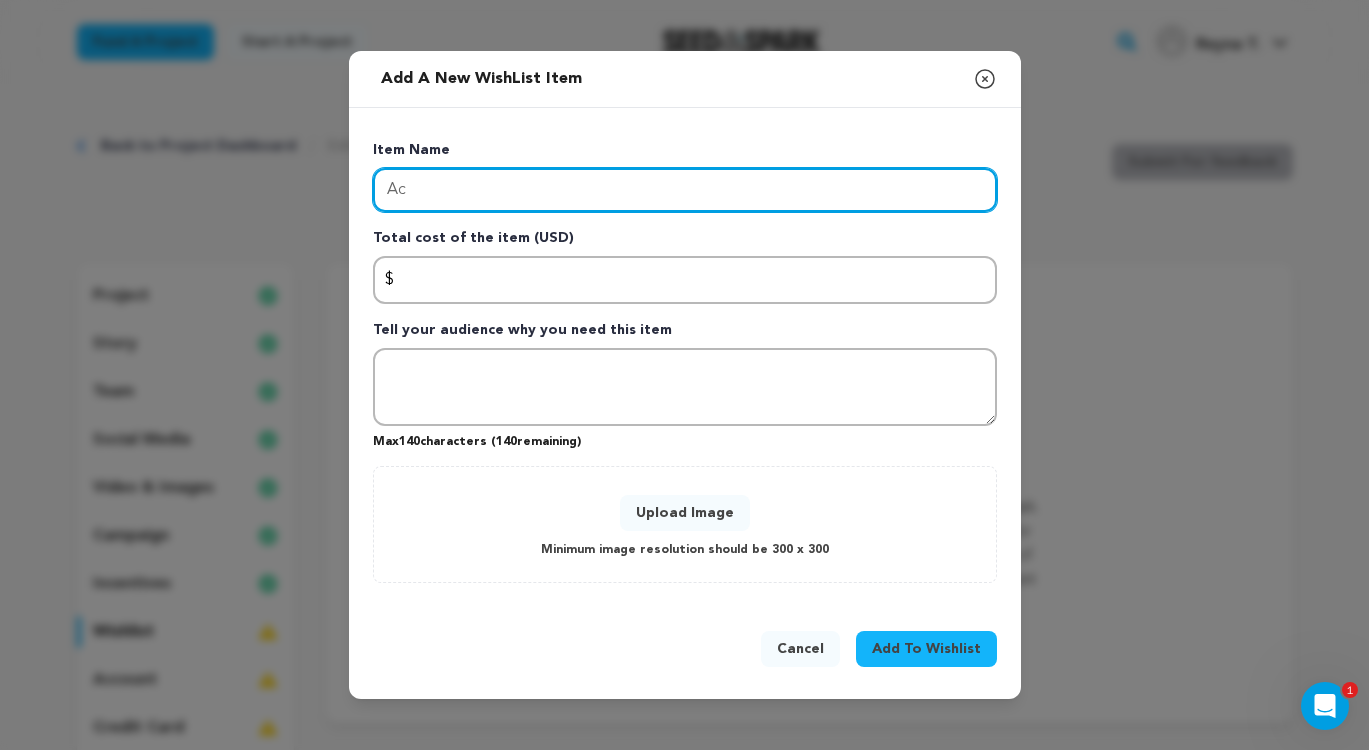 type on "A" 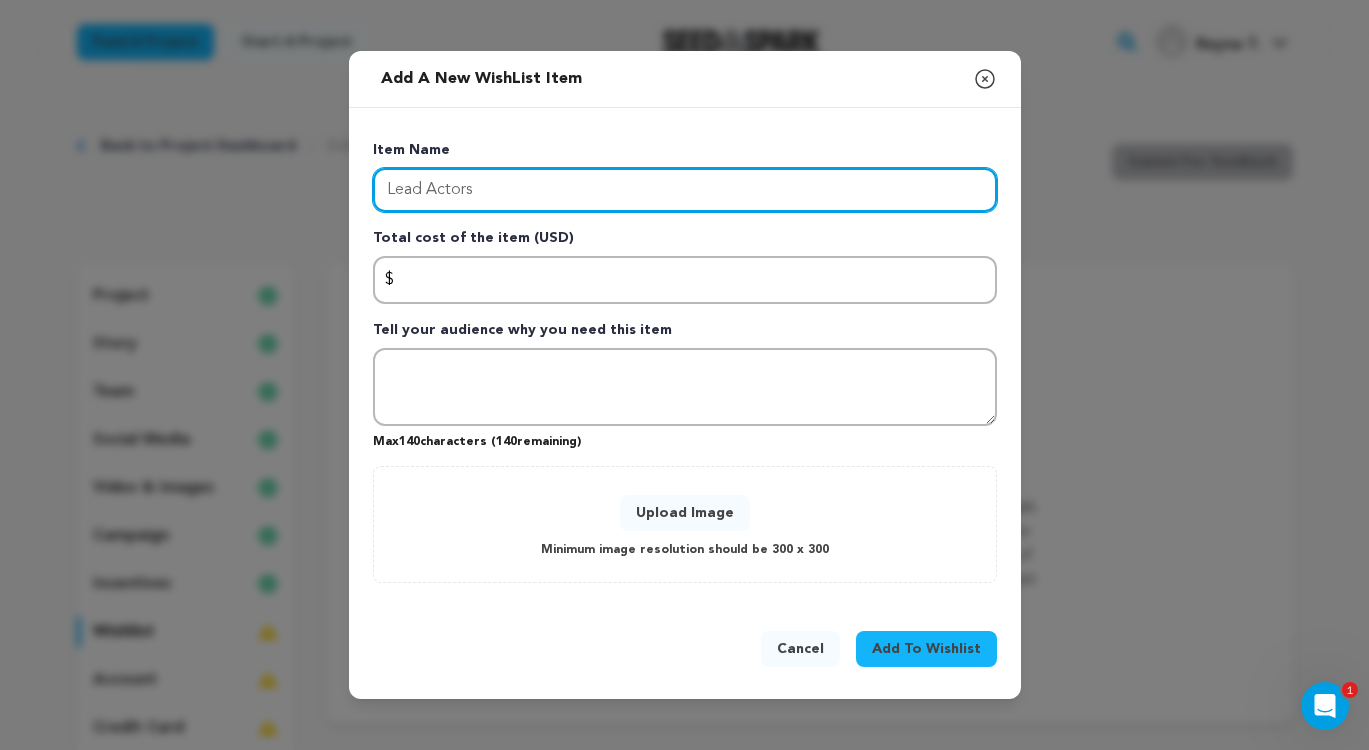 type on "Lead Actors" 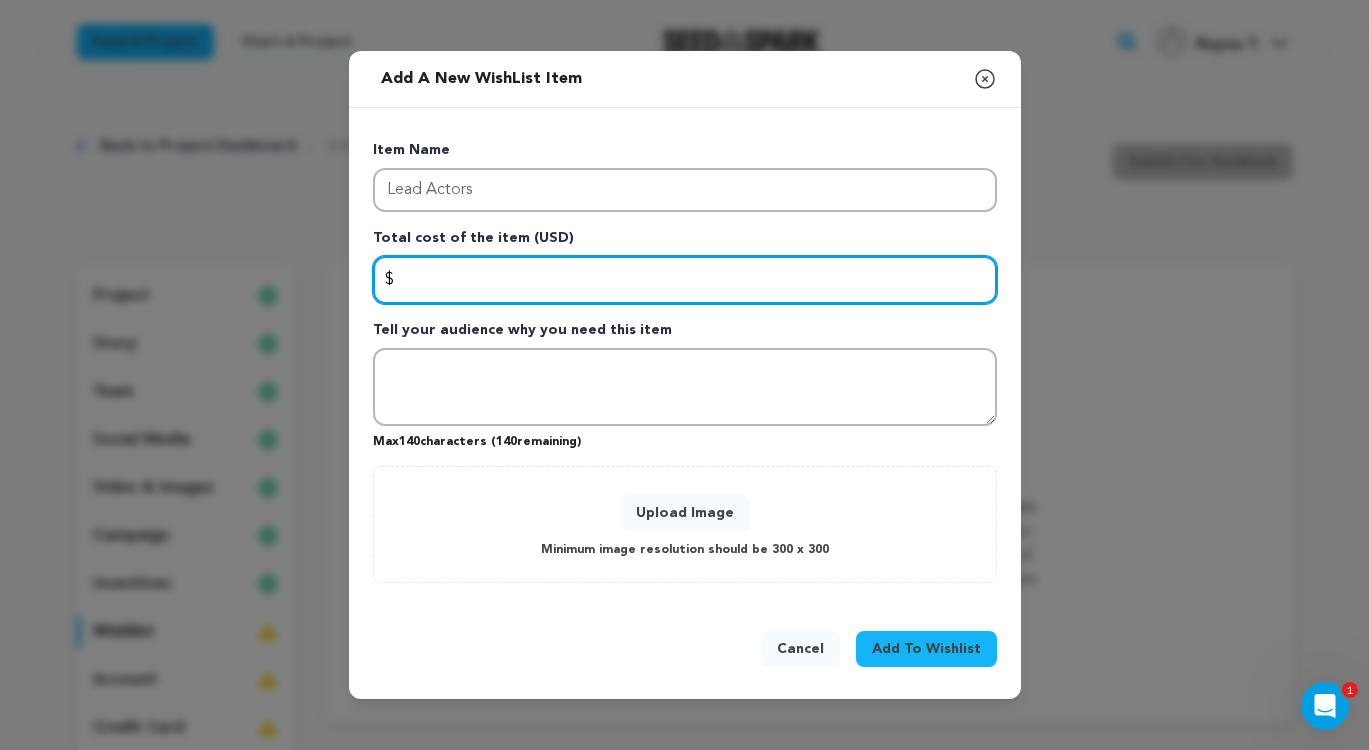 click at bounding box center (685, 280) 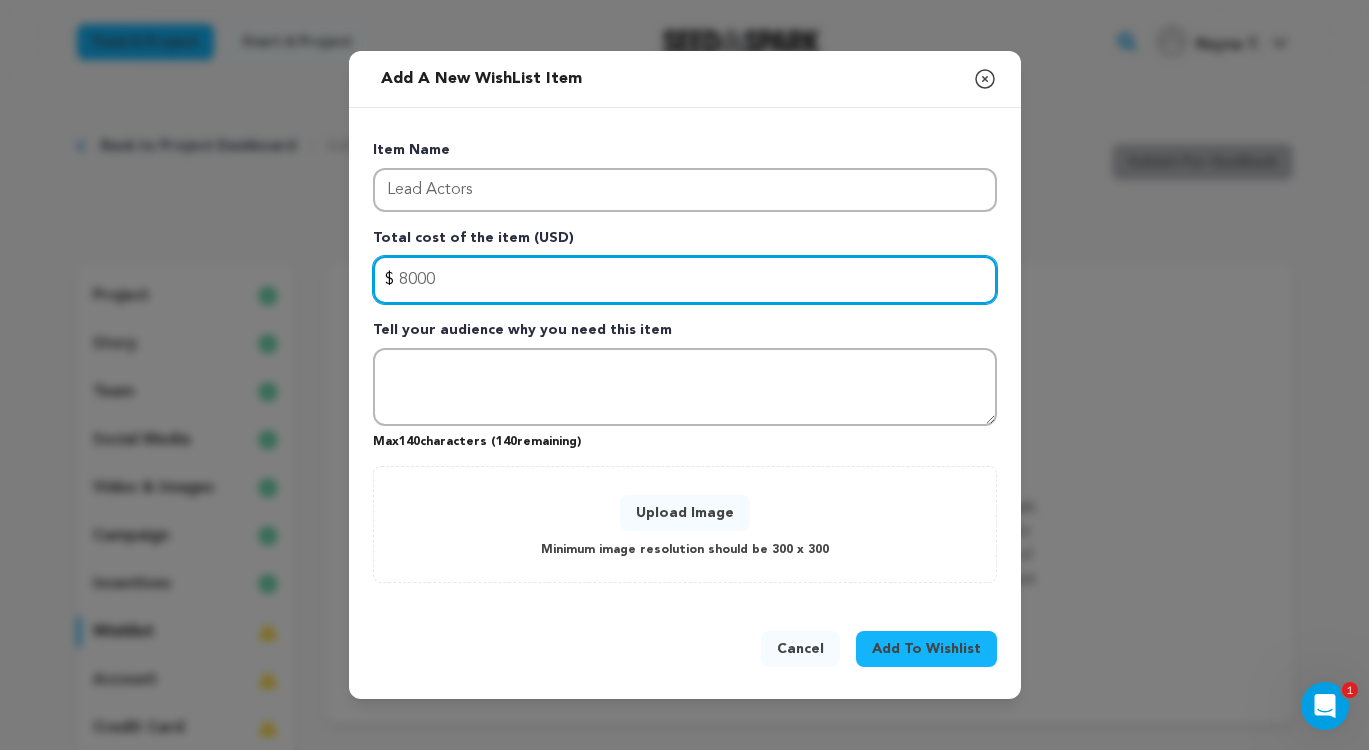 type on "8000" 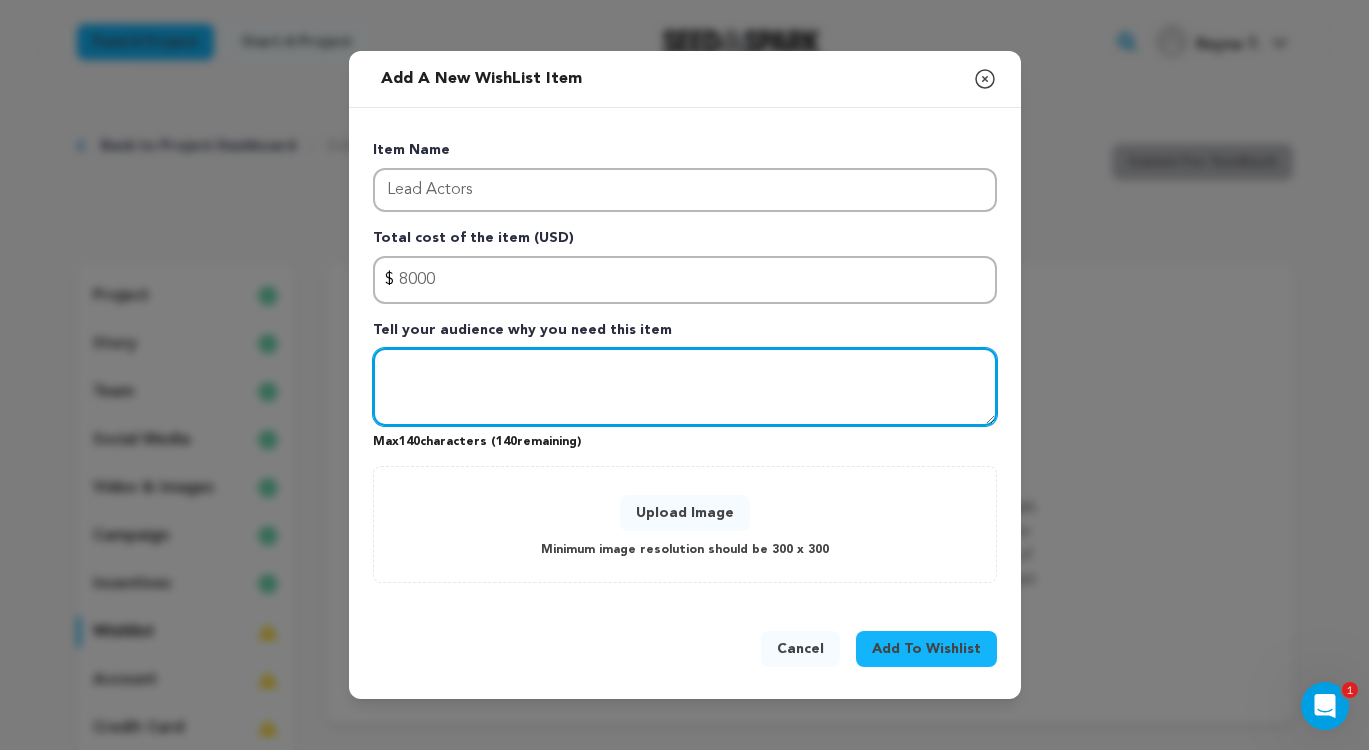 click at bounding box center [685, 387] 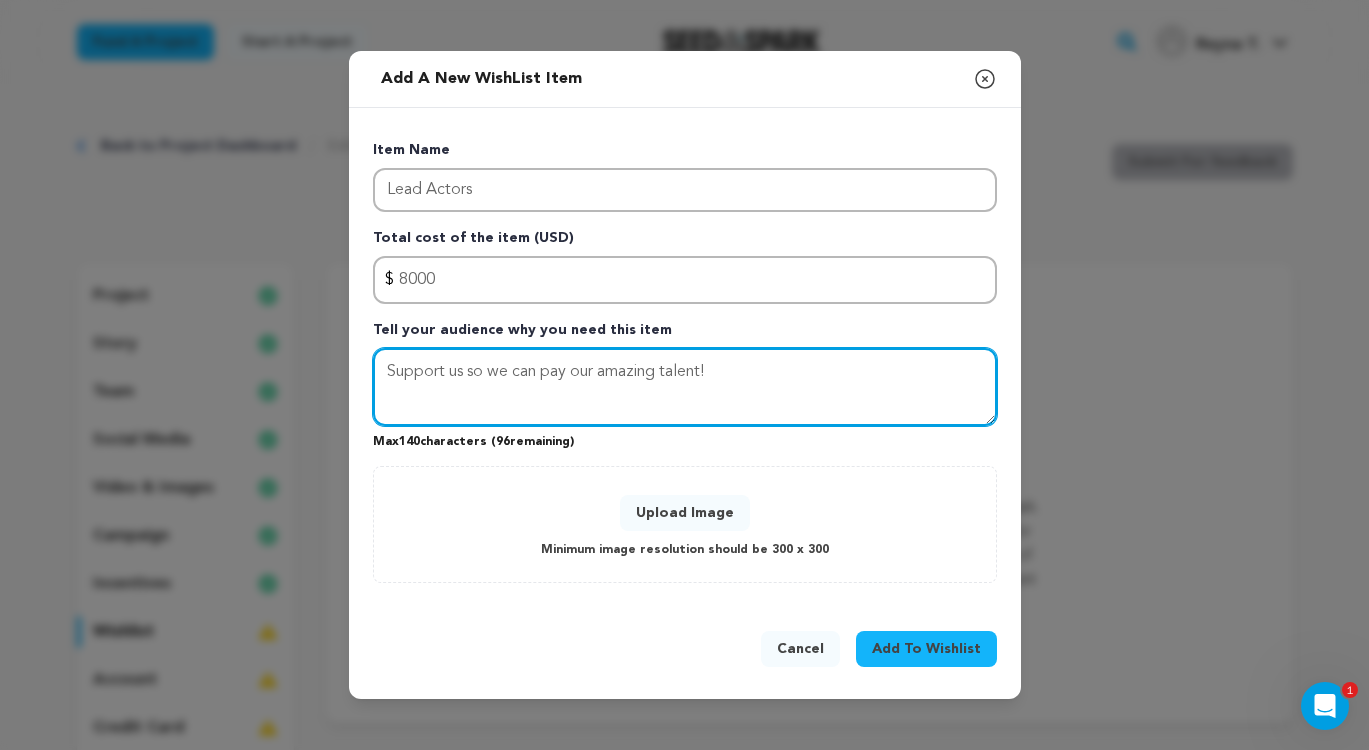 type on "Support us so we can pay our amazing talent!" 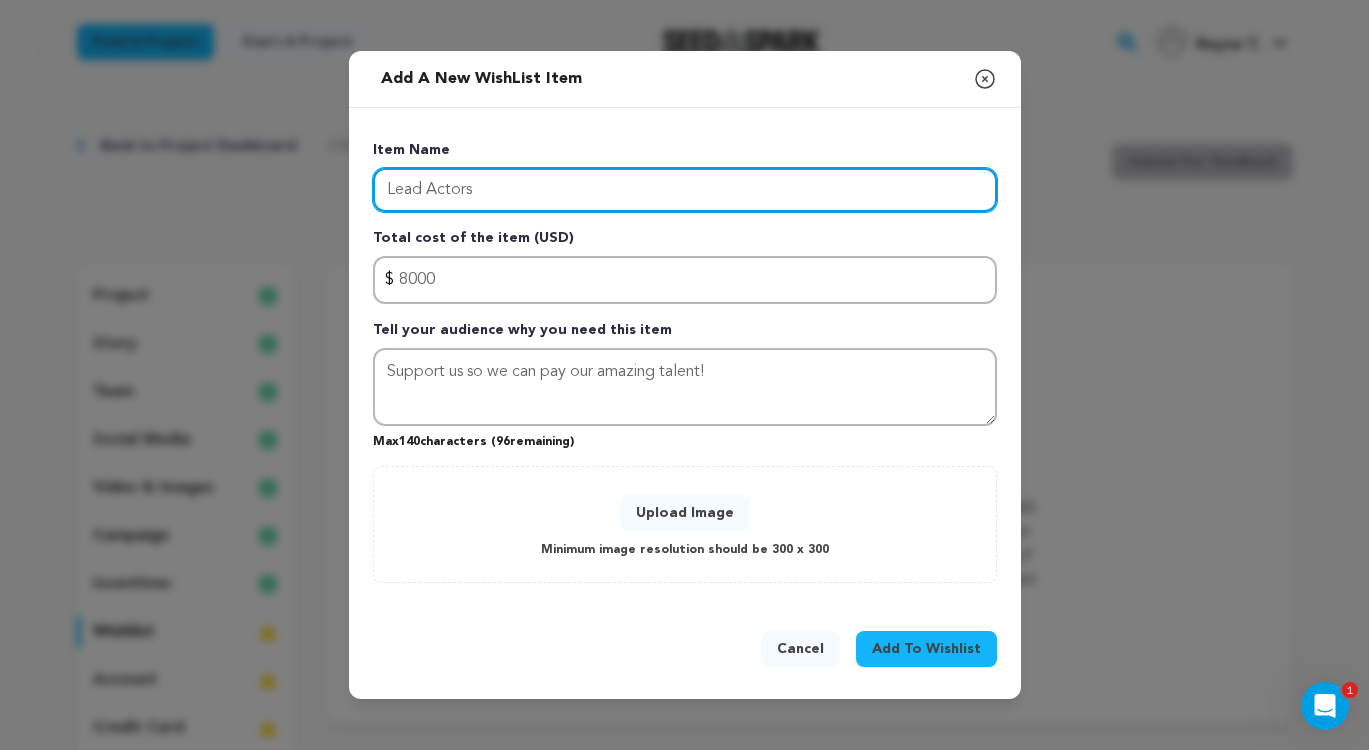 drag, startPoint x: 478, startPoint y: 187, endPoint x: 302, endPoint y: 187, distance: 176 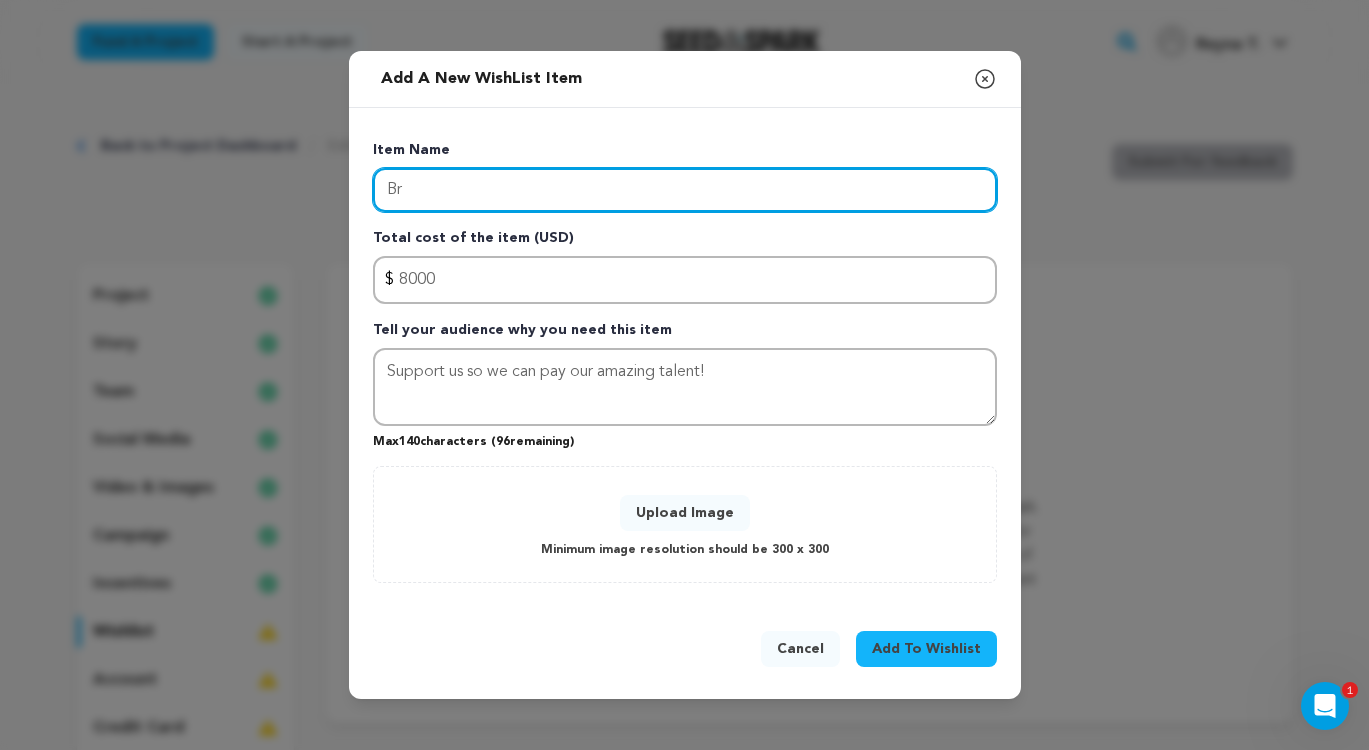 type on "B" 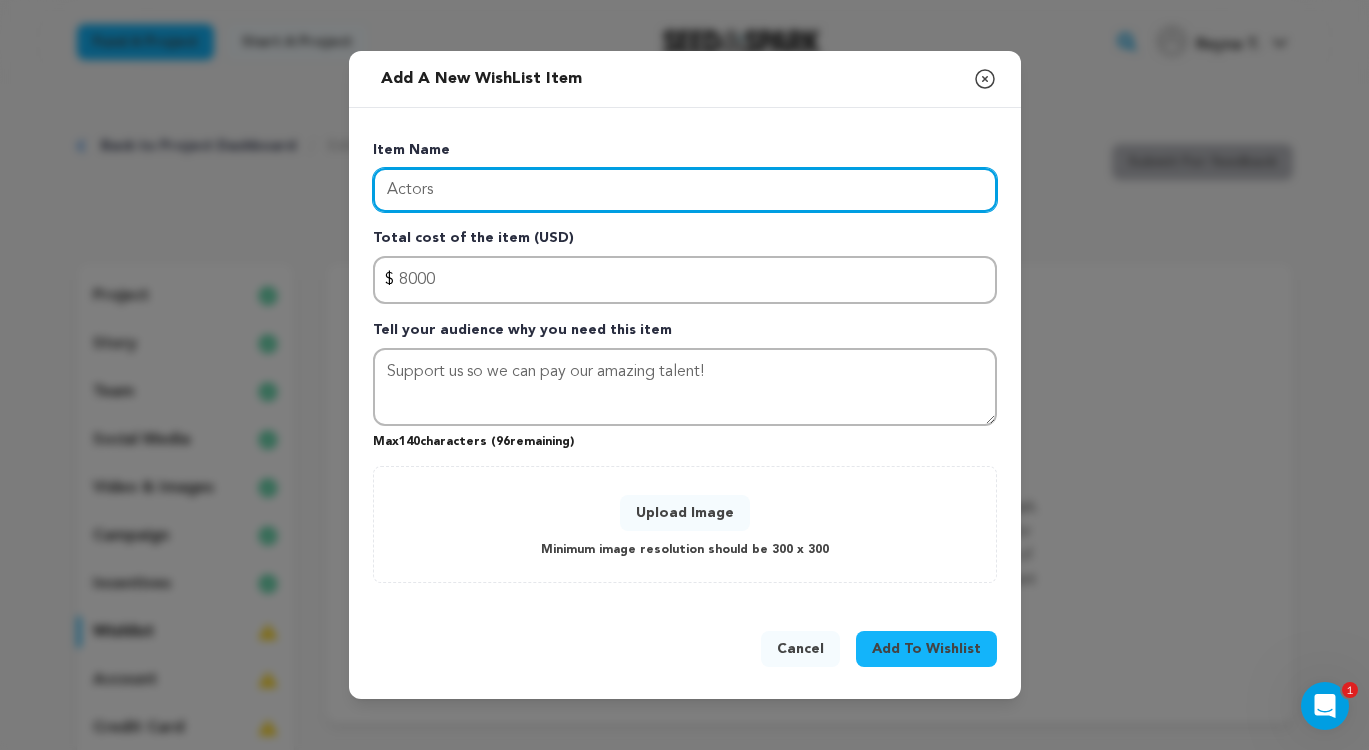 type on "Actors" 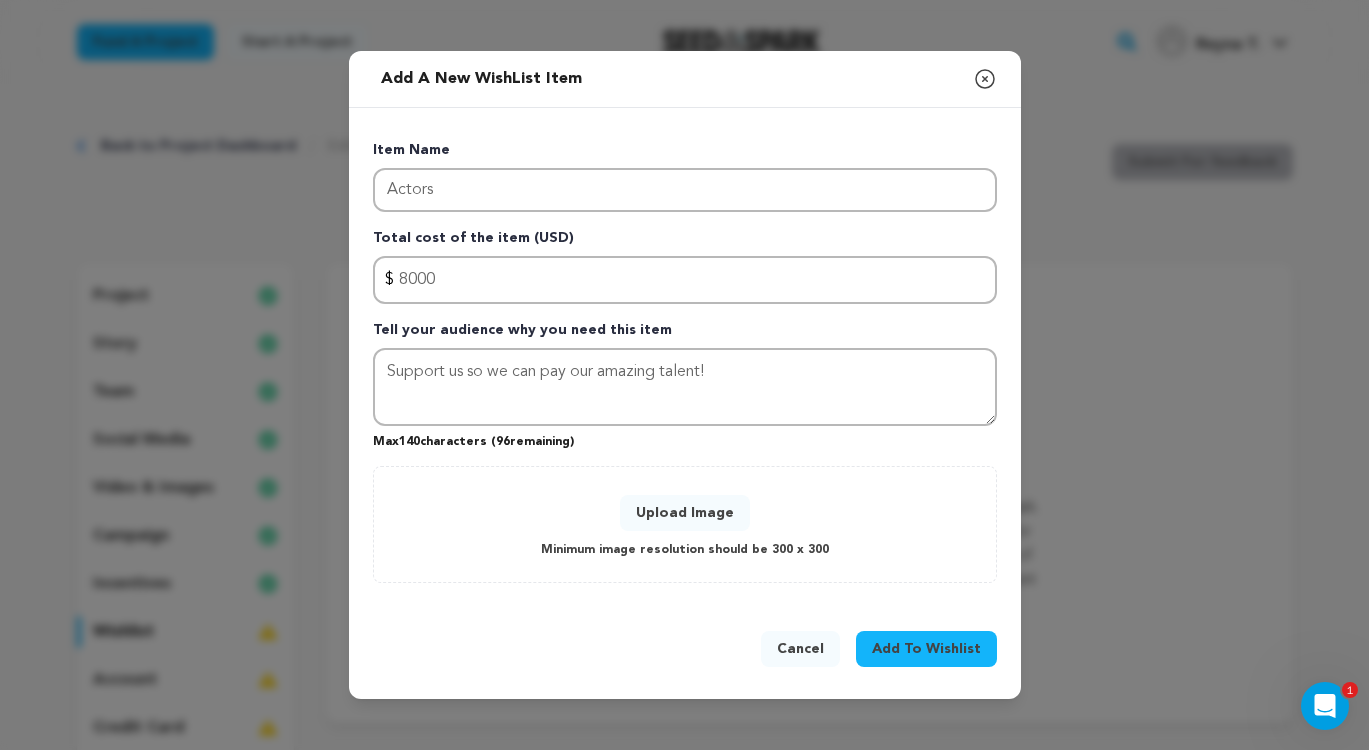 click on "Add To Wishlist" at bounding box center [926, 649] 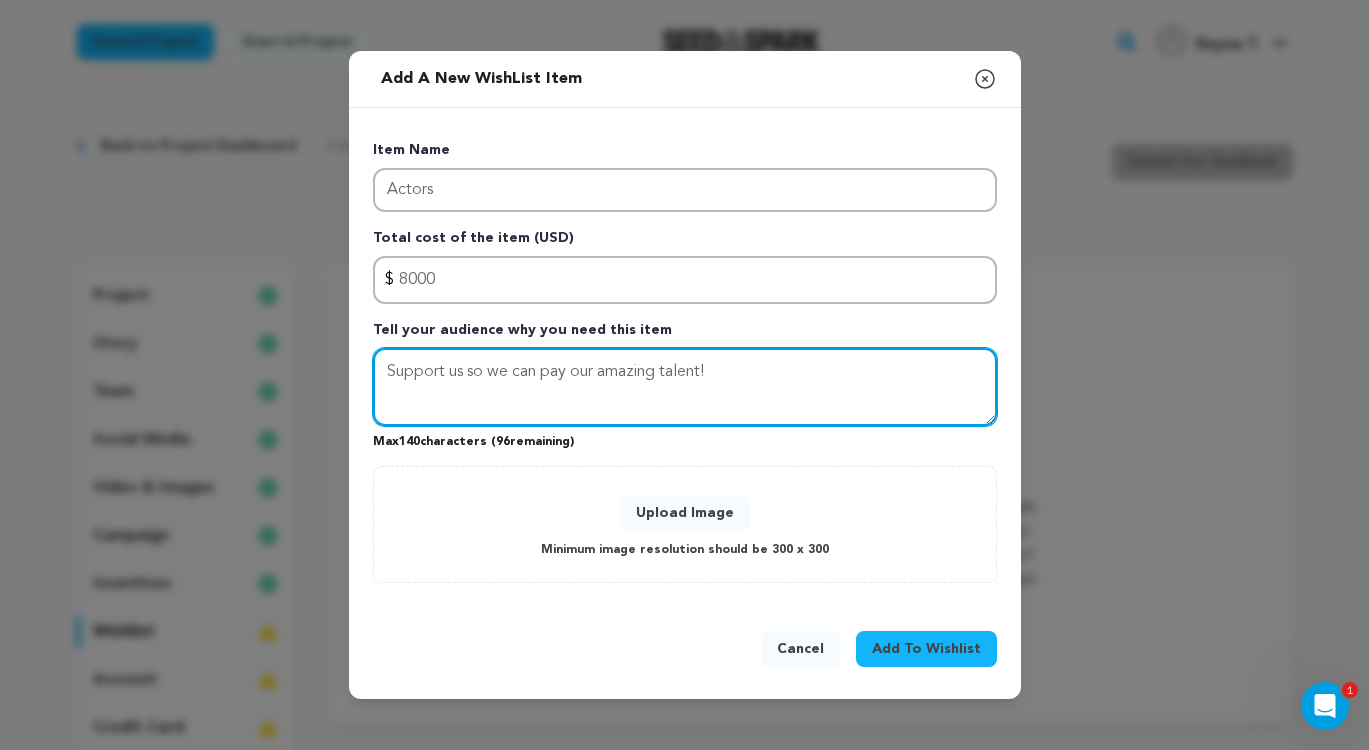 drag, startPoint x: 543, startPoint y: 374, endPoint x: 366, endPoint y: 372, distance: 177.01129 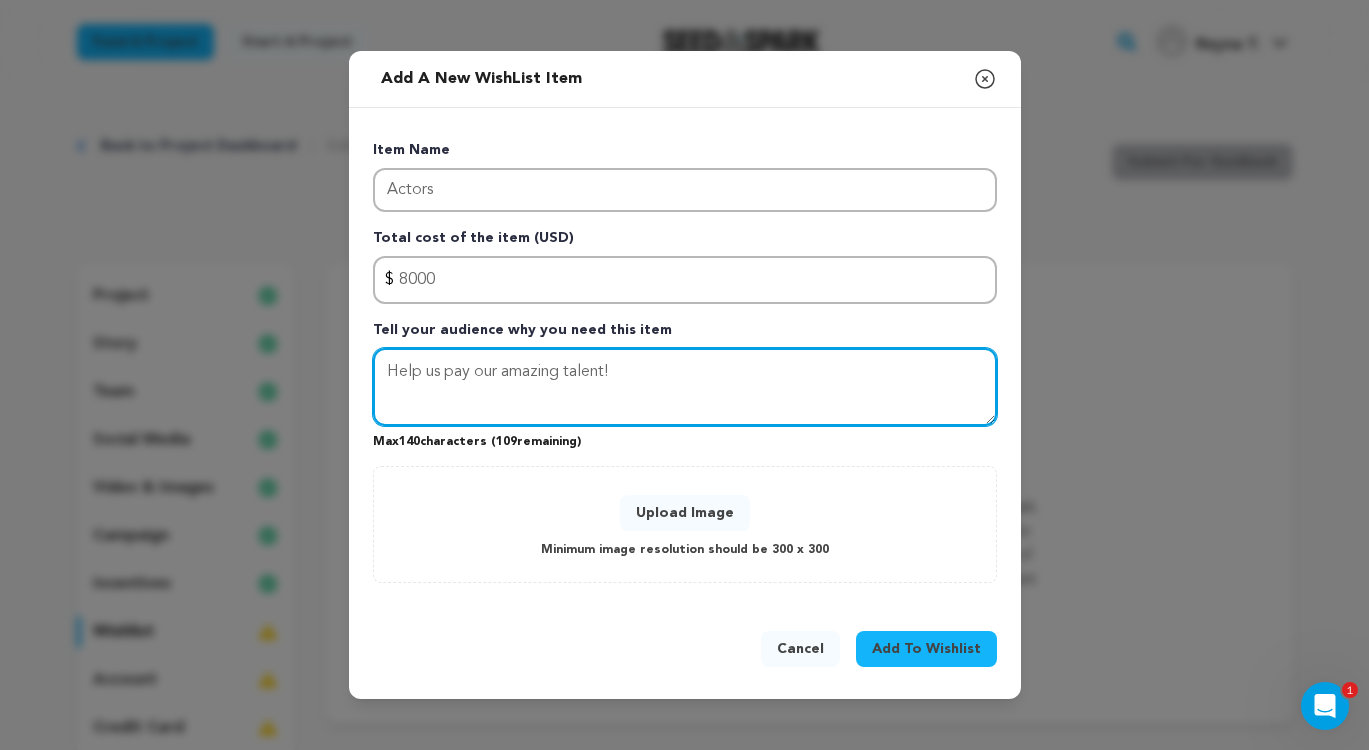 type on "Help us pay our amazing talent!" 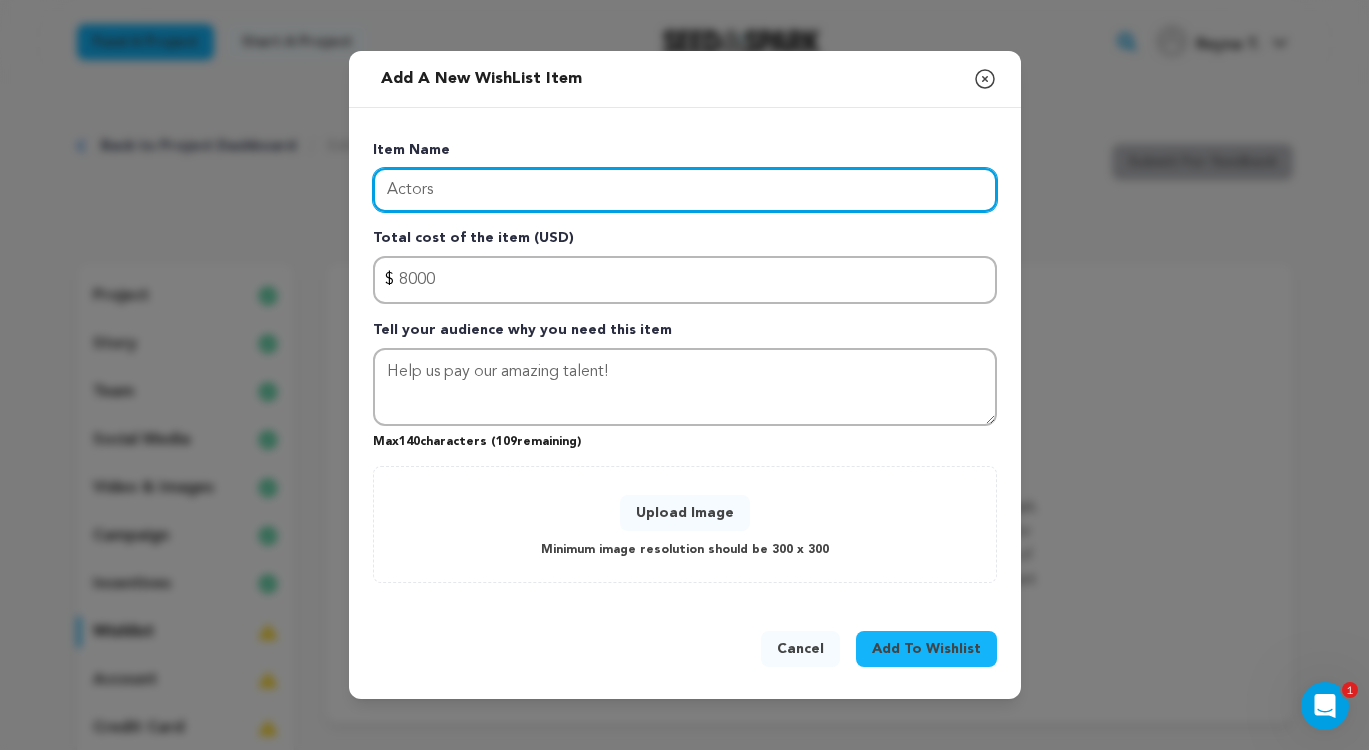 click on "Actors" at bounding box center [685, 190] 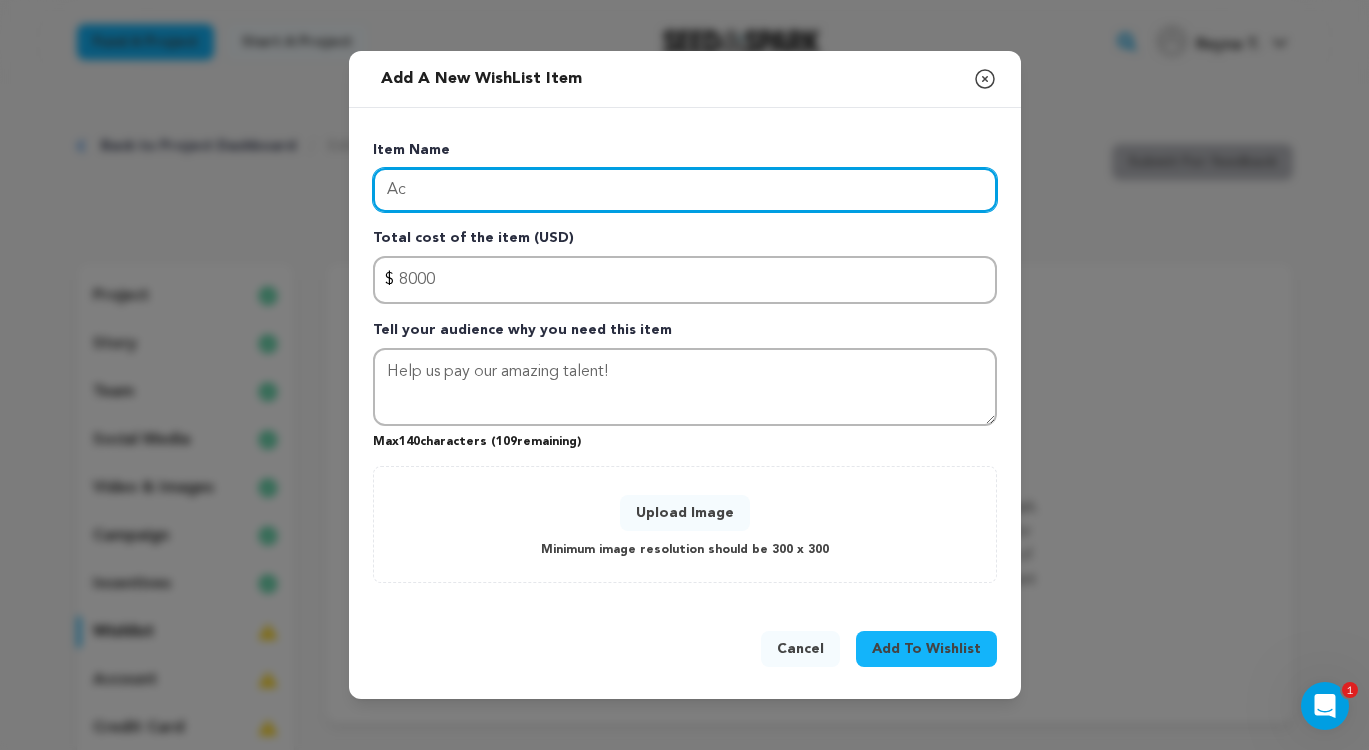 type on "A" 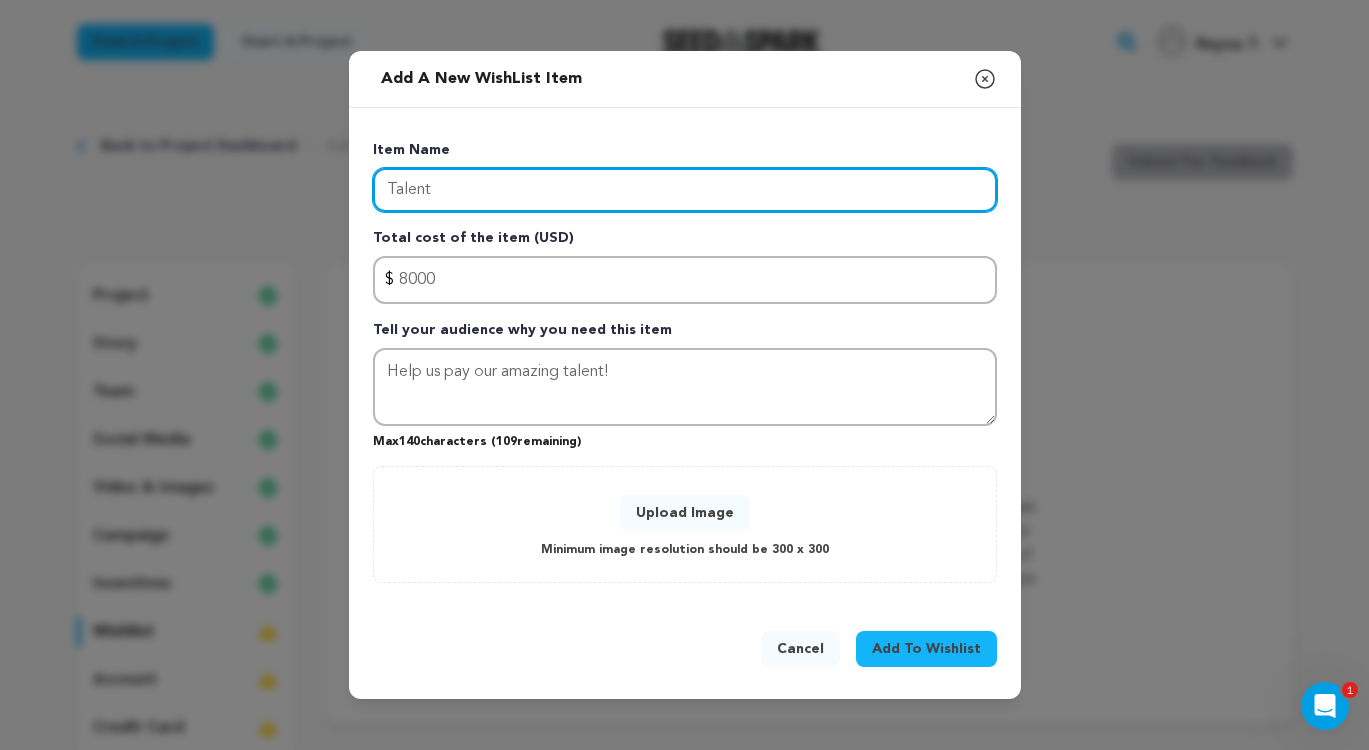 type on "Talent" 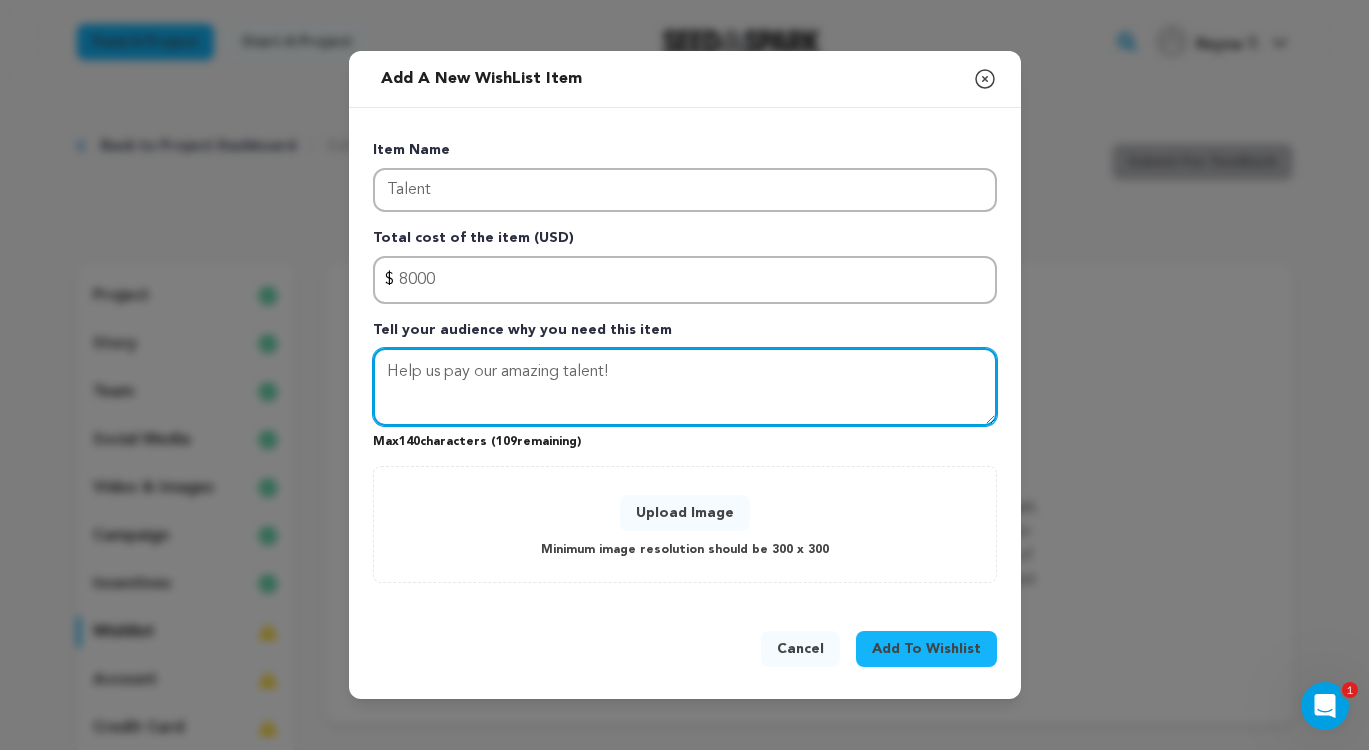click on "Help us pay our amazing talent!" at bounding box center (685, 387) 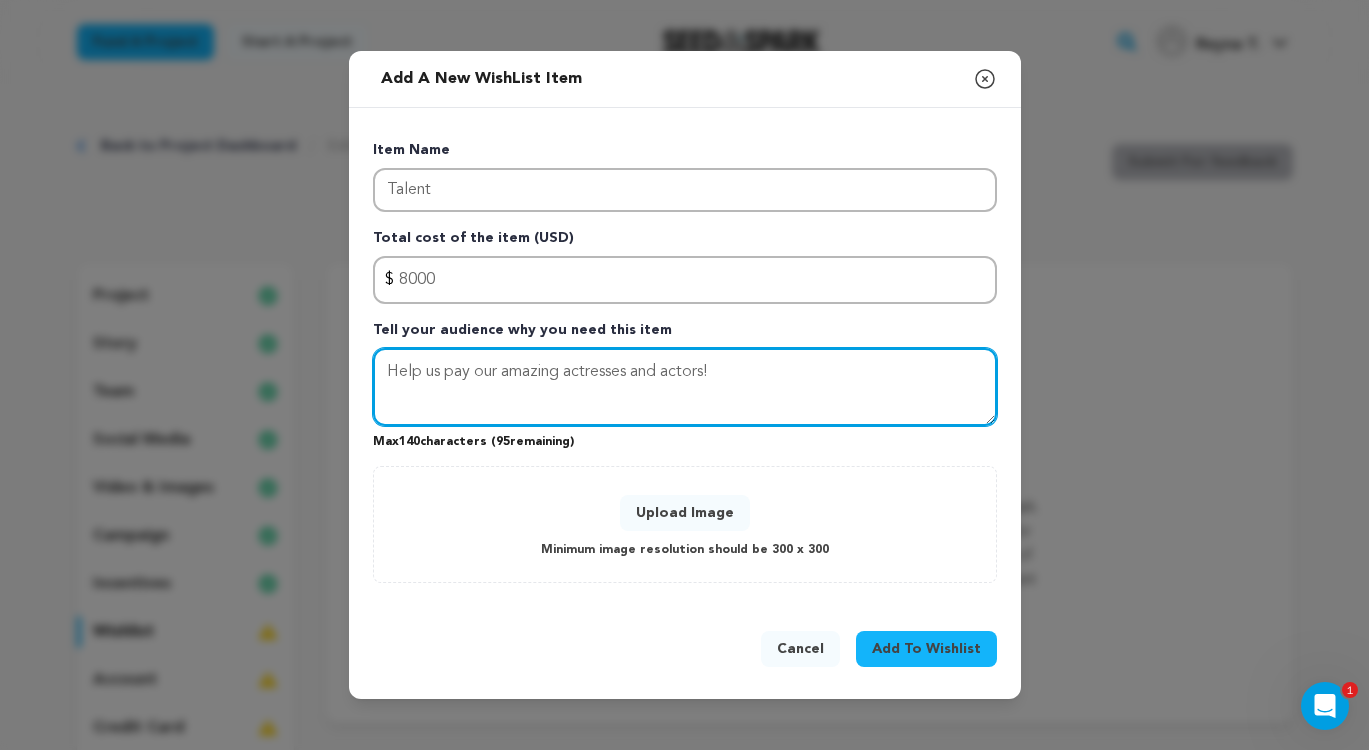 type on "Help us pay our amazing actresses and actors!" 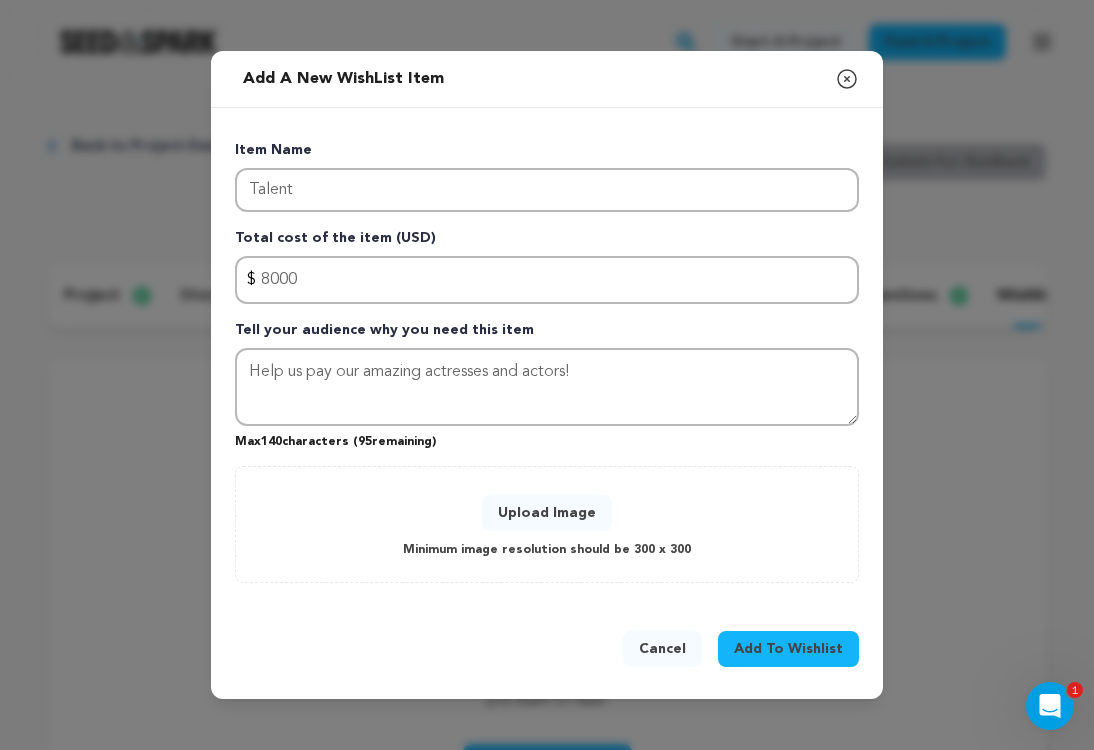 click on "Upload Image" at bounding box center (547, 513) 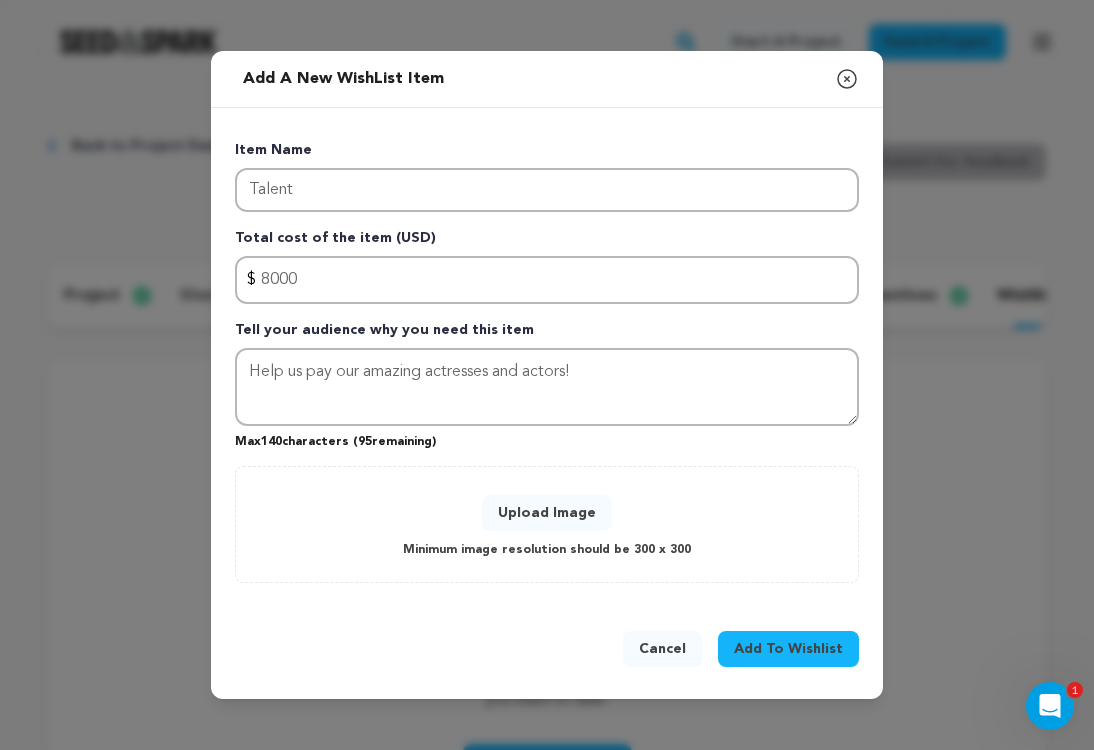 click on "Cancel" at bounding box center [662, 649] 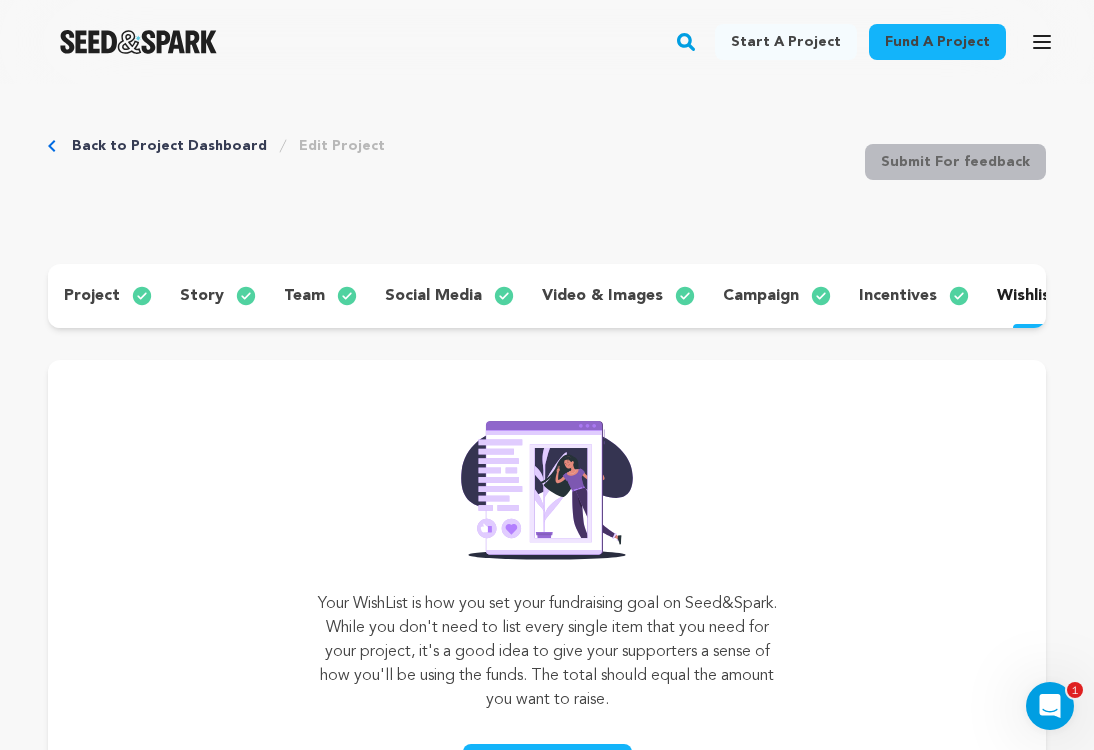 click on "Your WishList is how you set your fundraising goal on Seed&Spark. While you don't need to list every single item
that you need for your project, it's a good idea to give your supporters a sense of how you'll be using the
funds. The total should equal the amount you want to raise.
Add A Wishlist Item" at bounding box center [547, 598] 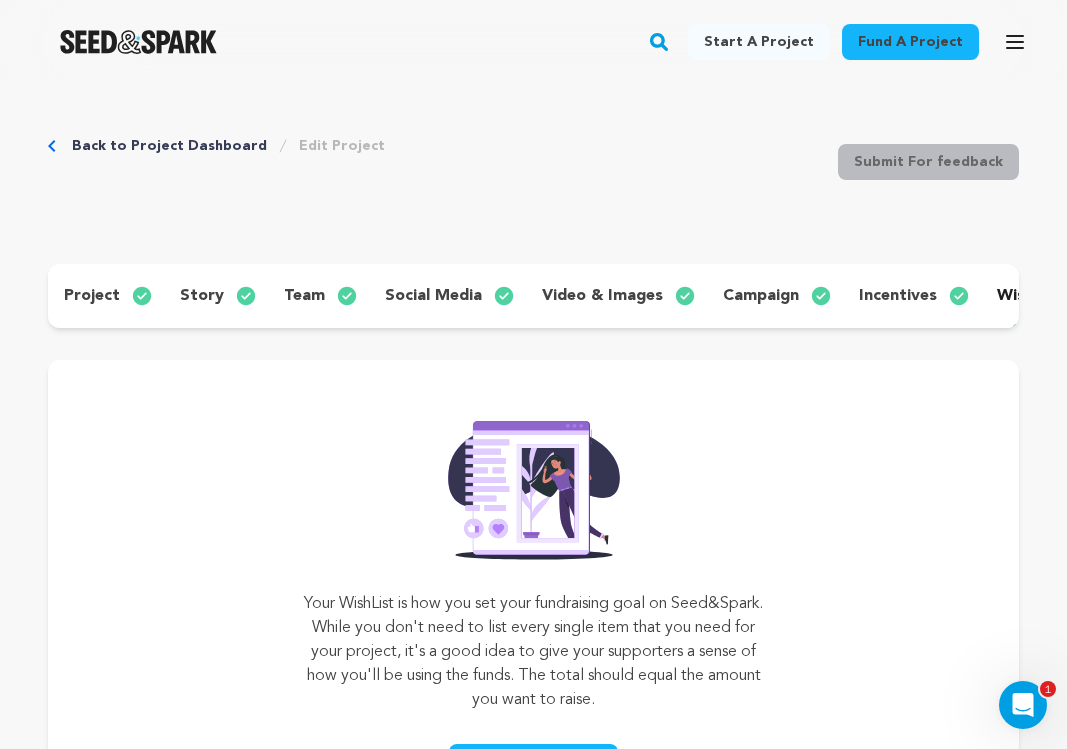 click on "incentives" at bounding box center [898, 296] 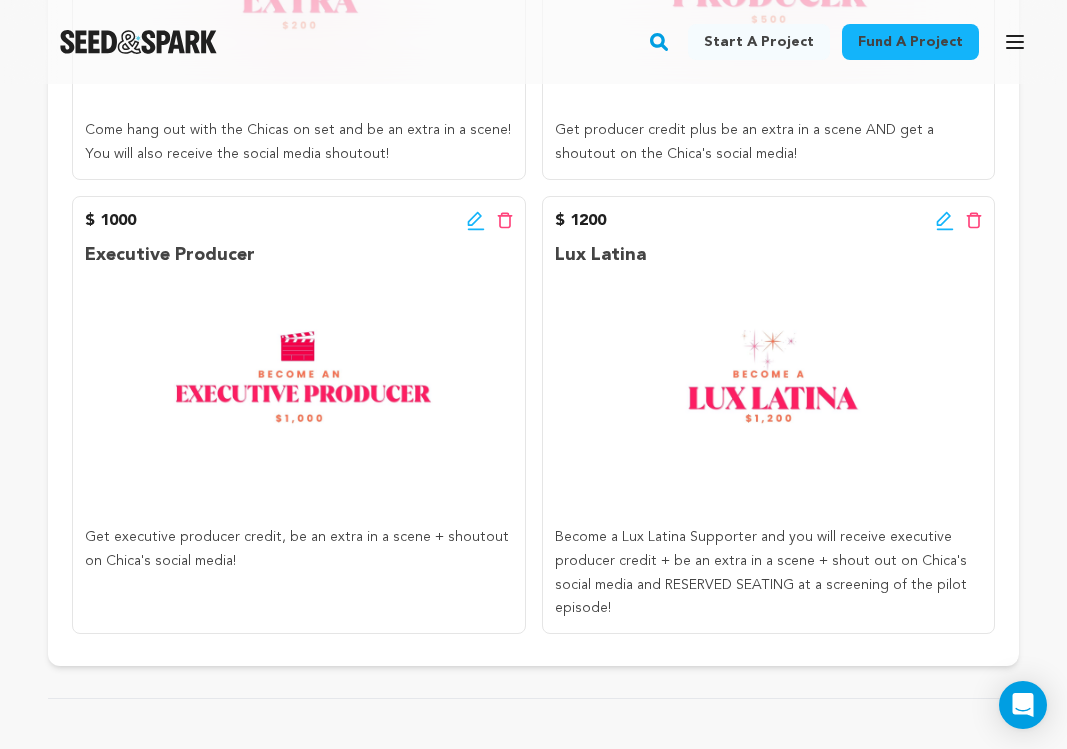 scroll, scrollTop: 1131, scrollLeft: 0, axis: vertical 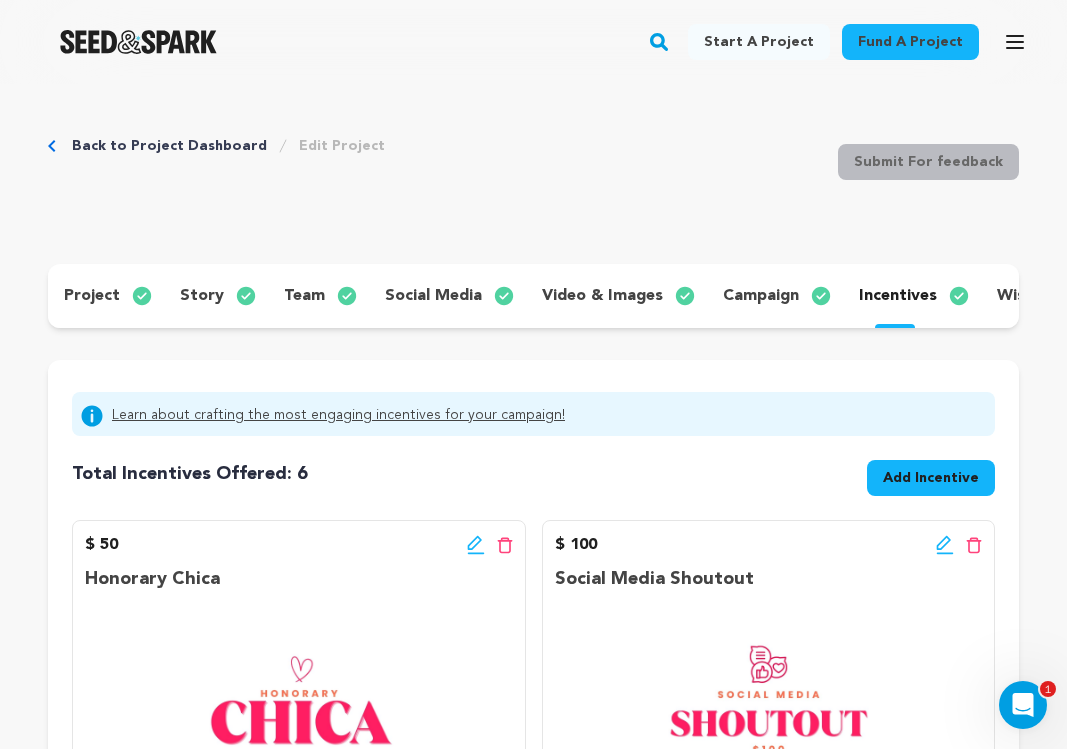 click on "wishlist" at bounding box center [1041, 296] 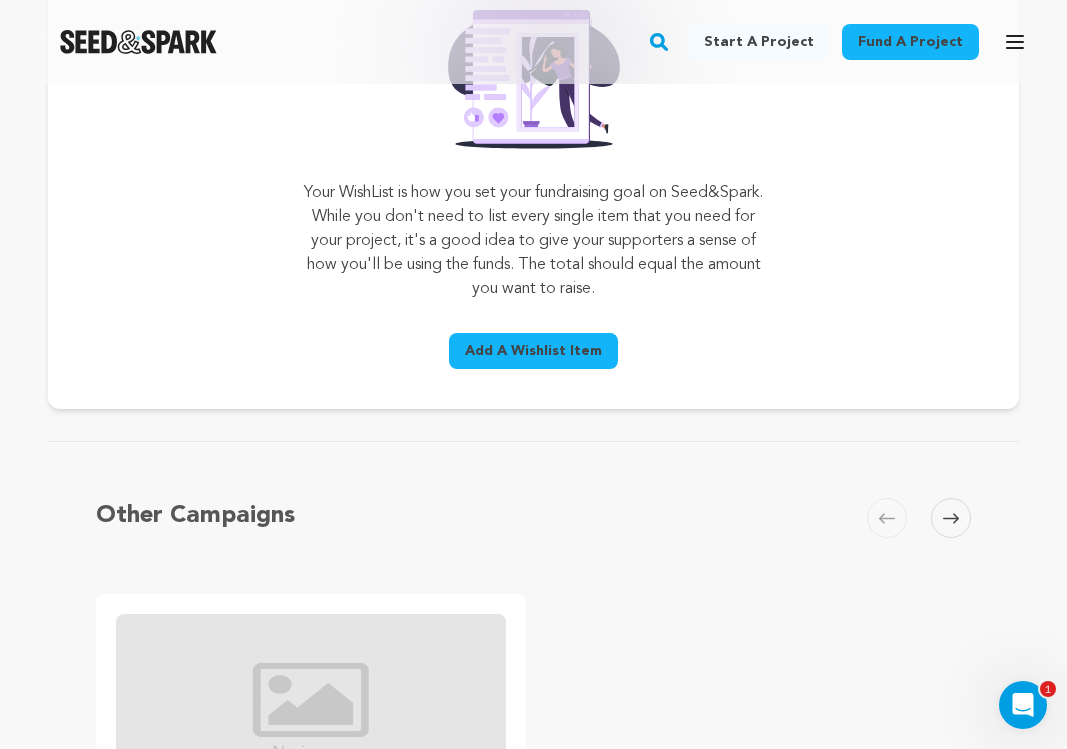 scroll, scrollTop: 267, scrollLeft: 0, axis: vertical 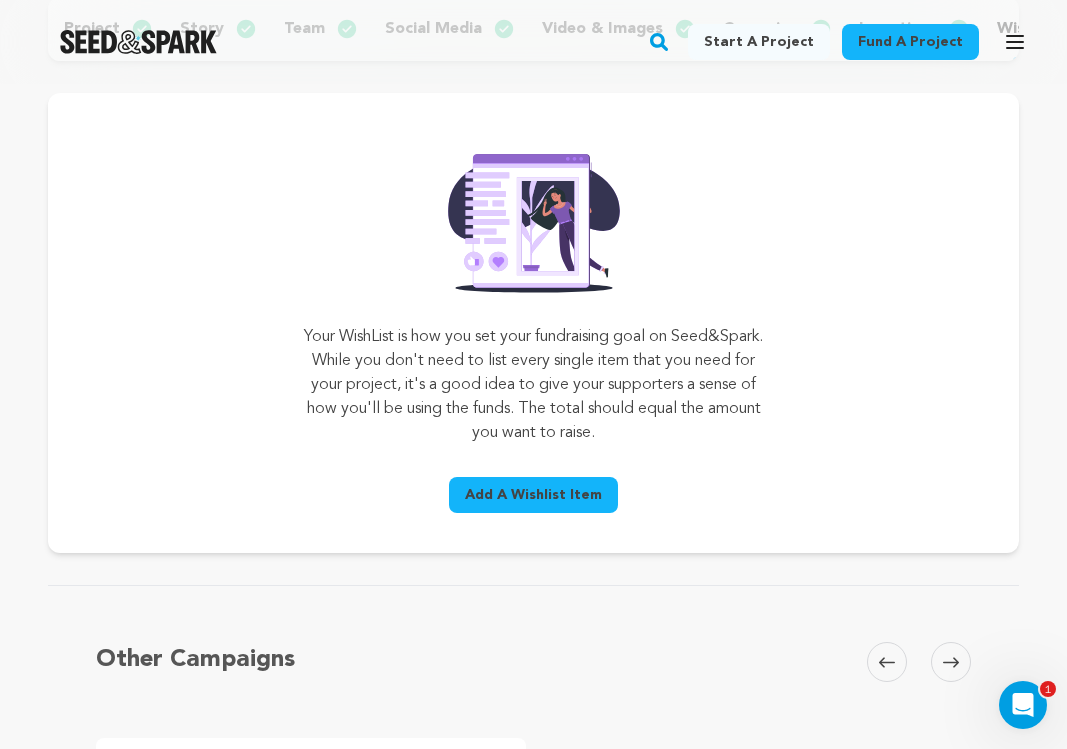 click on "Add A Wishlist Item" at bounding box center [533, 495] 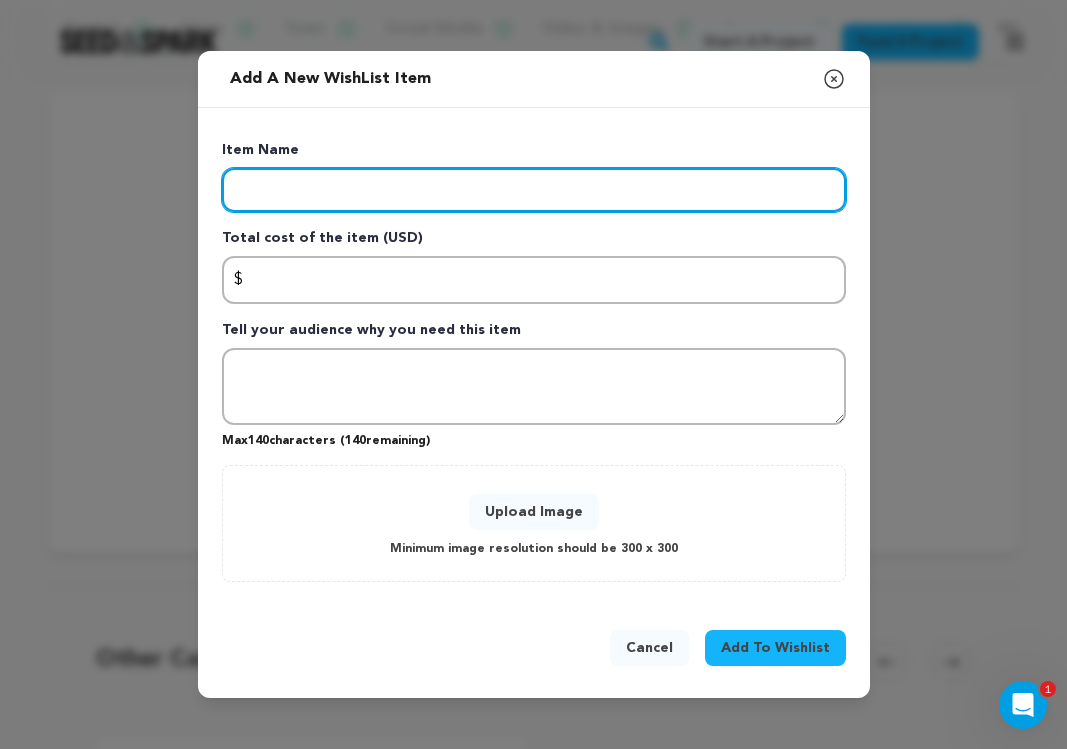 click at bounding box center [534, 190] 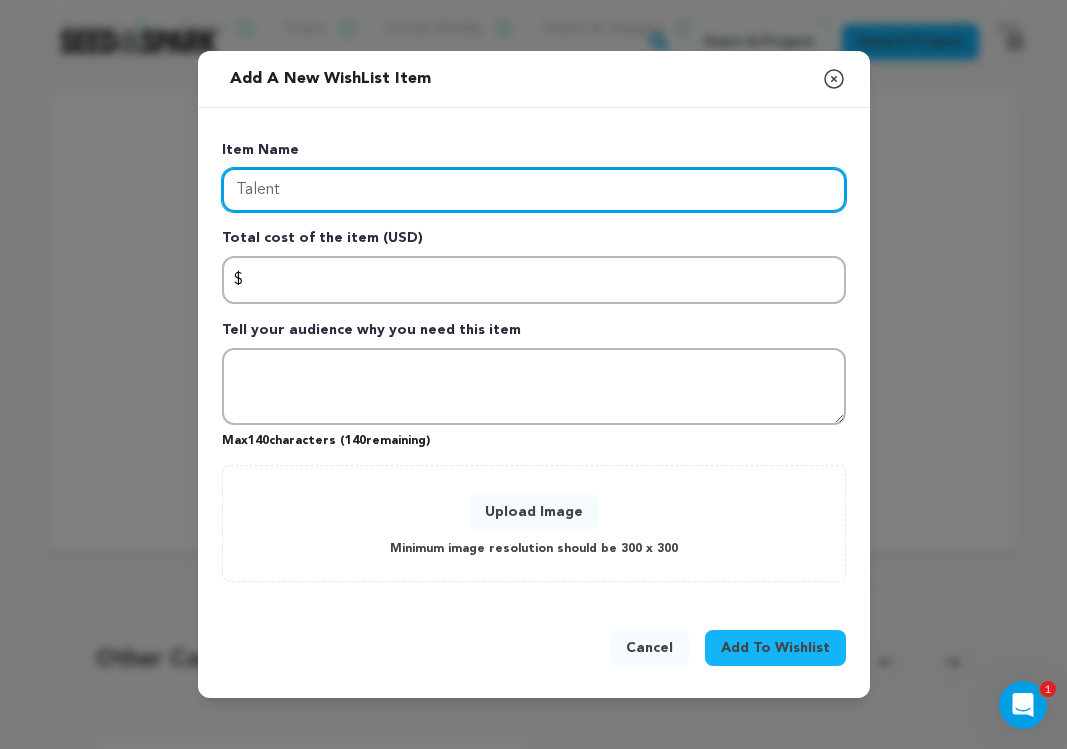 type on "Talent" 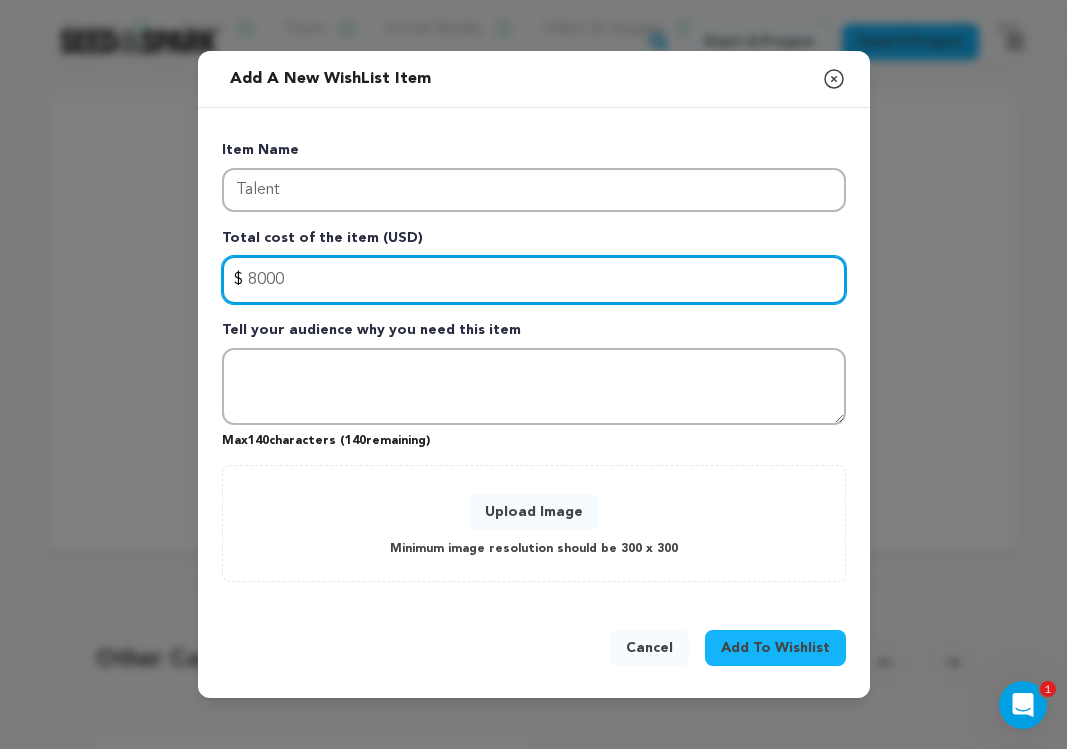 type on "8000" 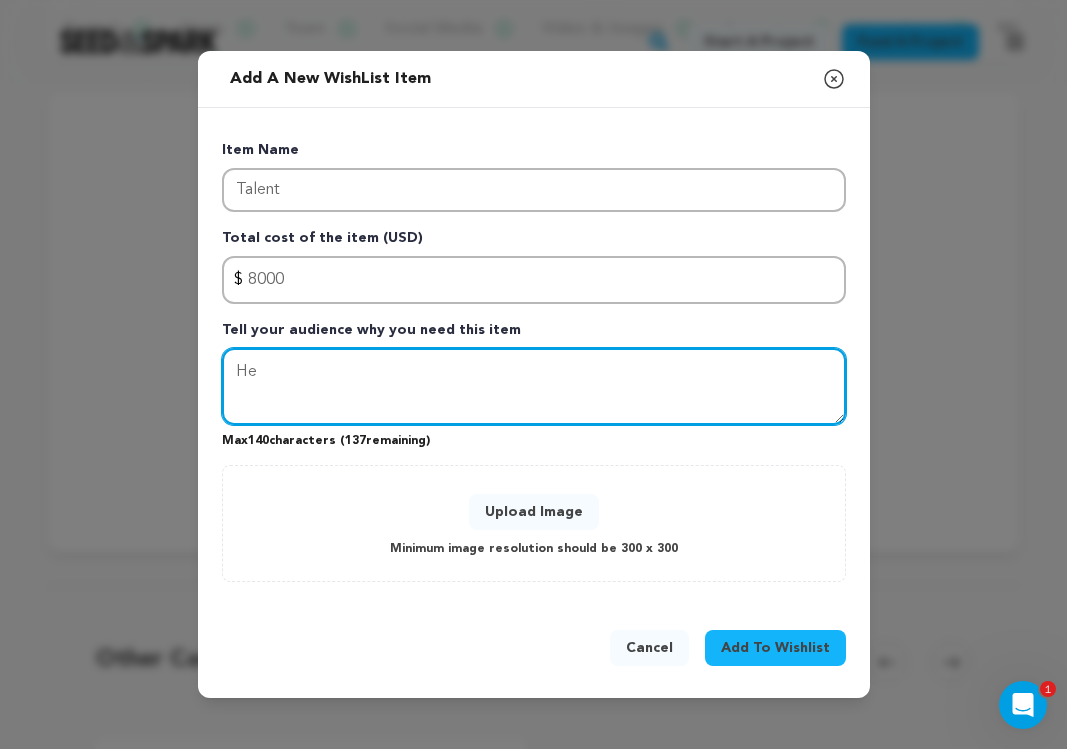 type on "H" 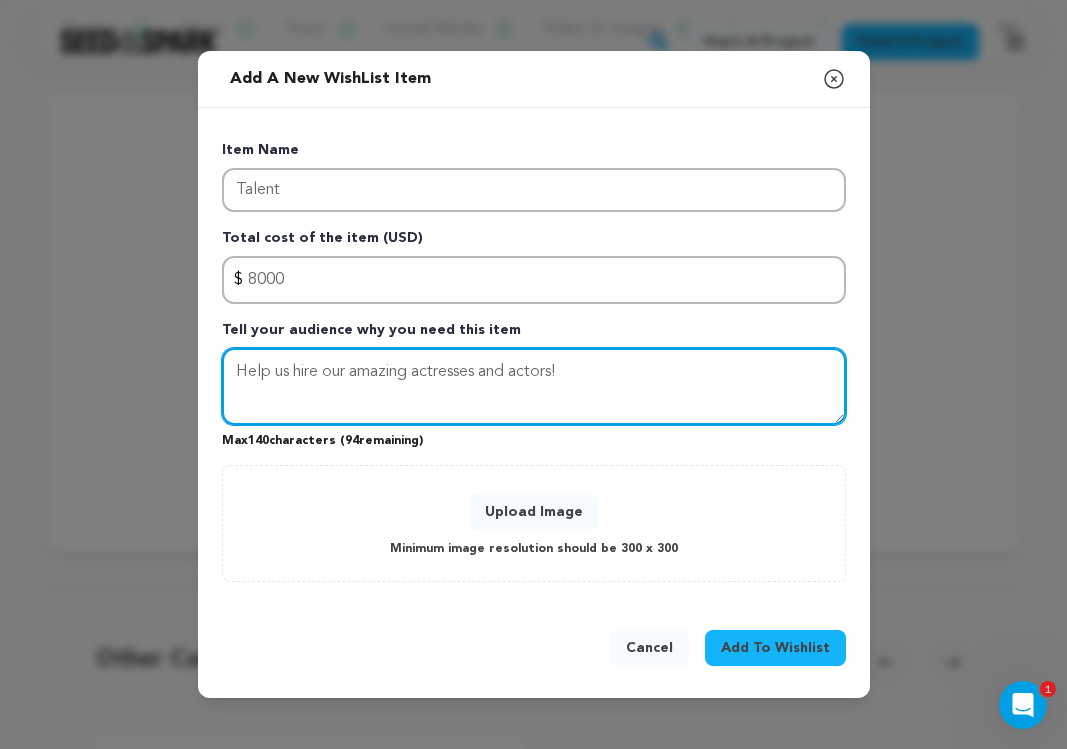 type on "Help us hire our amazing actresses and actors!" 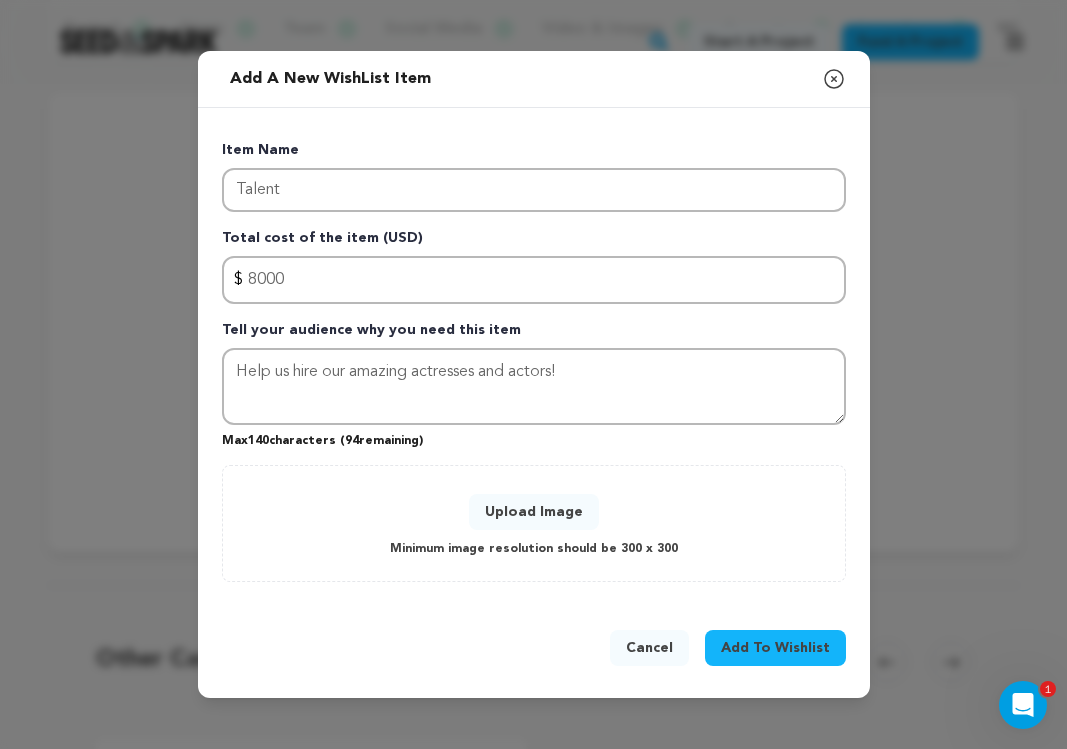 click on "Upload Image" at bounding box center (534, 512) 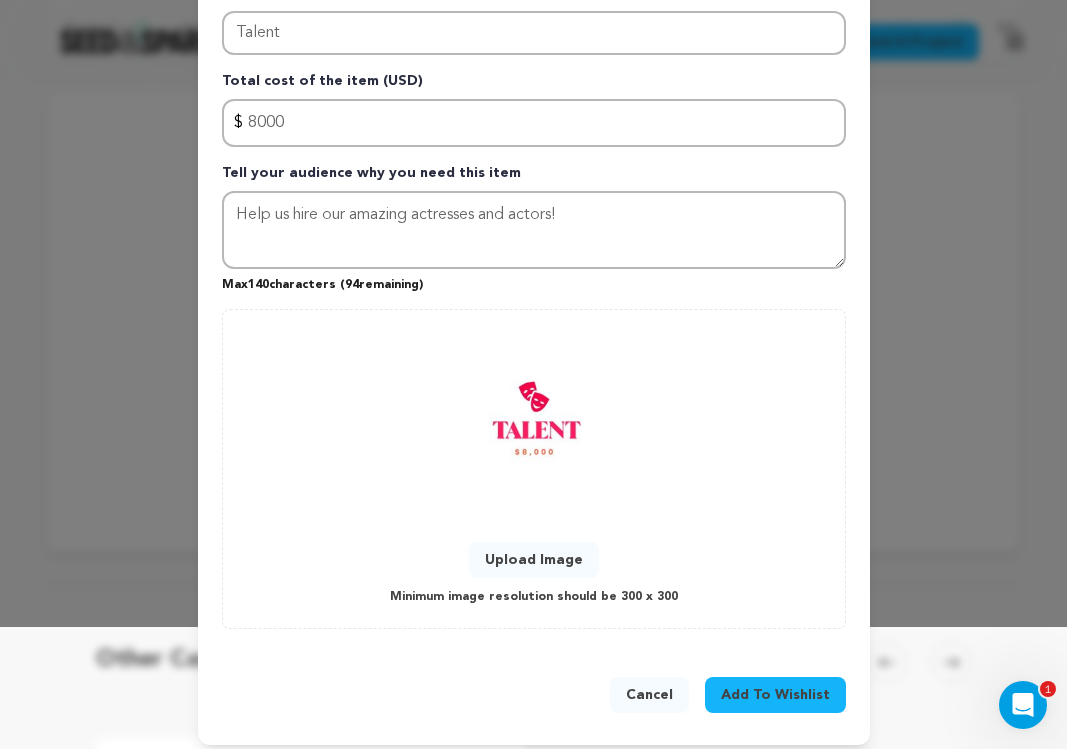 scroll, scrollTop: 134, scrollLeft: 0, axis: vertical 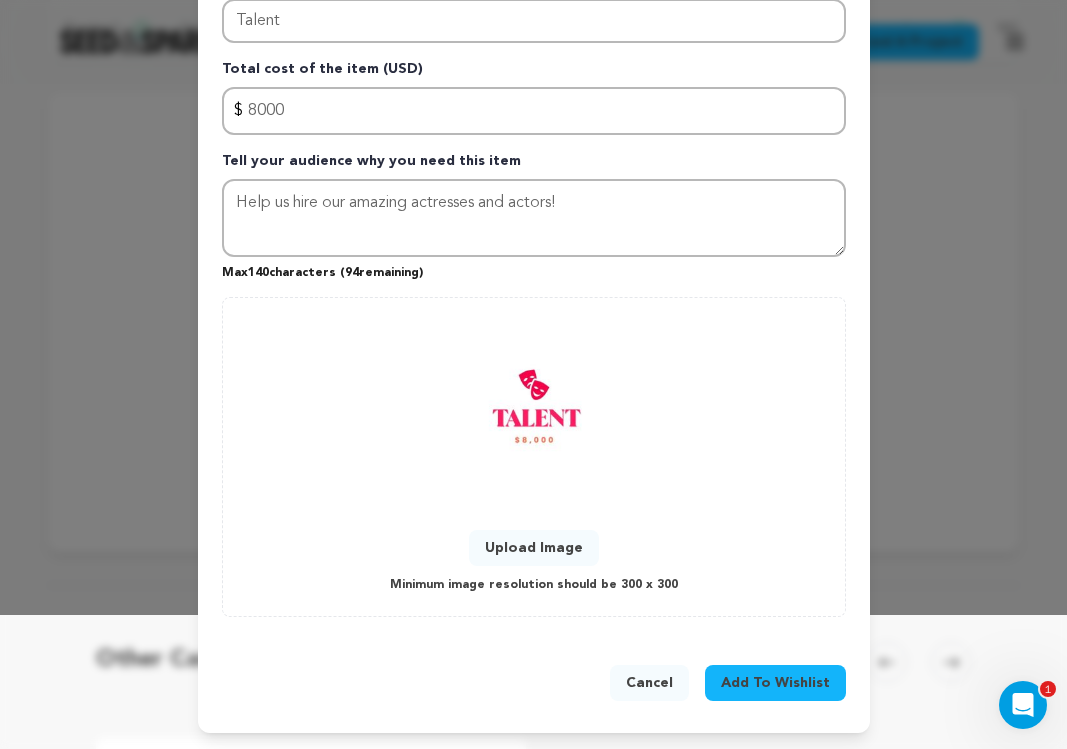 click on "Add To Wishlist" at bounding box center [775, 683] 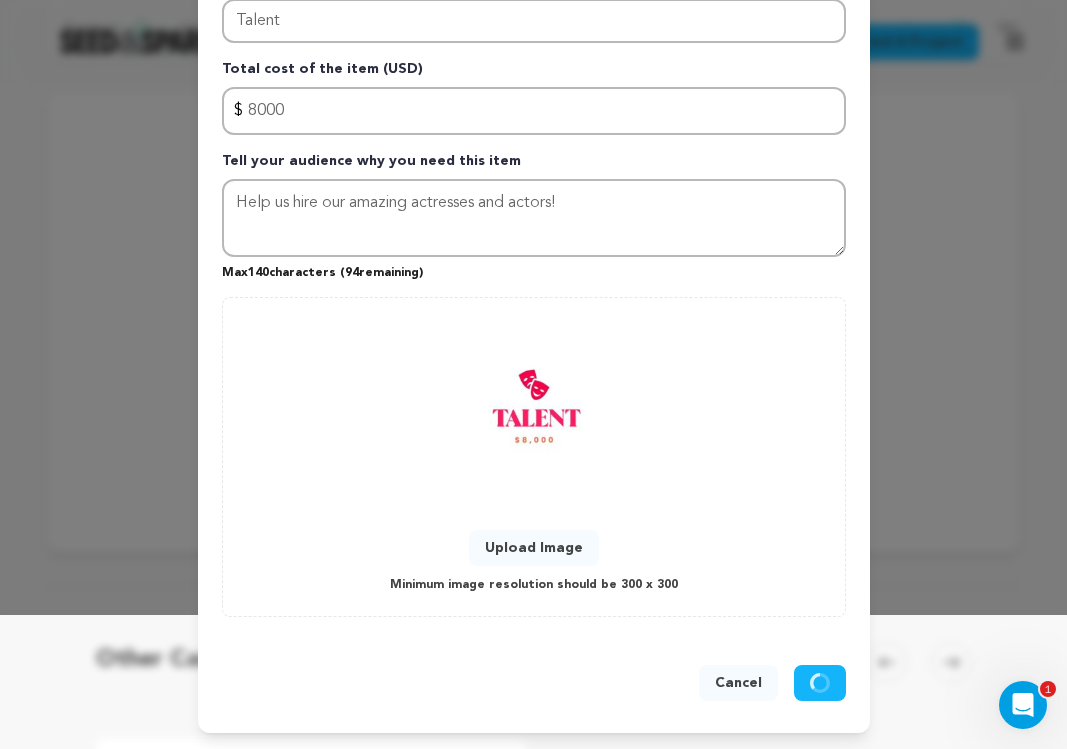 type 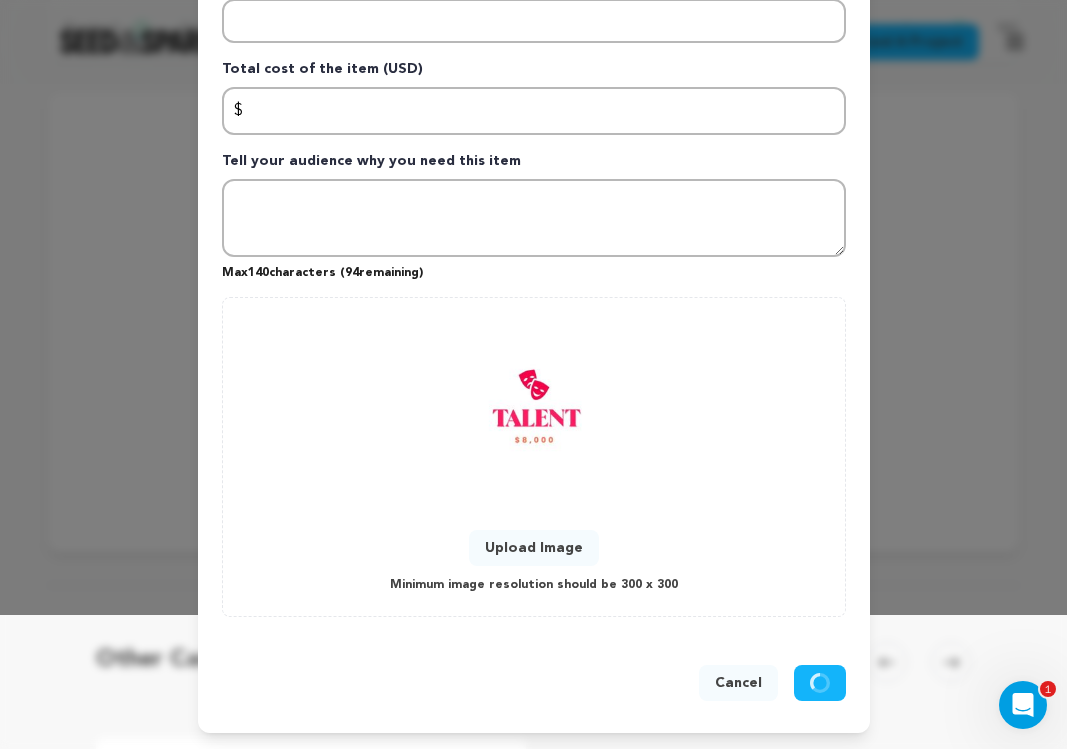 scroll, scrollTop: 0, scrollLeft: 0, axis: both 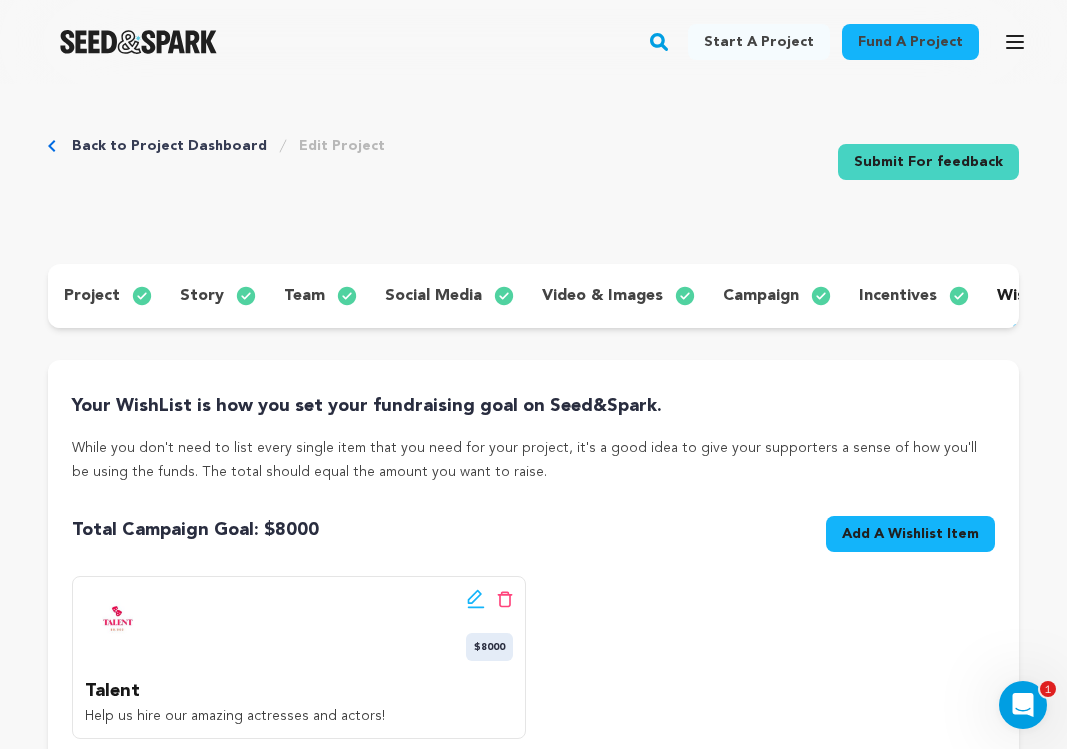 click on "Add A Wishlist Item" at bounding box center [910, 534] 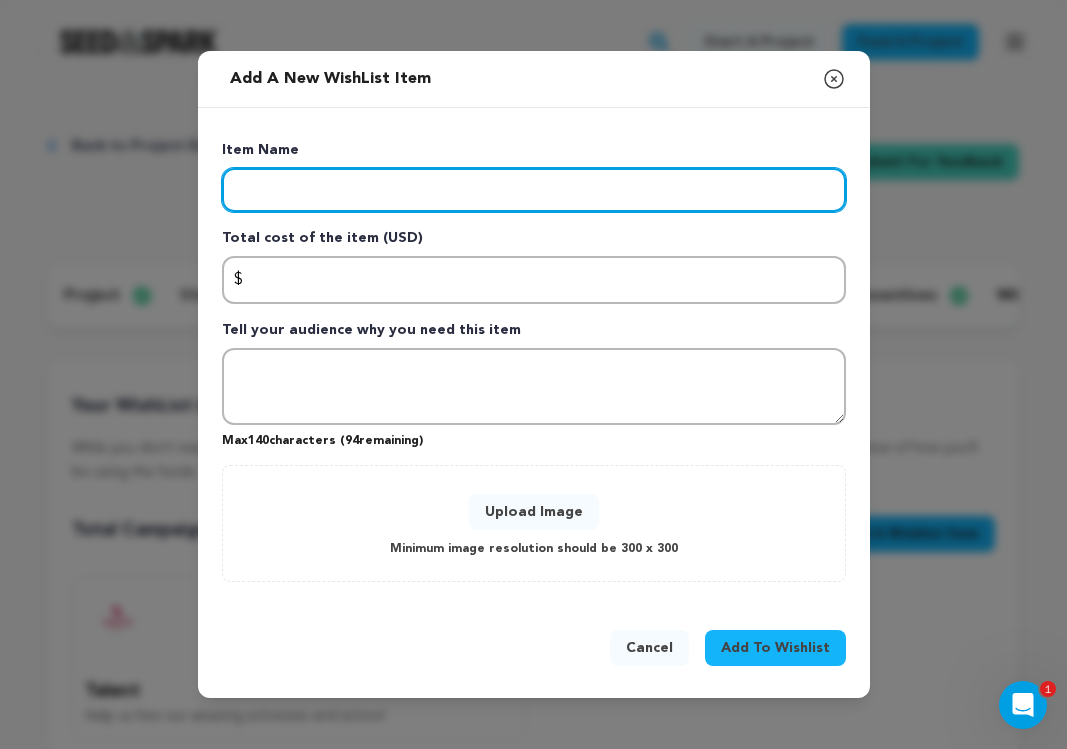 click at bounding box center (534, 190) 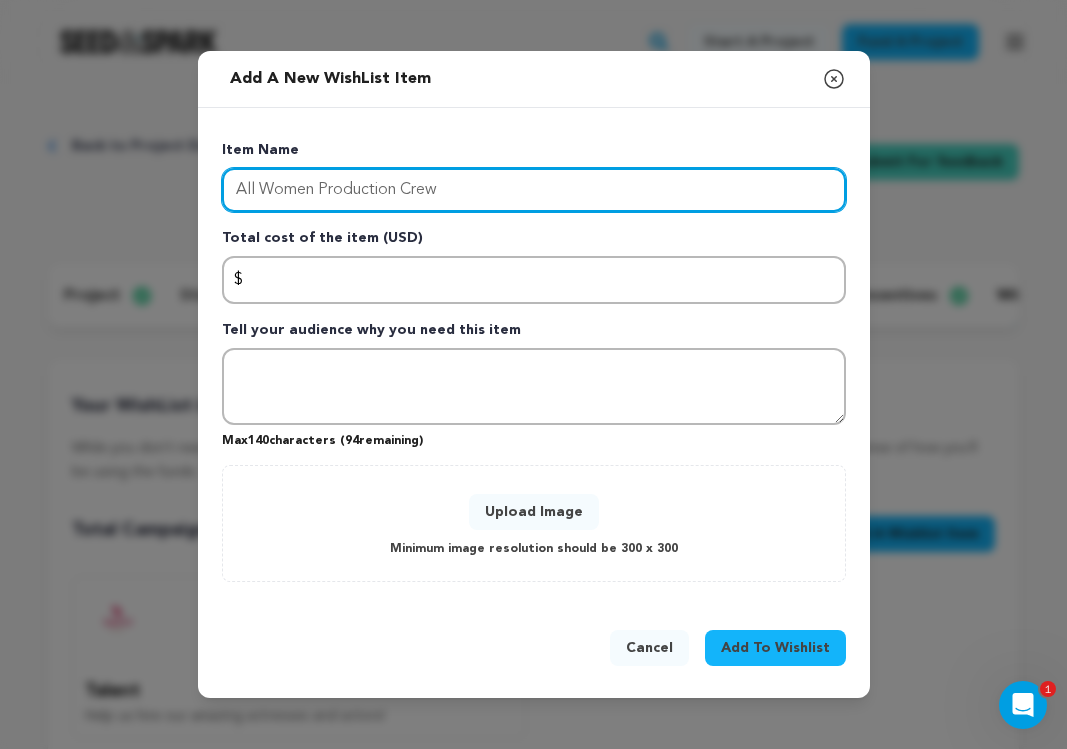 type on "All Women Production Crew" 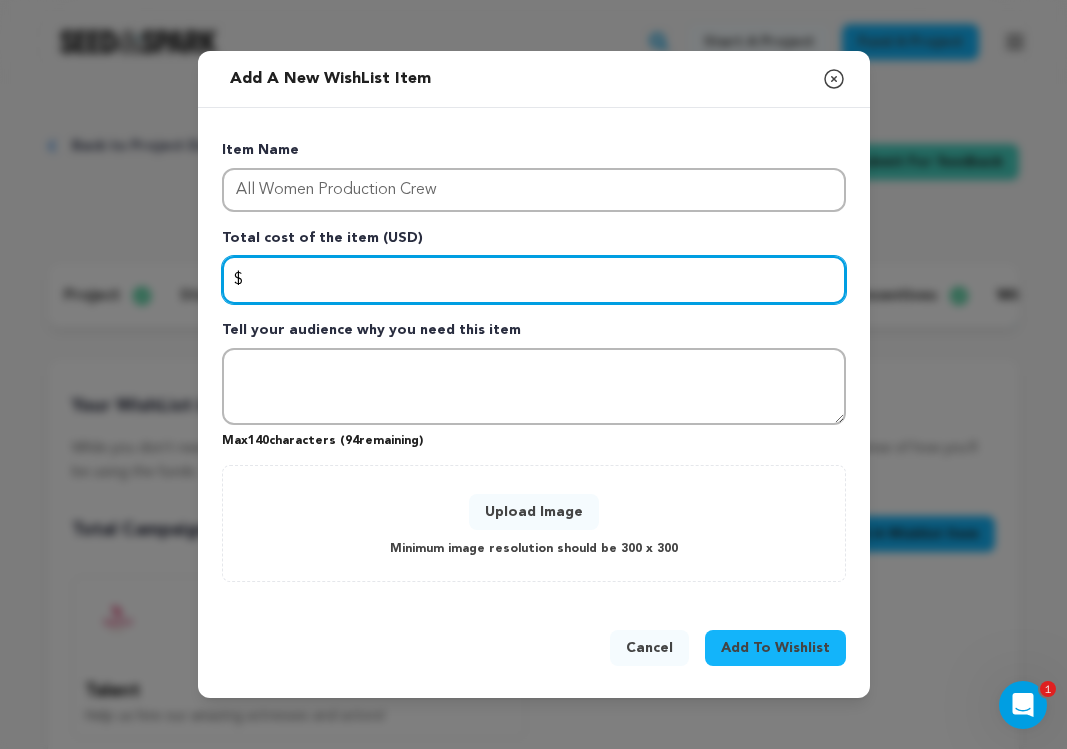 click at bounding box center [534, 280] 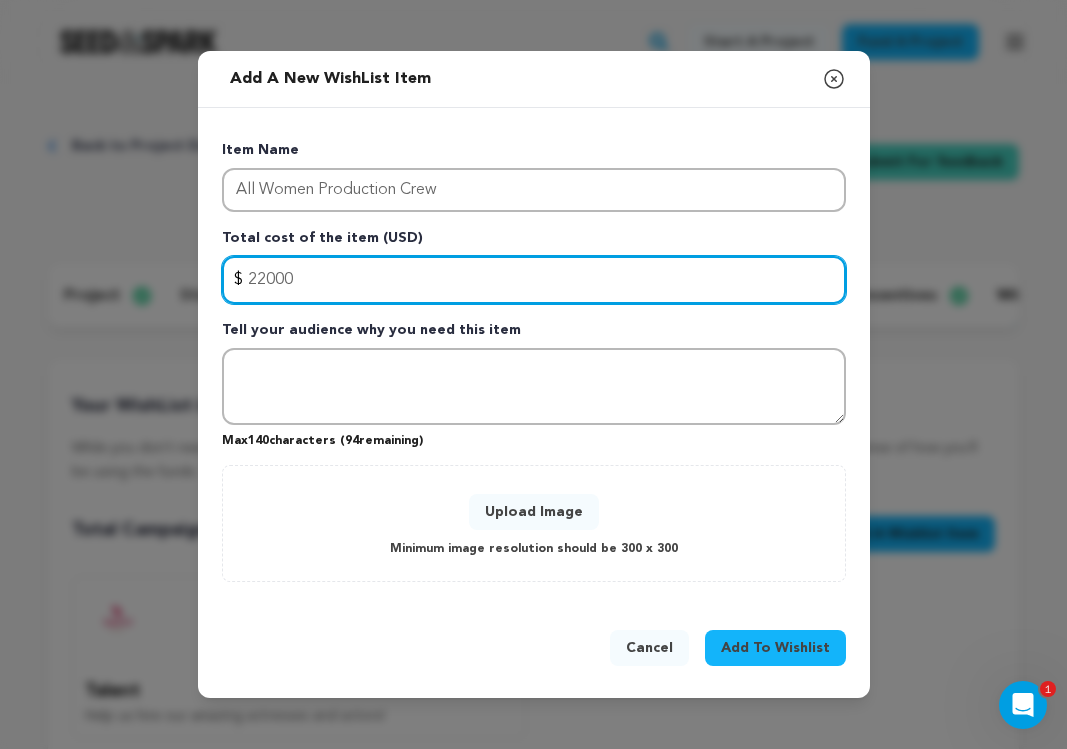 type on "22000" 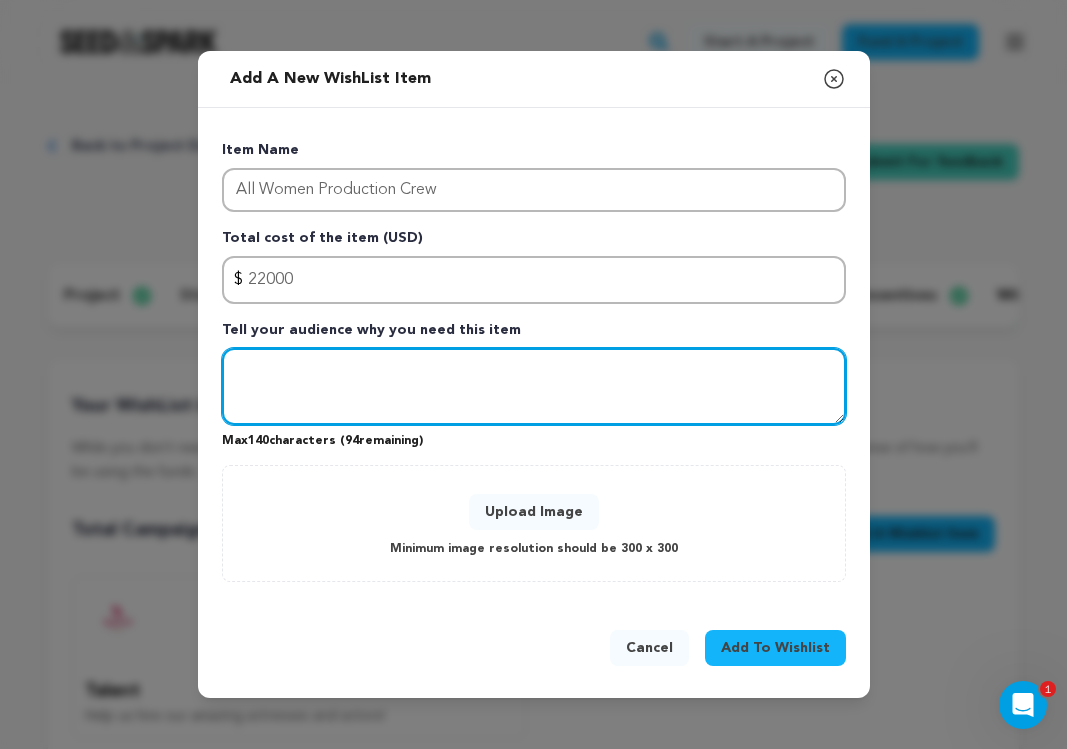 click at bounding box center [534, 387] 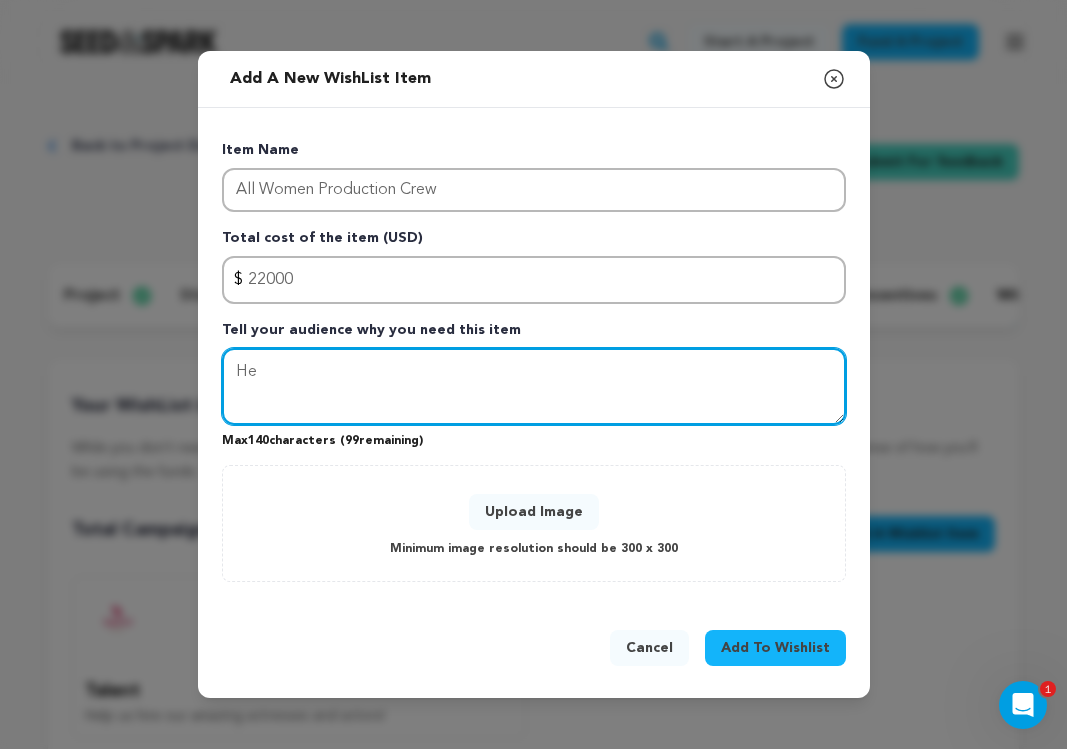 type on "H" 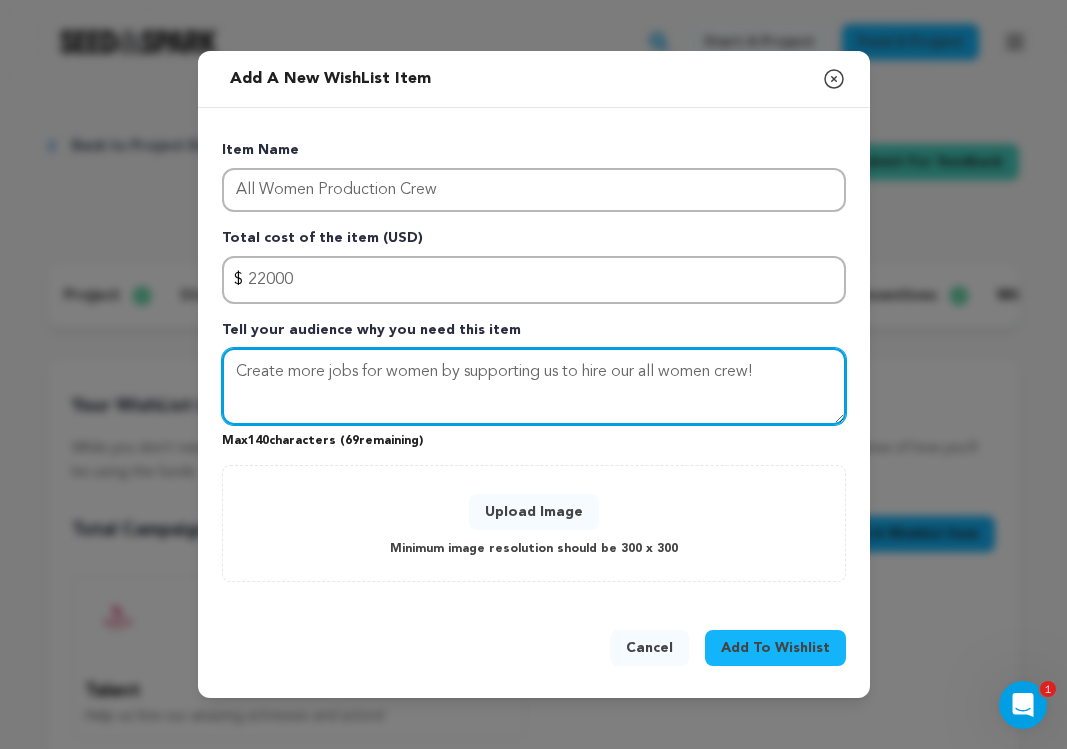 type on "Create more jobs for women by supporting us to hire our all women crew!" 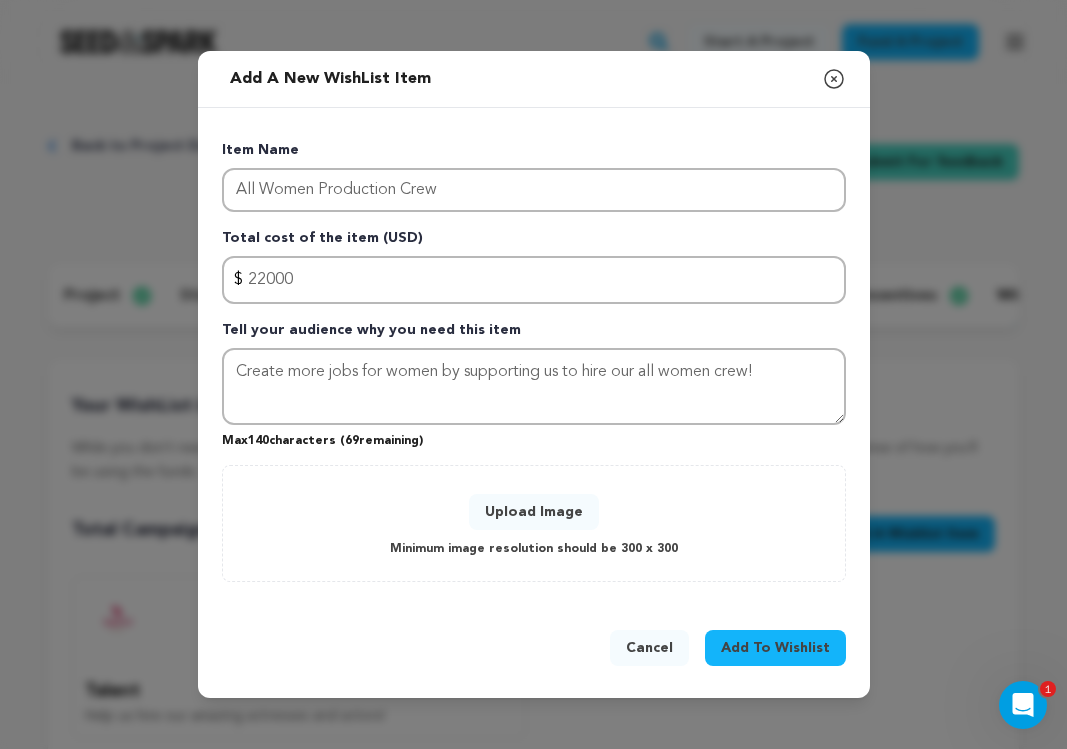click on "Upload Image" at bounding box center (534, 512) 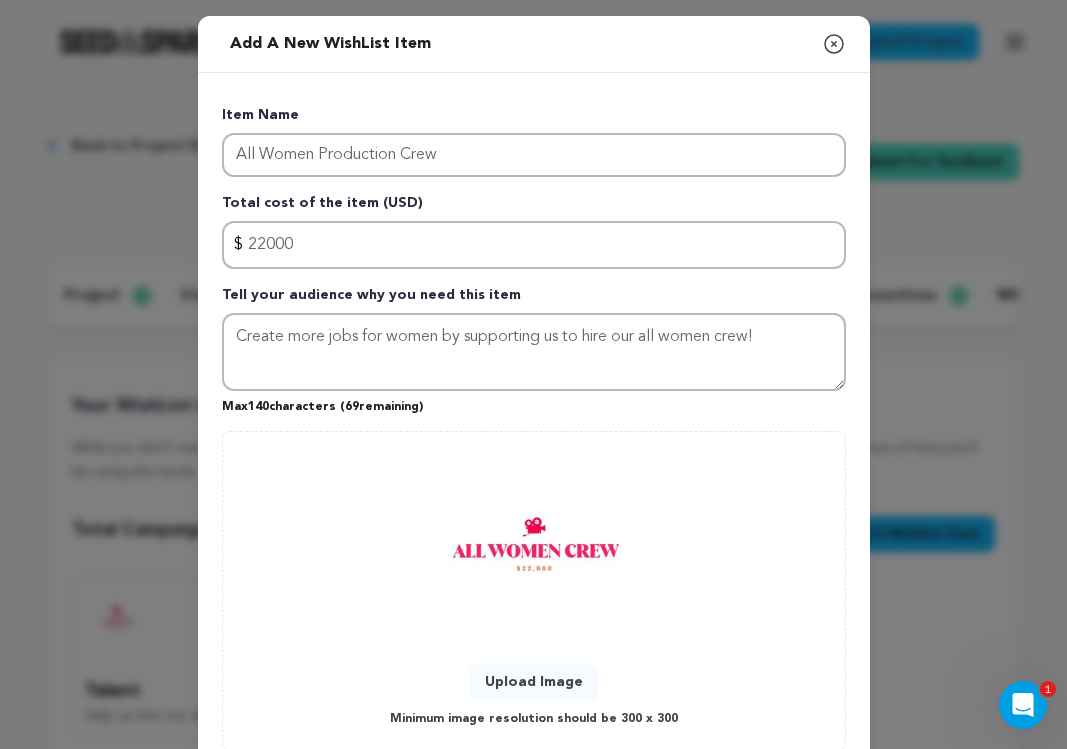 scroll, scrollTop: 134, scrollLeft: 0, axis: vertical 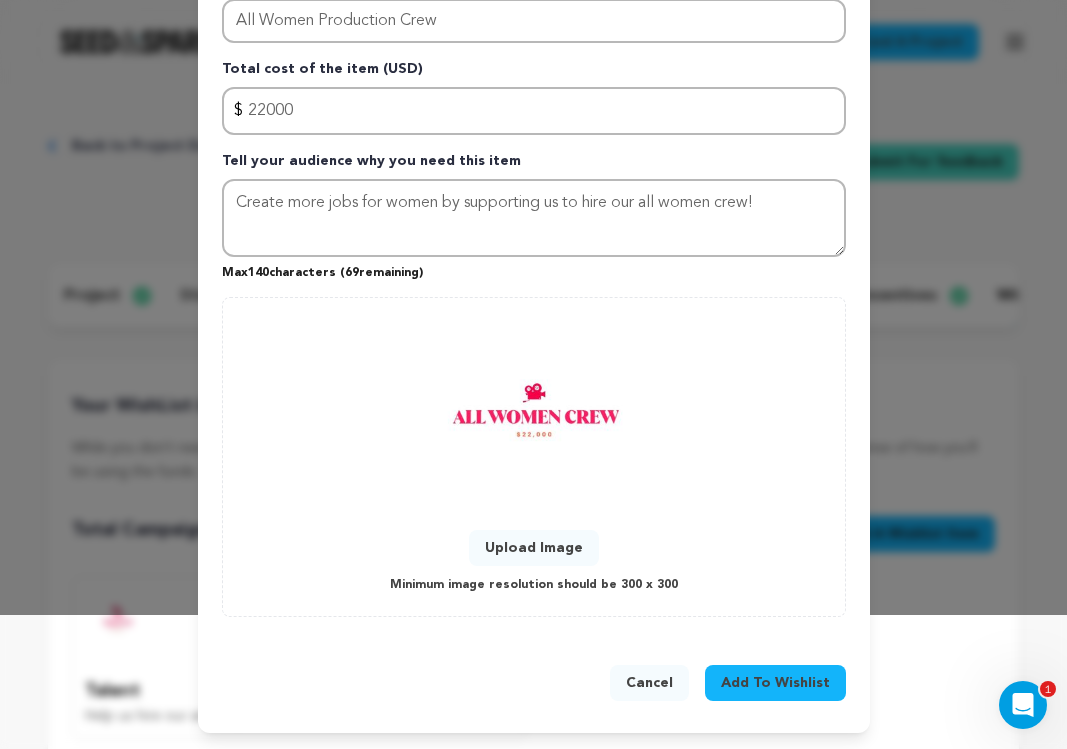 click on "Cancel
Add To Wishlist" at bounding box center (534, 687) 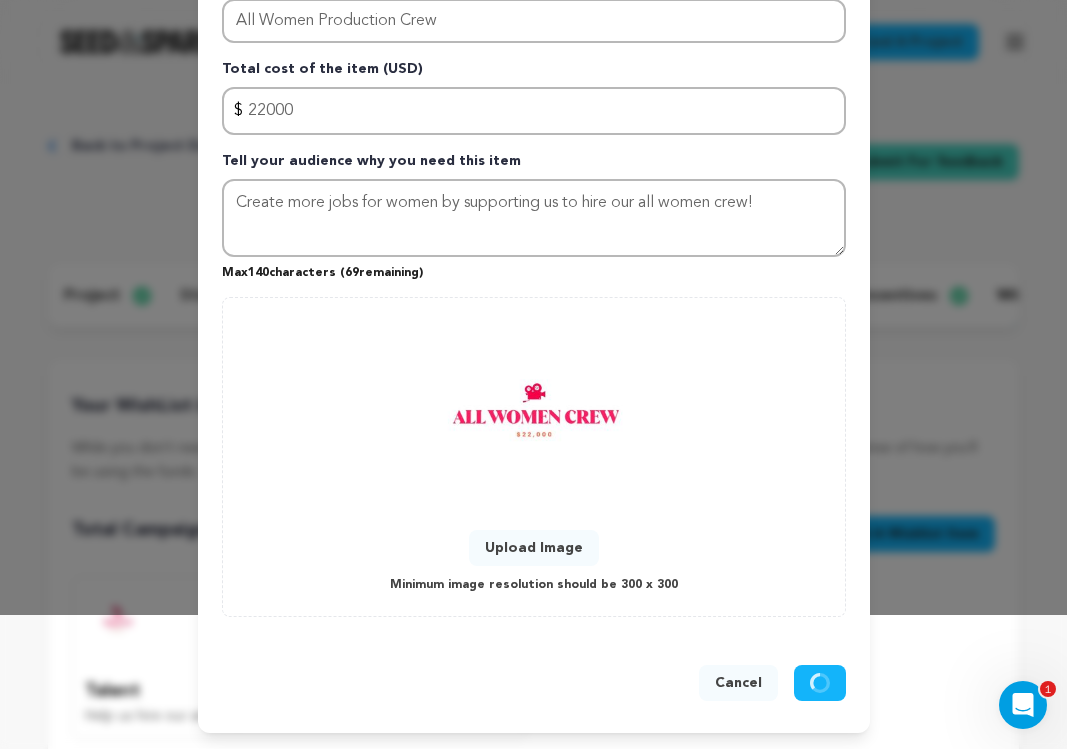 type 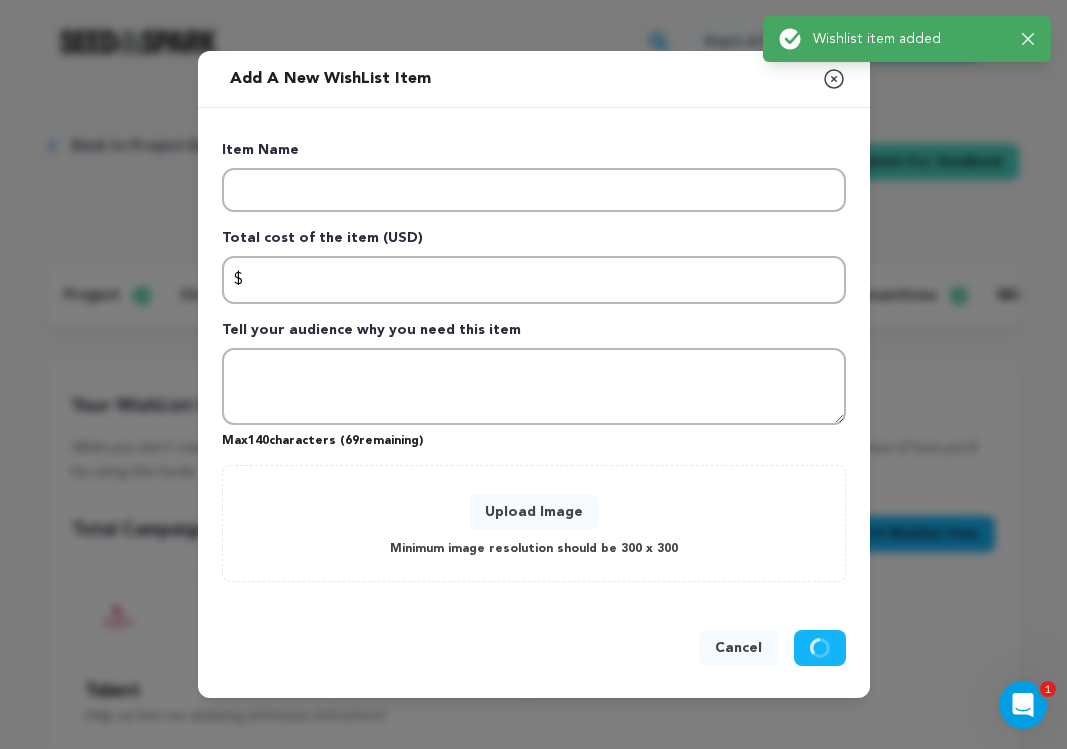 scroll, scrollTop: 0, scrollLeft: 0, axis: both 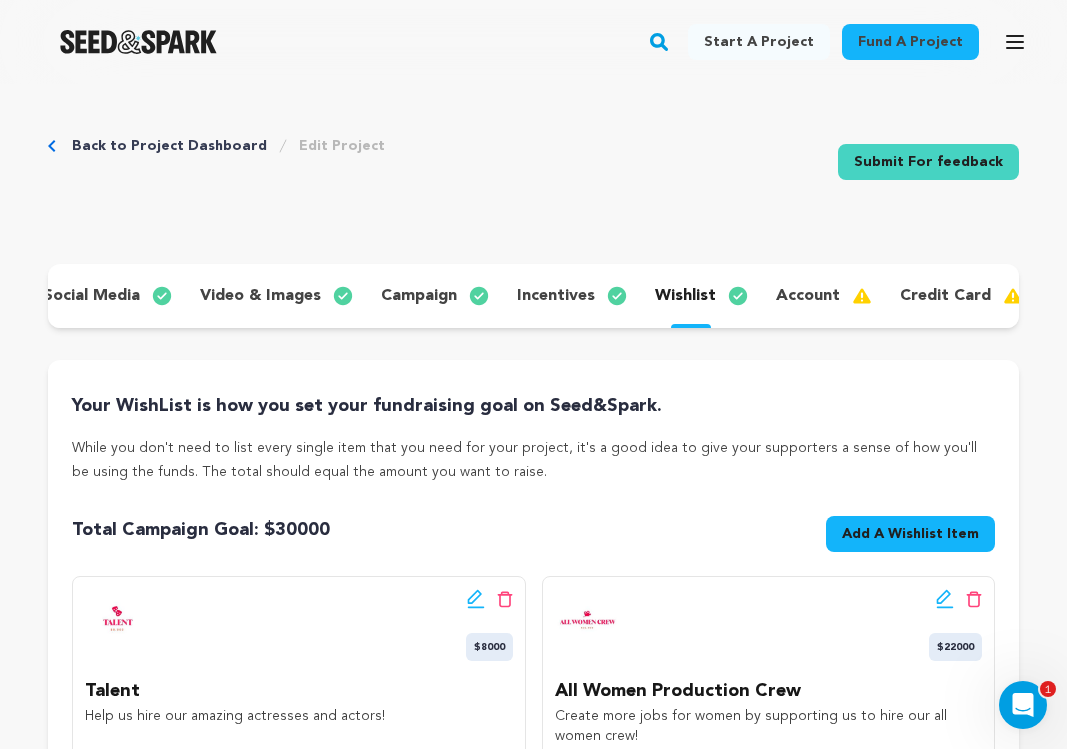 click on "account" at bounding box center (808, 296) 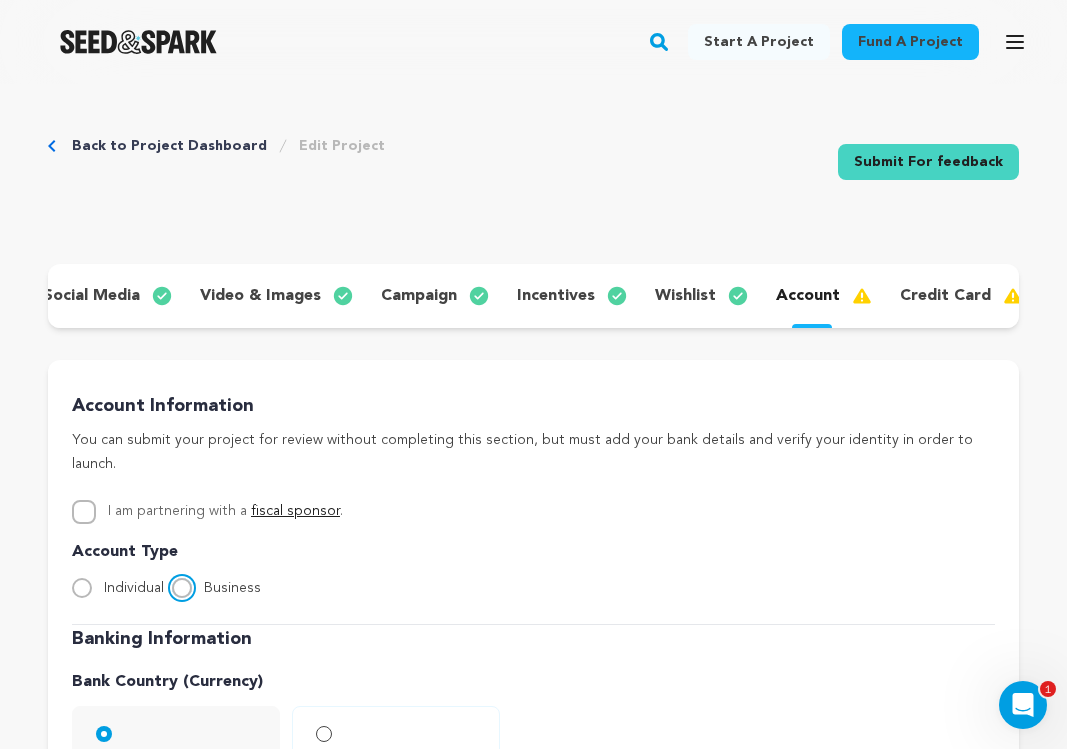 click on "Business" at bounding box center (182, 588) 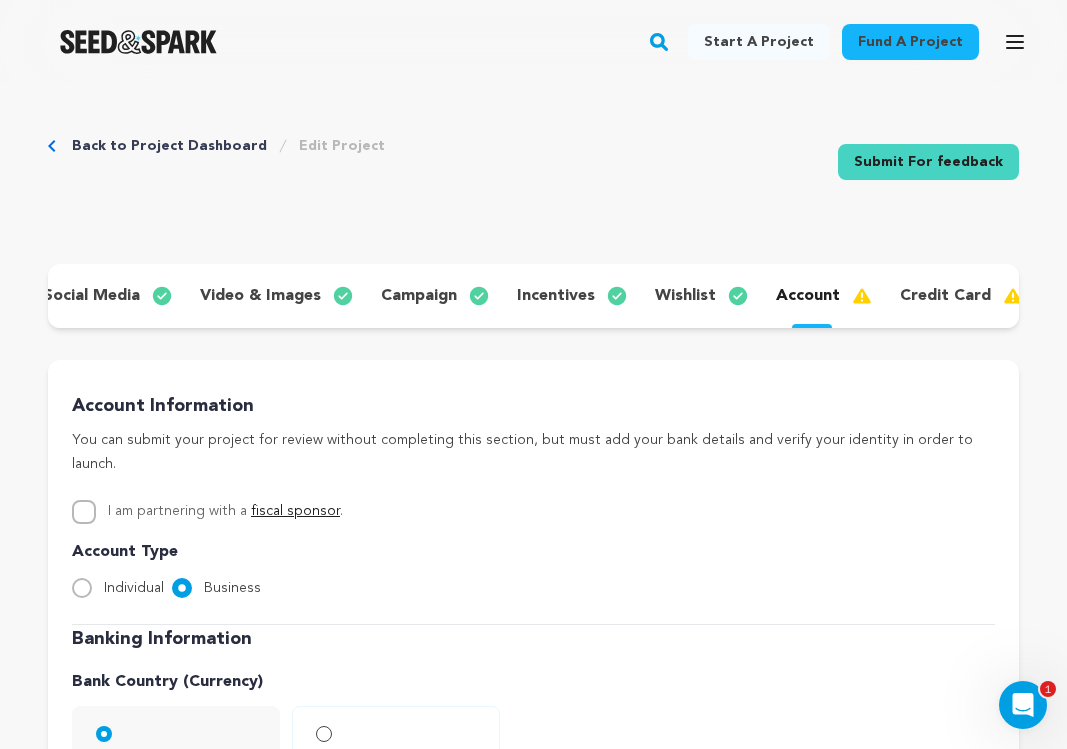 click on "Individual
Business" at bounding box center (533, 588) 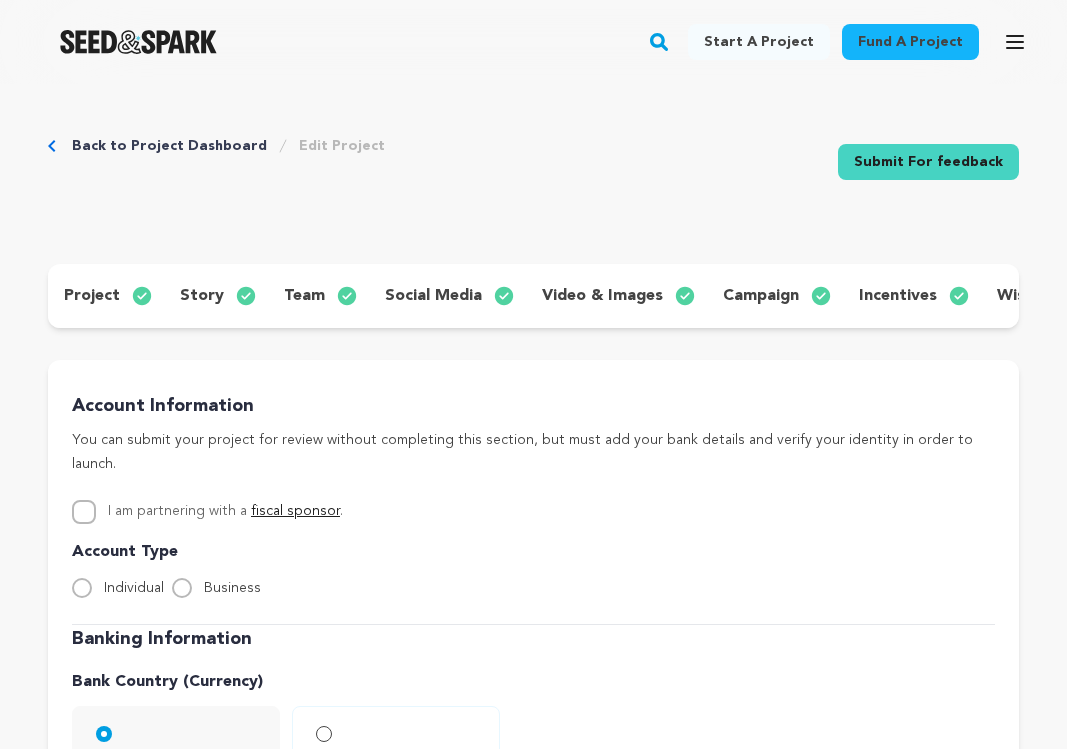 scroll, scrollTop: 0, scrollLeft: 0, axis: both 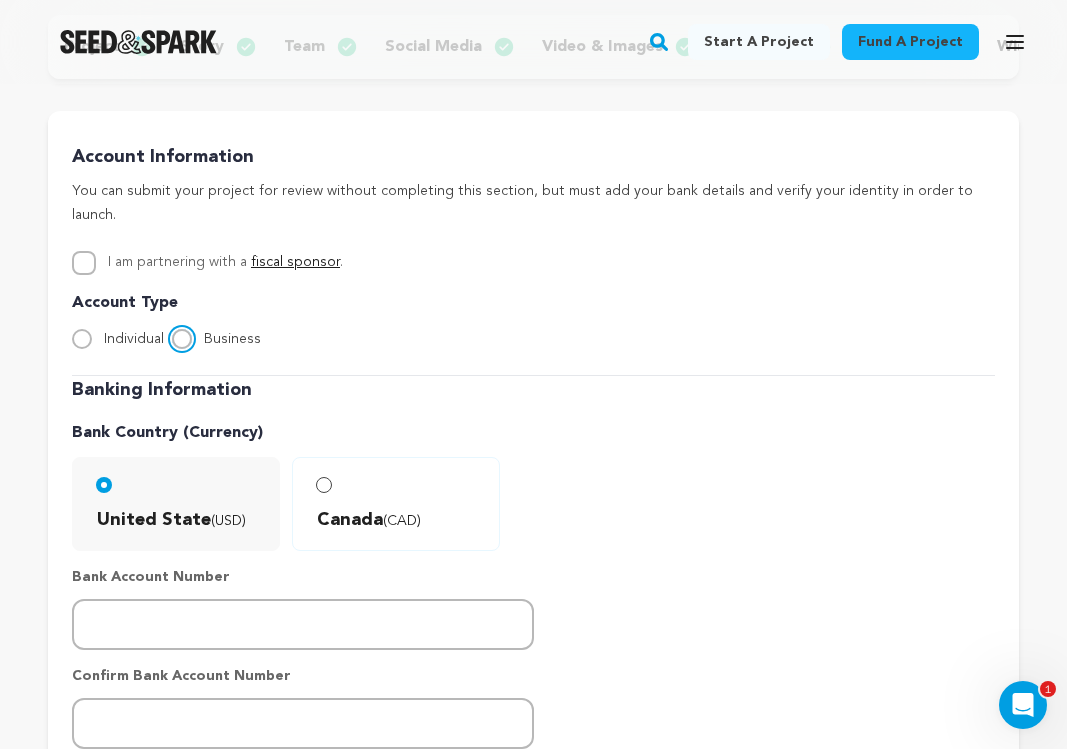 click on "Business" at bounding box center (182, 339) 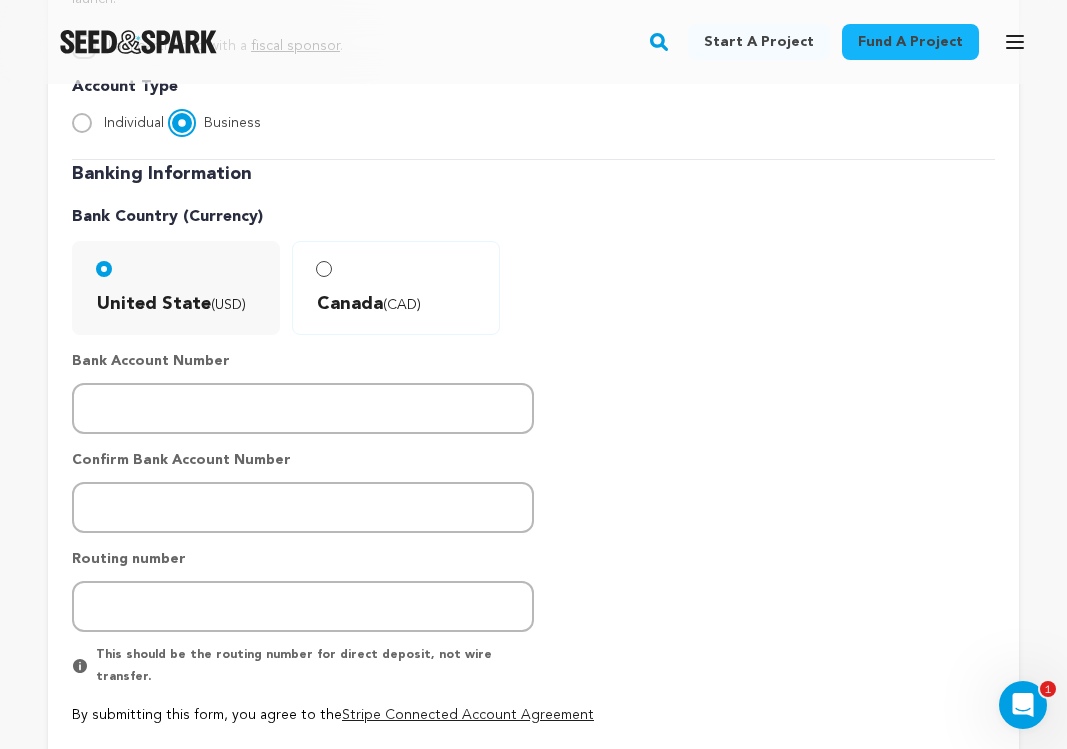 scroll, scrollTop: 473, scrollLeft: 0, axis: vertical 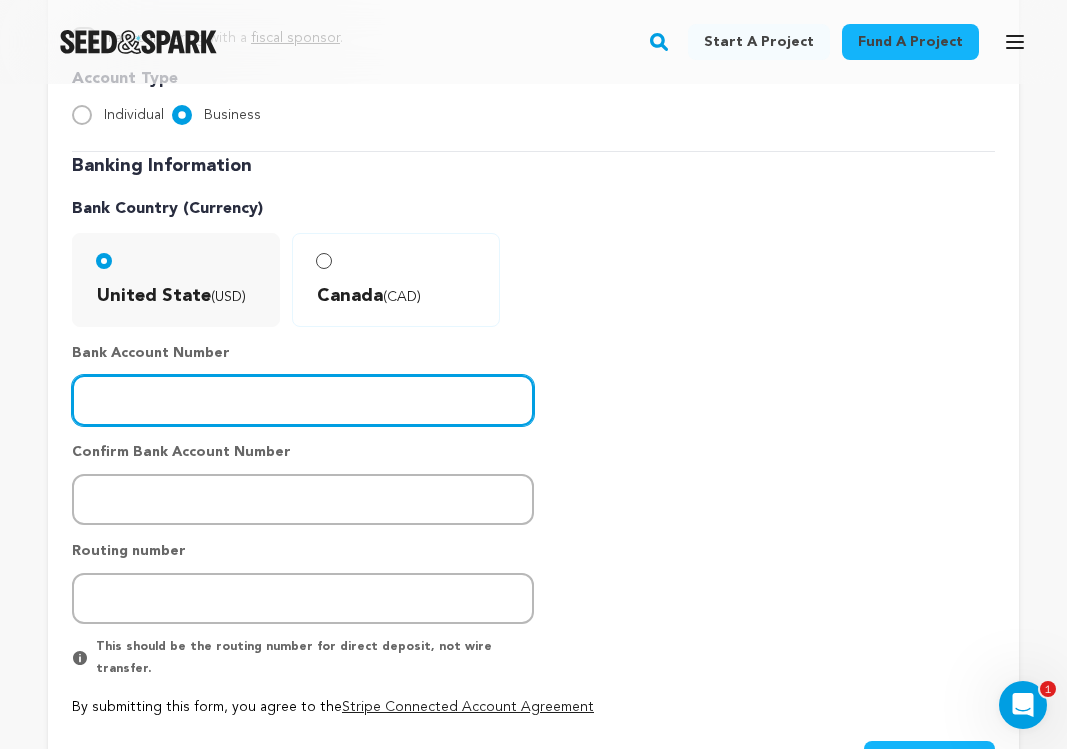 click at bounding box center (303, 400) 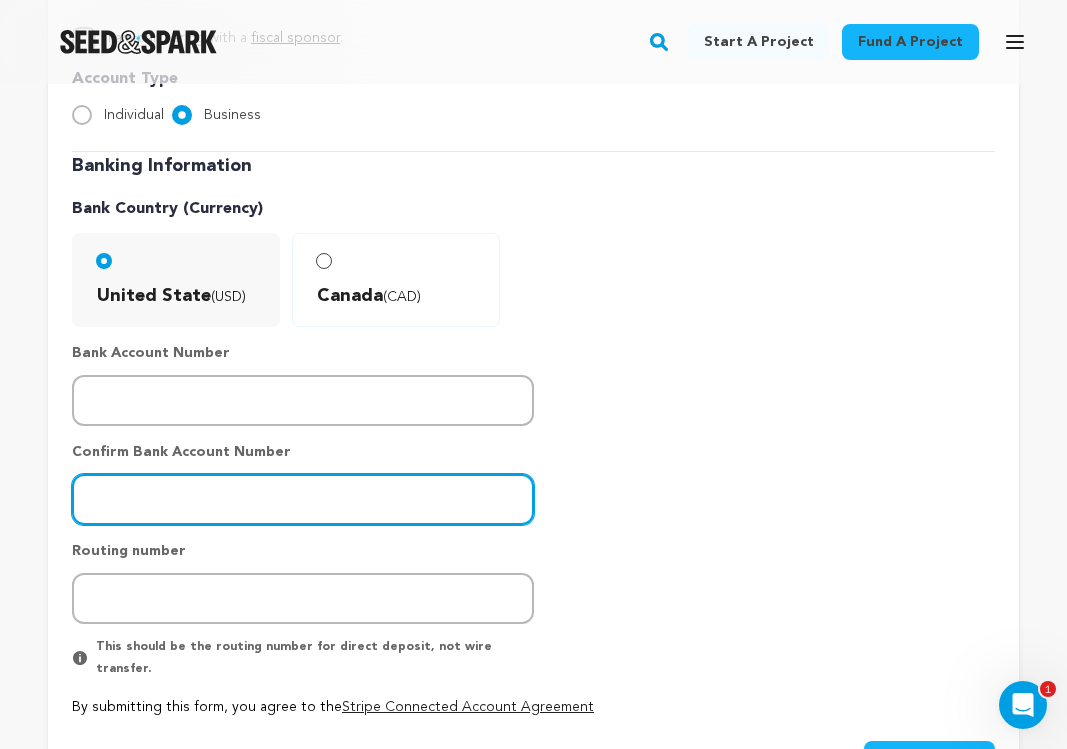 type on "[NUMBER]" 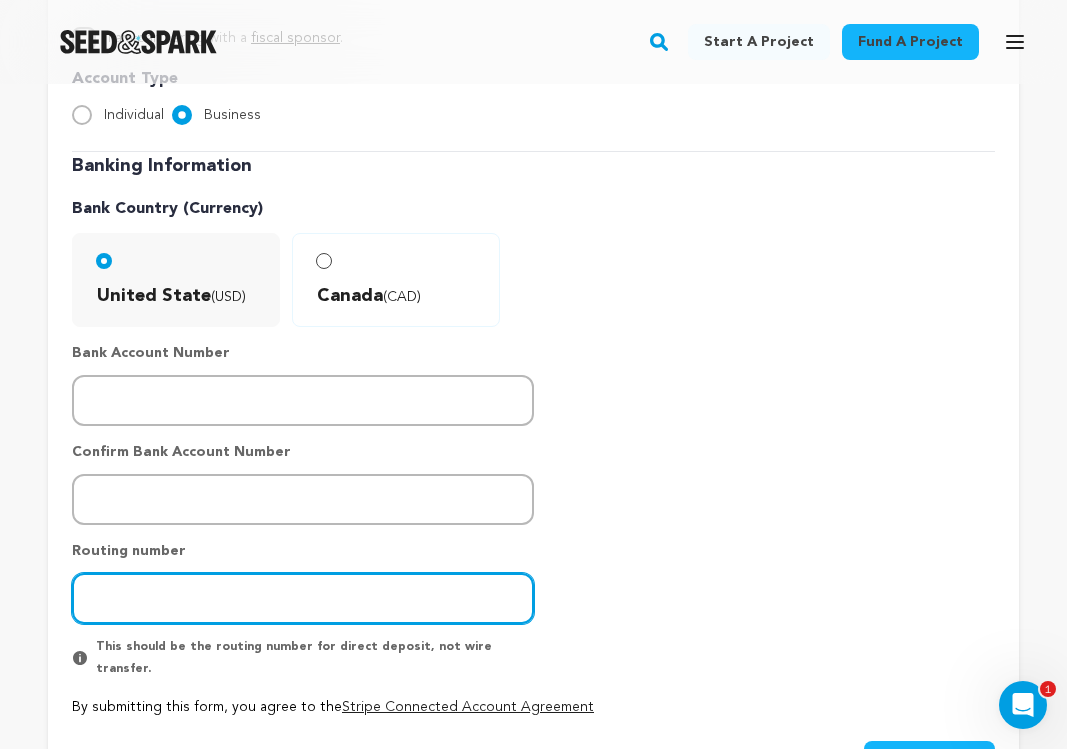type on "[NUMBER]" 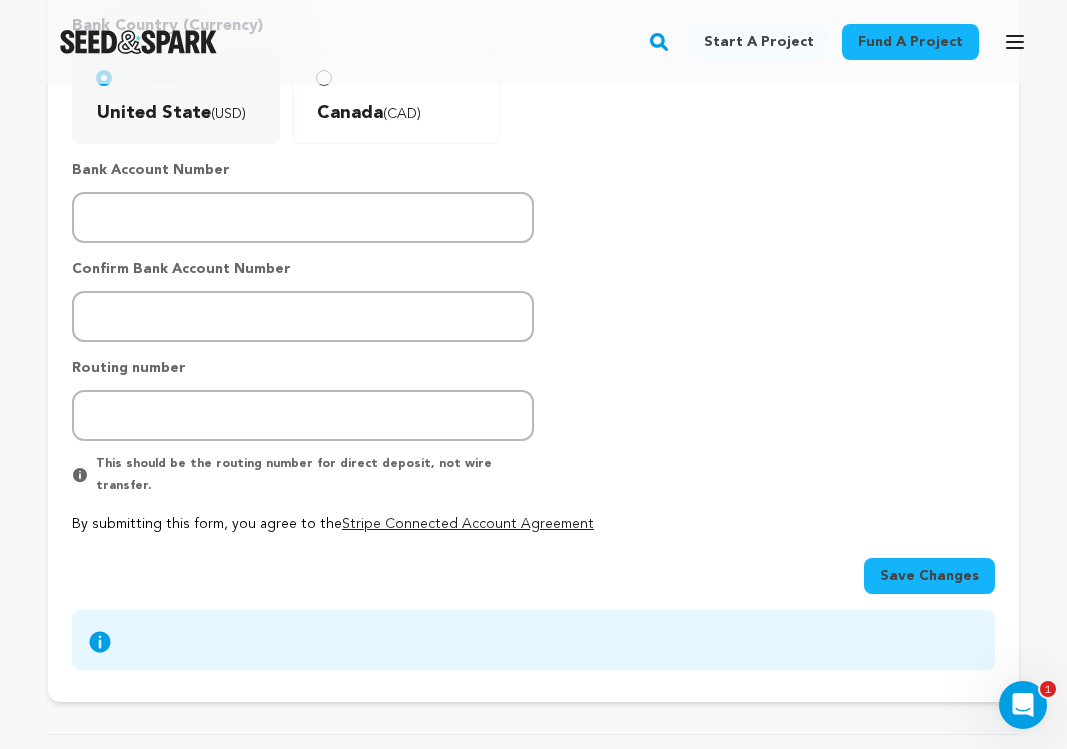 scroll, scrollTop: 709, scrollLeft: 0, axis: vertical 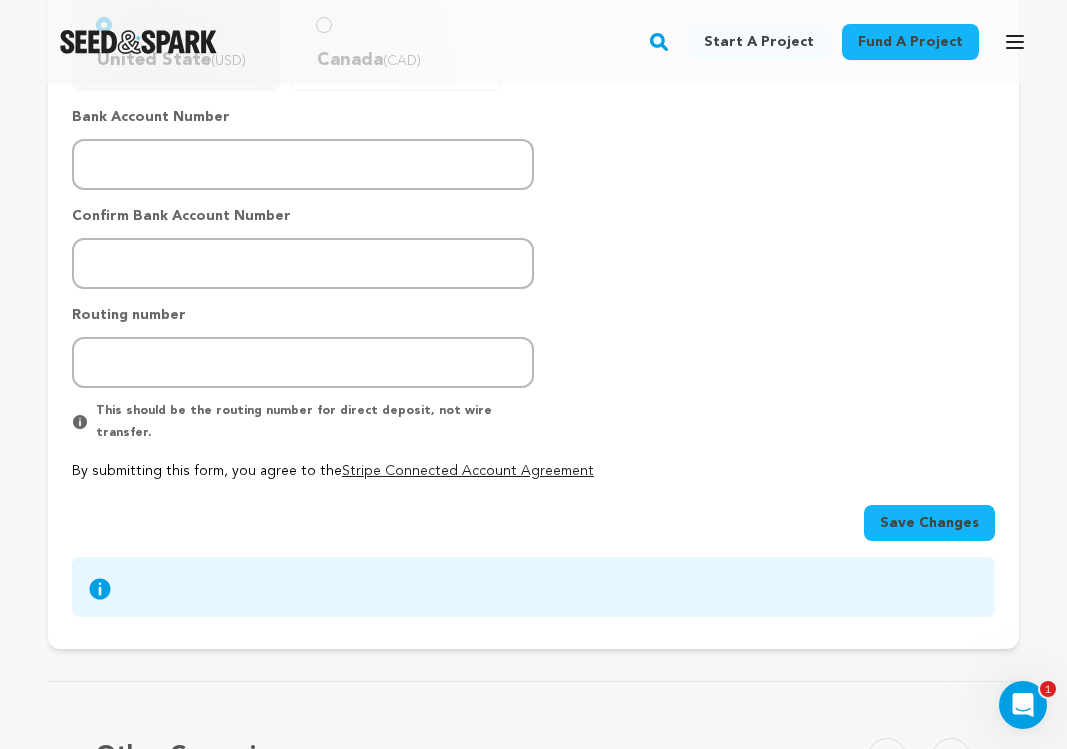 click on "Save Changes" at bounding box center [929, 523] 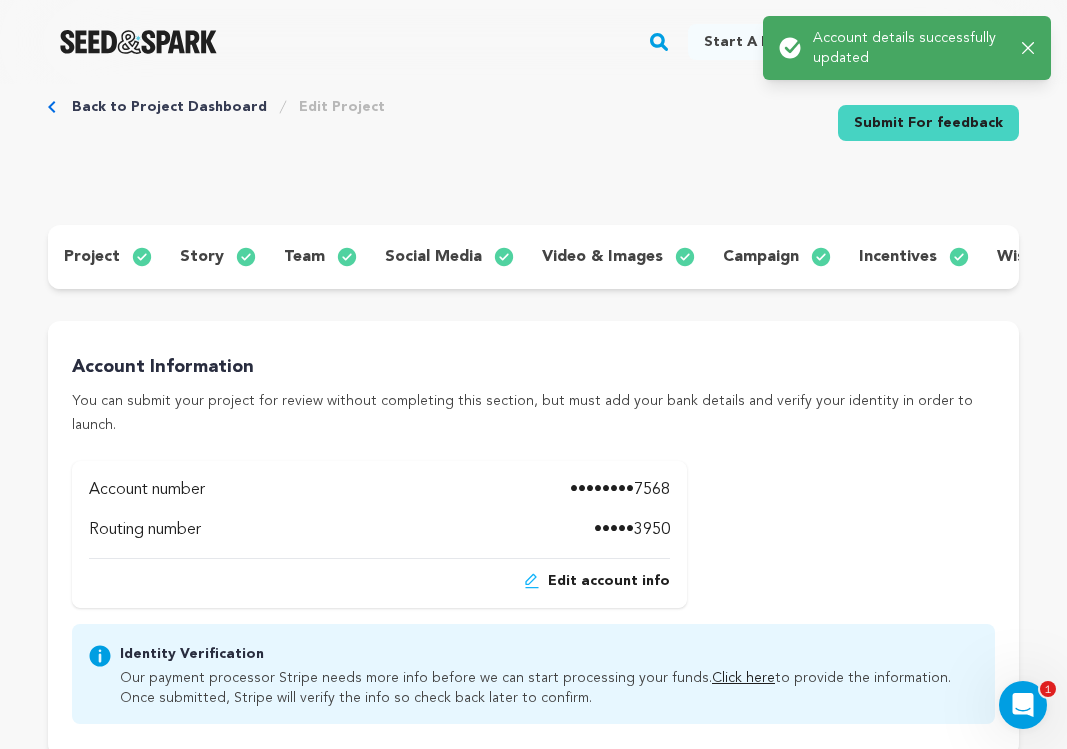 scroll, scrollTop: 0, scrollLeft: 0, axis: both 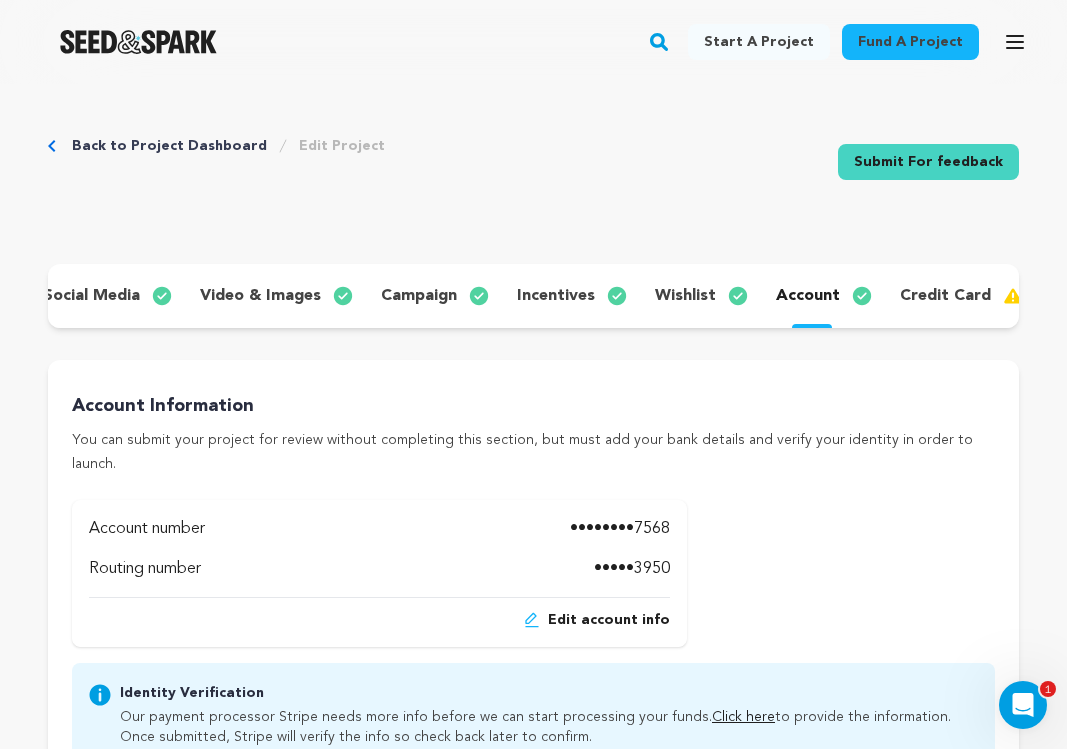 click on "credit card" at bounding box center [945, 296] 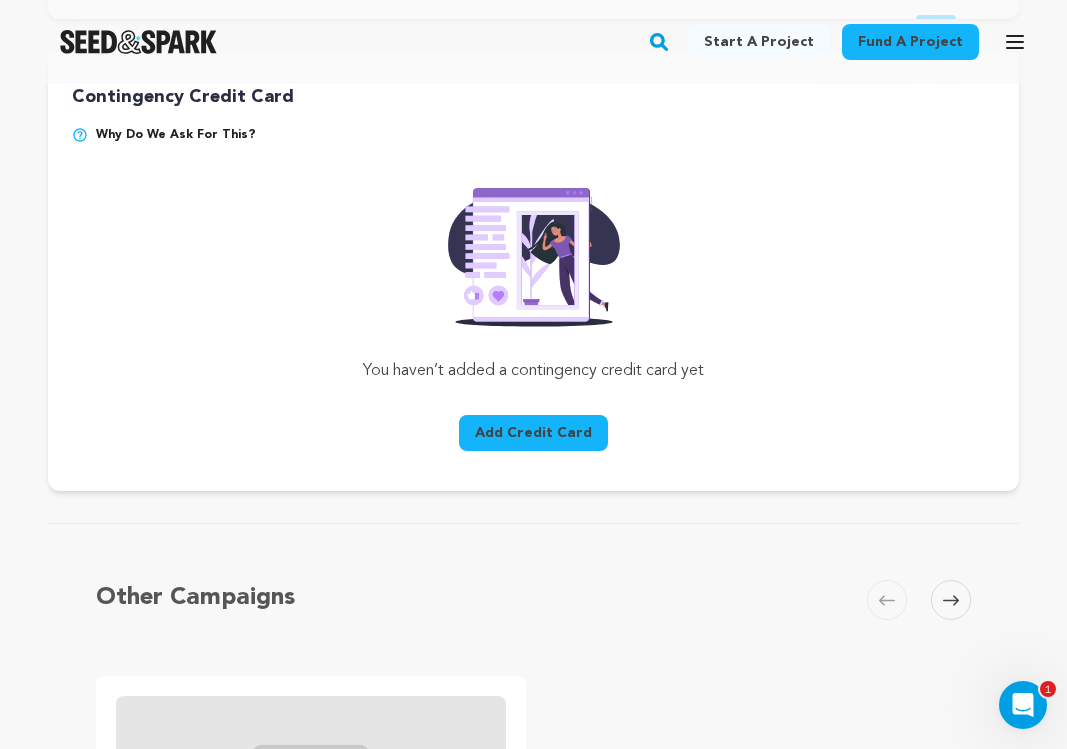 scroll, scrollTop: 312, scrollLeft: 0, axis: vertical 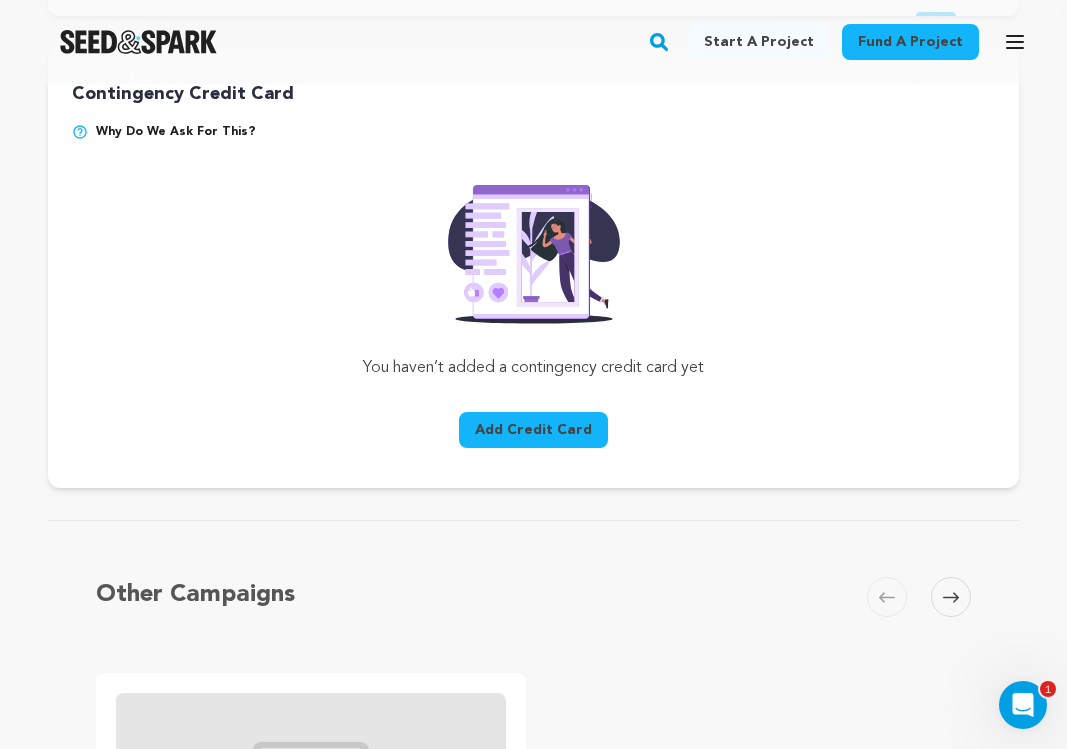 click on "Add Credit Card" at bounding box center (533, 430) 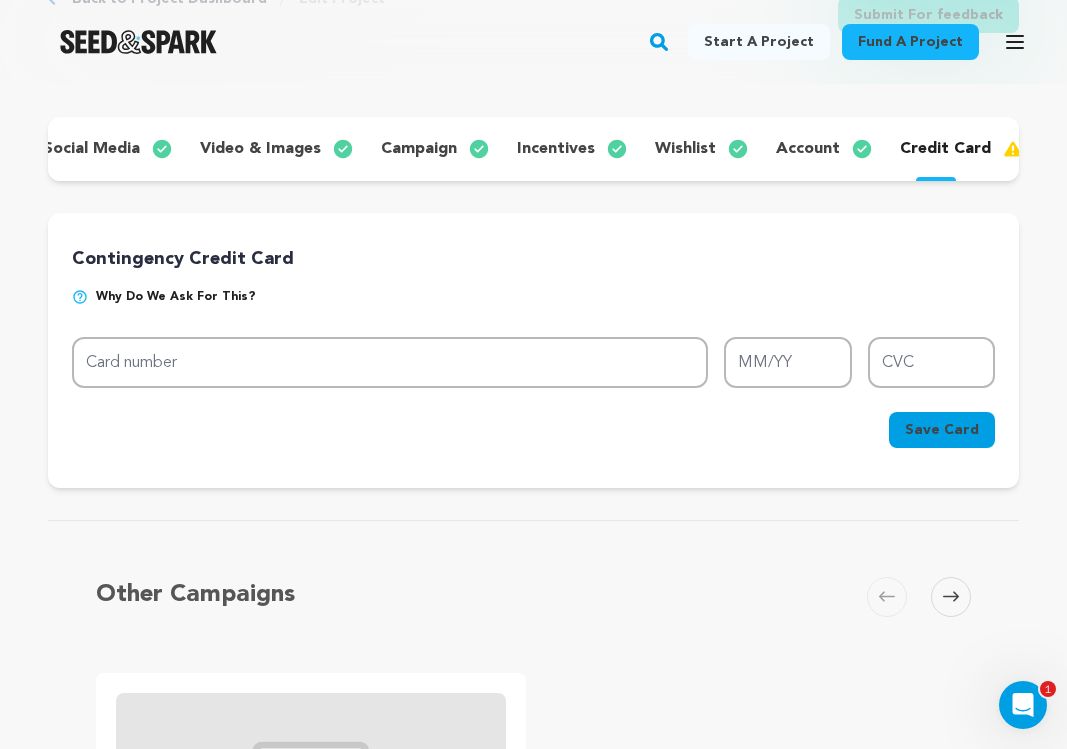 scroll, scrollTop: 139, scrollLeft: 0, axis: vertical 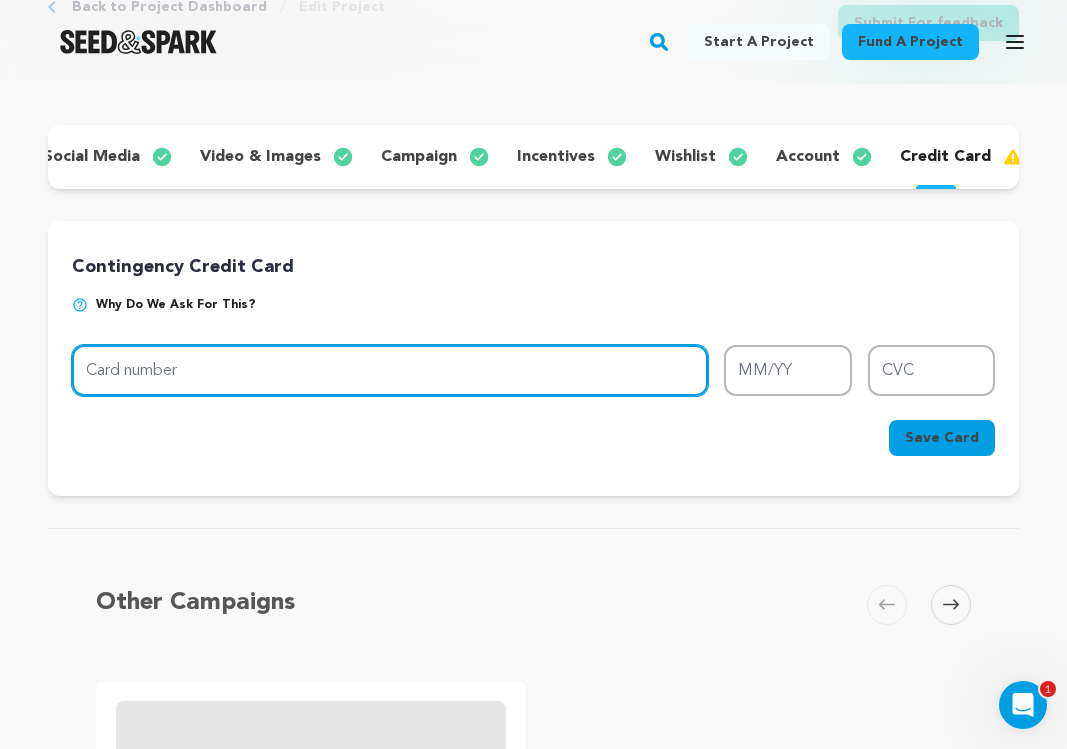 click on "Card number" at bounding box center (390, 370) 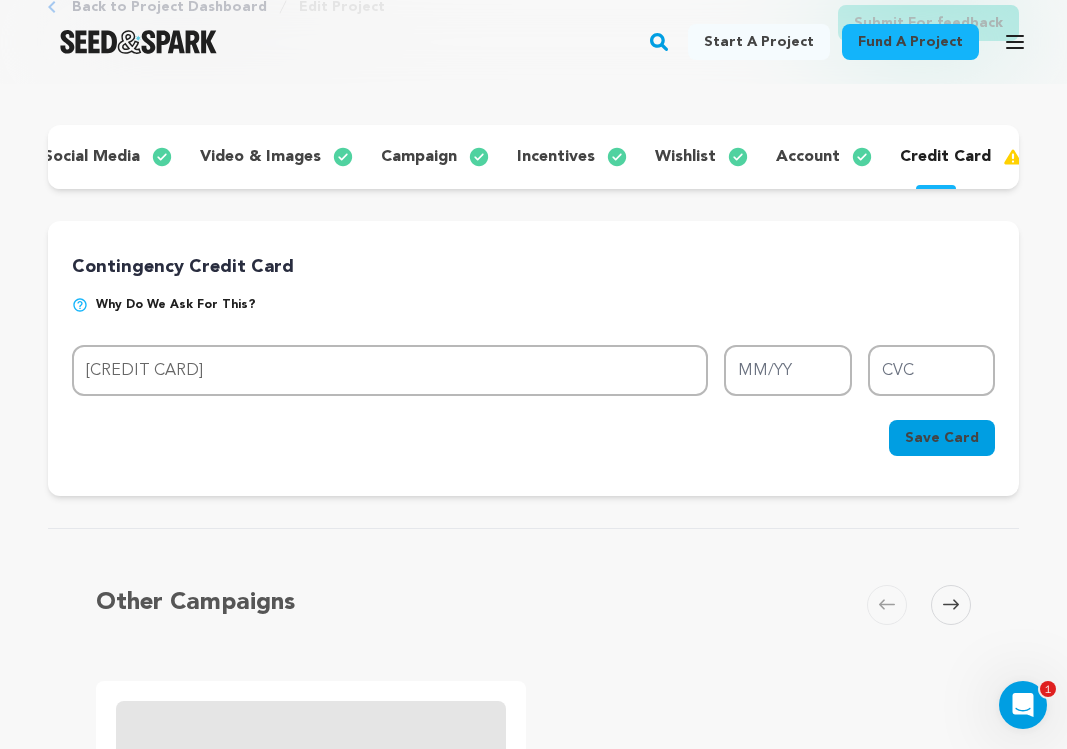 type on "[CREDIT CARD]" 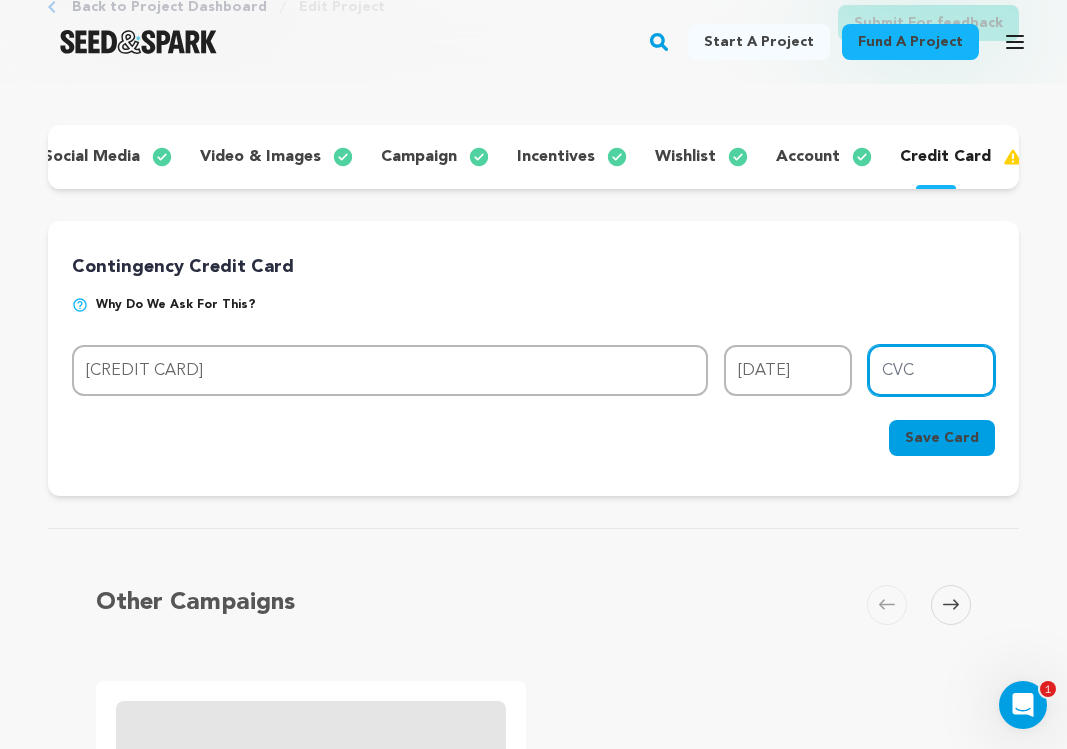 type on "173" 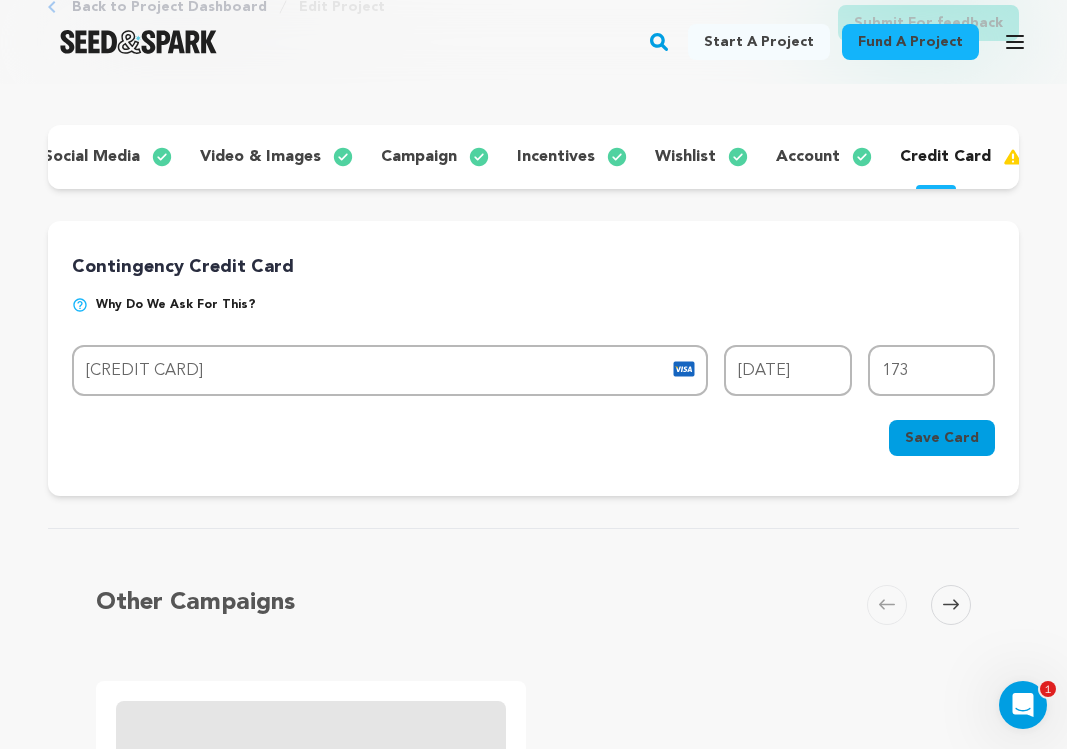 click on "Save Card" at bounding box center (942, 438) 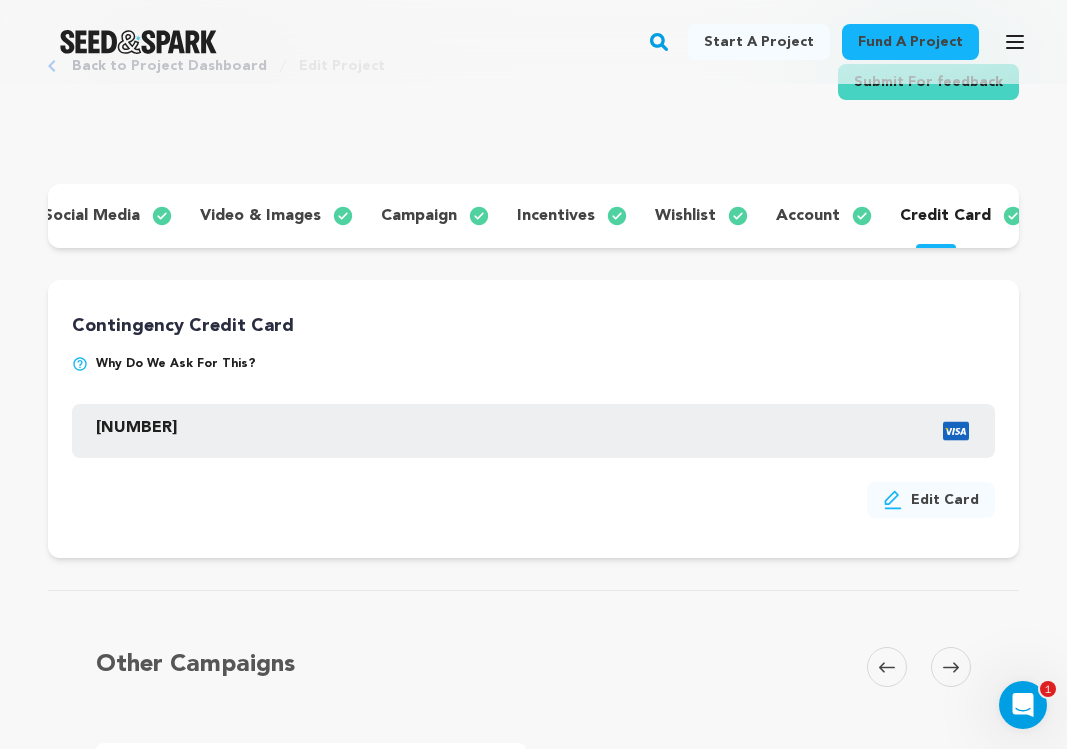 scroll, scrollTop: 0, scrollLeft: 0, axis: both 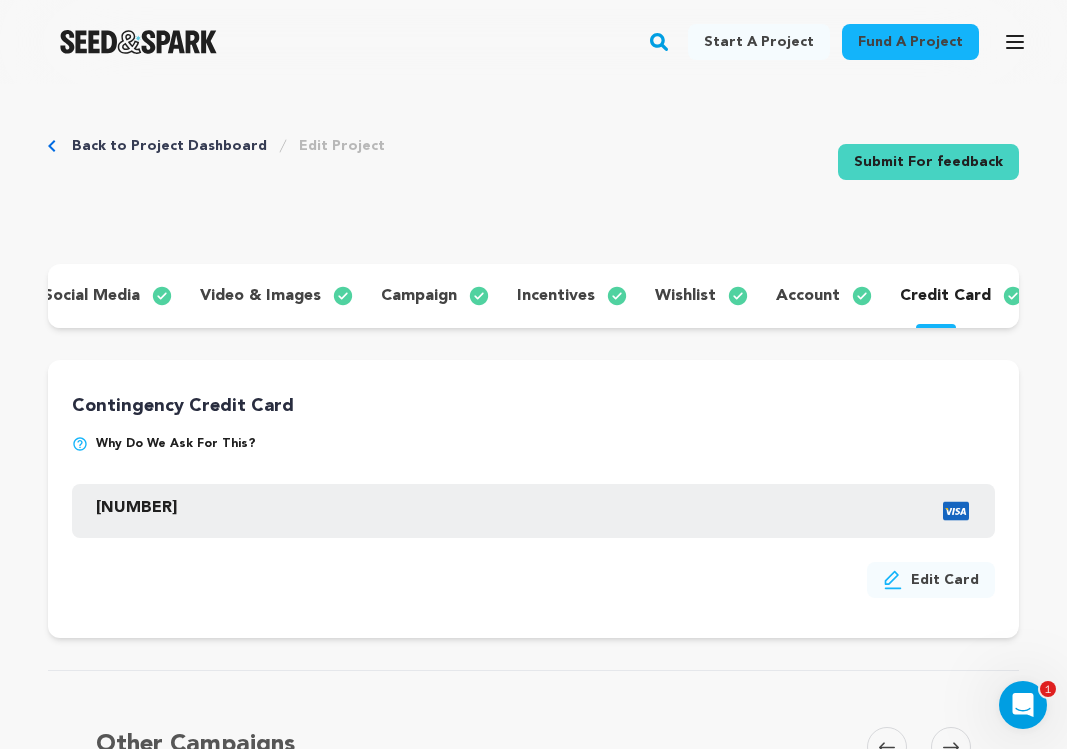 click on "Back to Project Dashboard" at bounding box center [169, 146] 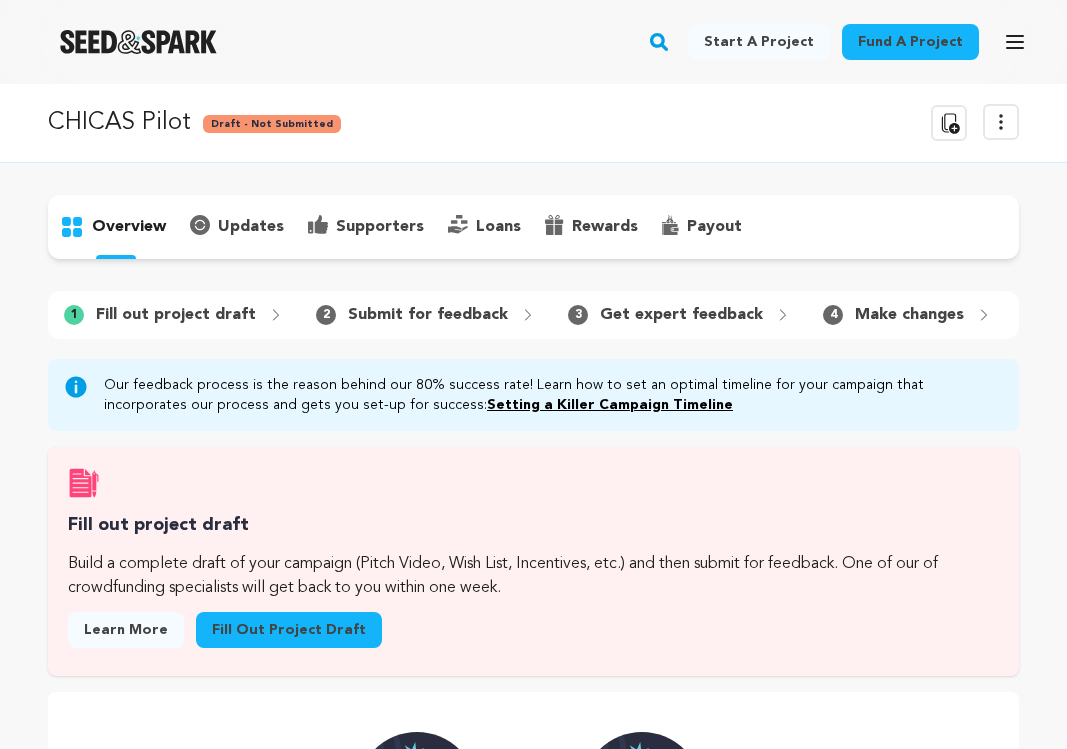 scroll, scrollTop: 0, scrollLeft: 0, axis: both 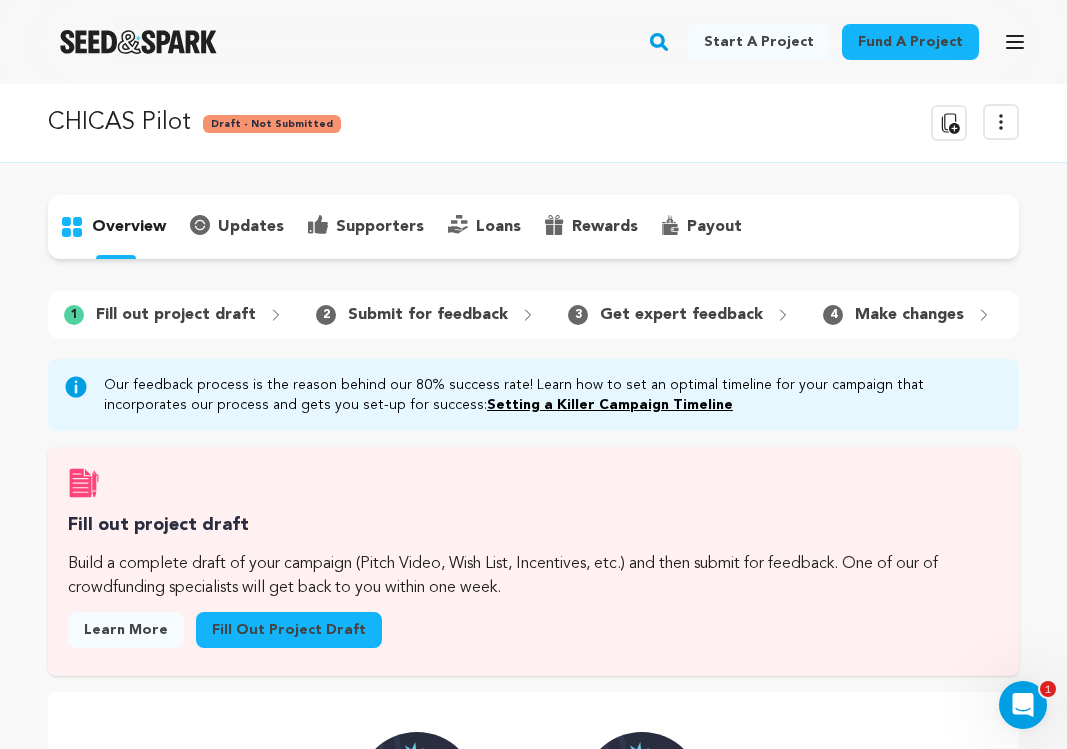 click 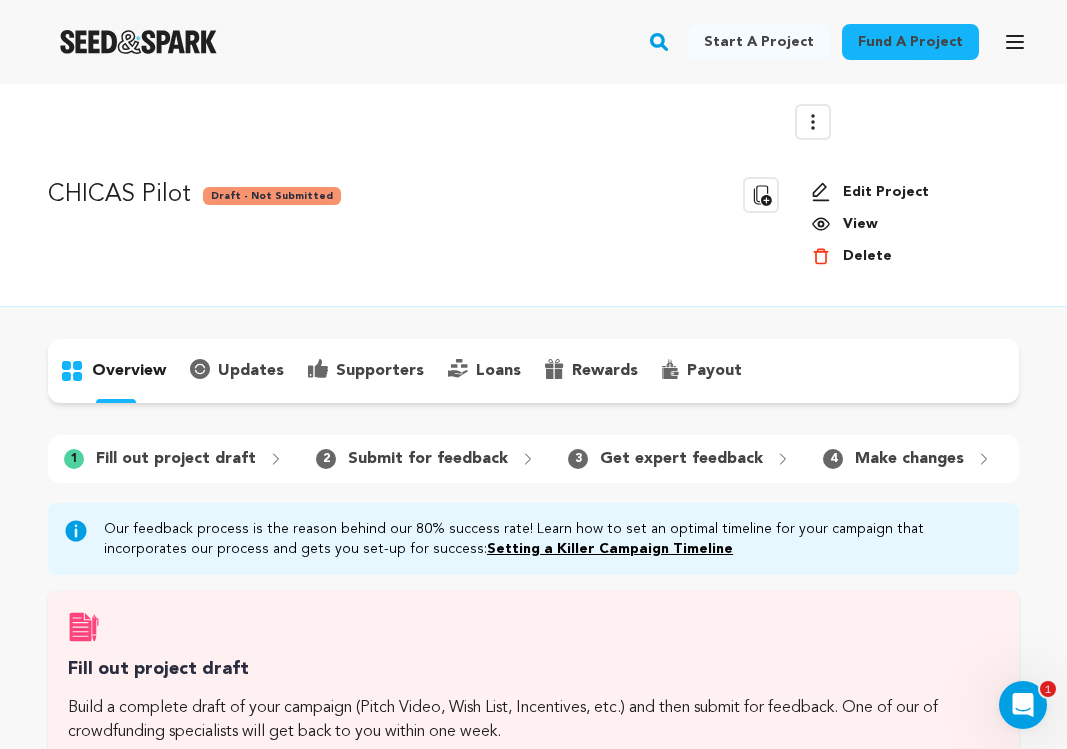 click on "Edit Project" at bounding box center [907, 192] 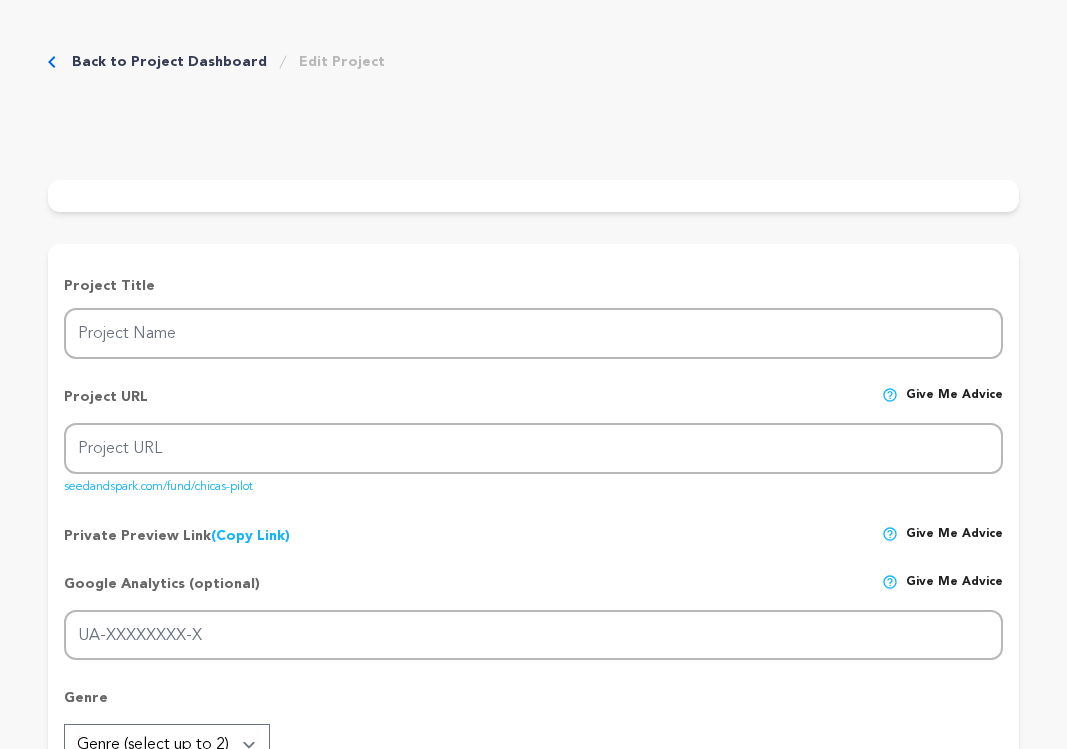 scroll, scrollTop: 0, scrollLeft: 0, axis: both 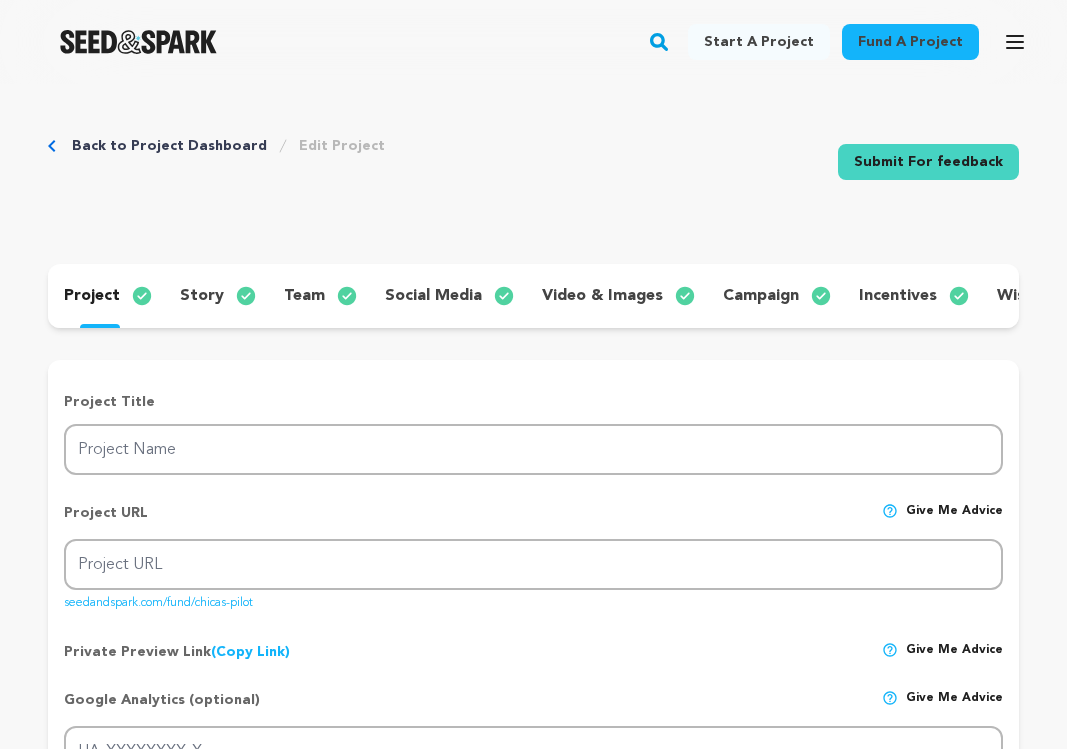type on "CHICAS Pilot" 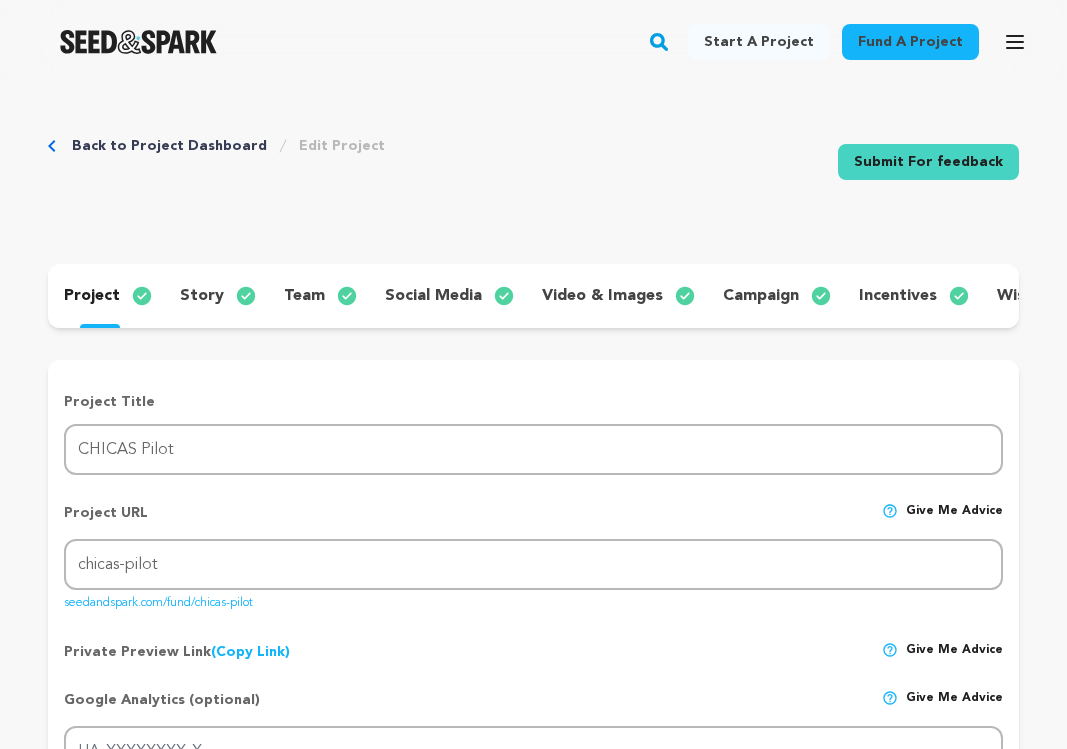 type on "Chicas is a new comedy drama that follows the interwoven lives of Reyna, Ana, Jessica and Marisol - four Lux Latina best friends in Los Angeles. Together, the Chicas break through the barriers of social norms, stereotypes and generational curses." 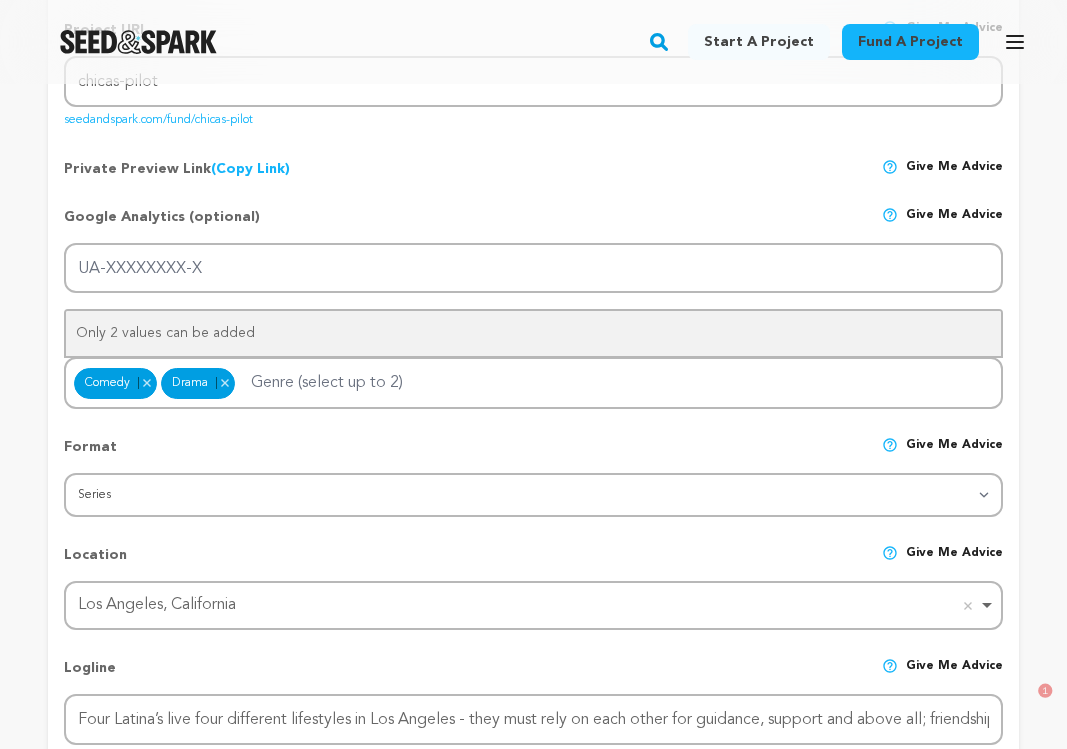 scroll, scrollTop: 491, scrollLeft: 0, axis: vertical 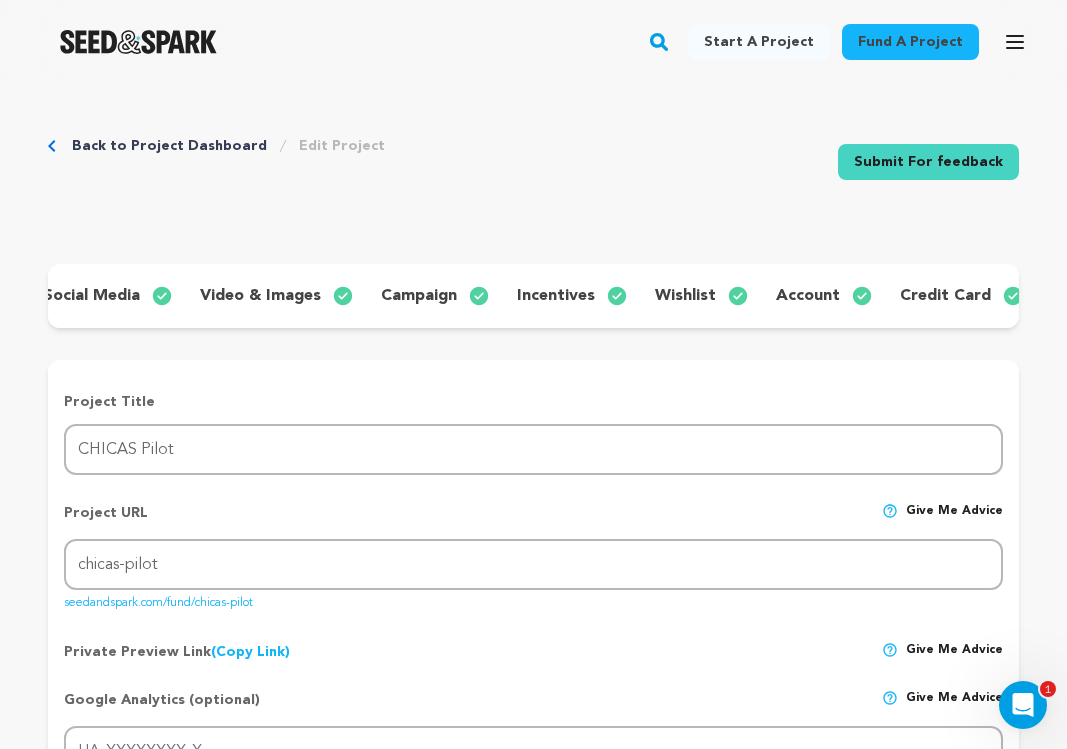 click at bounding box center [870, 296] 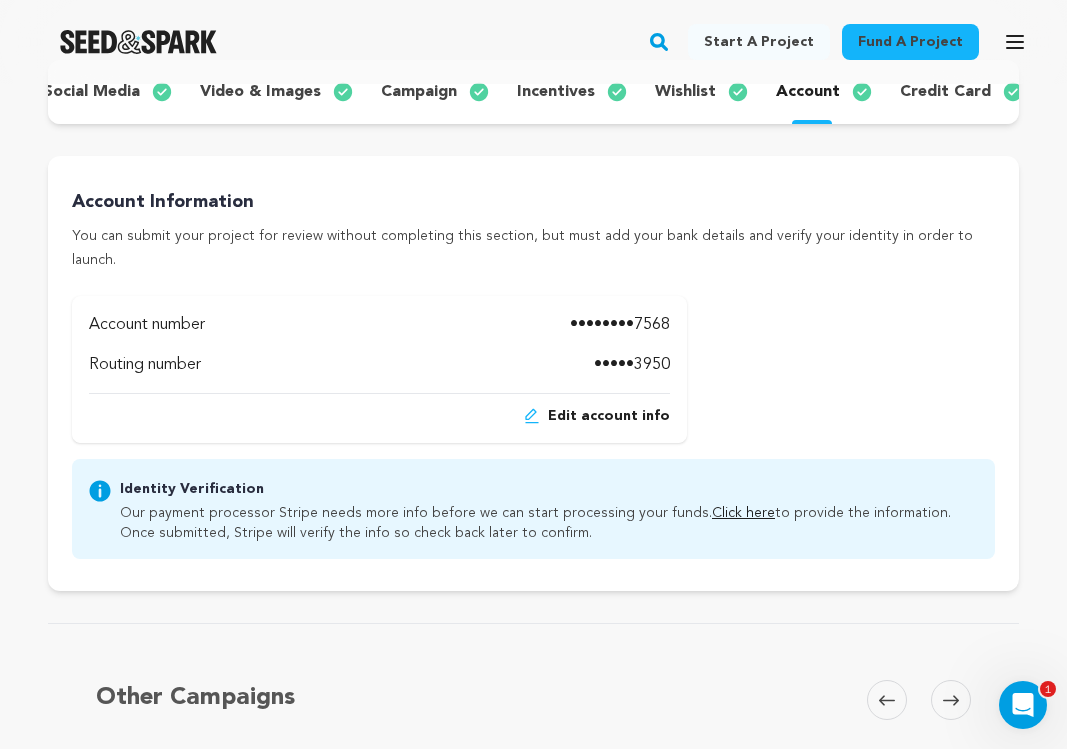 scroll, scrollTop: 206, scrollLeft: 0, axis: vertical 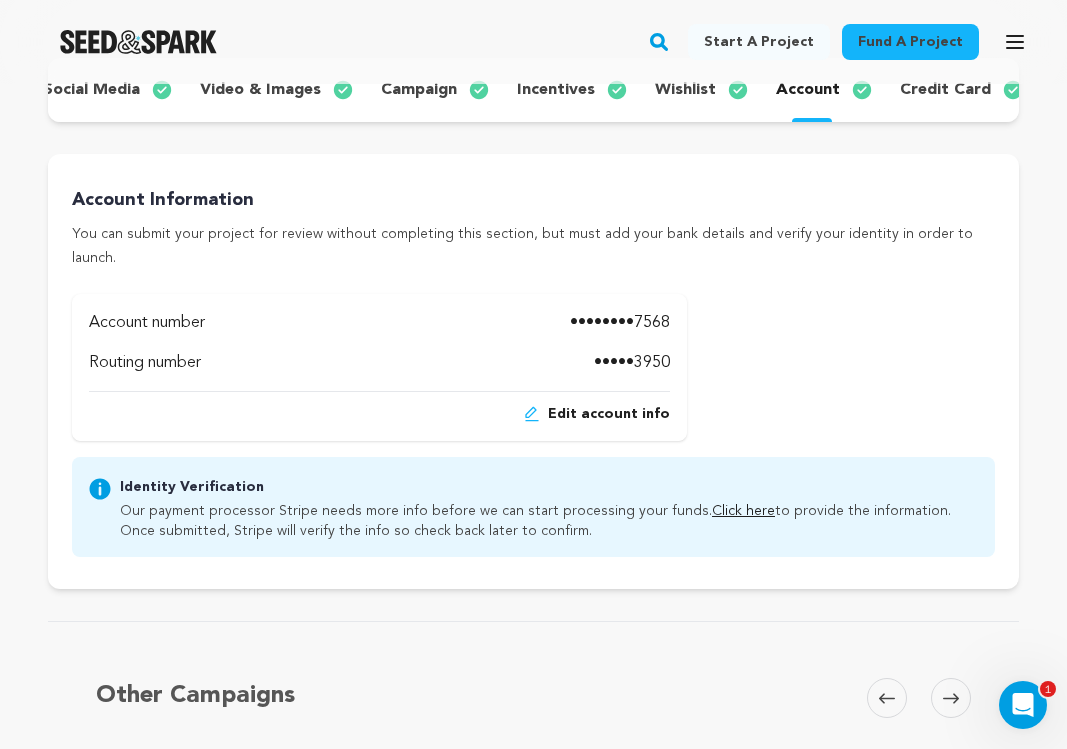 click on "Edit account info" at bounding box center [379, 407] 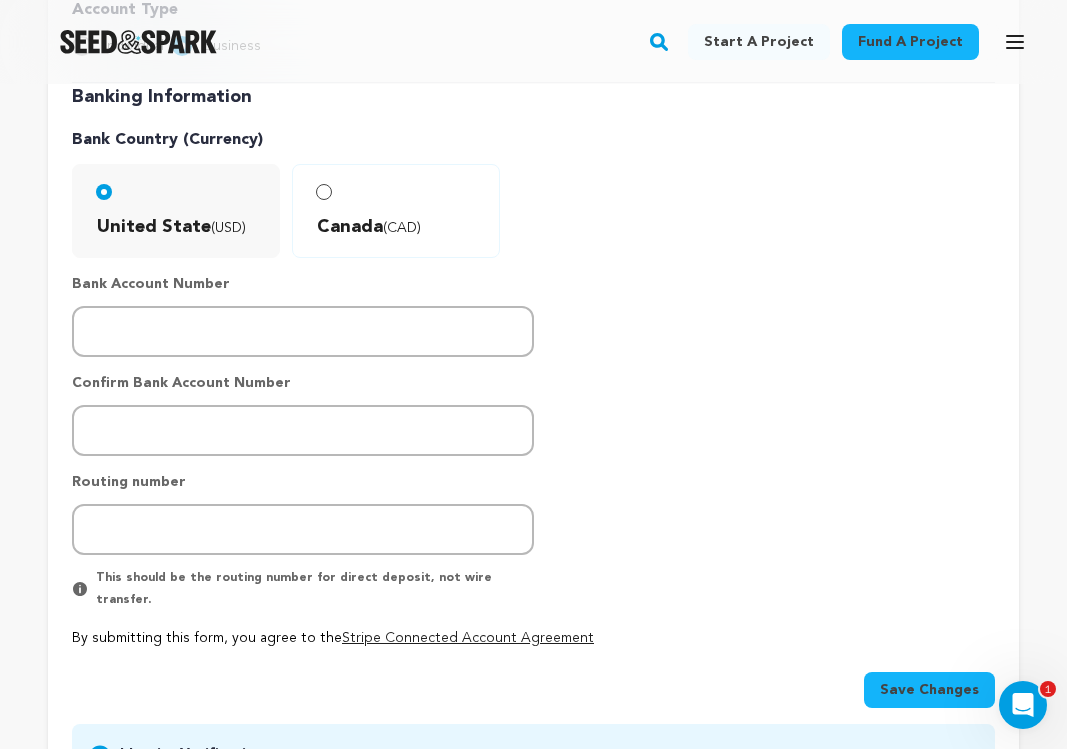 scroll, scrollTop: 540, scrollLeft: 0, axis: vertical 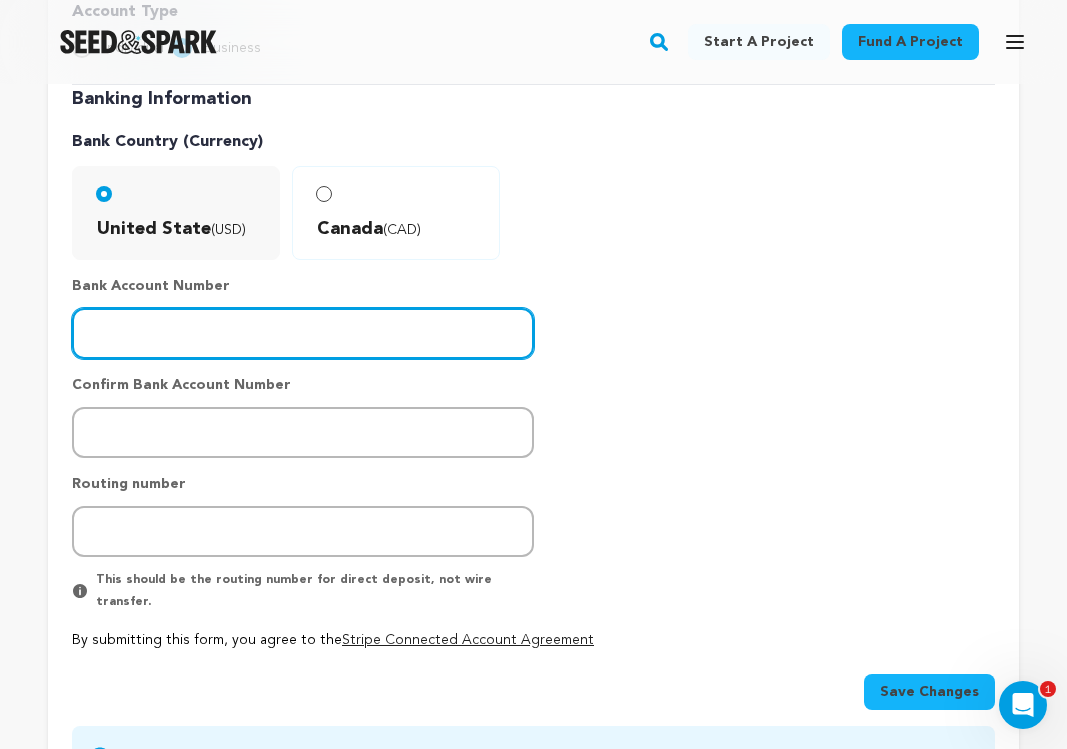 click at bounding box center [303, 333] 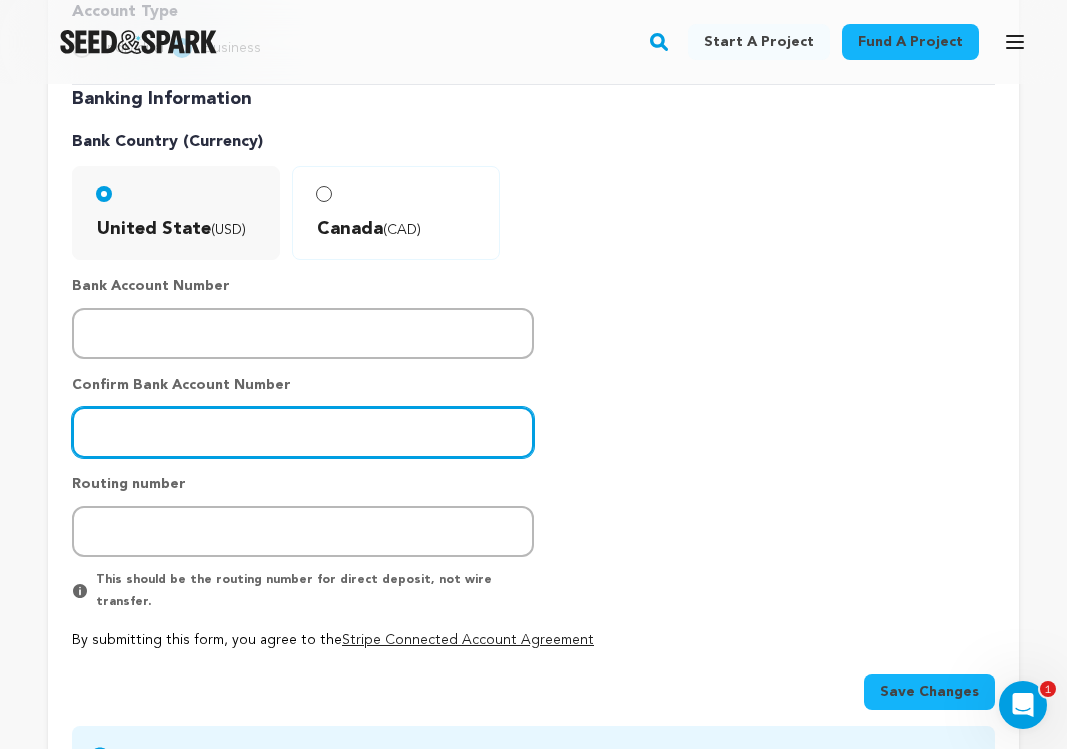 type on "100567568" 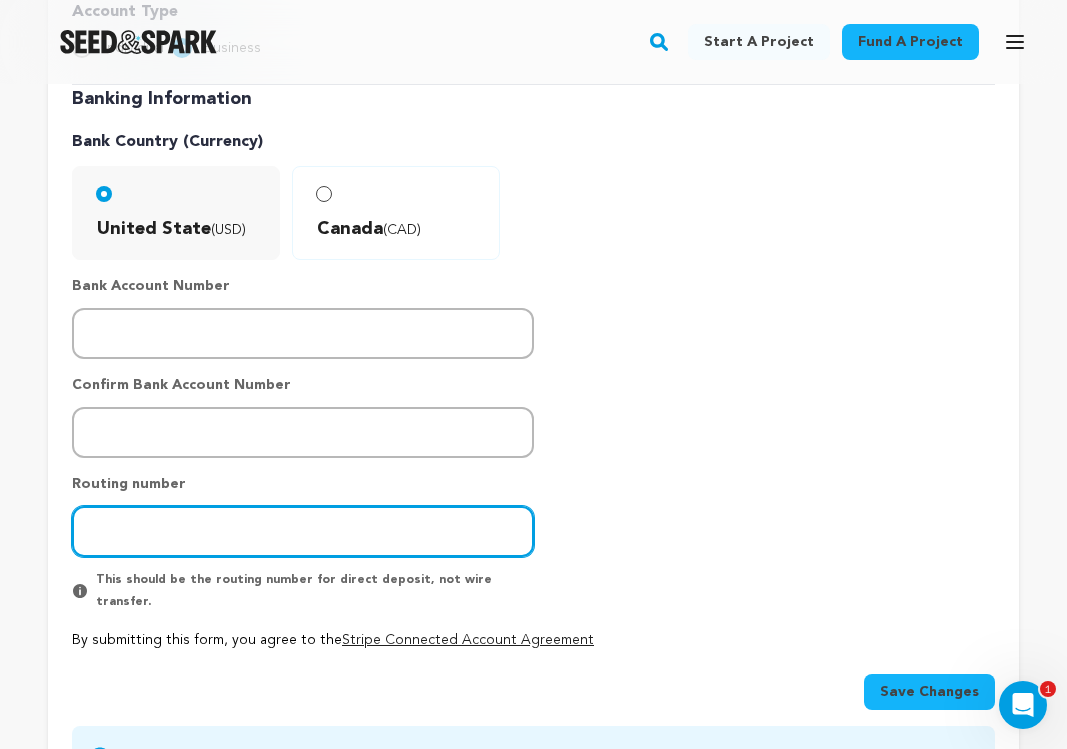 type on "122203950" 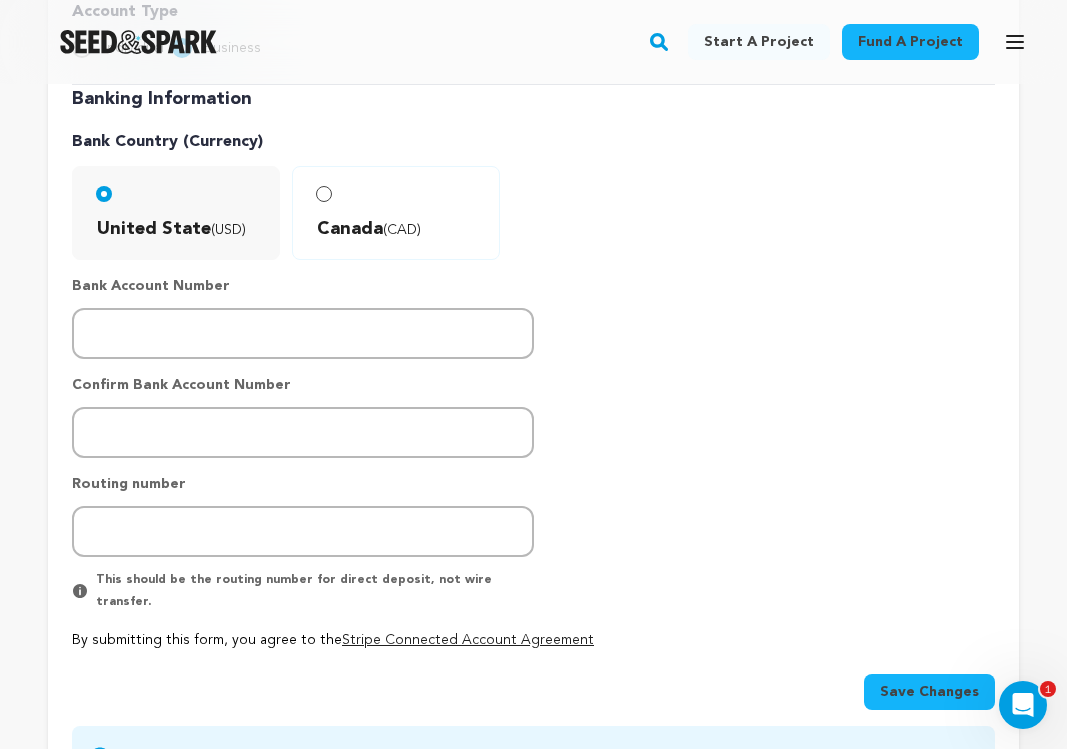 click on "Banking Information
Bank Country (Currency)
United State
(USD)
Canada
(CAD)" at bounding box center [533, 367] 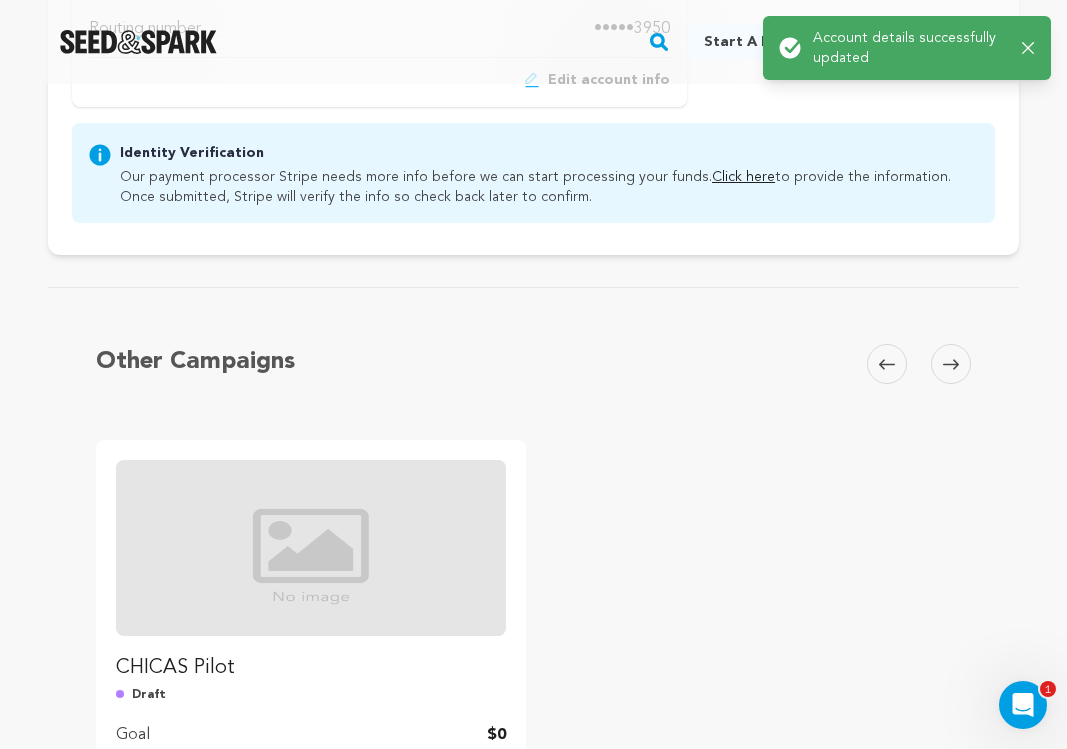 scroll, scrollTop: 0, scrollLeft: 0, axis: both 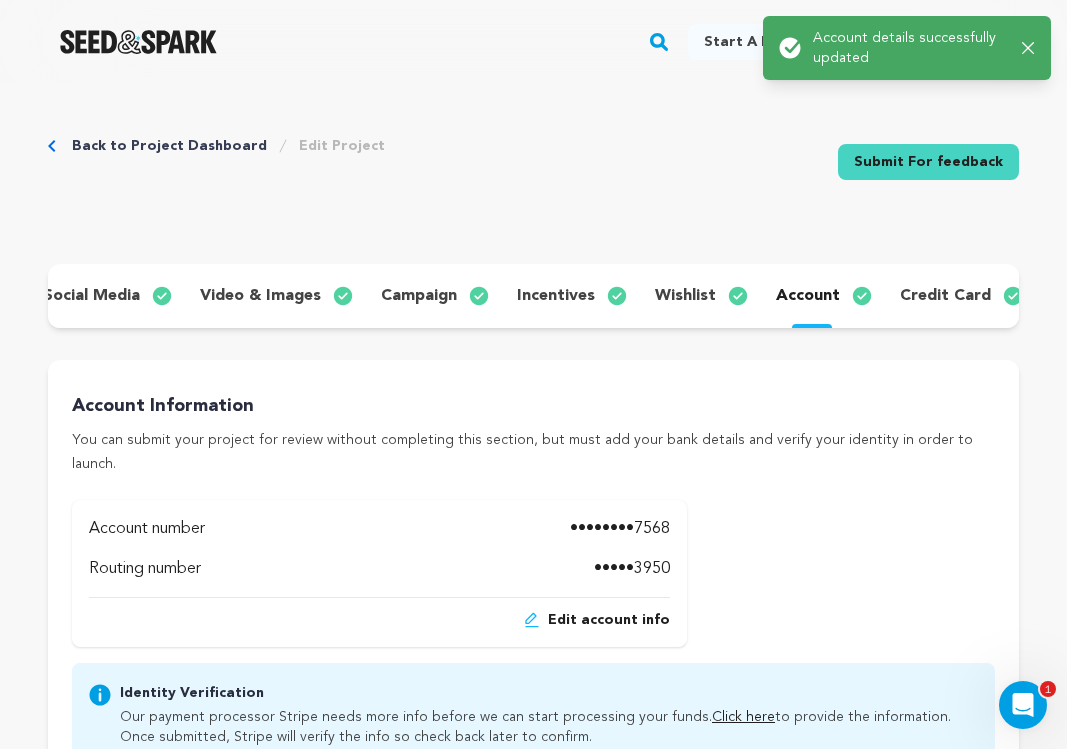 click on "credit card" at bounding box center (945, 296) 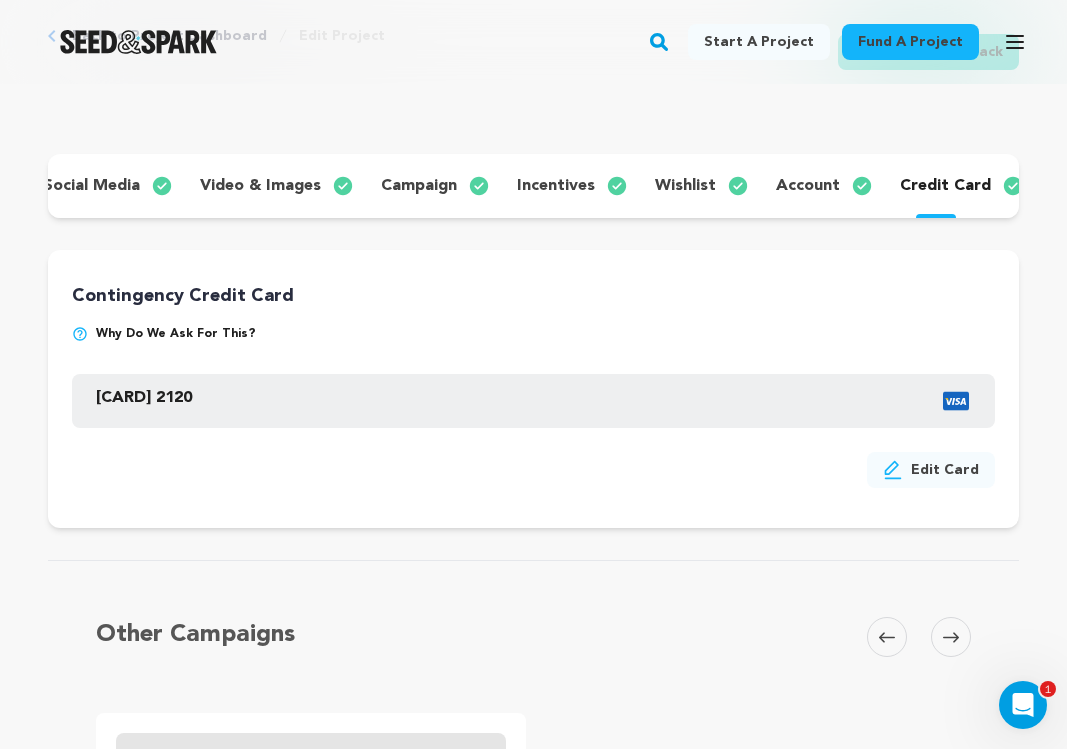 scroll, scrollTop: 0, scrollLeft: 0, axis: both 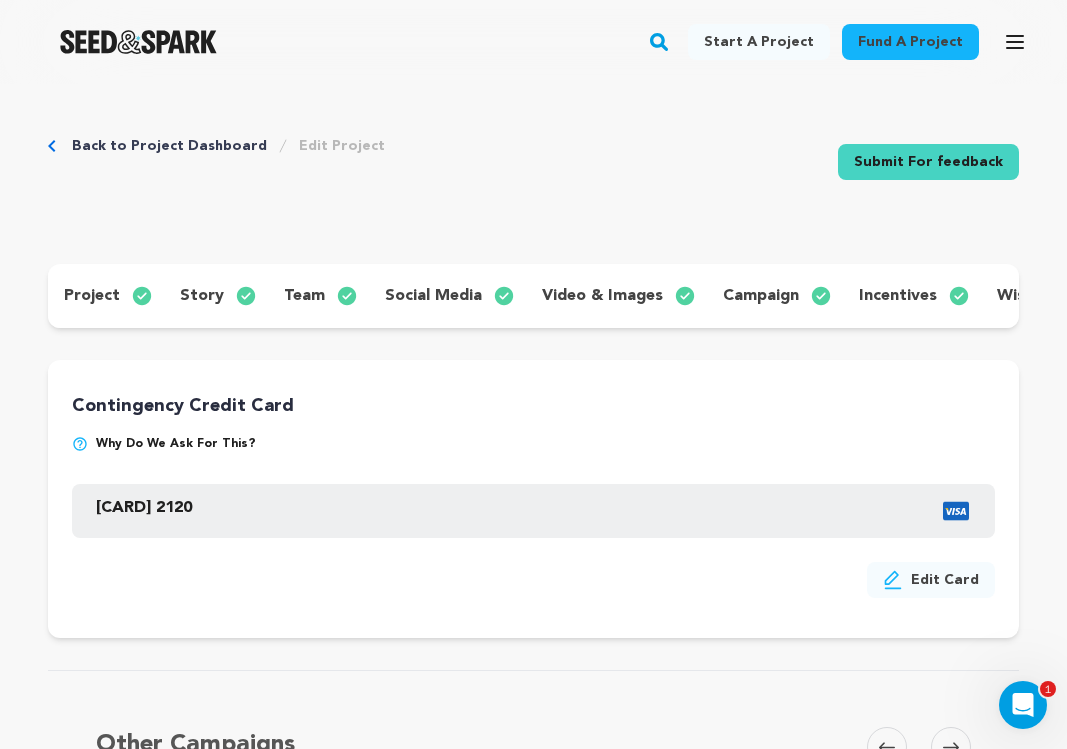 click on "project" at bounding box center [92, 296] 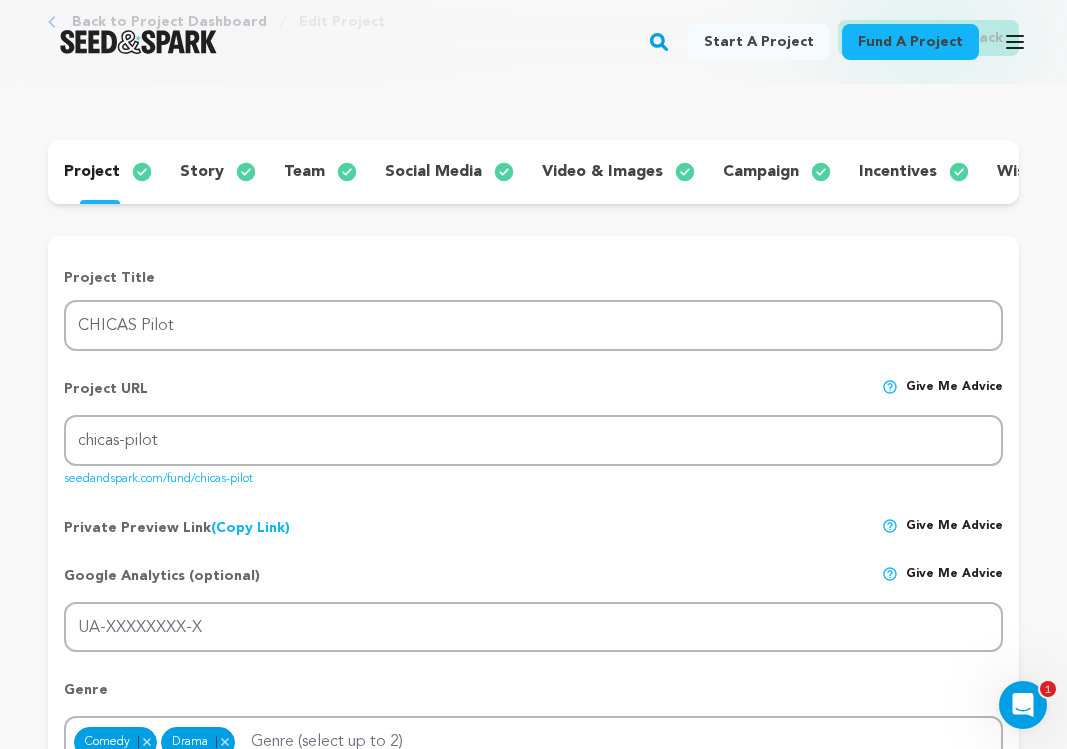 scroll, scrollTop: 122, scrollLeft: 0, axis: vertical 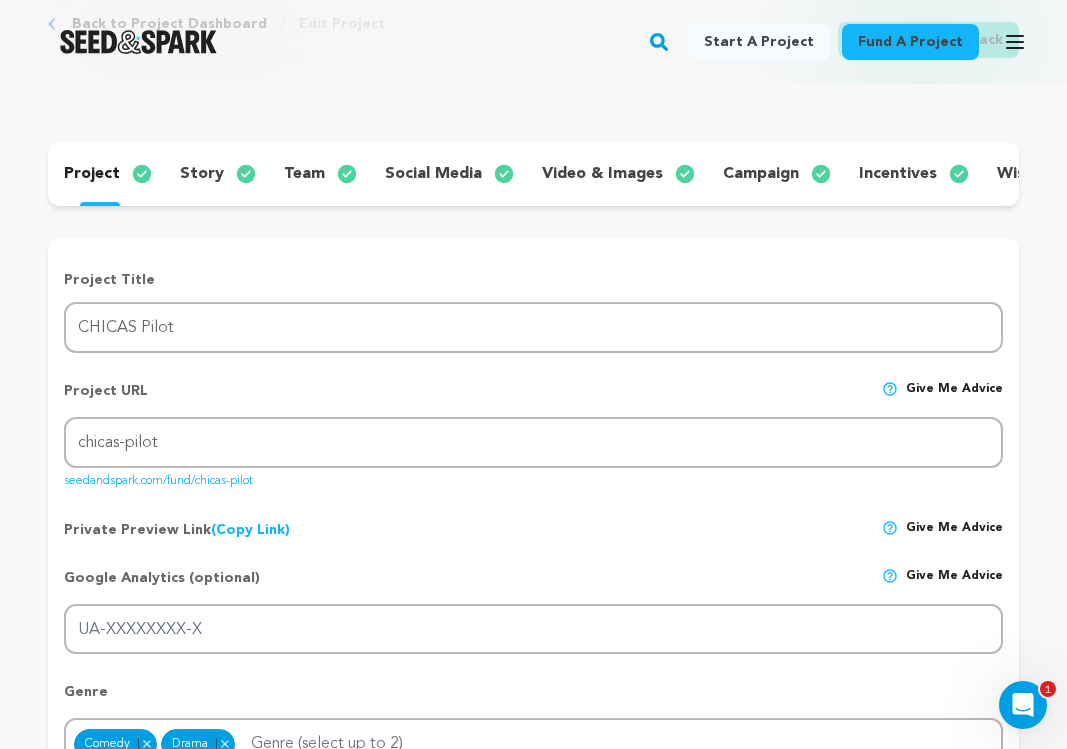click on "story" at bounding box center [202, 174] 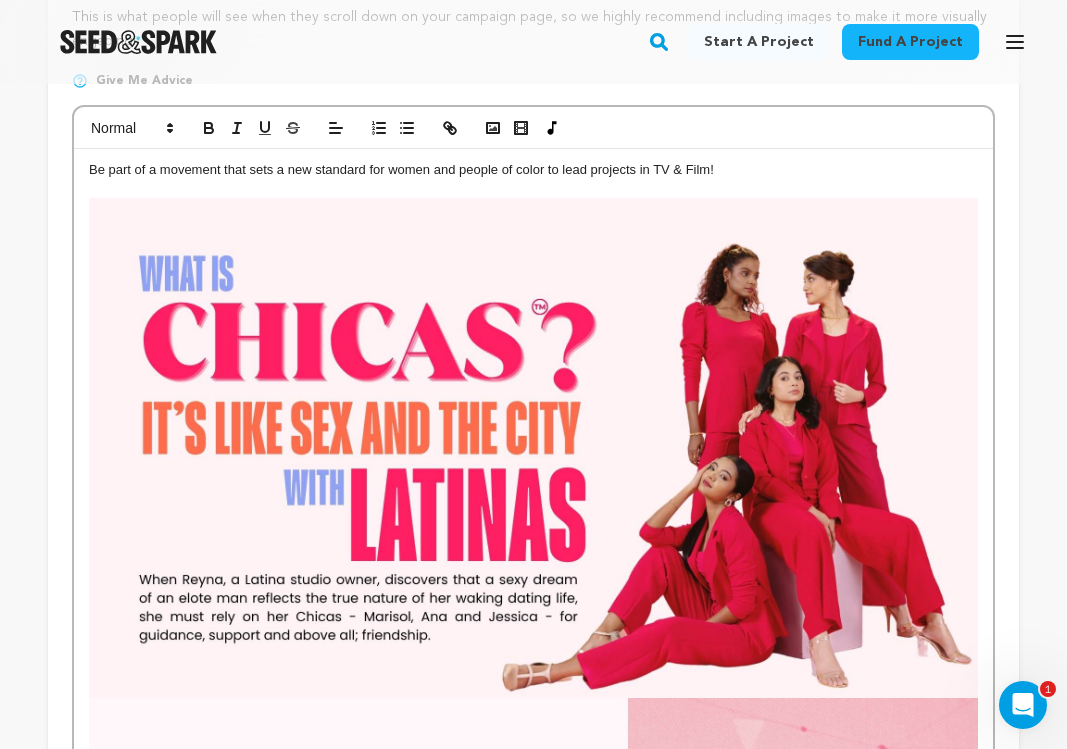 scroll, scrollTop: 424, scrollLeft: 0, axis: vertical 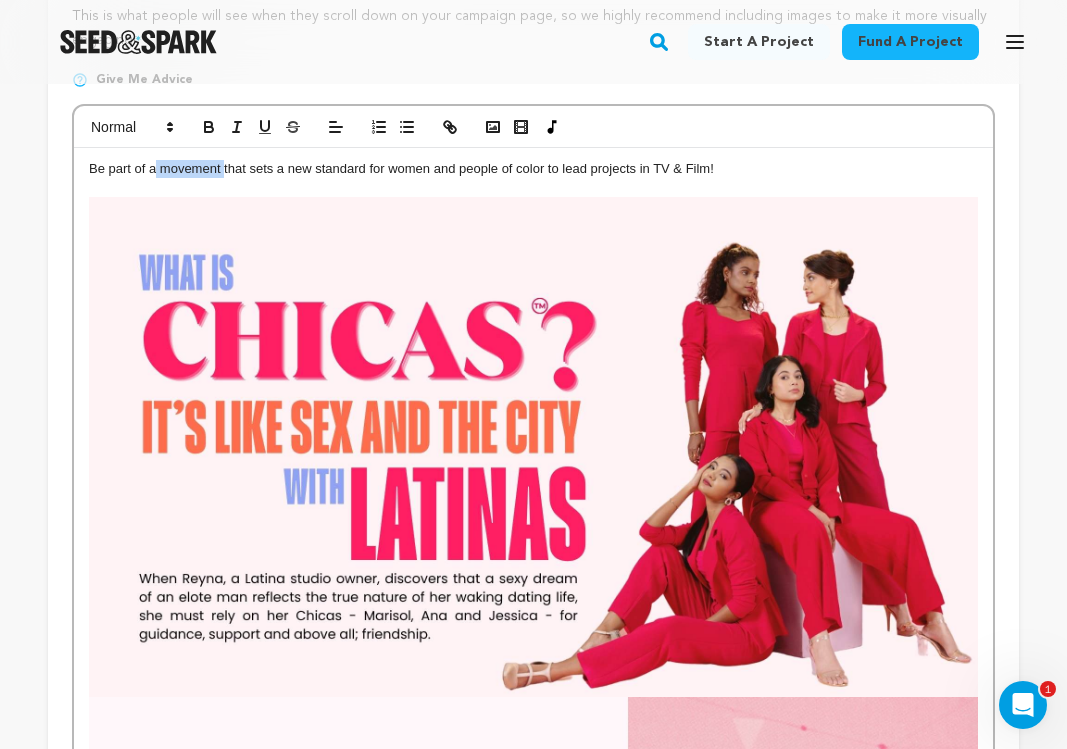 drag, startPoint x: 223, startPoint y: 172, endPoint x: 156, endPoint y: 171, distance: 67.00746 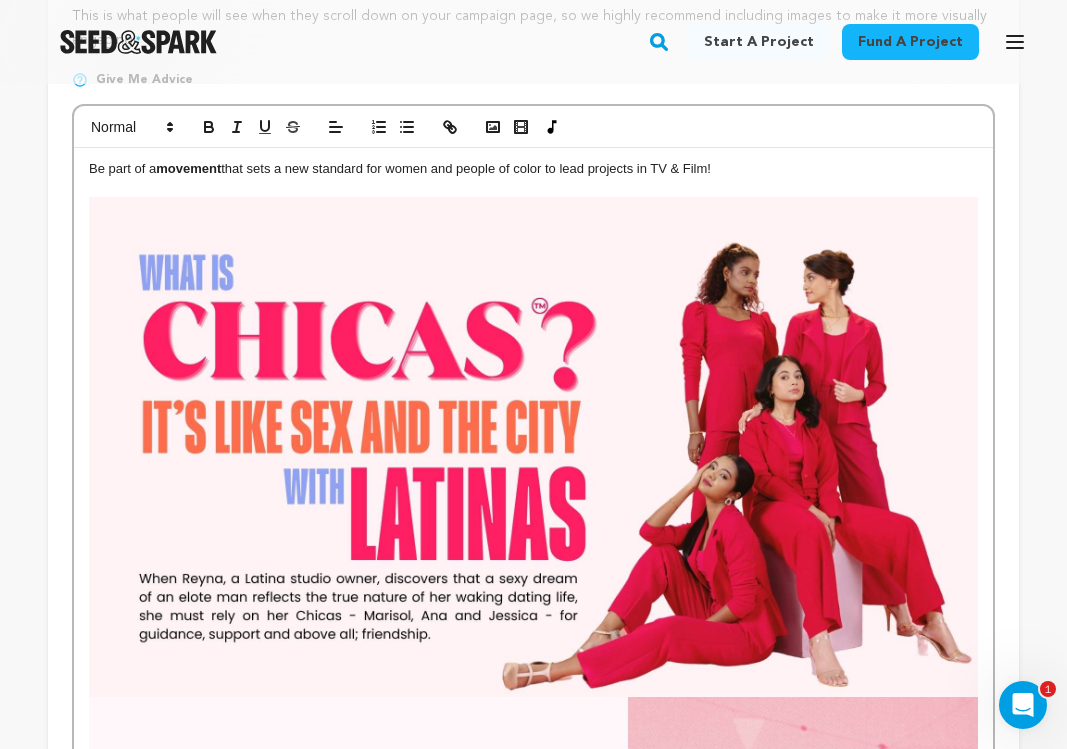 click on "﻿ ﻿" at bounding box center (533, 188) 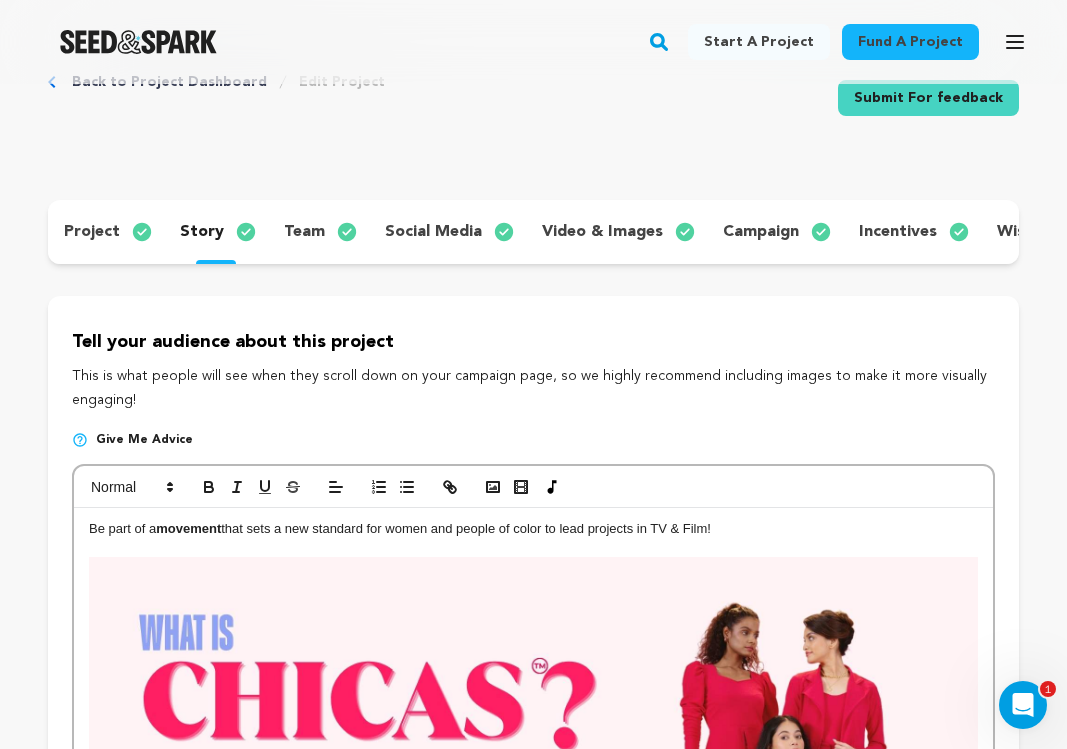 scroll, scrollTop: 30, scrollLeft: 0, axis: vertical 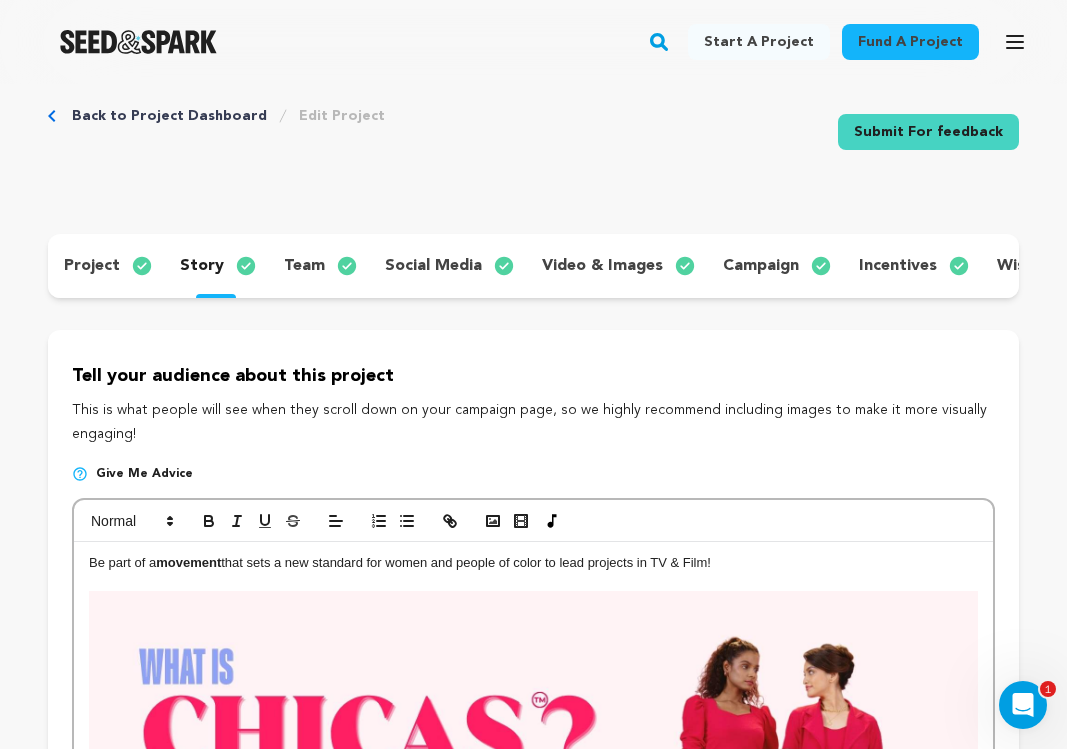 click on "team" at bounding box center (304, 266) 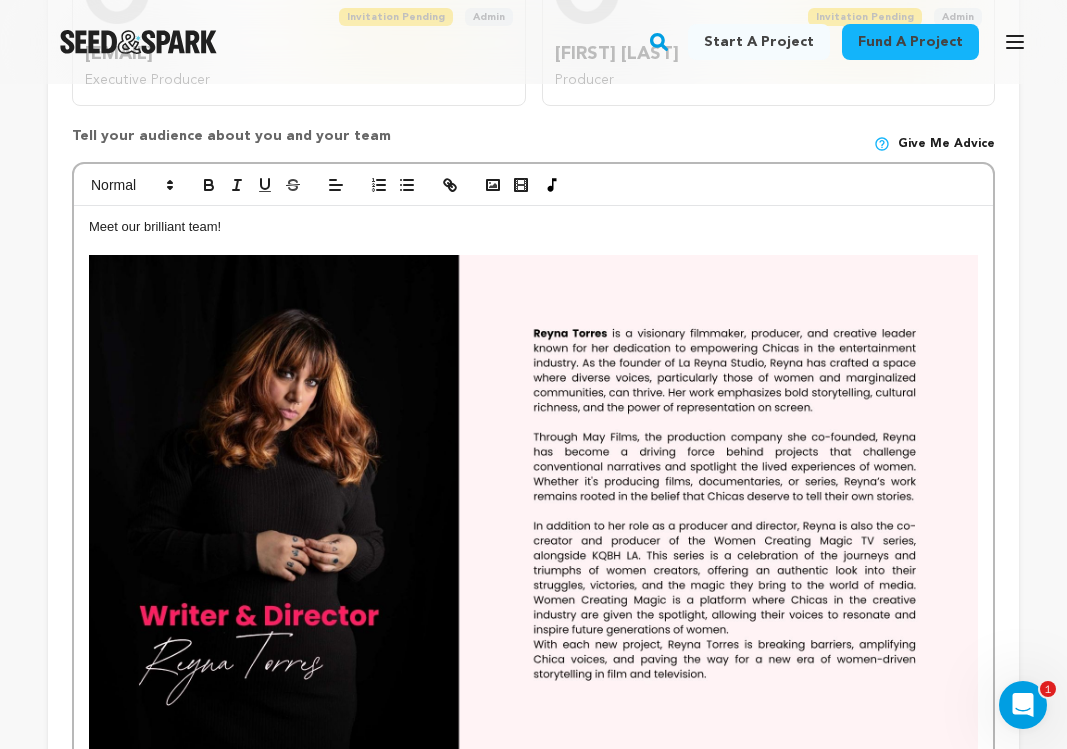scroll, scrollTop: 649, scrollLeft: 0, axis: vertical 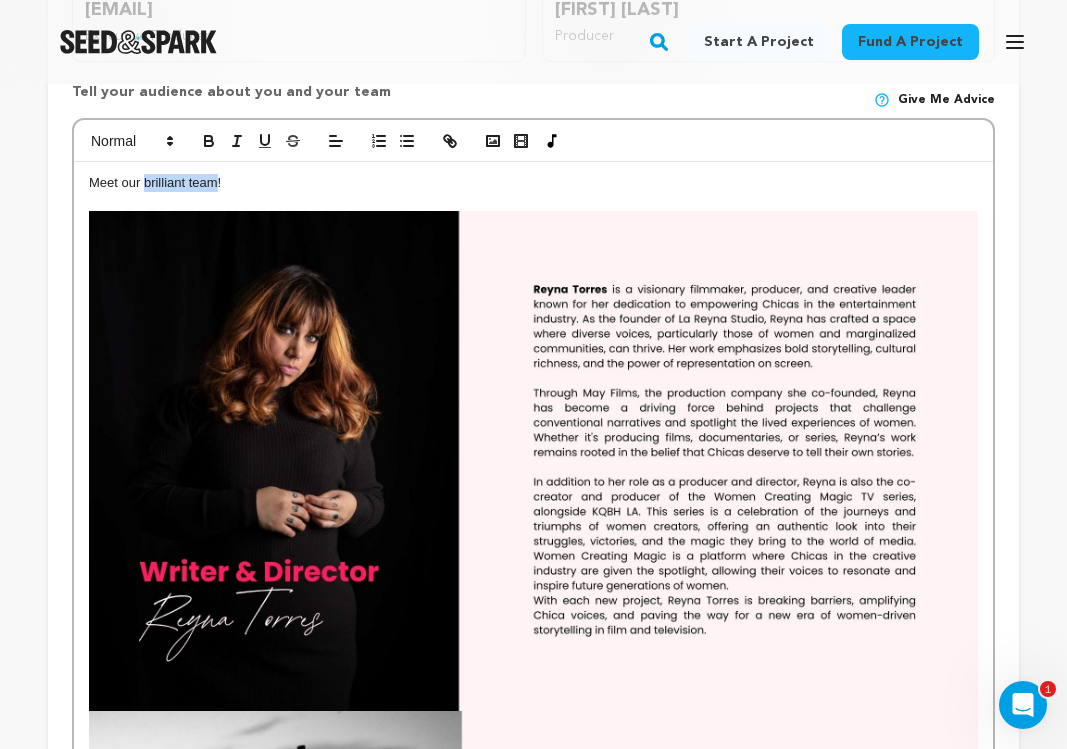 drag, startPoint x: 217, startPoint y: 186, endPoint x: 145, endPoint y: 187, distance: 72.00694 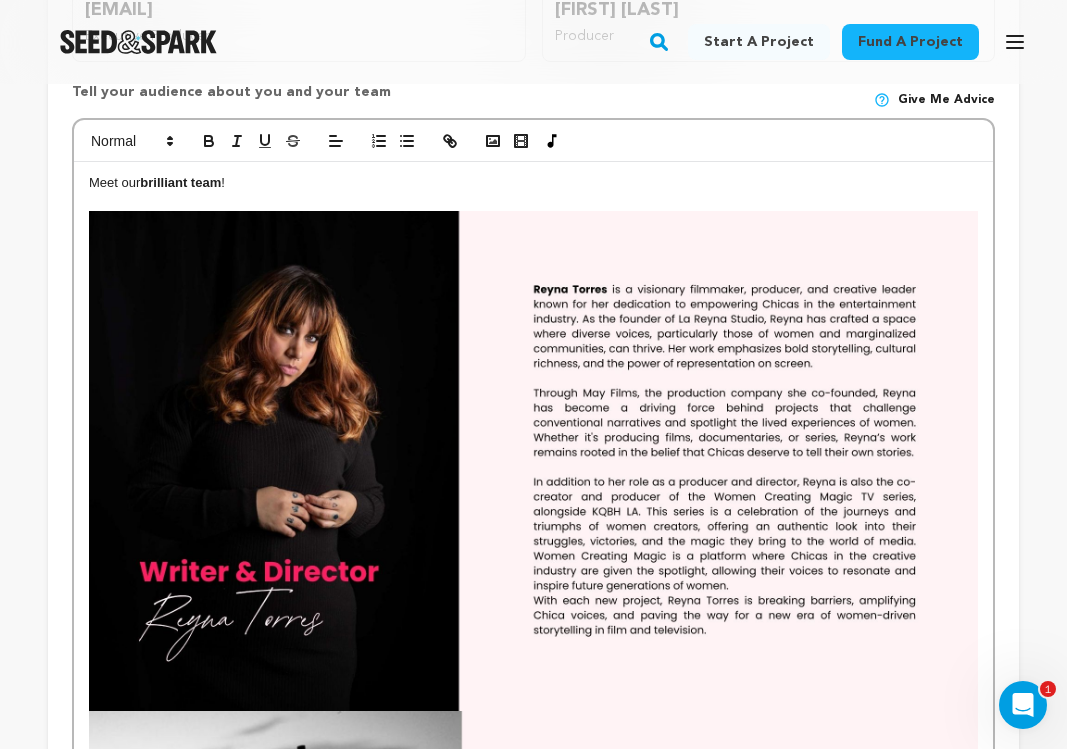 click on "Meet our  brilliant team !" at bounding box center (533, 183) 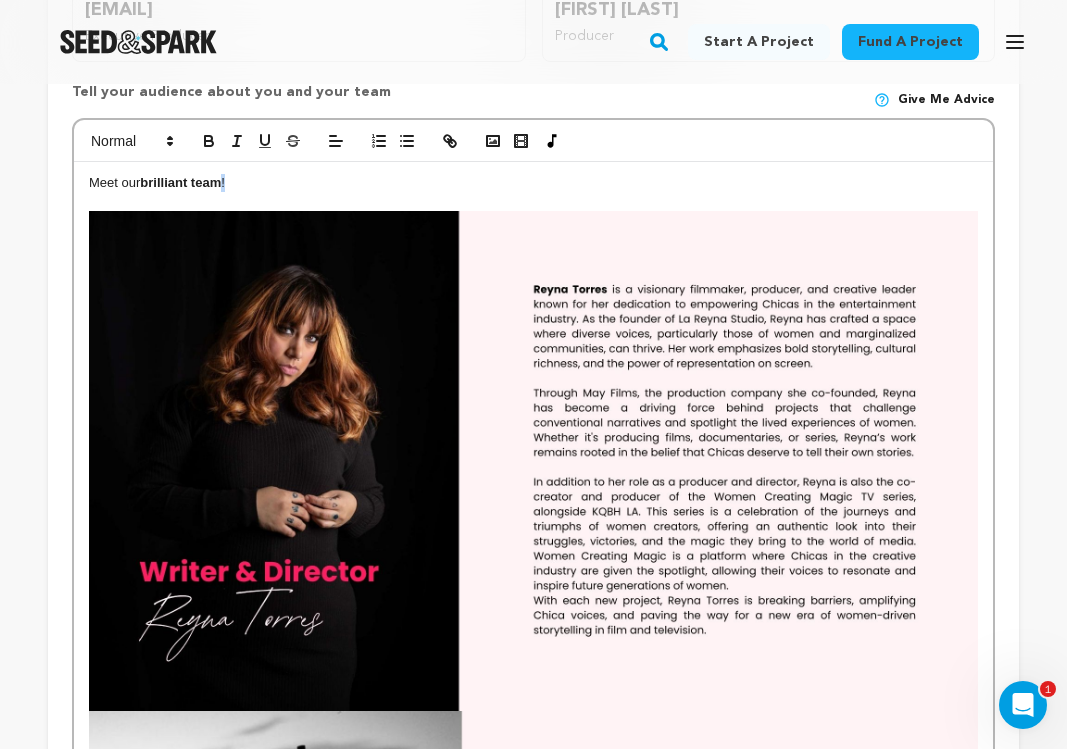 type 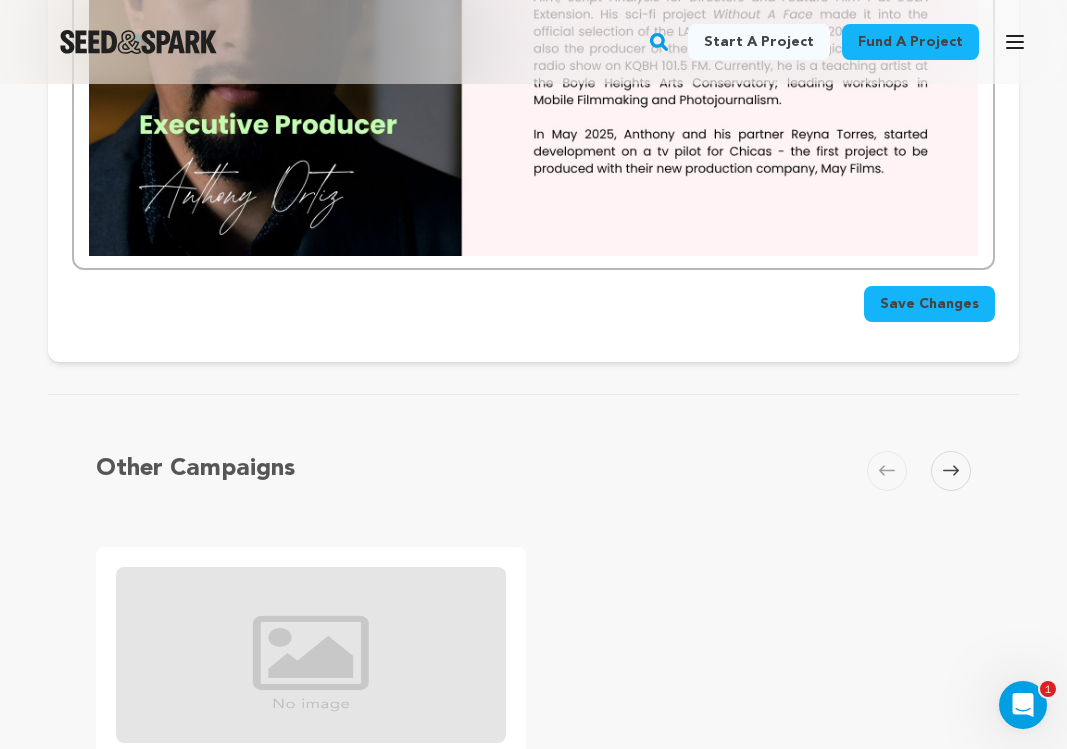 scroll, scrollTop: 2614, scrollLeft: 0, axis: vertical 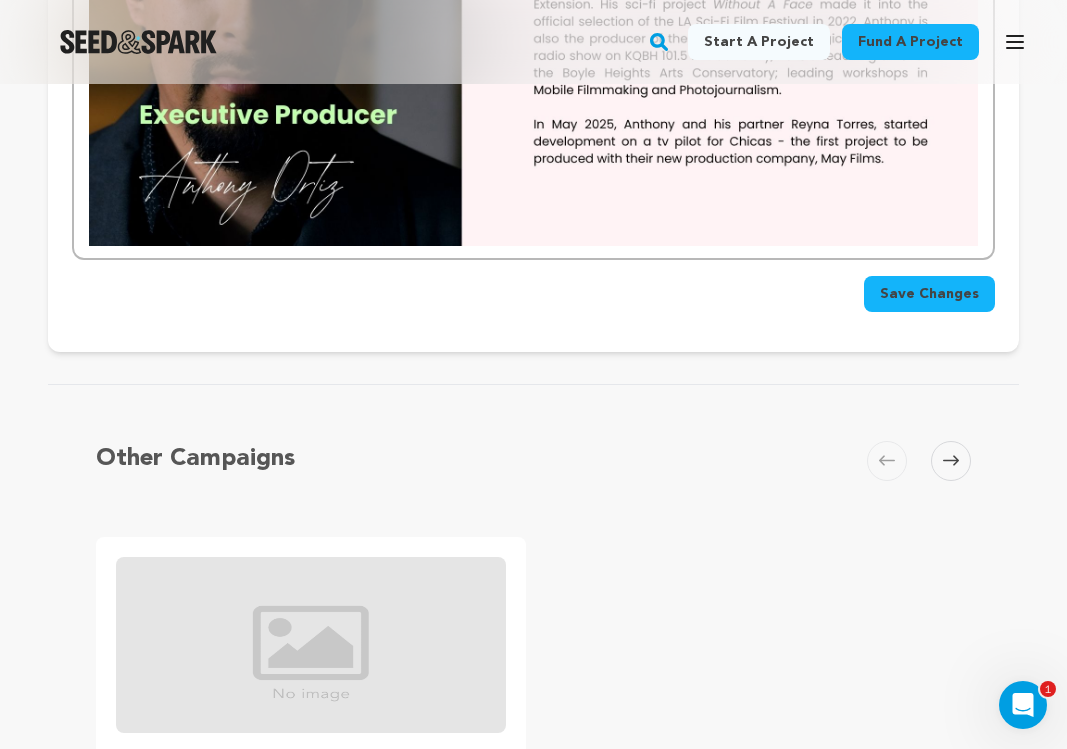 click on "Save Changes" at bounding box center [929, 294] 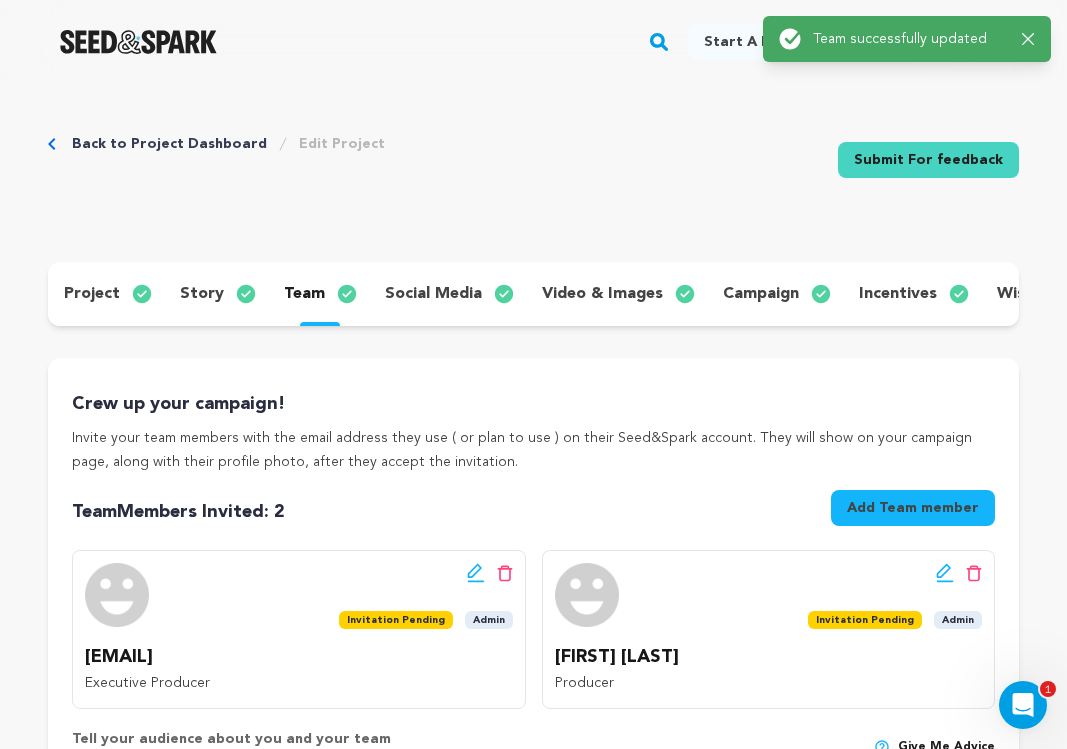 scroll, scrollTop: 0, scrollLeft: 0, axis: both 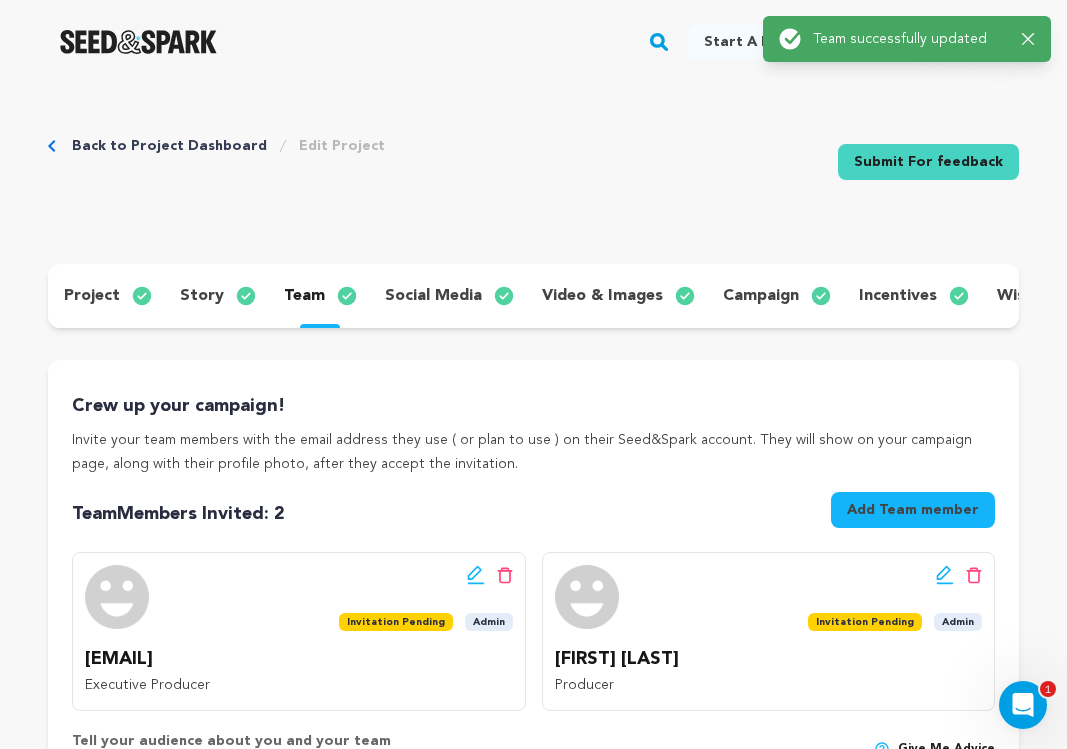 click on "story" at bounding box center [202, 296] 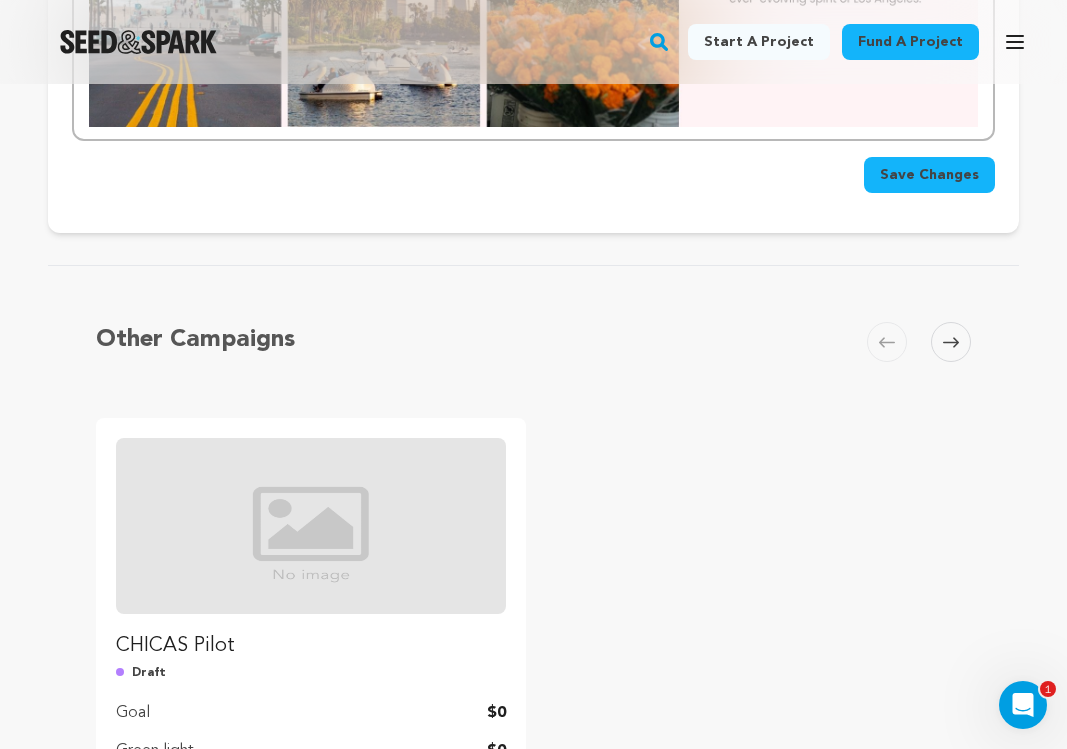 scroll, scrollTop: 2191, scrollLeft: 0, axis: vertical 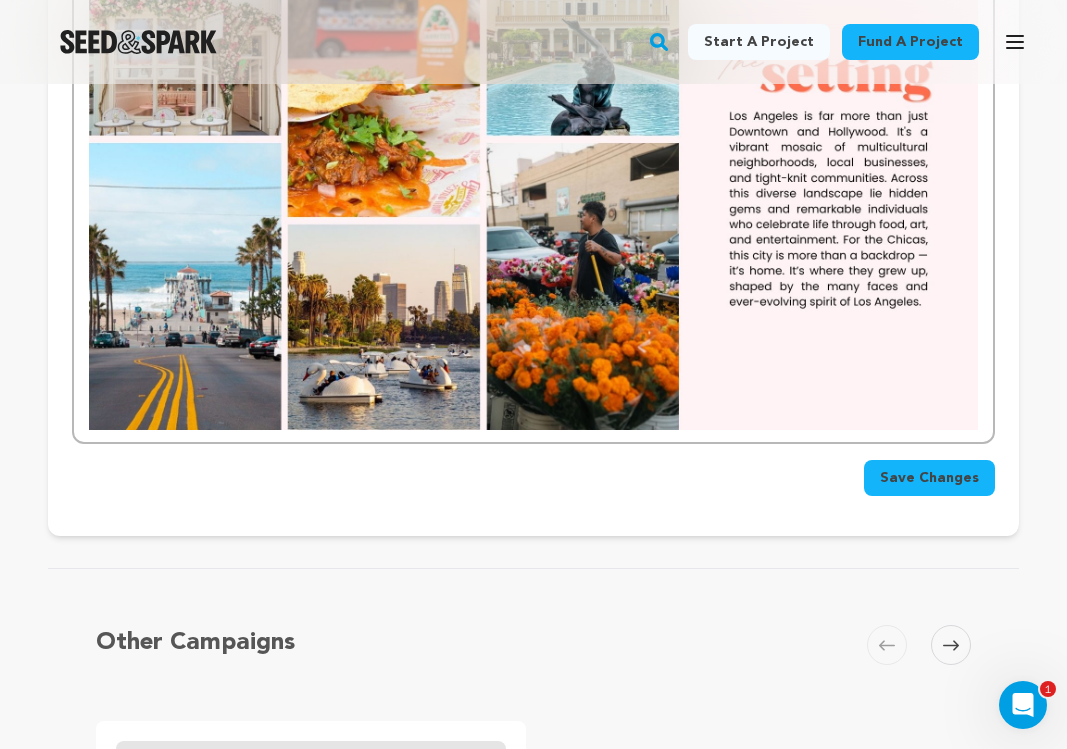 click on "Save Changes" at bounding box center [929, 478] 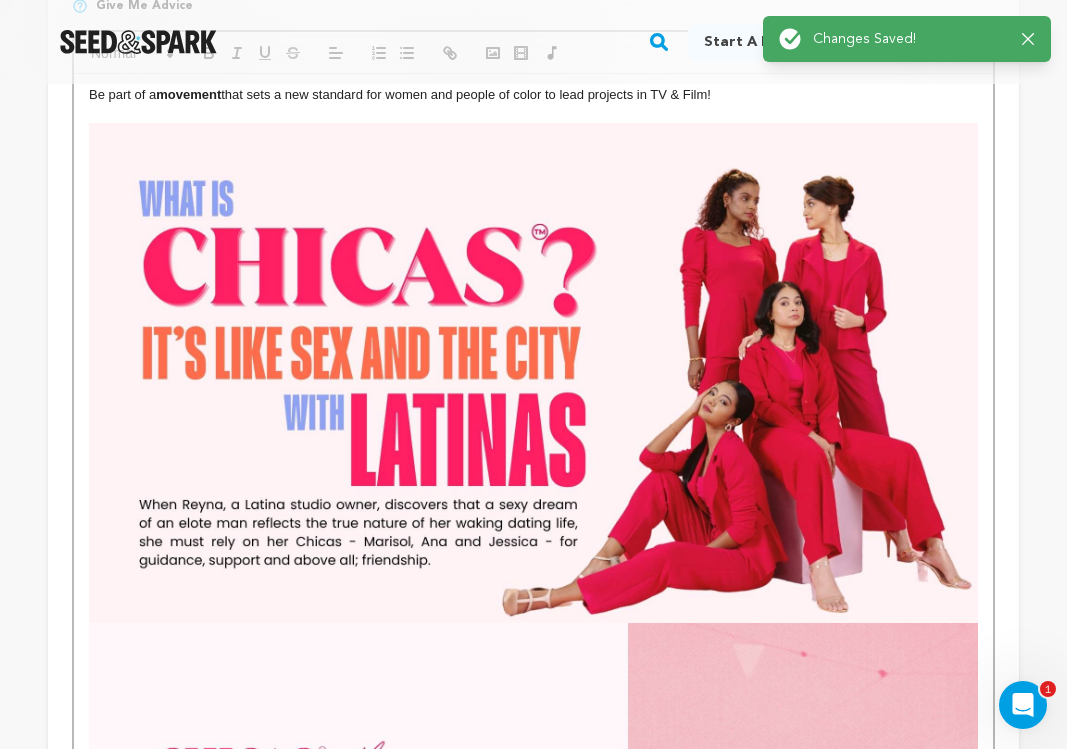 scroll, scrollTop: 117, scrollLeft: 0, axis: vertical 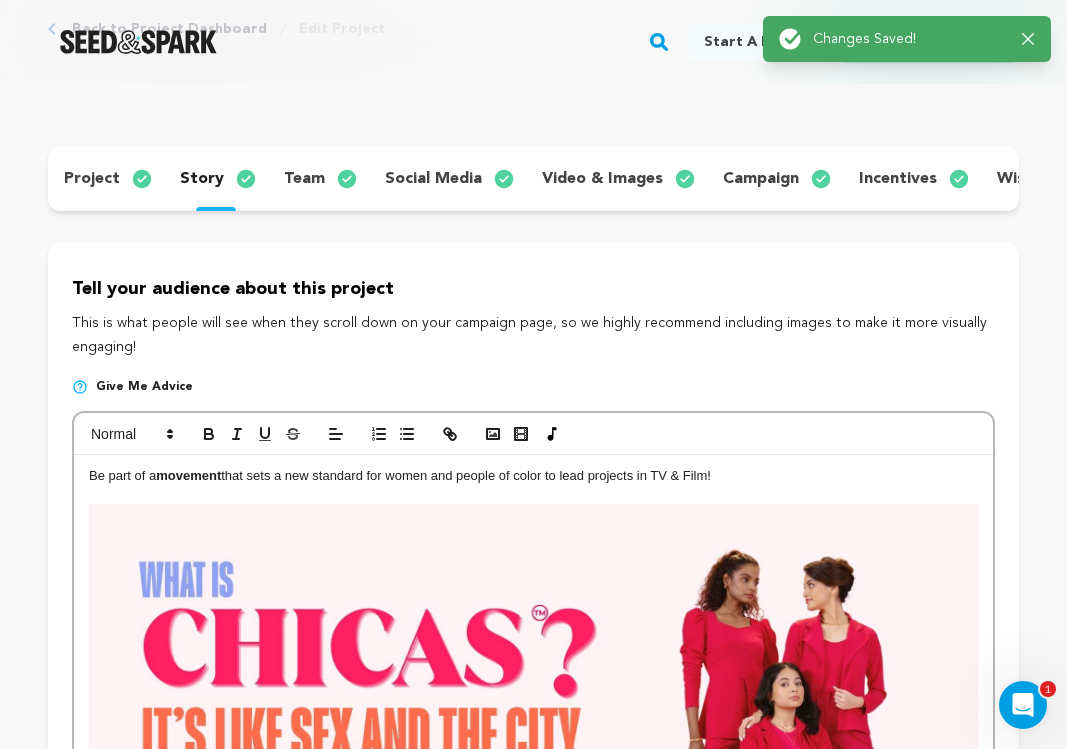 click on "team" at bounding box center [318, 179] 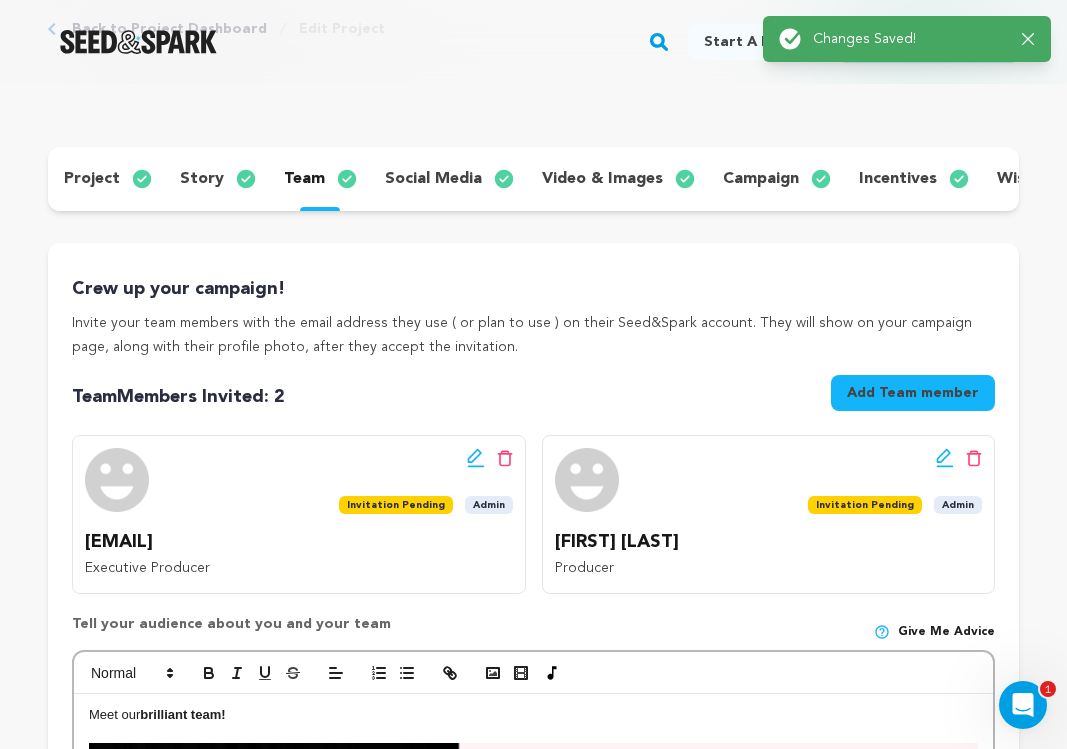 click on "social media" at bounding box center [433, 179] 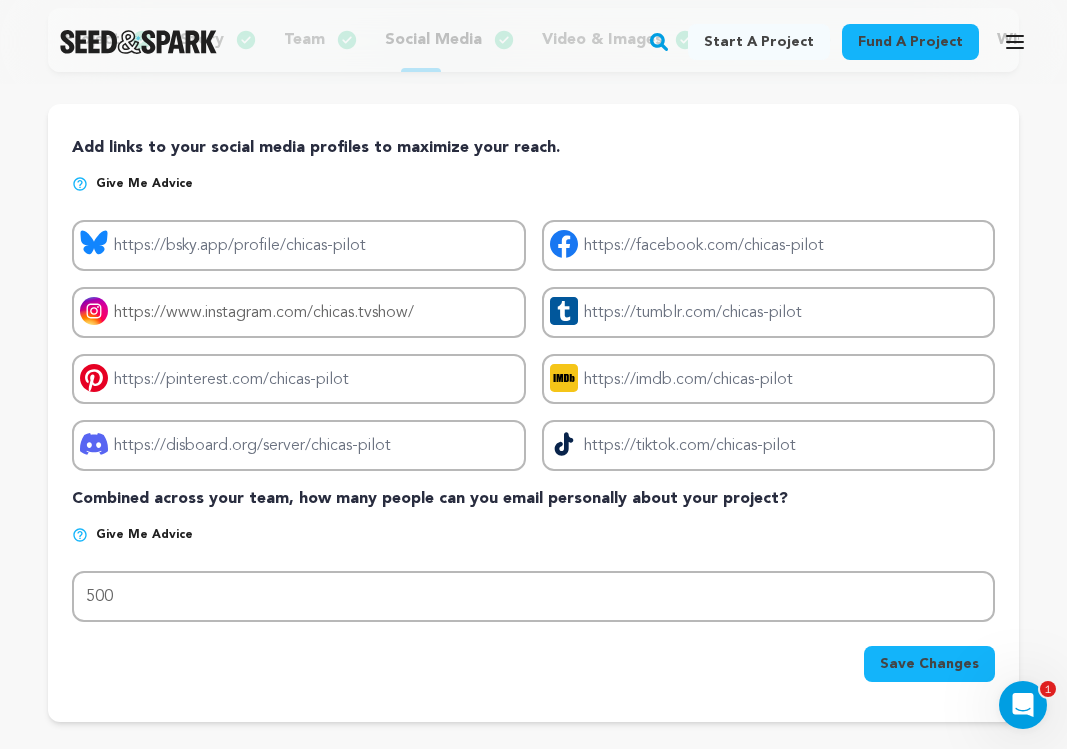 scroll, scrollTop: 407, scrollLeft: 0, axis: vertical 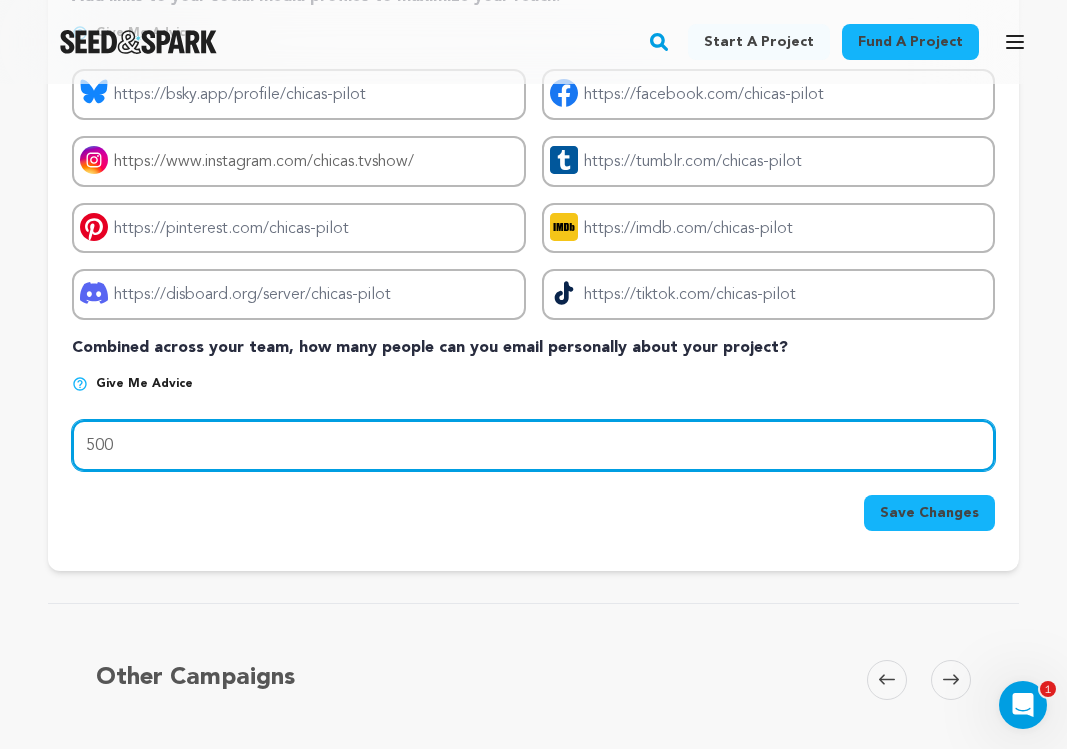click on "500" at bounding box center [533, 445] 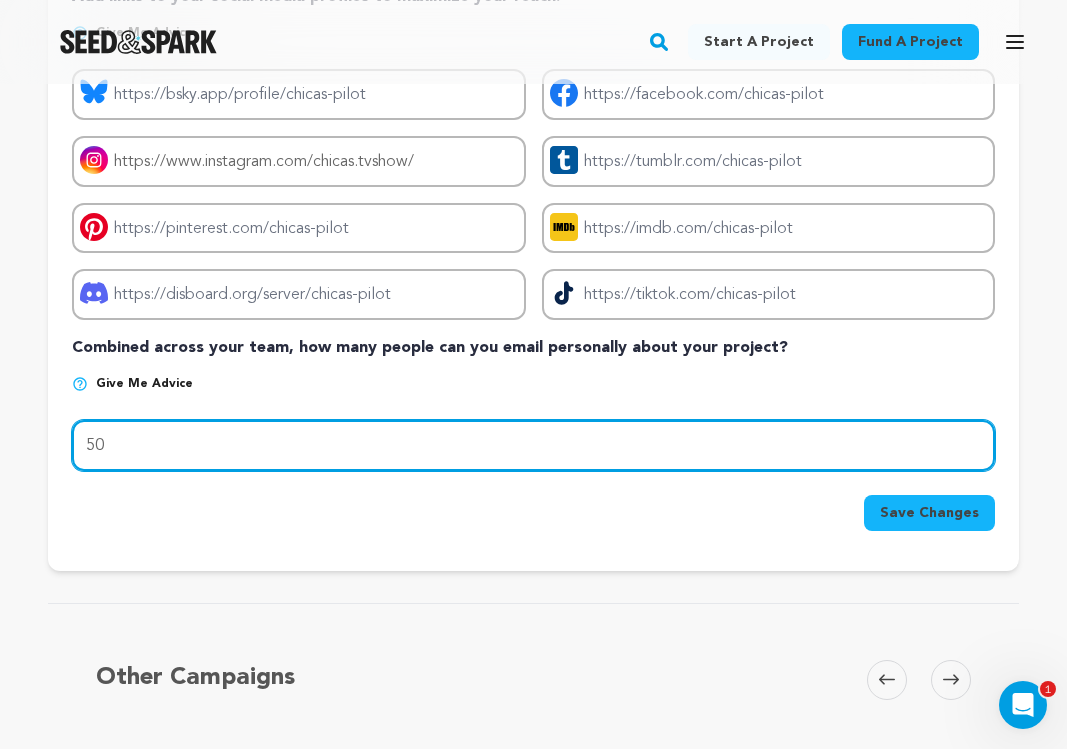 type on "5" 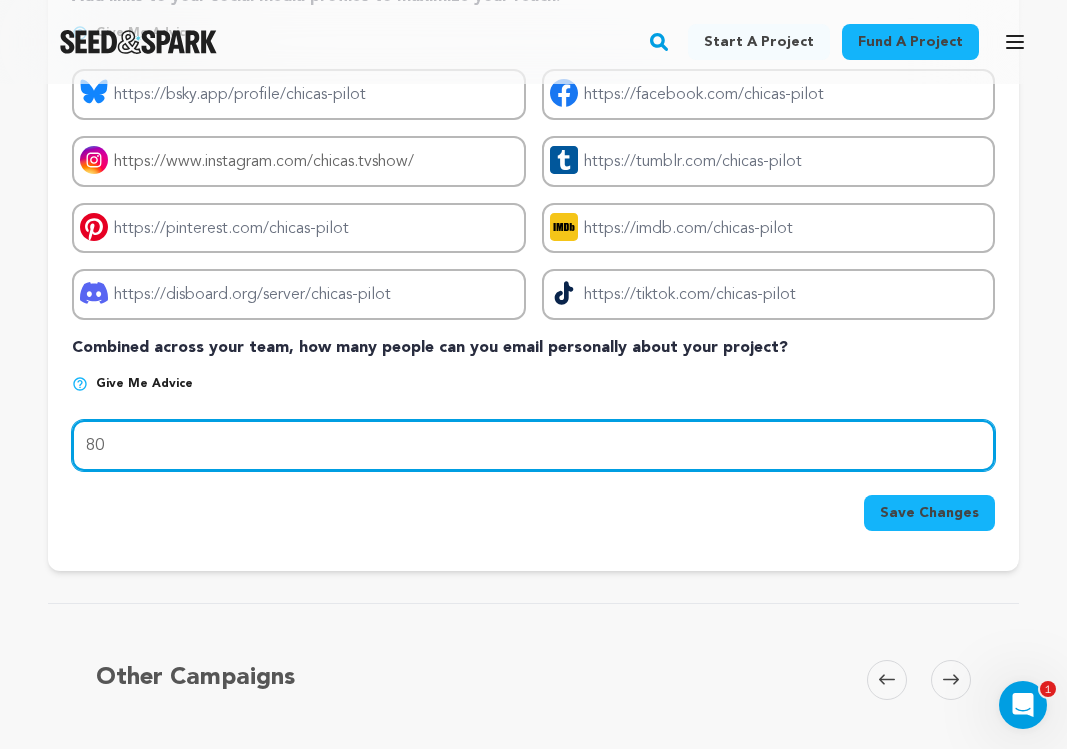 type on "8" 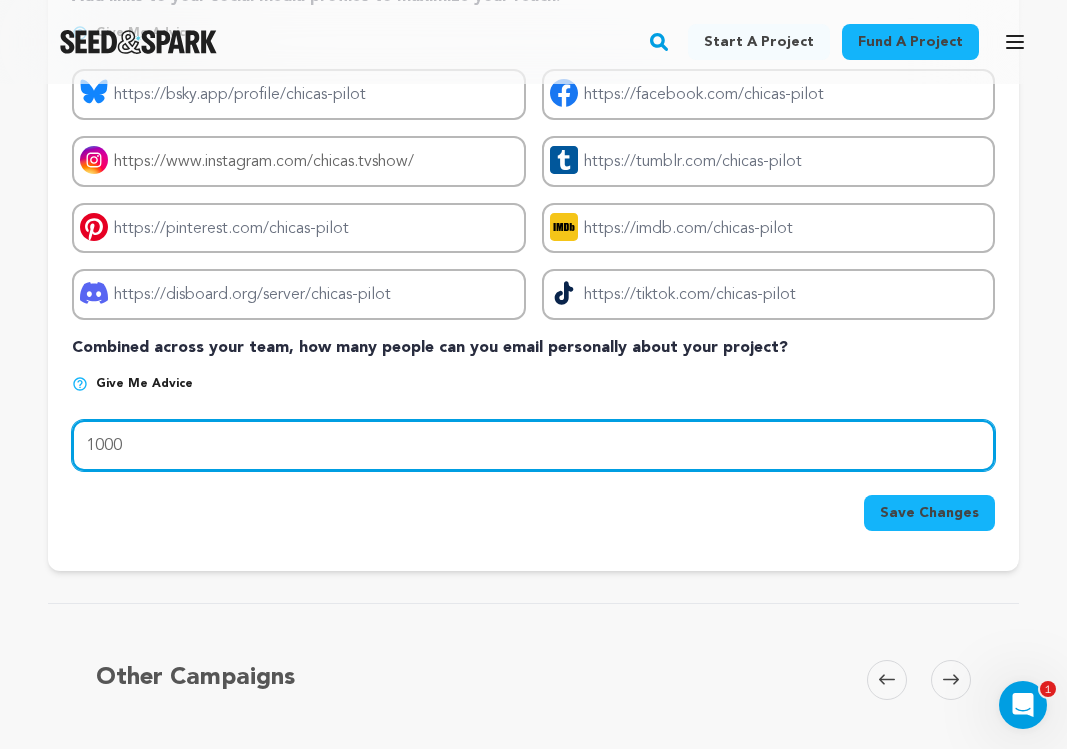 type on "1000" 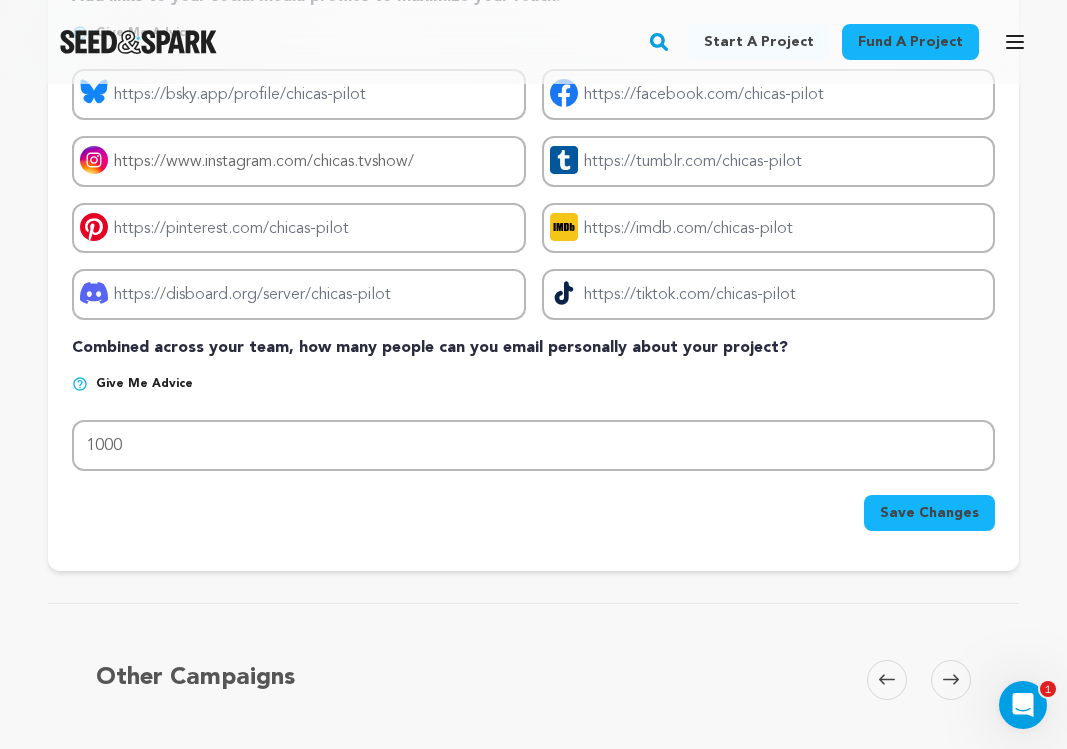 click on "Save Changes" at bounding box center [929, 513] 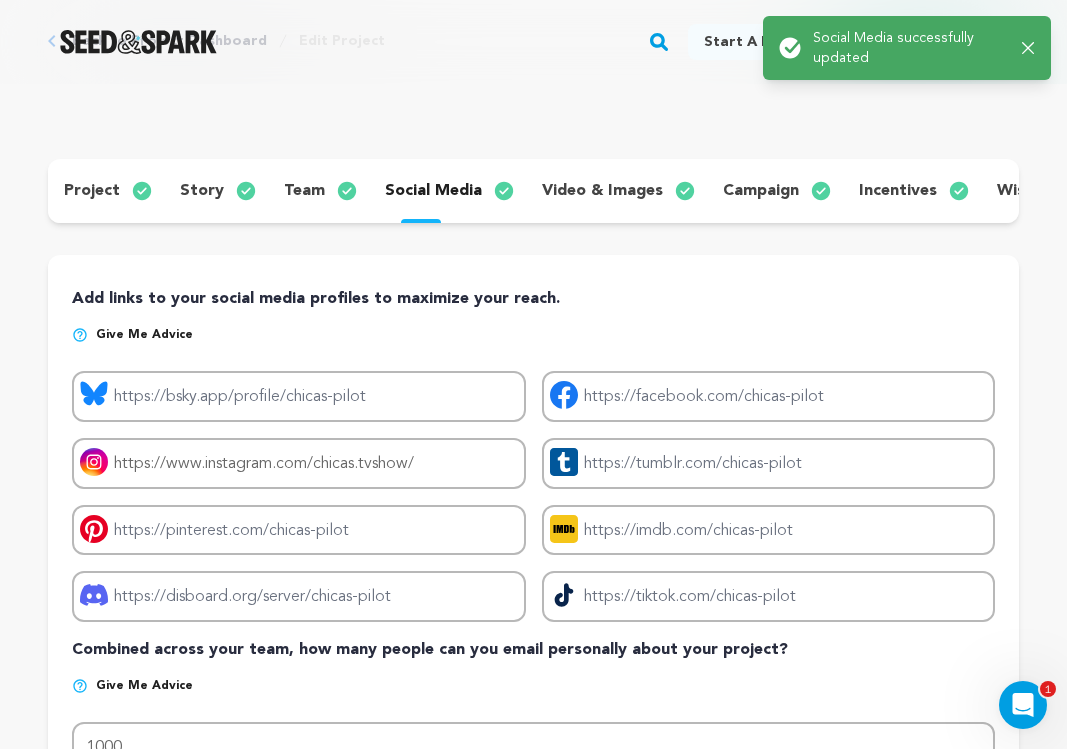 scroll, scrollTop: 0, scrollLeft: 0, axis: both 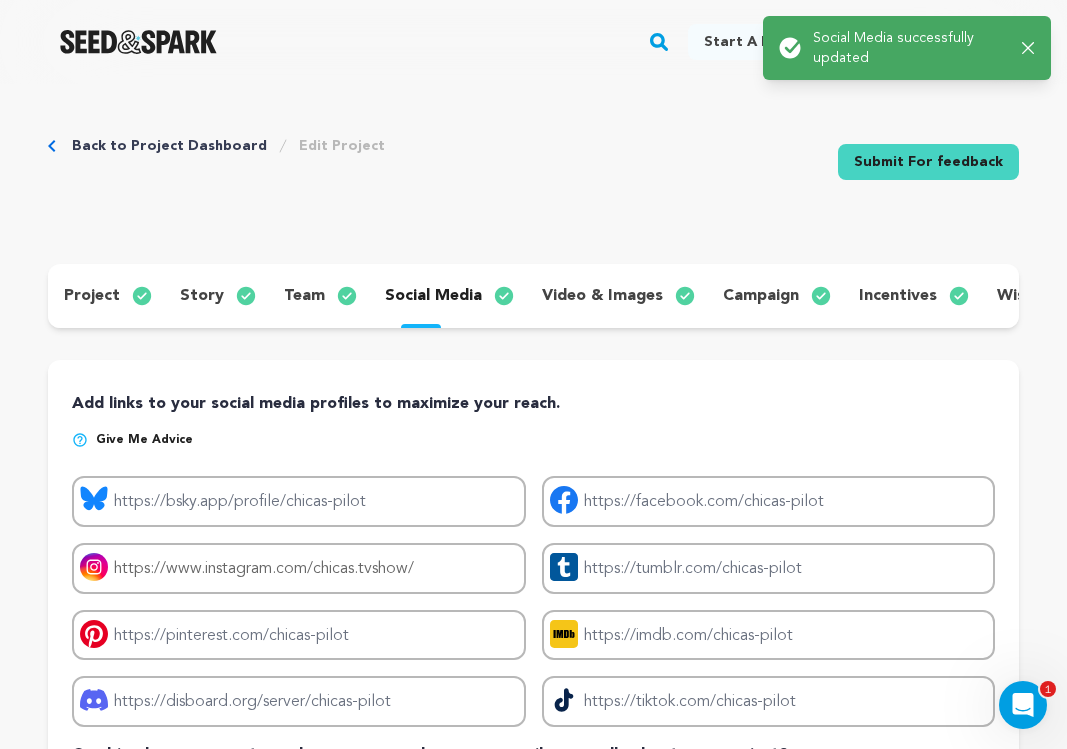 click on "video & images" at bounding box center (602, 296) 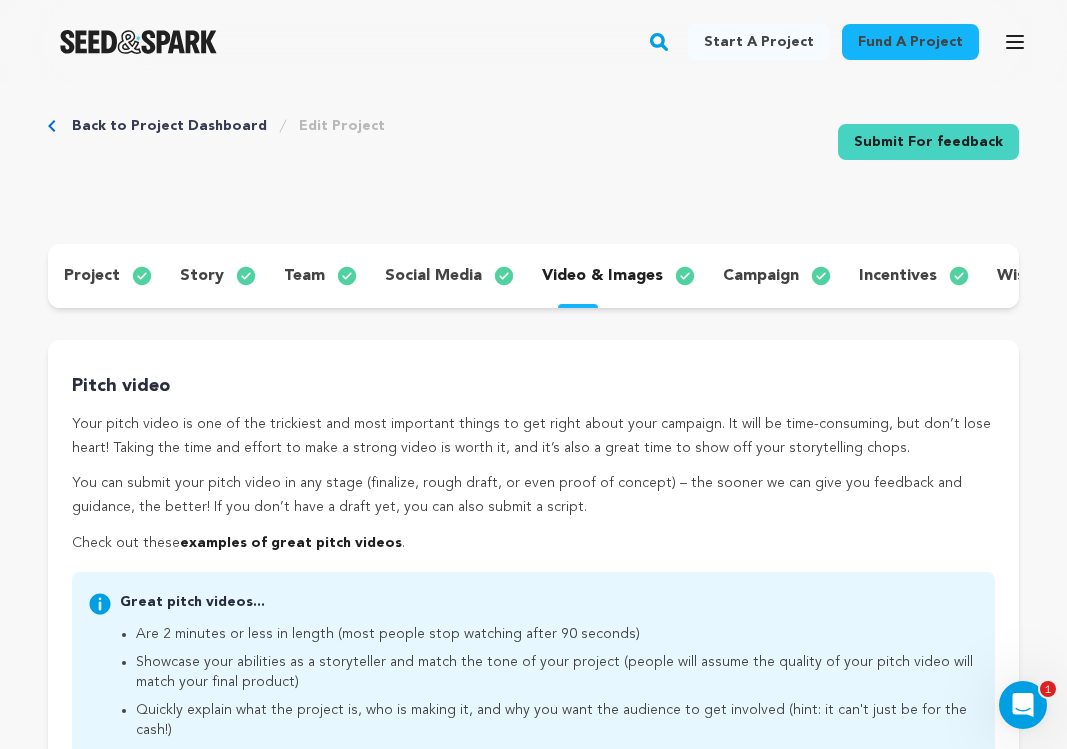 scroll, scrollTop: 0, scrollLeft: 0, axis: both 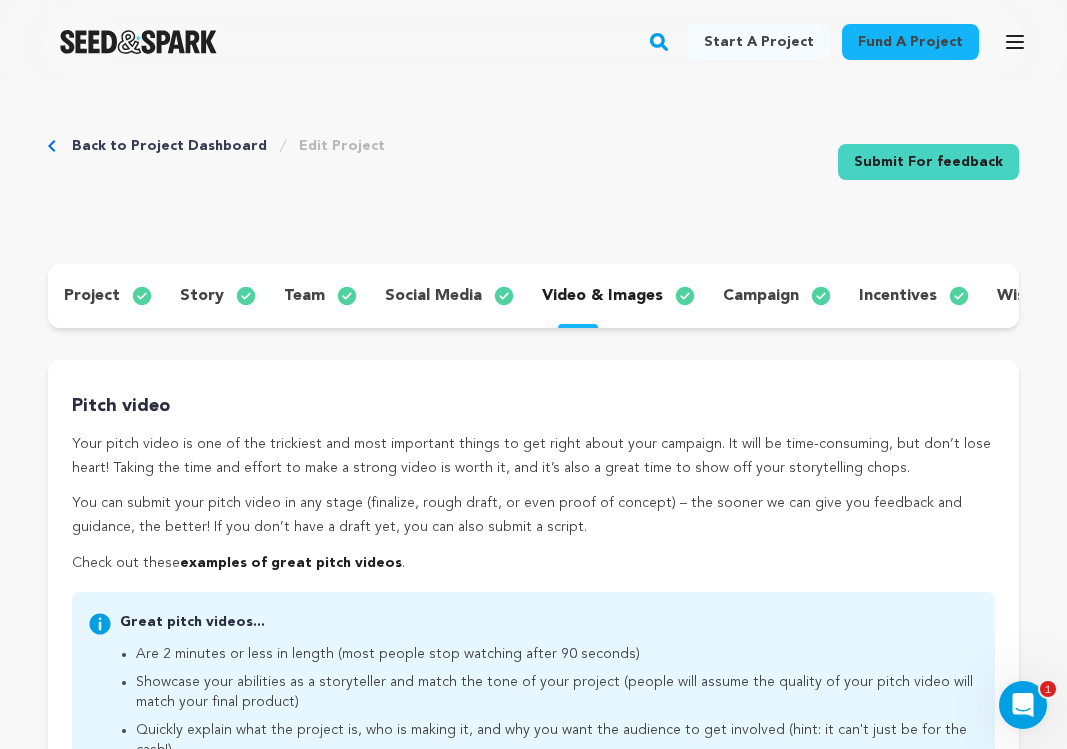click on "campaign" at bounding box center (761, 296) 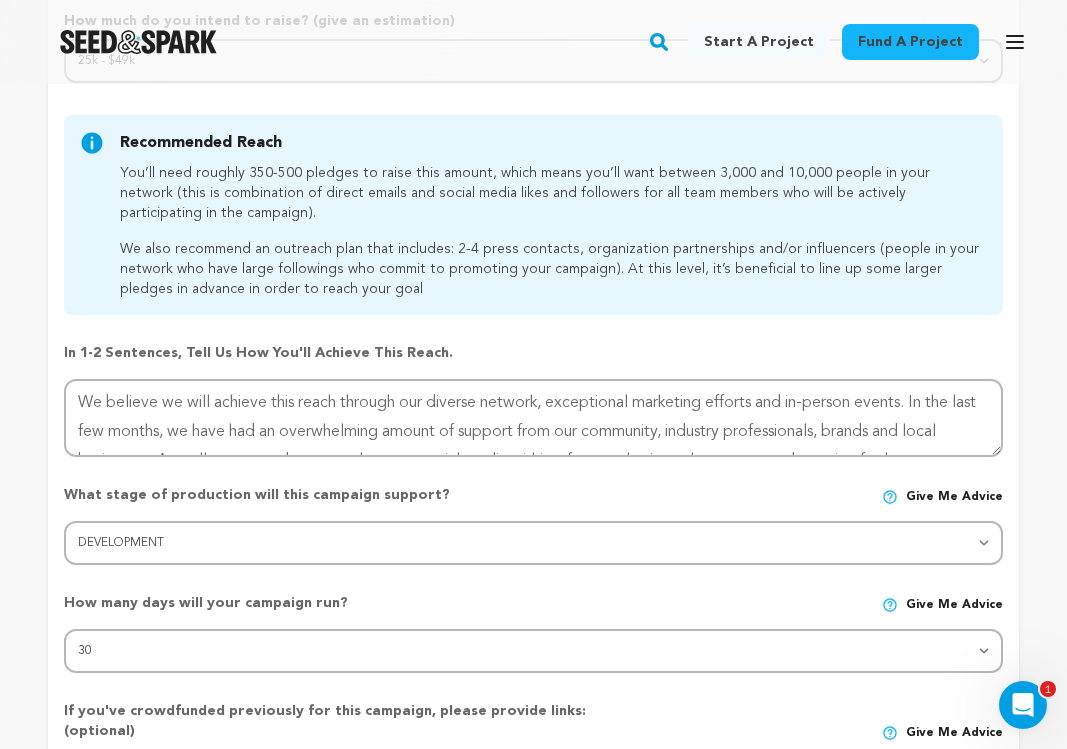 scroll, scrollTop: 393, scrollLeft: 0, axis: vertical 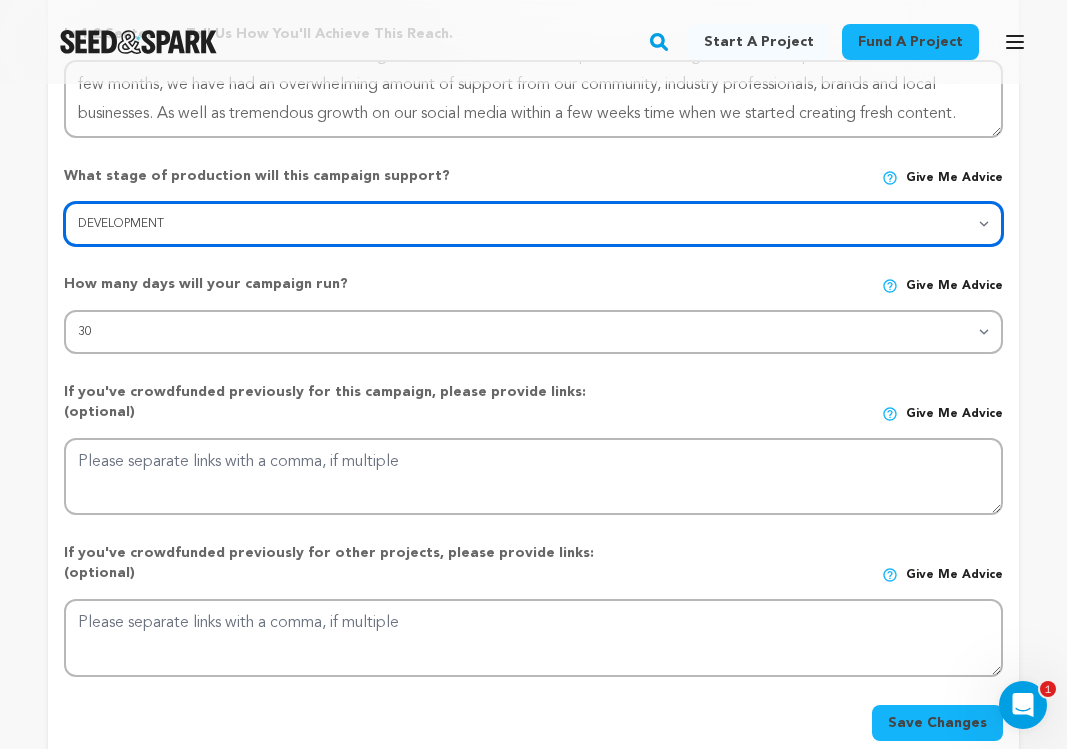 click on "Stage
DEVELOPMENT
PRODUCTION
POST-PRODUCTION
DISTRIBUTION
PRE-PRODUCTION
ENHANCEMENT
PRODUCTION PHASE 2
FESTIVALS
PR/MARKETING
TOUR
IMPACT CAMPAIGN" at bounding box center [533, 224] 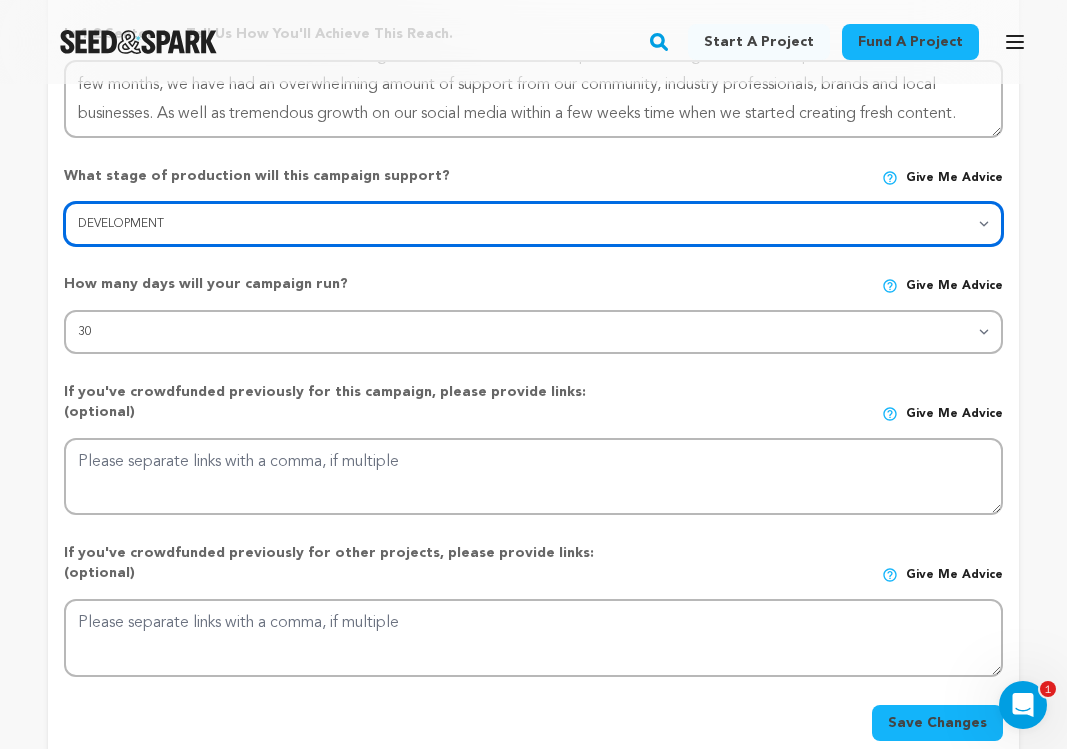 select on "1403" 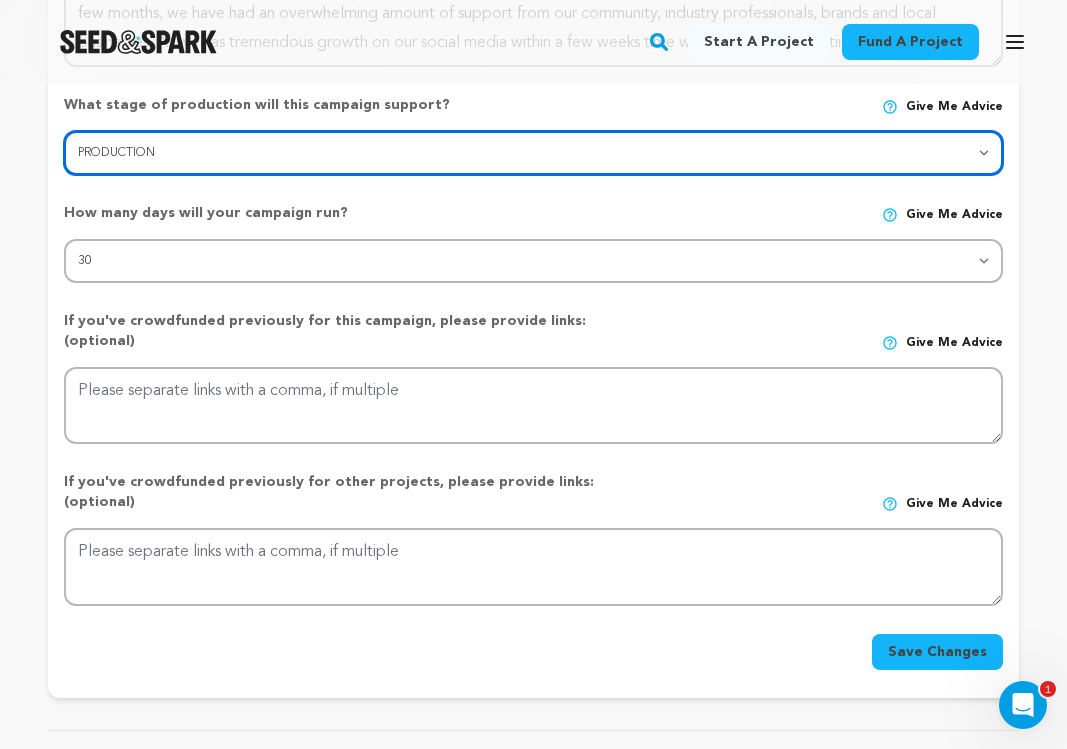 scroll, scrollTop: 777, scrollLeft: 0, axis: vertical 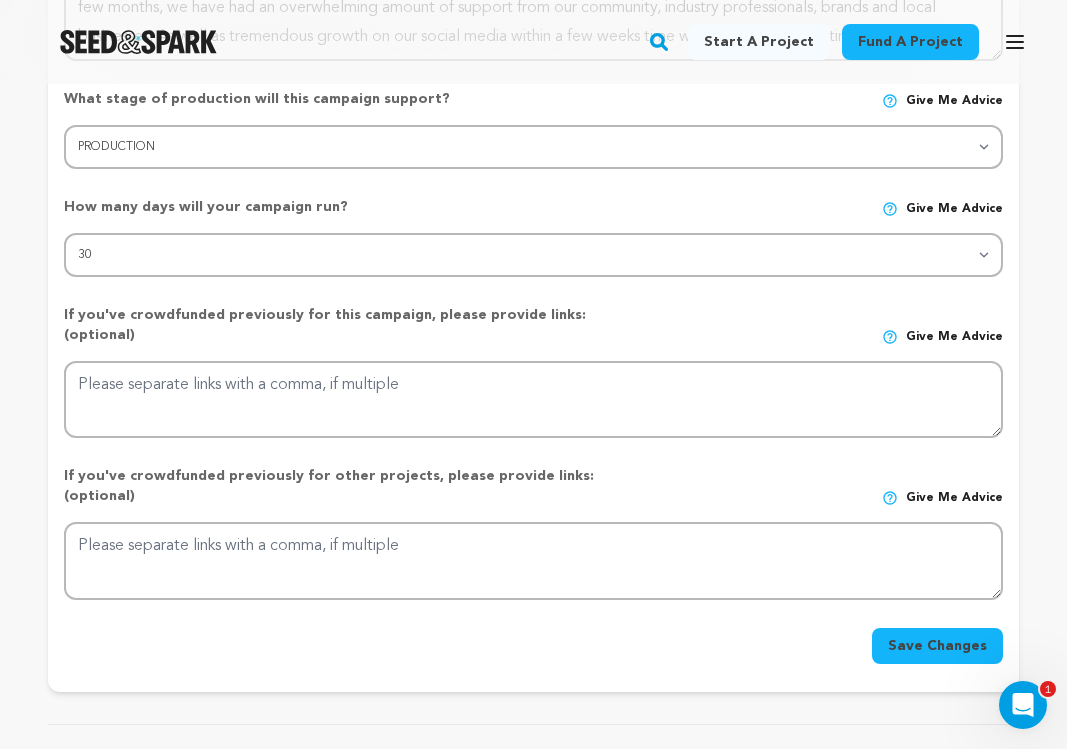 click on "Save Changes" at bounding box center [937, 646] 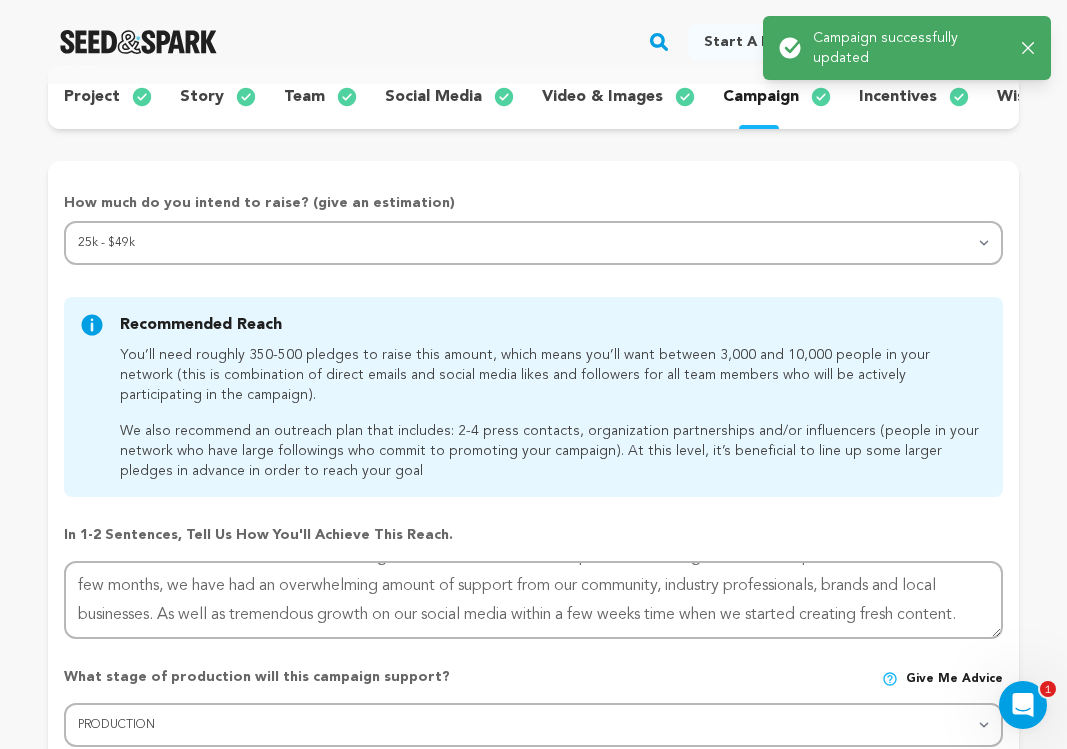 scroll, scrollTop: 138, scrollLeft: 0, axis: vertical 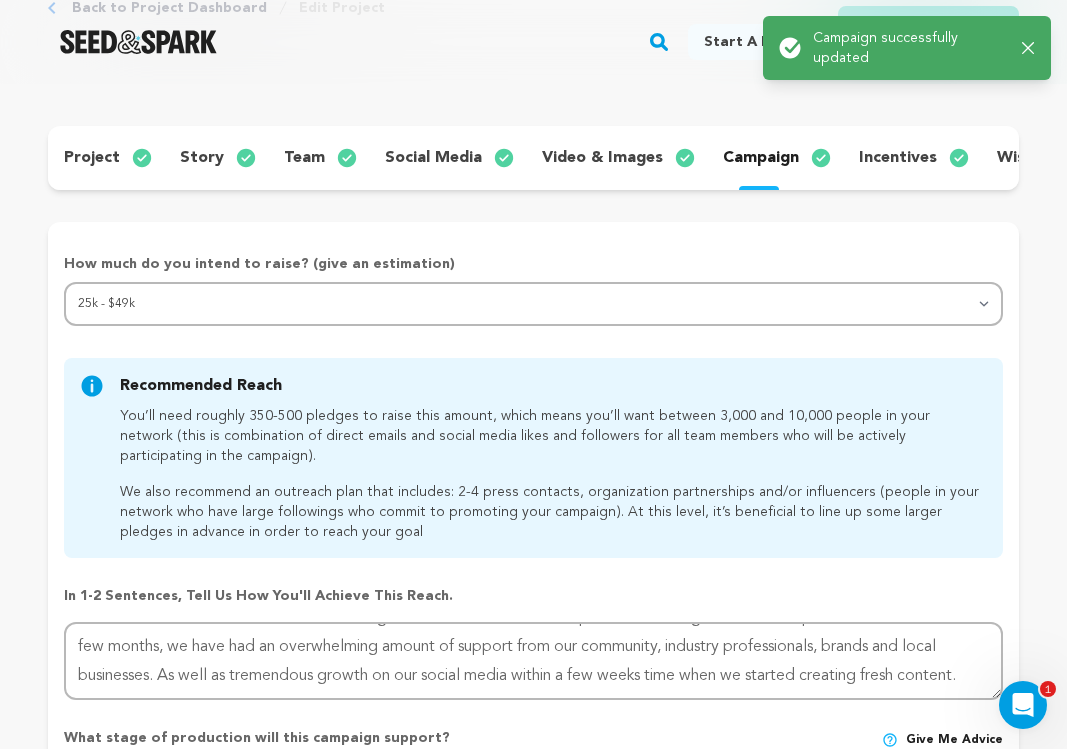 click on "incentives" at bounding box center [898, 158] 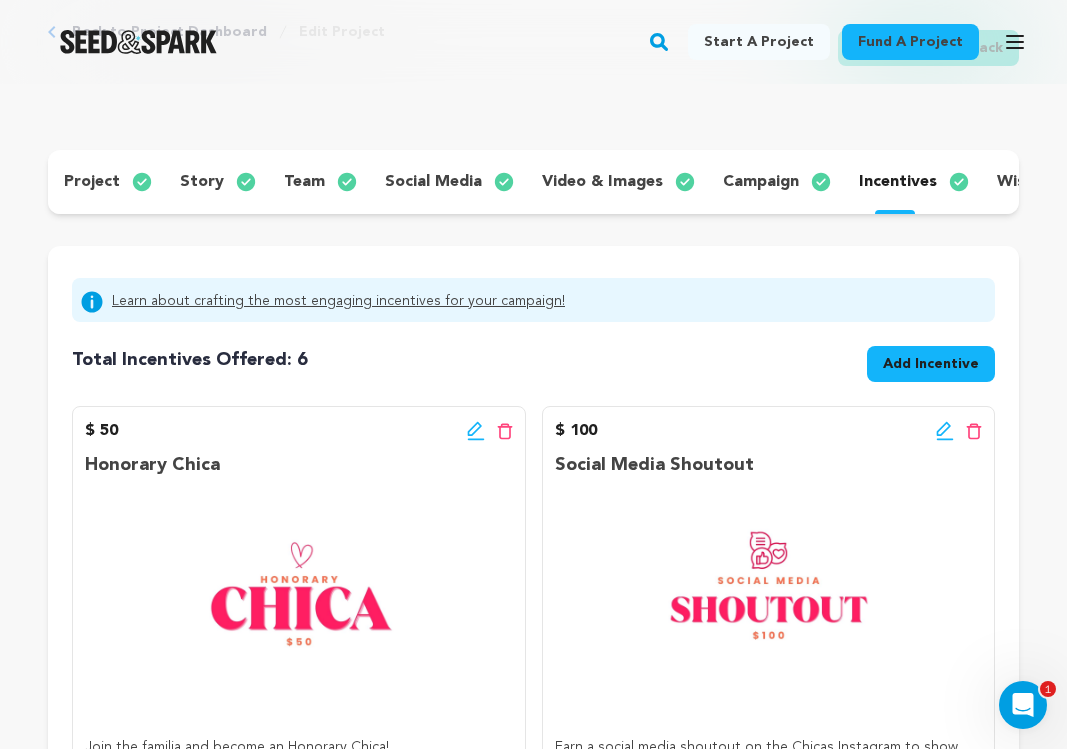 scroll, scrollTop: 0, scrollLeft: 0, axis: both 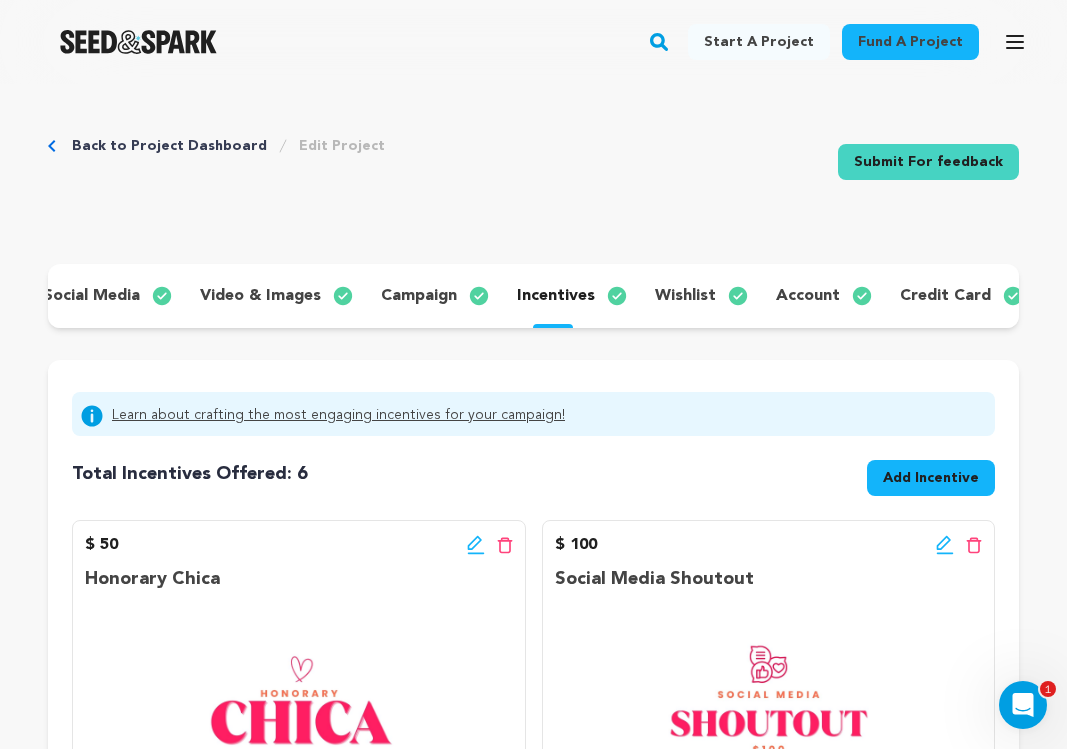 click on "wishlist" at bounding box center (685, 296) 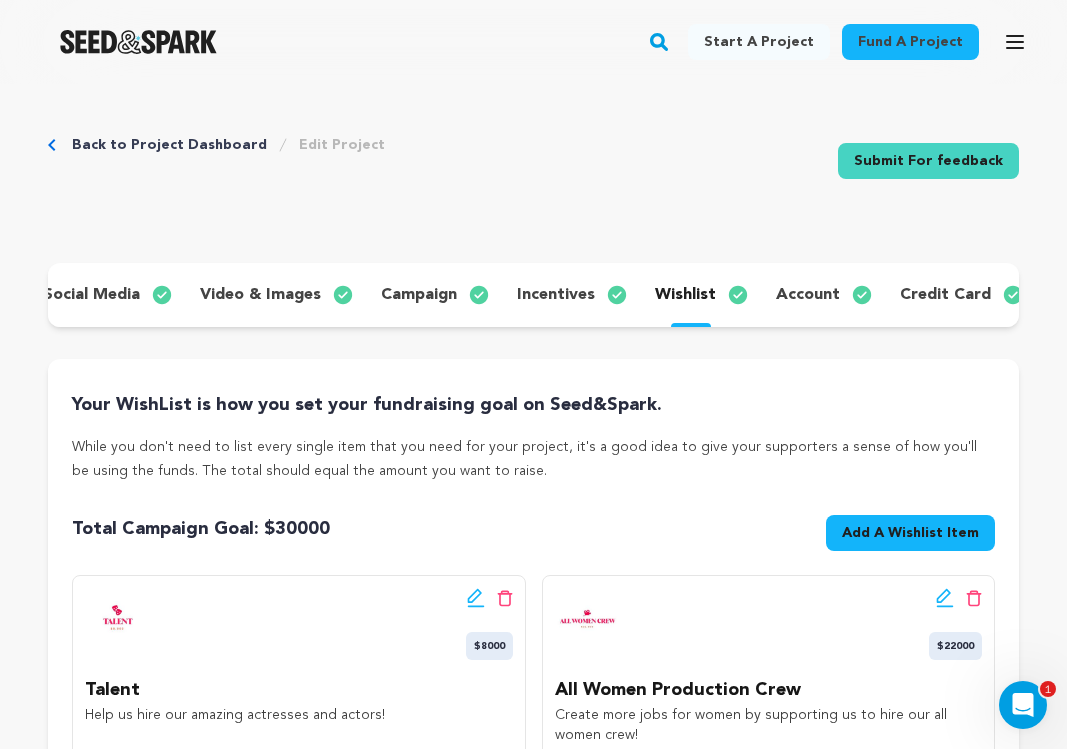 scroll, scrollTop: 0, scrollLeft: 0, axis: both 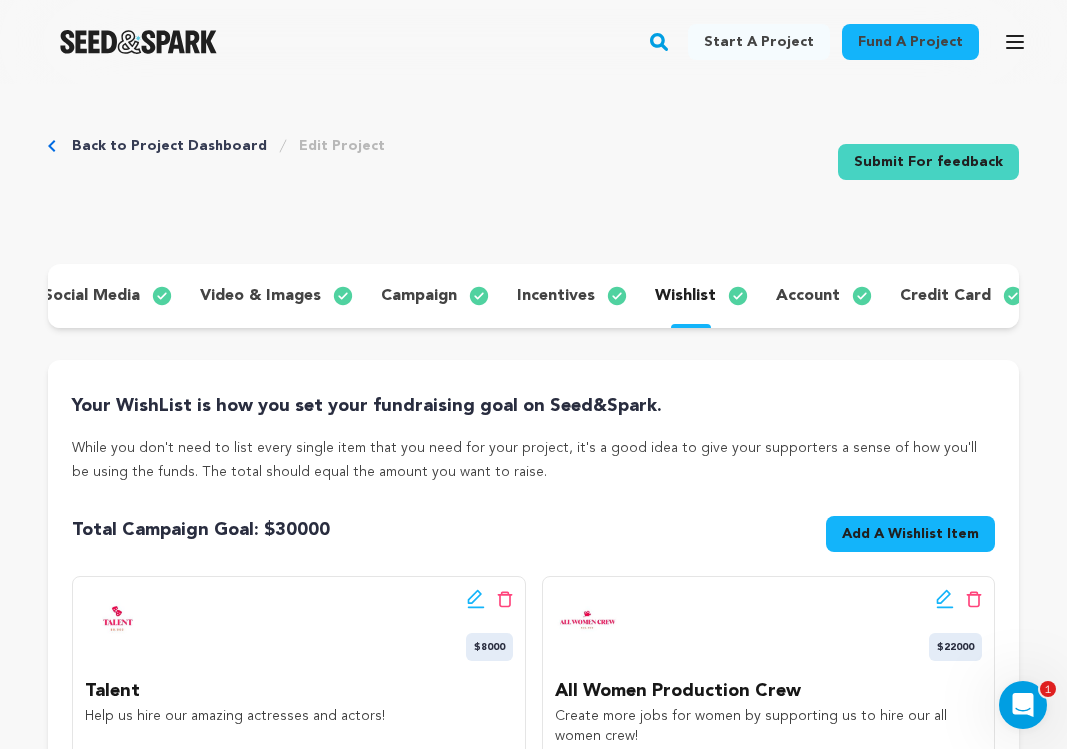 click on "account" at bounding box center (808, 296) 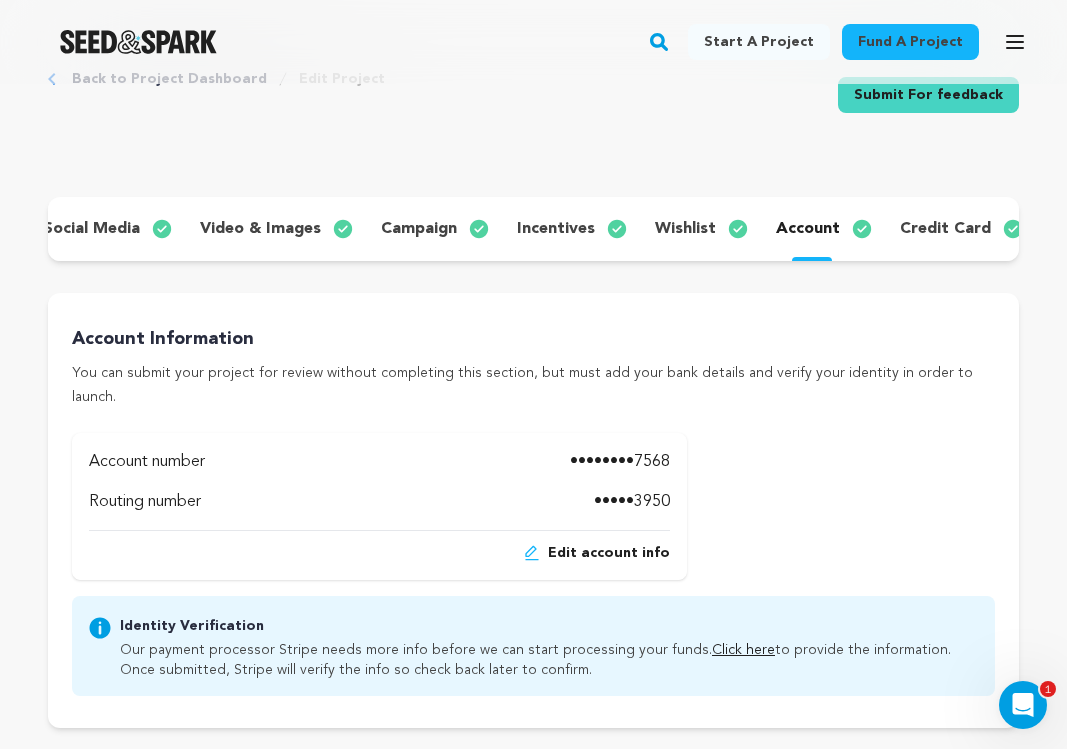 scroll, scrollTop: 65, scrollLeft: 0, axis: vertical 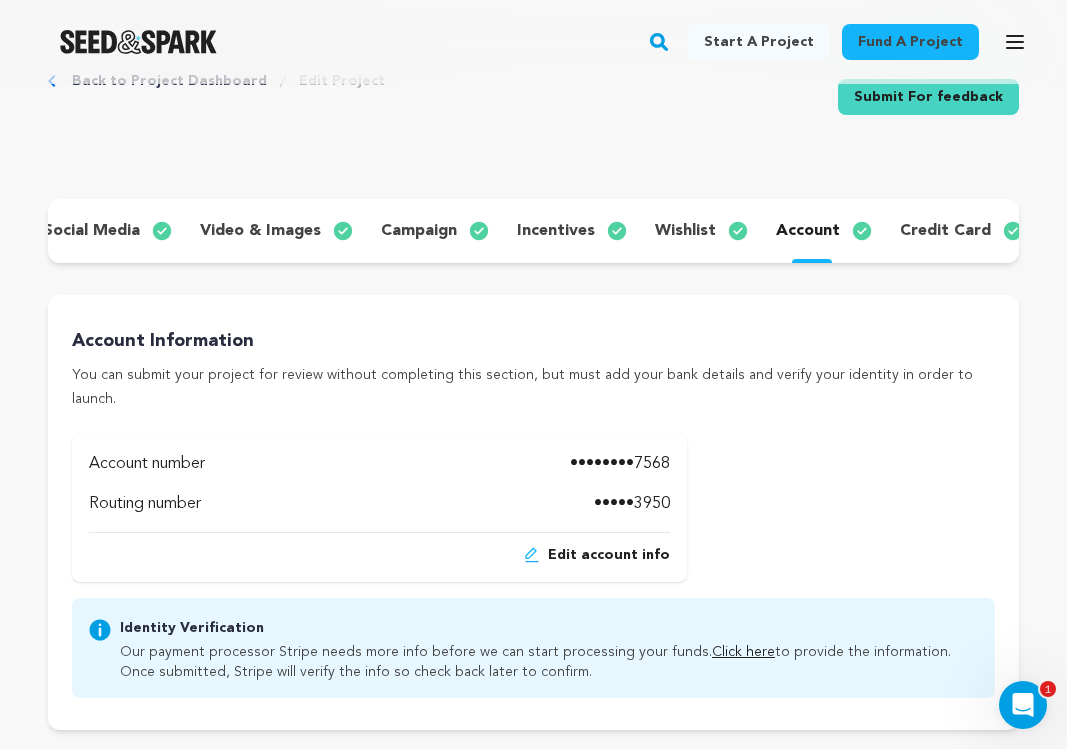 click on "credit card" at bounding box center (945, 231) 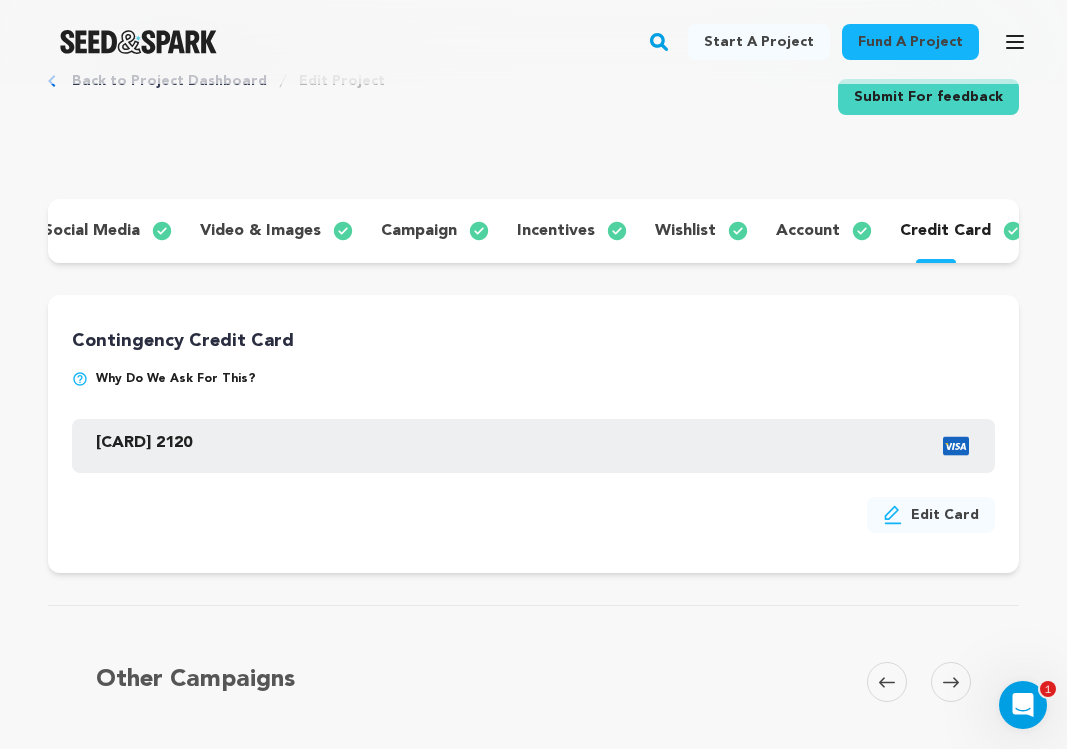 click on "account" at bounding box center (808, 231) 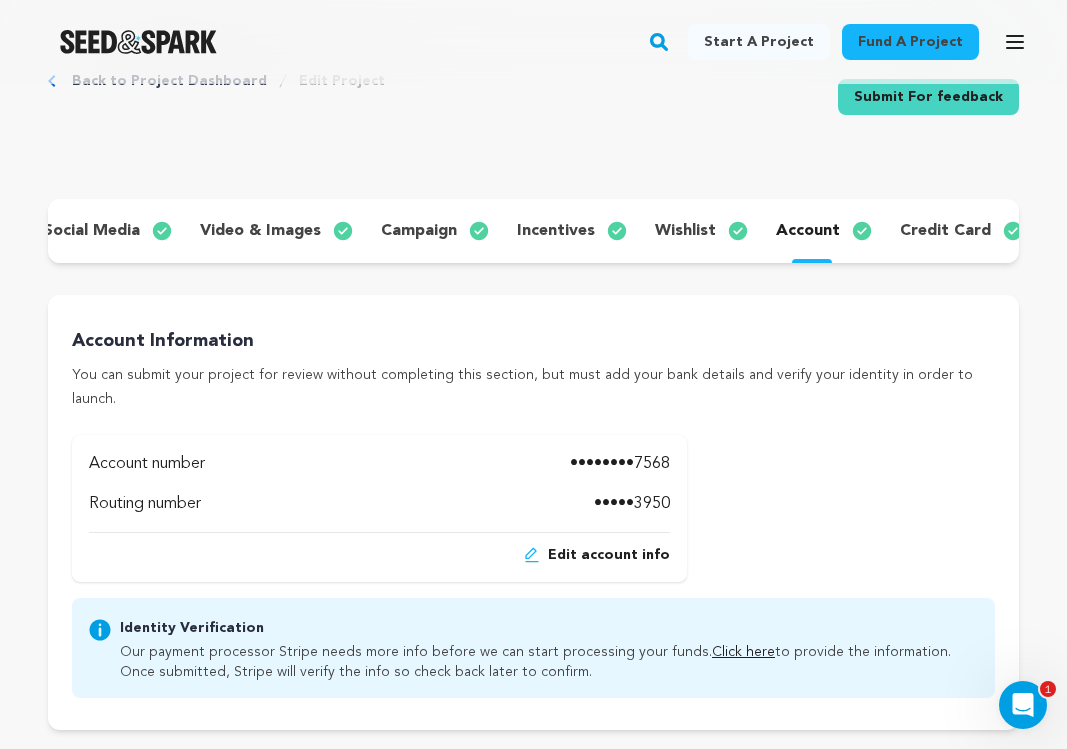 click on "credit card" at bounding box center (945, 231) 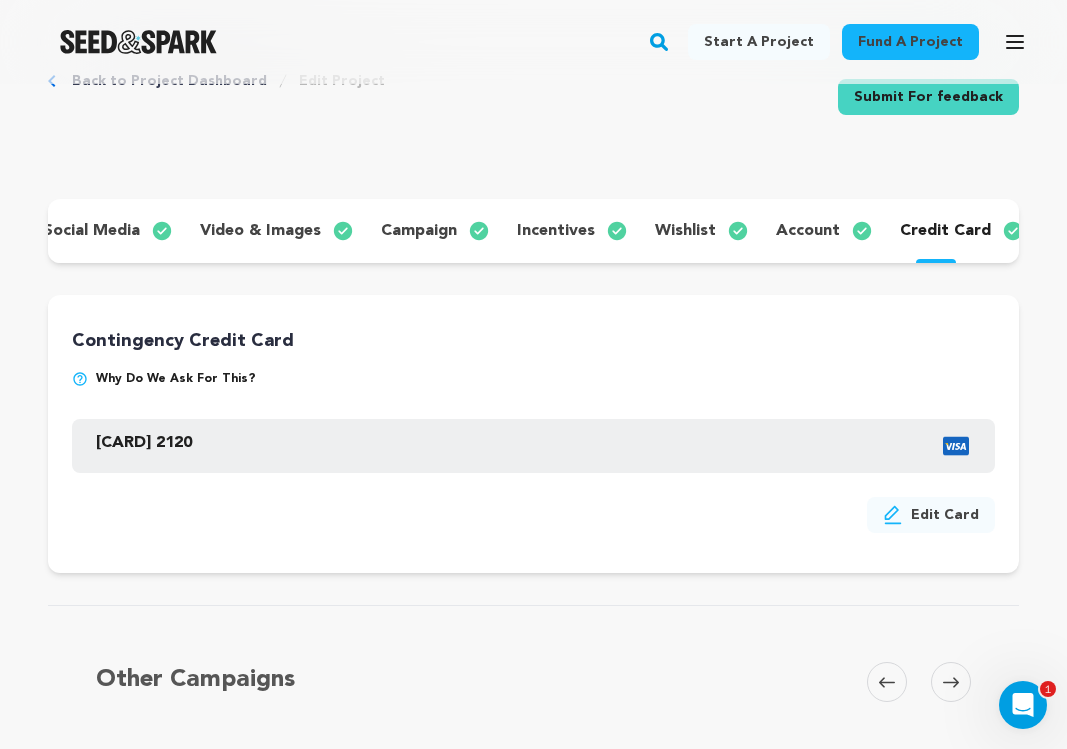 scroll, scrollTop: 0, scrollLeft: 0, axis: both 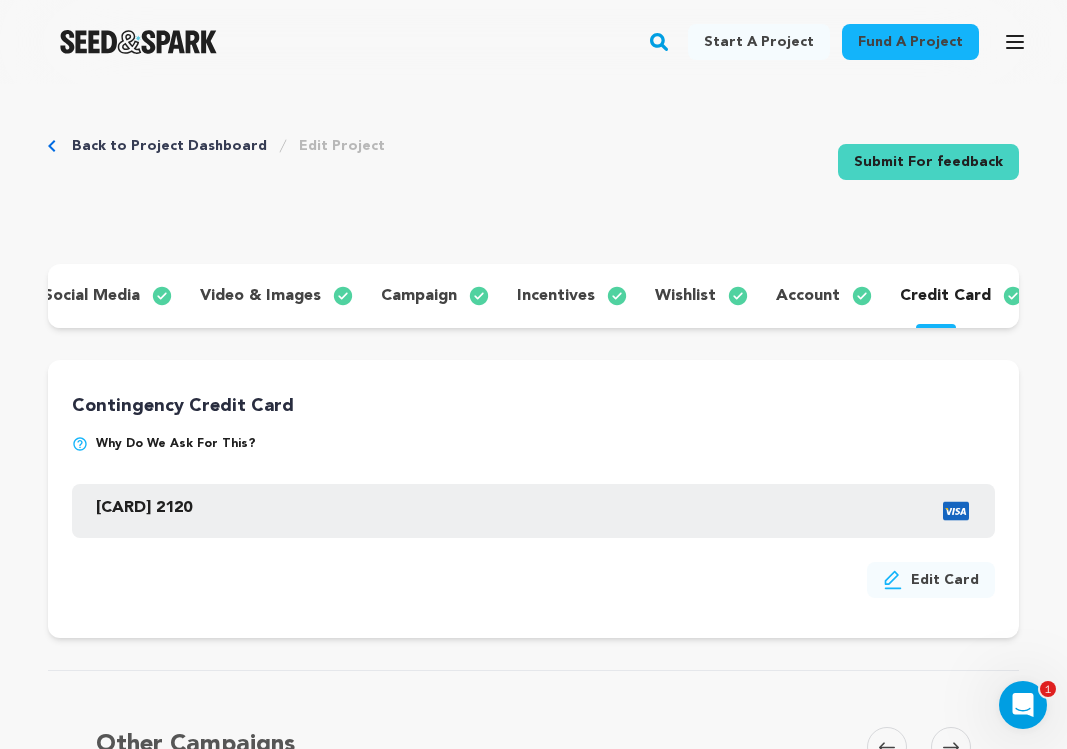 click on "Back to Project Dashboard
Edit Project
Submit For feedback
Submit For feedback
project
story" at bounding box center [533, 721] 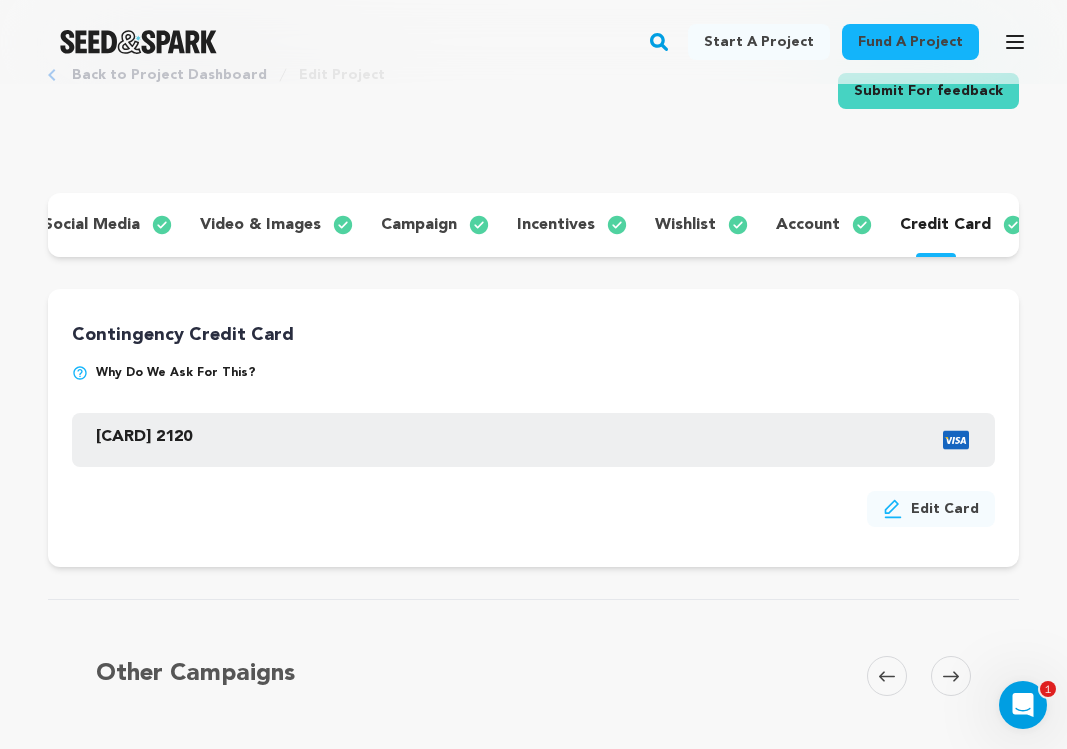 scroll, scrollTop: 0, scrollLeft: 0, axis: both 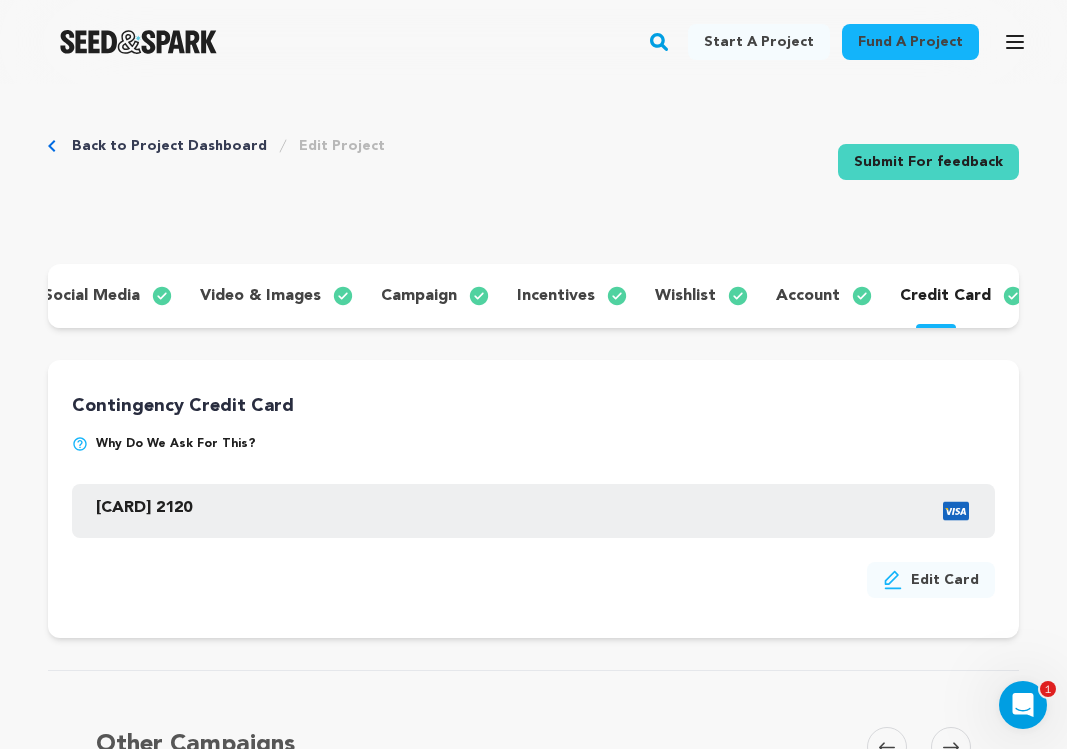 click on "Submit For feedback" at bounding box center (928, 162) 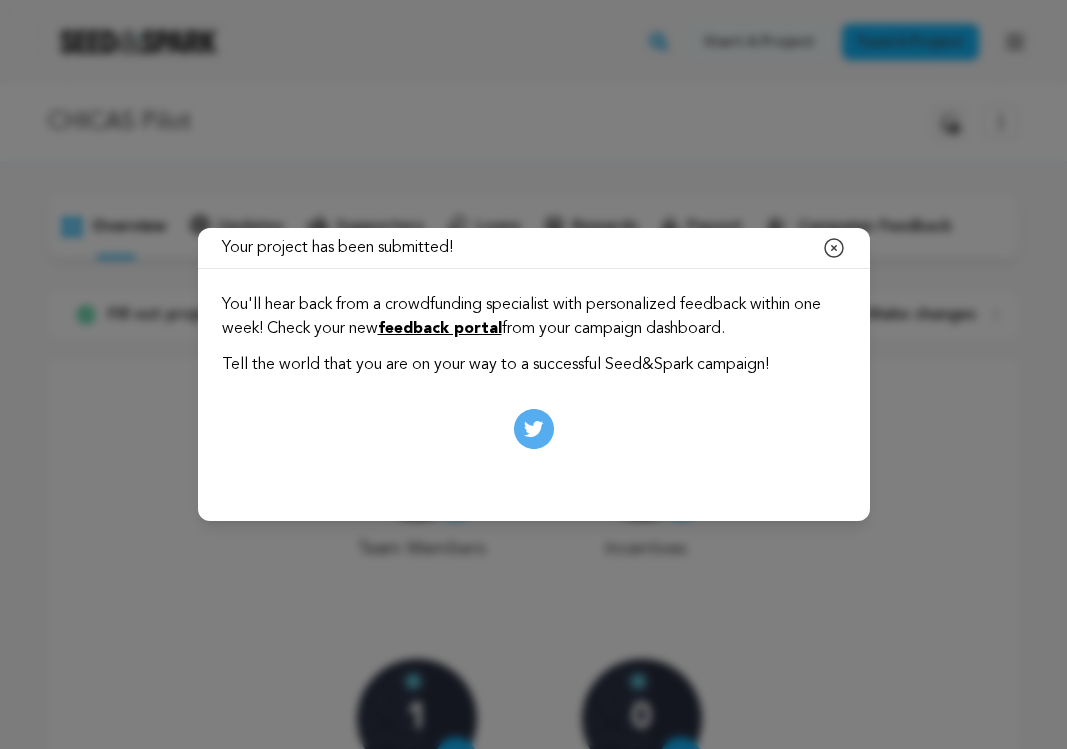 scroll, scrollTop: 0, scrollLeft: 0, axis: both 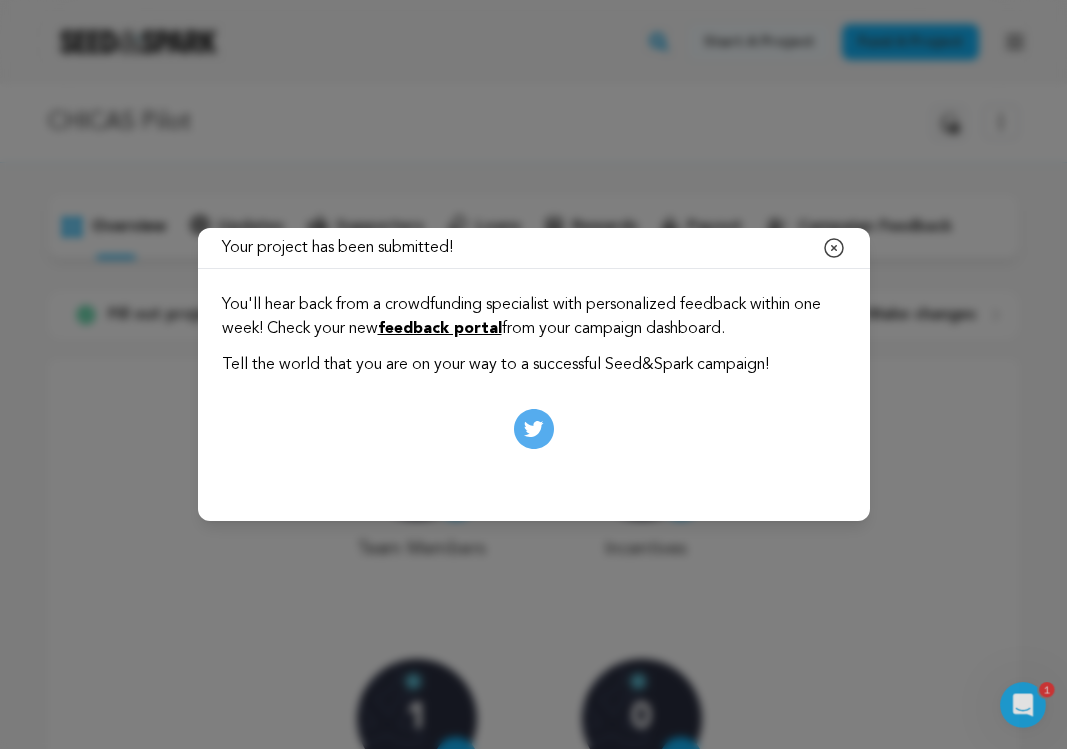 click on "feedback portal" at bounding box center (440, 329) 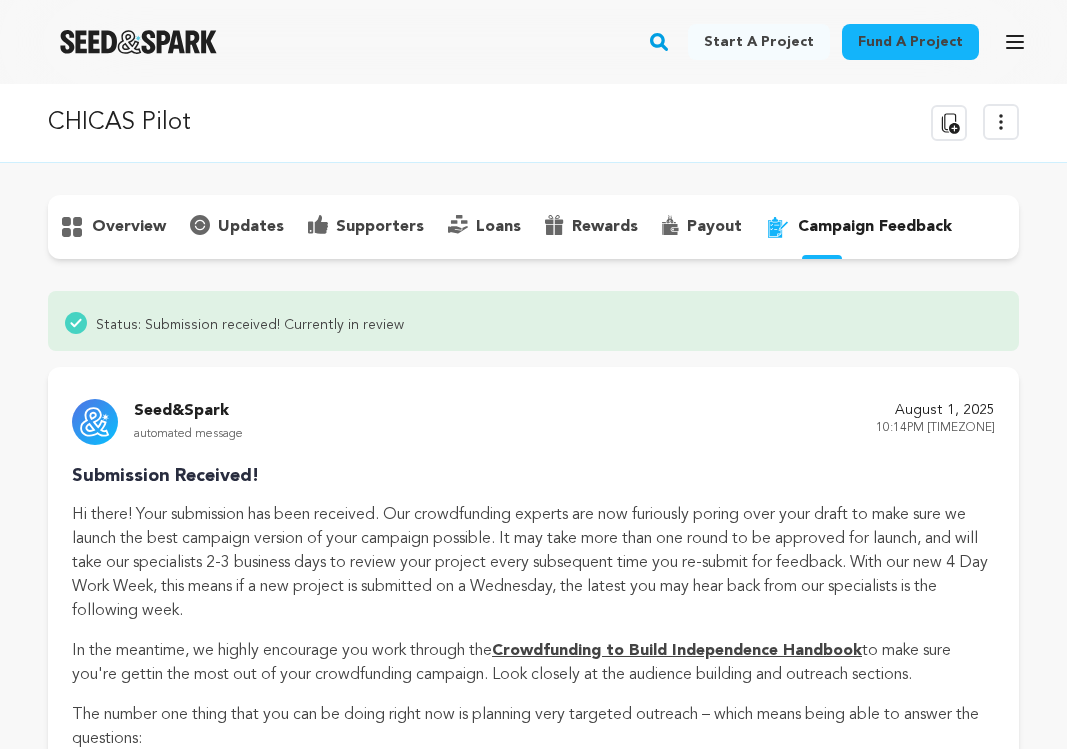 scroll, scrollTop: 0, scrollLeft: 0, axis: both 